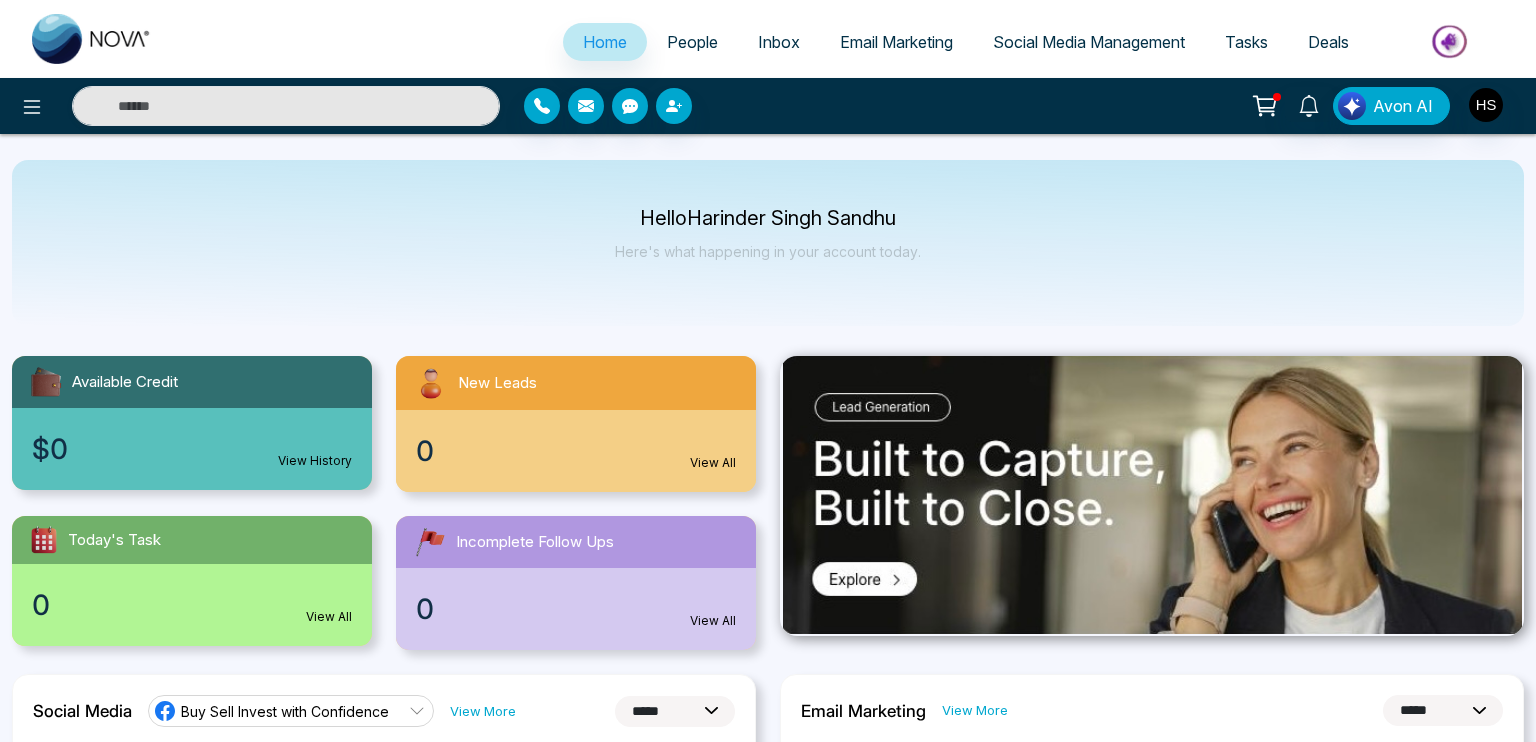 select on "*" 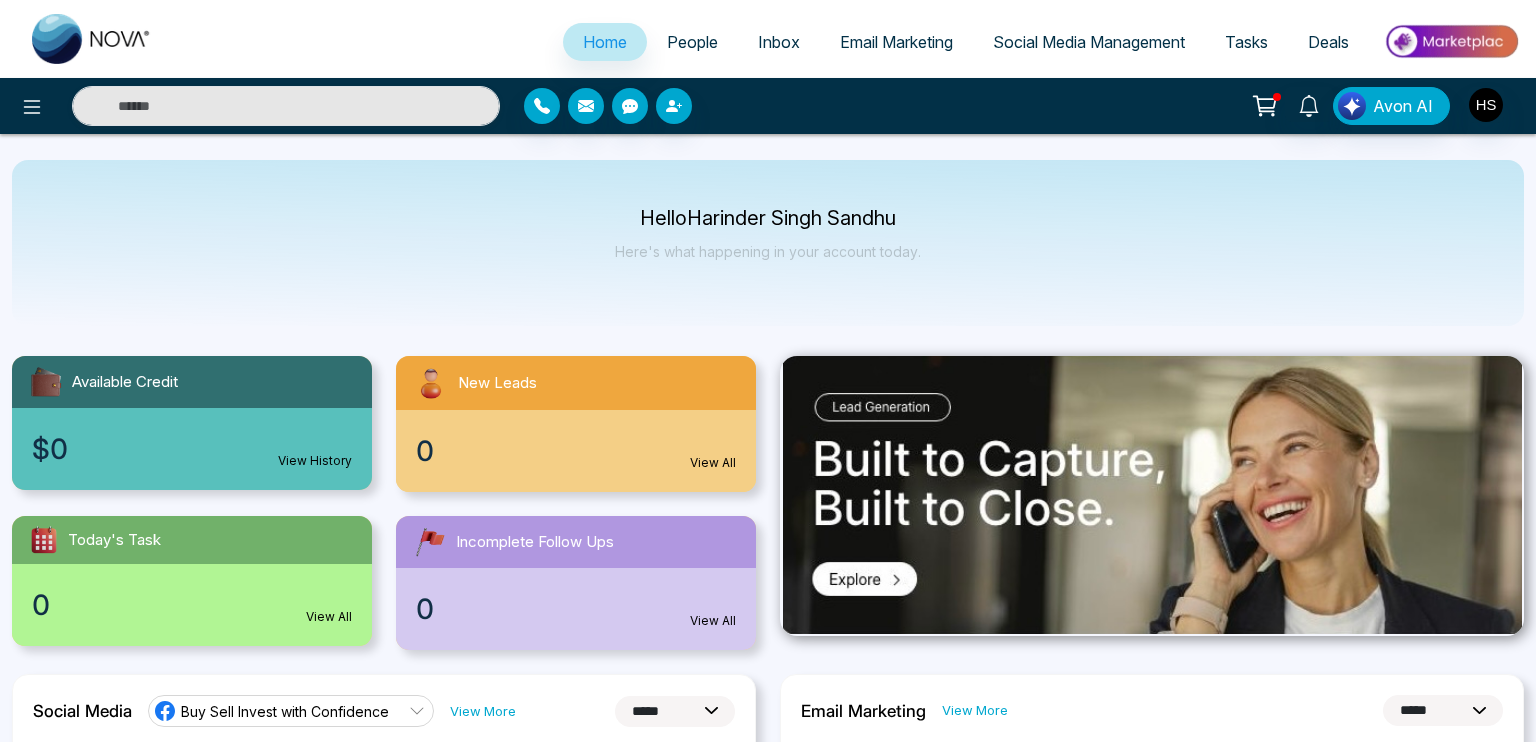 select on "*" 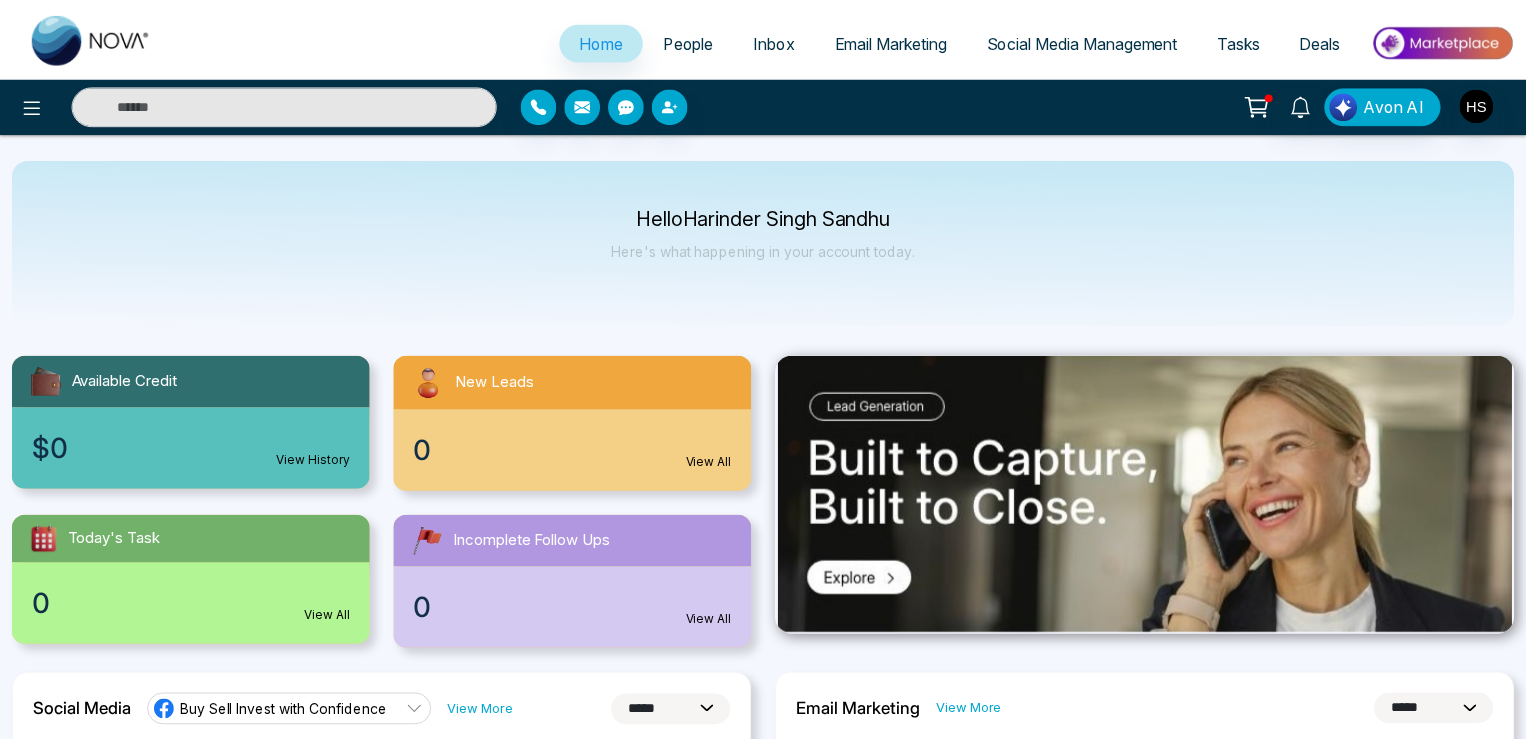 scroll, scrollTop: 0, scrollLeft: 0, axis: both 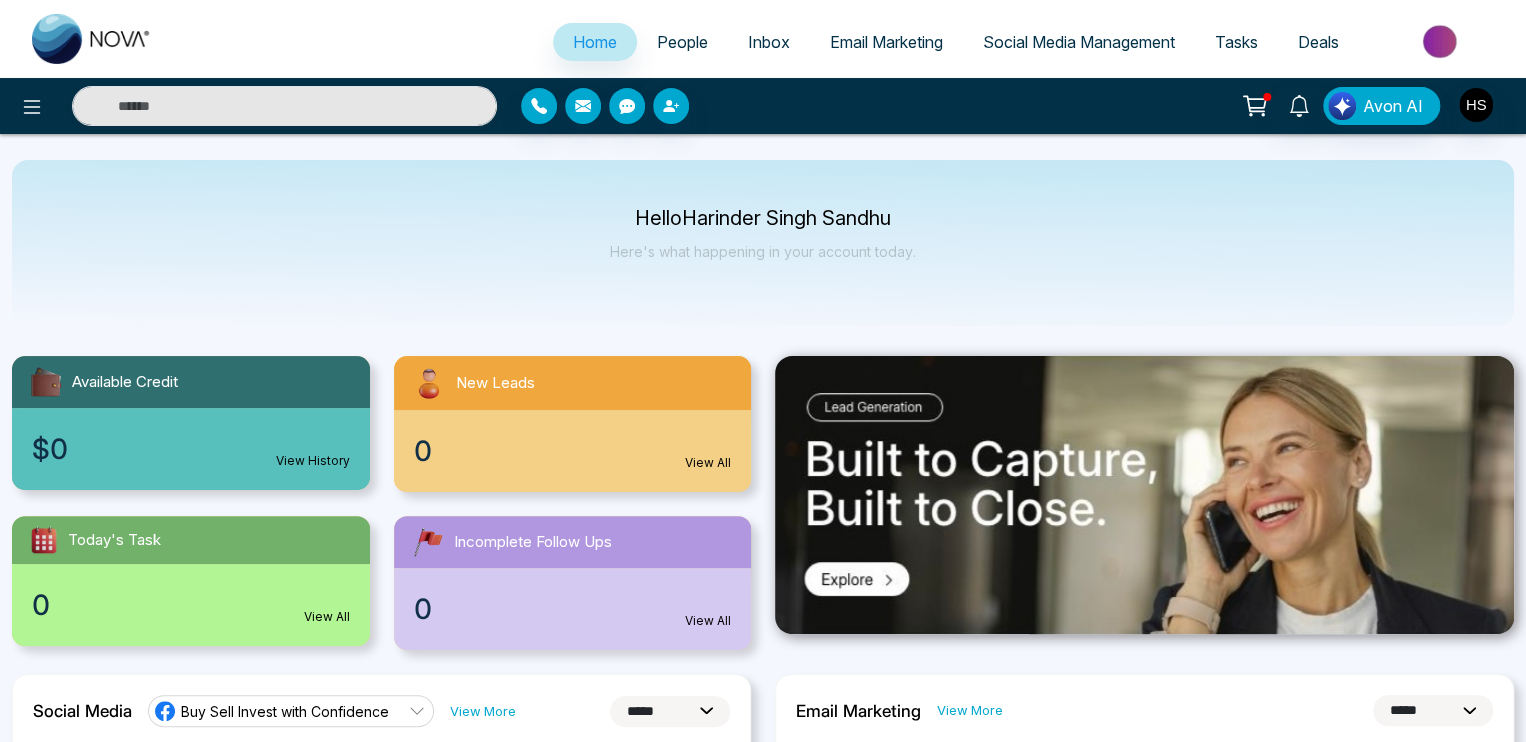 click on "Social Media Management" at bounding box center [1079, 42] 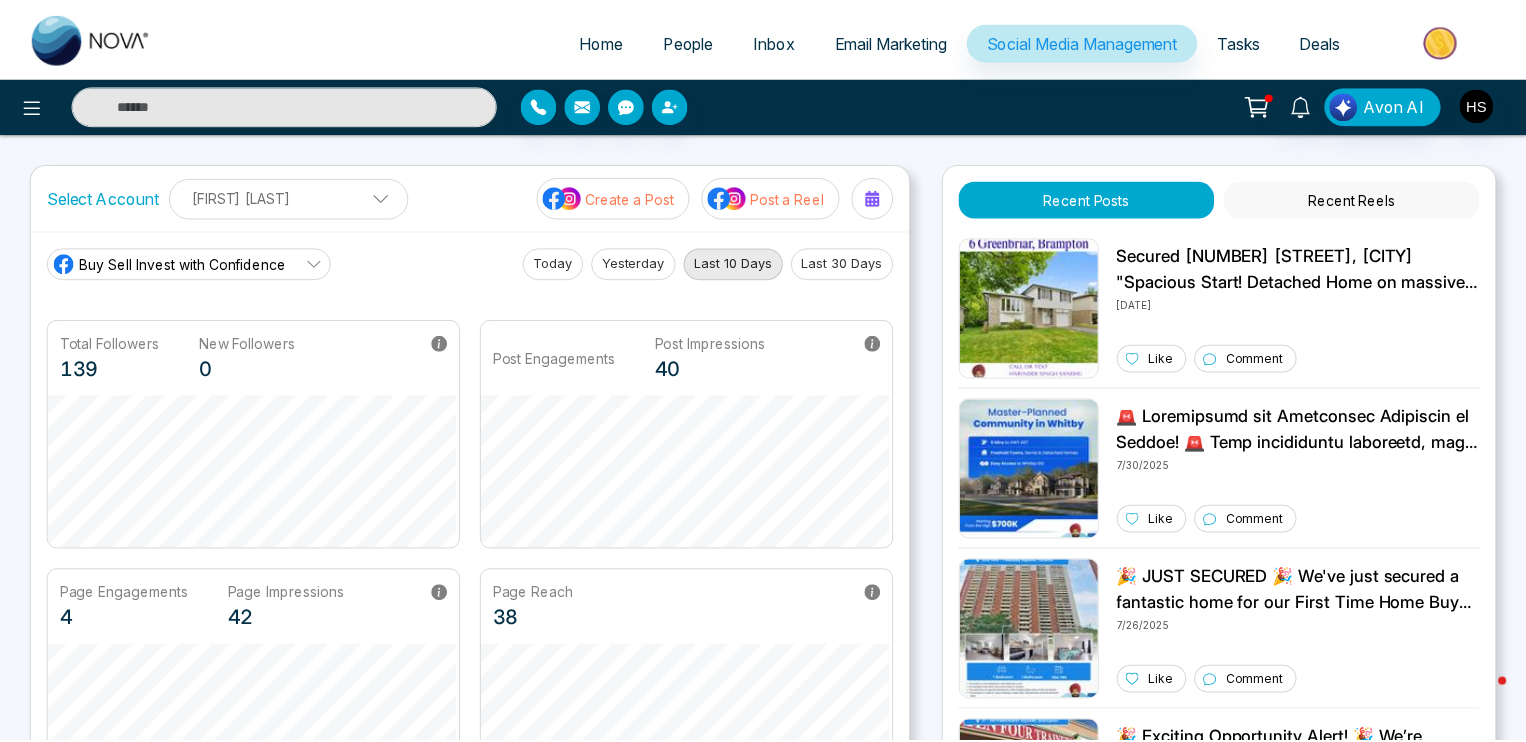 scroll, scrollTop: 0, scrollLeft: 0, axis: both 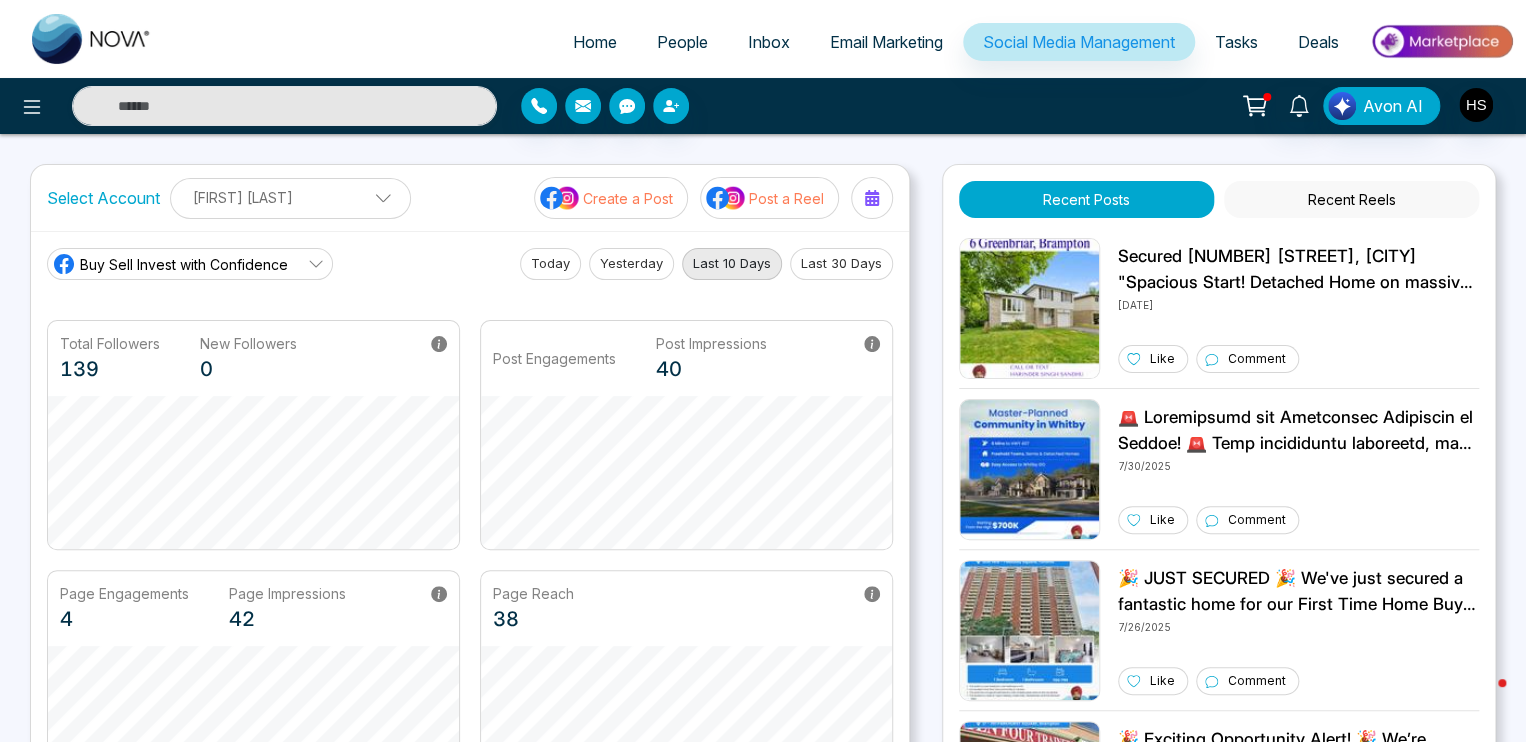 click on "Email Marketing" at bounding box center [886, 42] 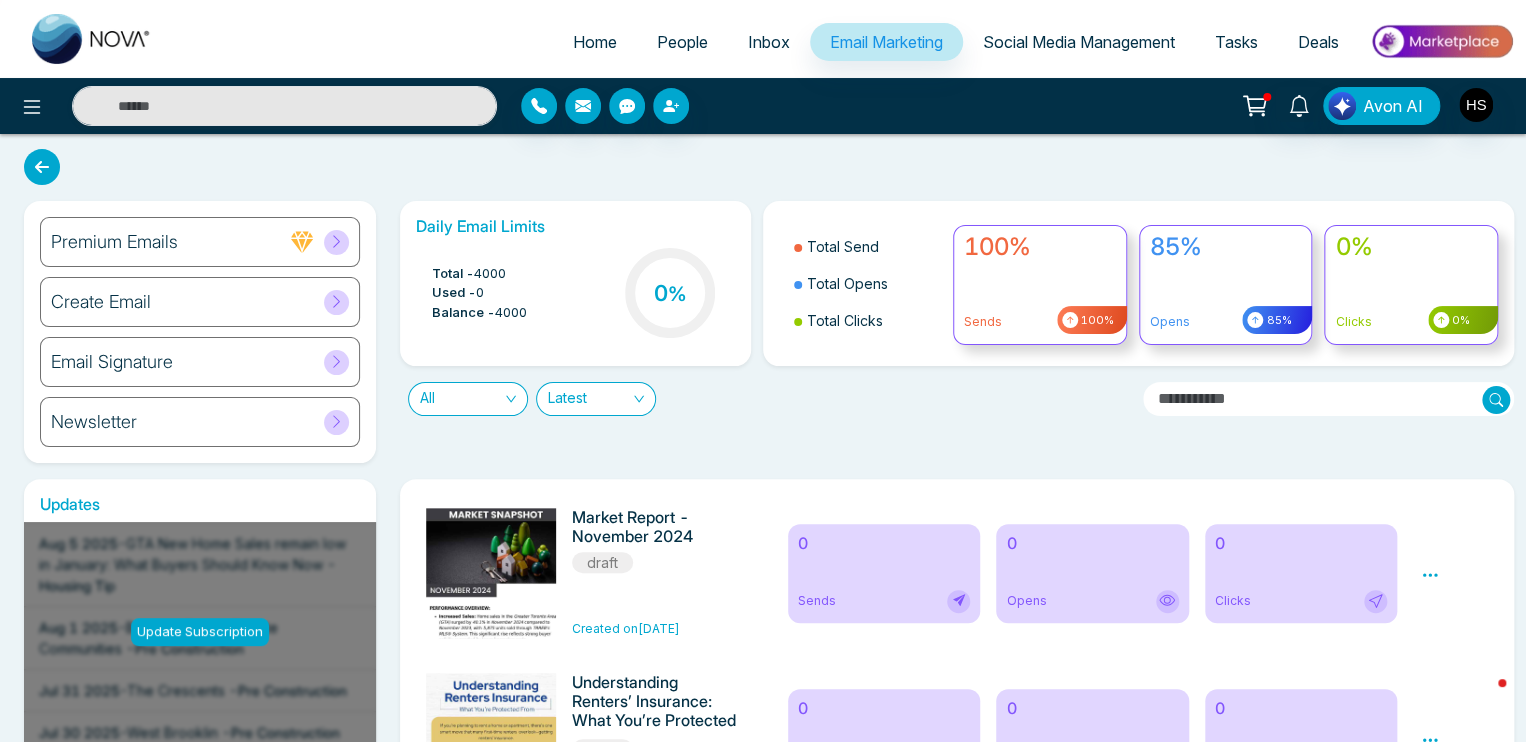 scroll, scrollTop: 0, scrollLeft: 0, axis: both 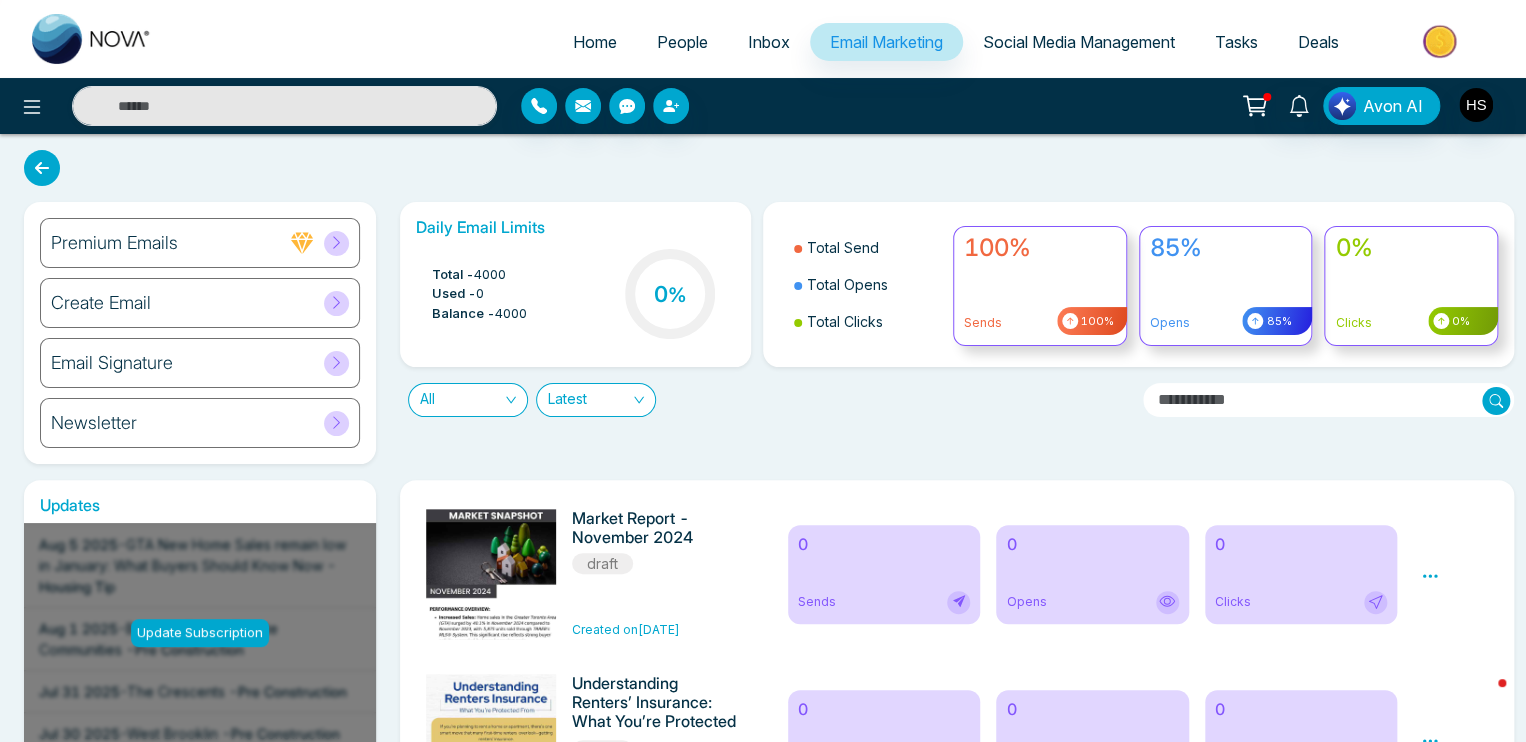 click 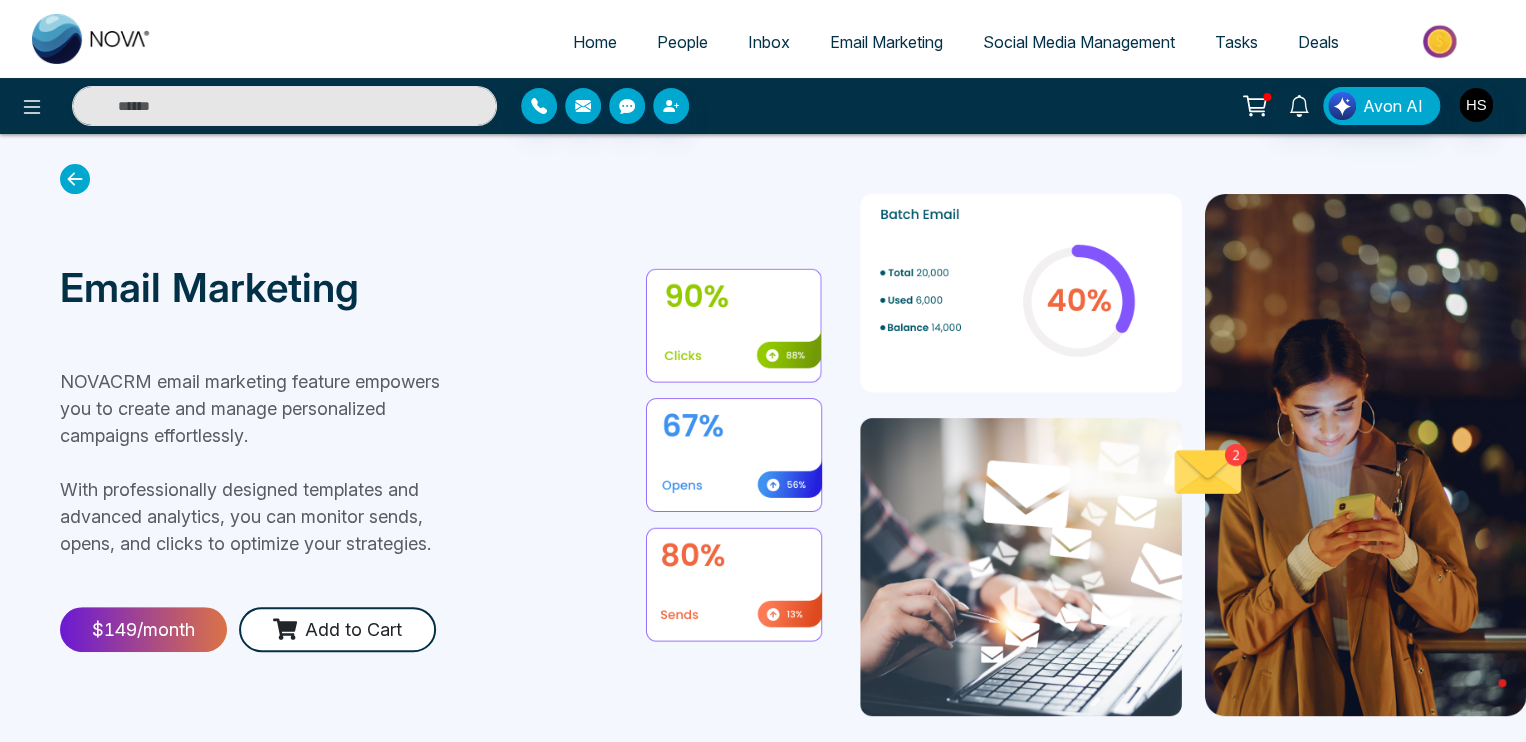 scroll, scrollTop: 0, scrollLeft: 0, axis: both 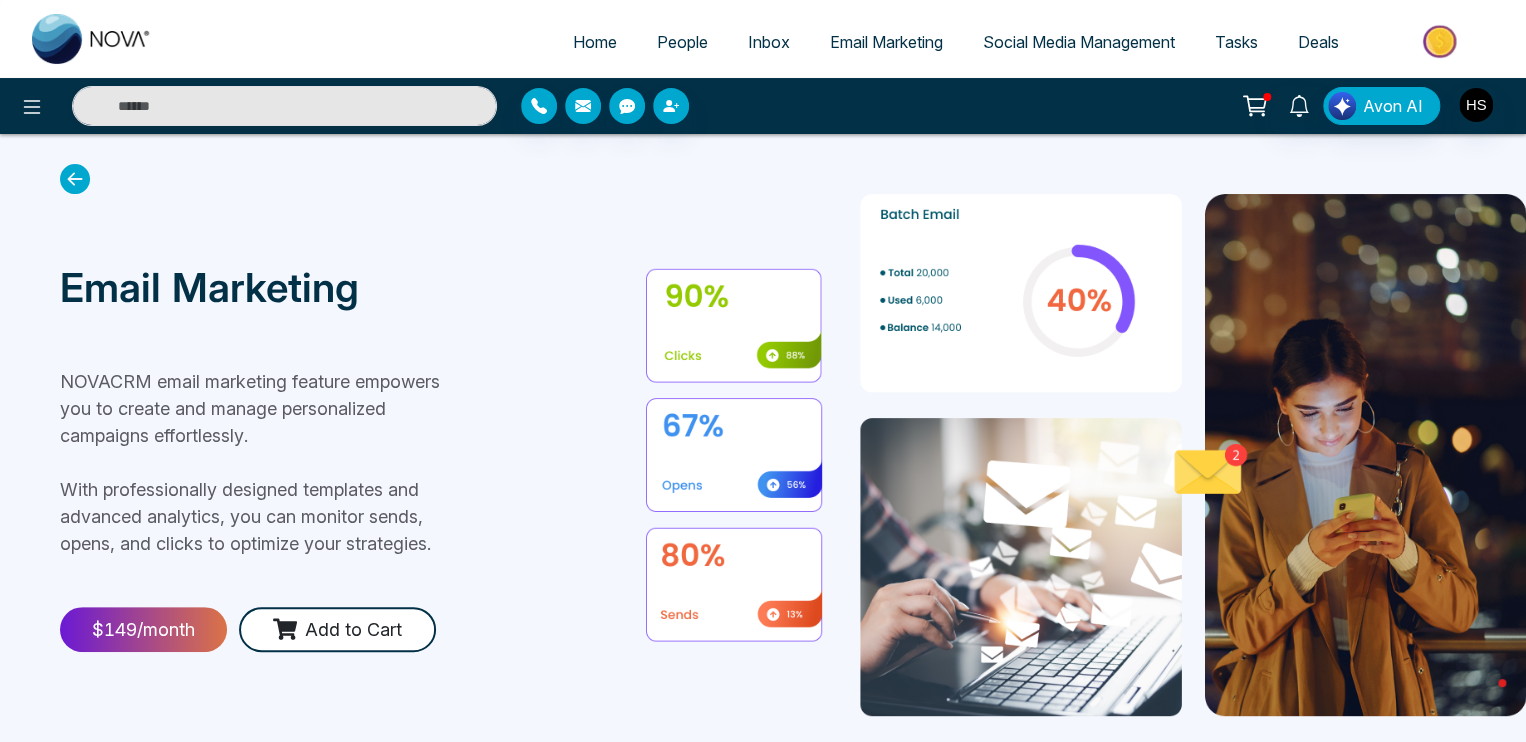 click 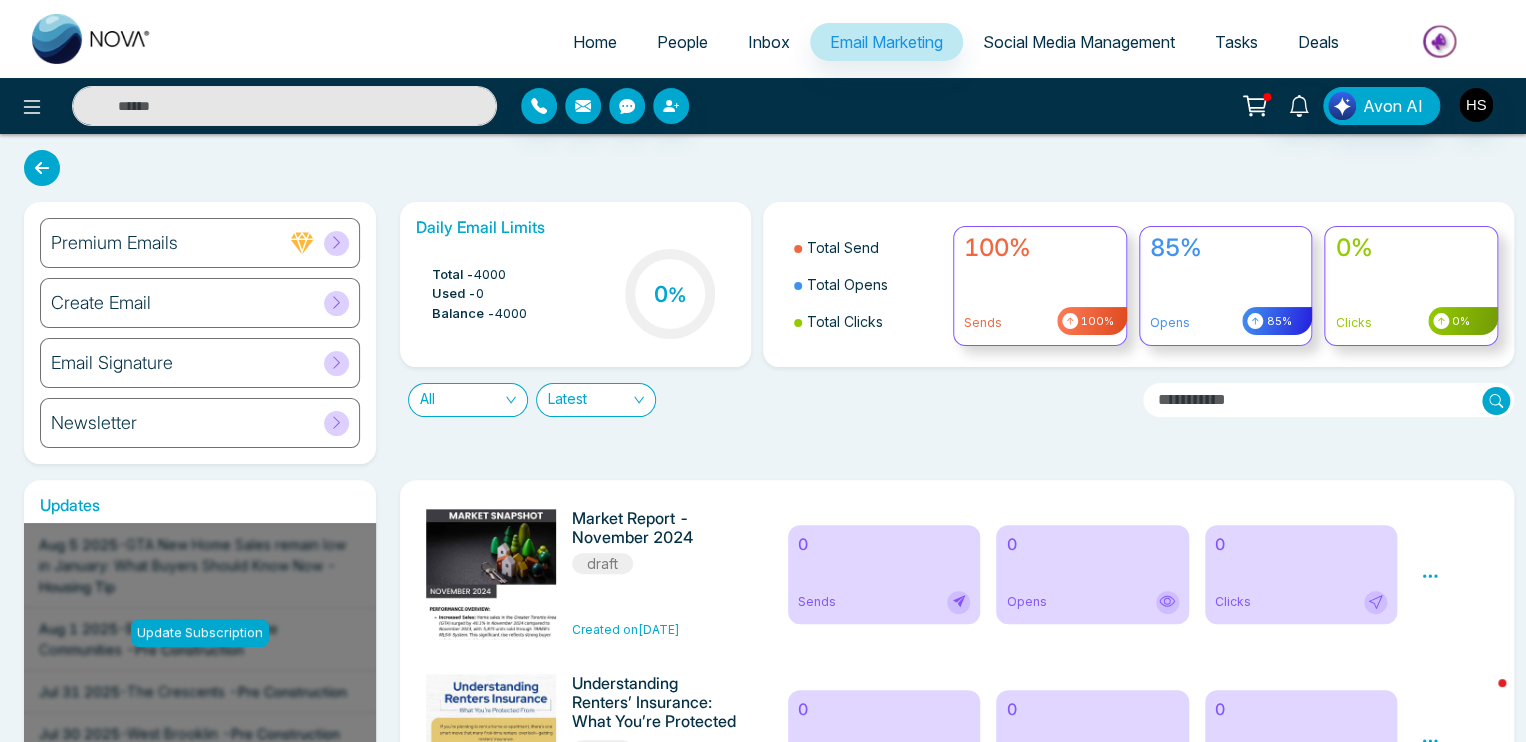 click 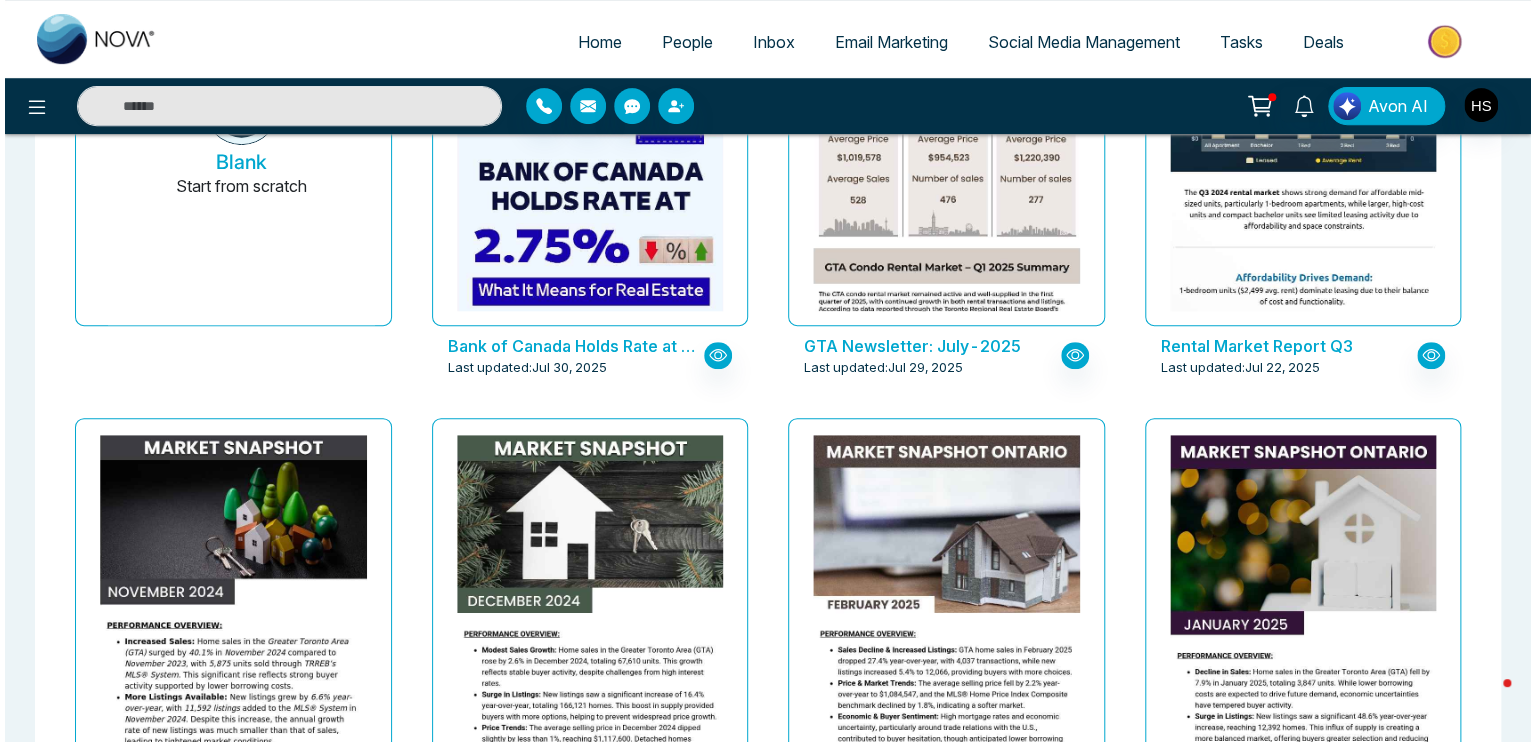 scroll, scrollTop: 0, scrollLeft: 0, axis: both 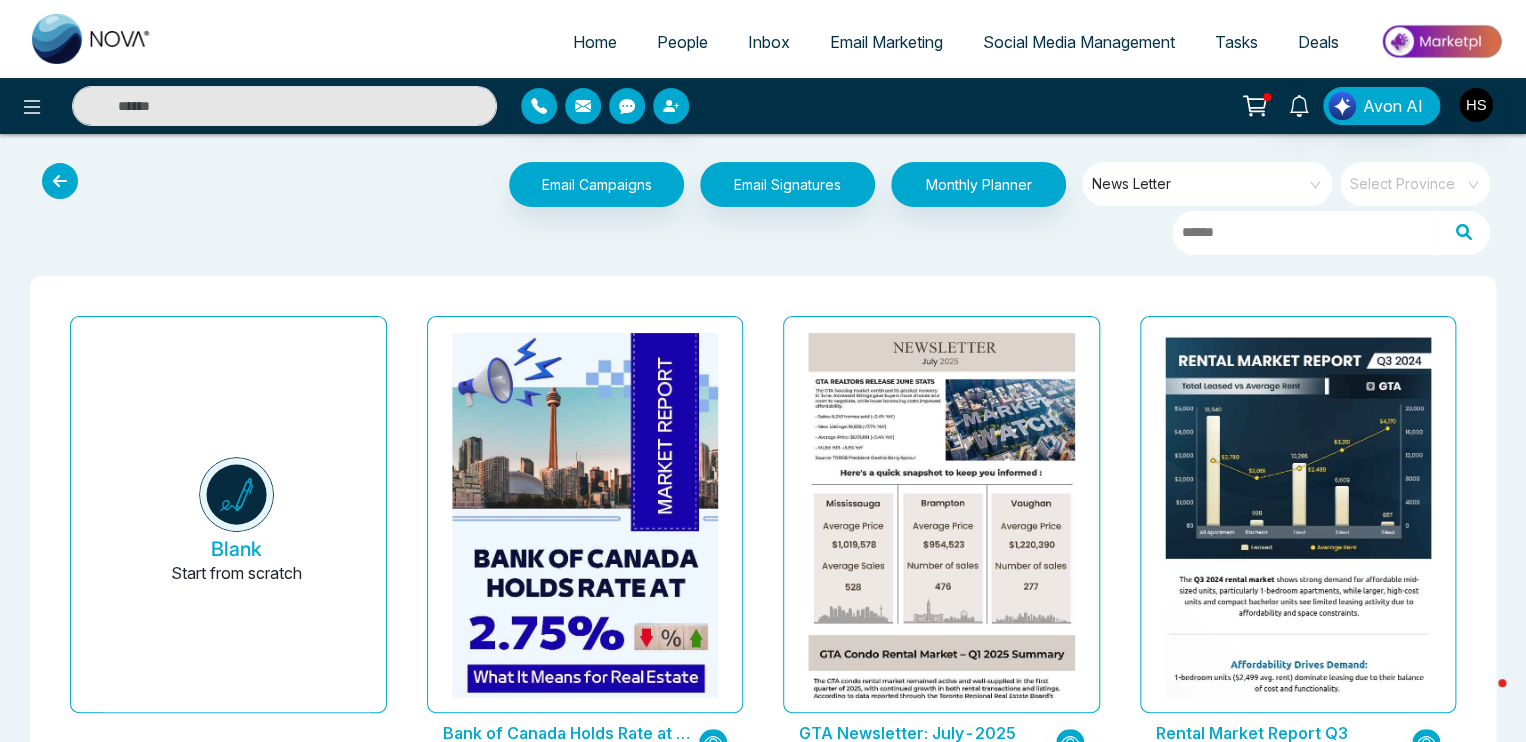 click at bounding box center (60, 181) 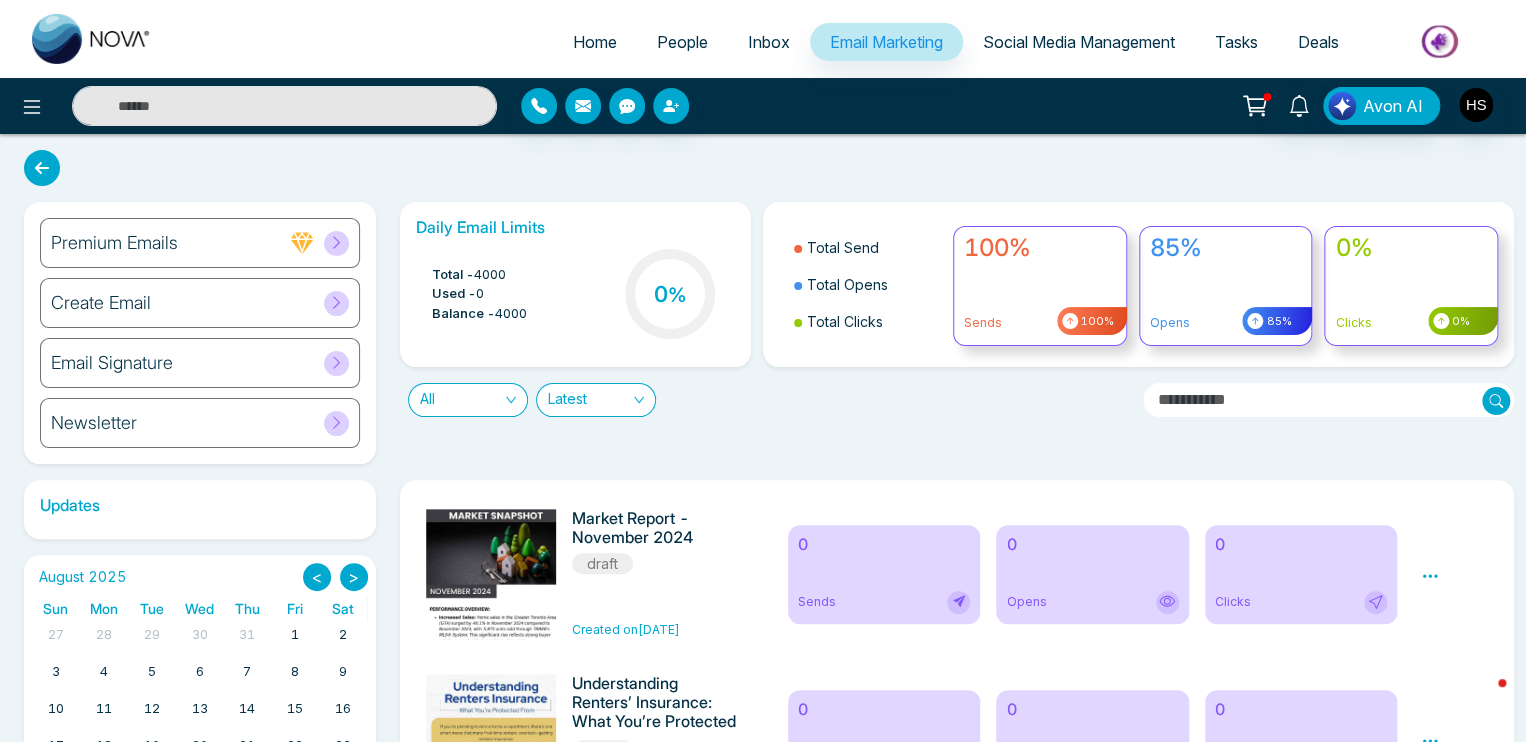 click on "Email Signature" at bounding box center [200, 363] 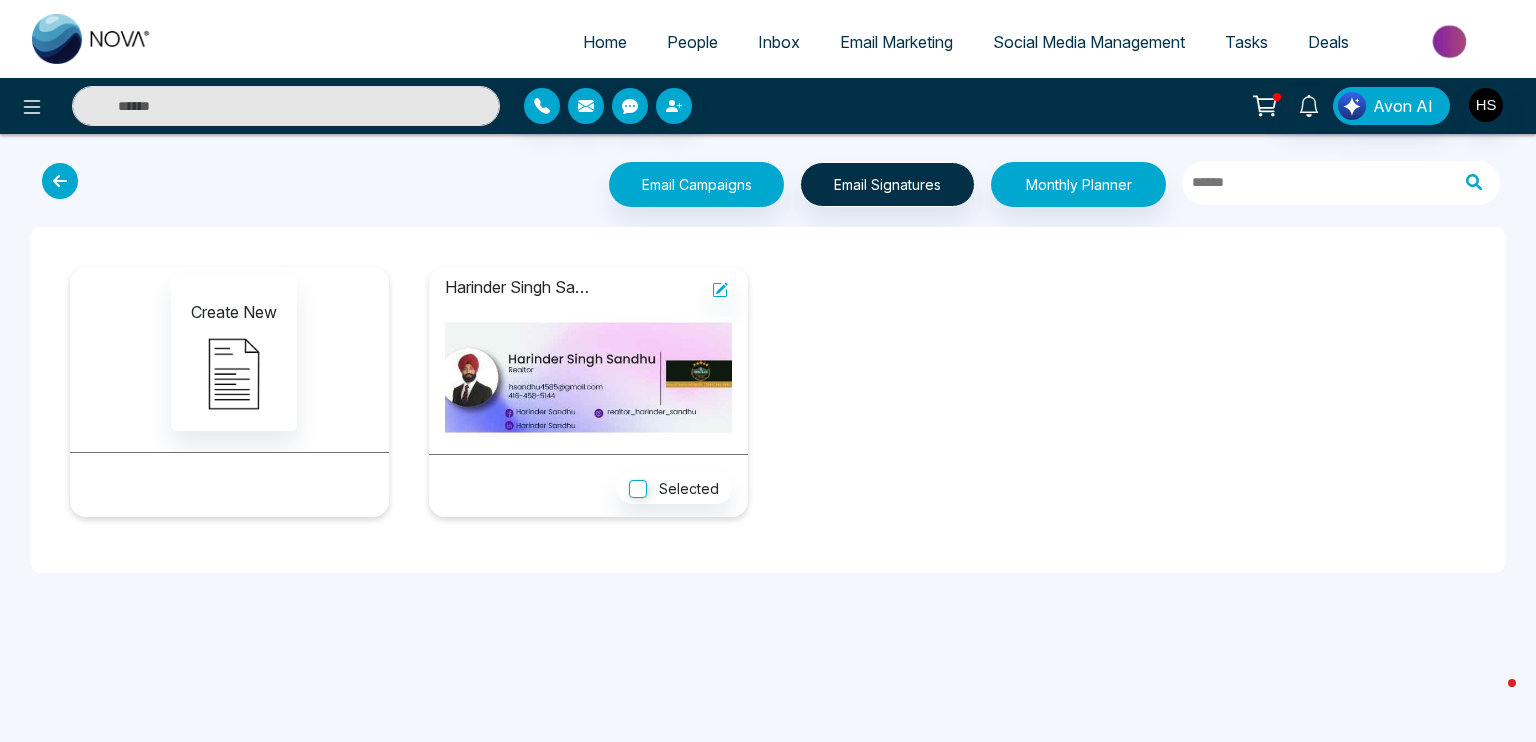 click on "Home" at bounding box center [605, 42] 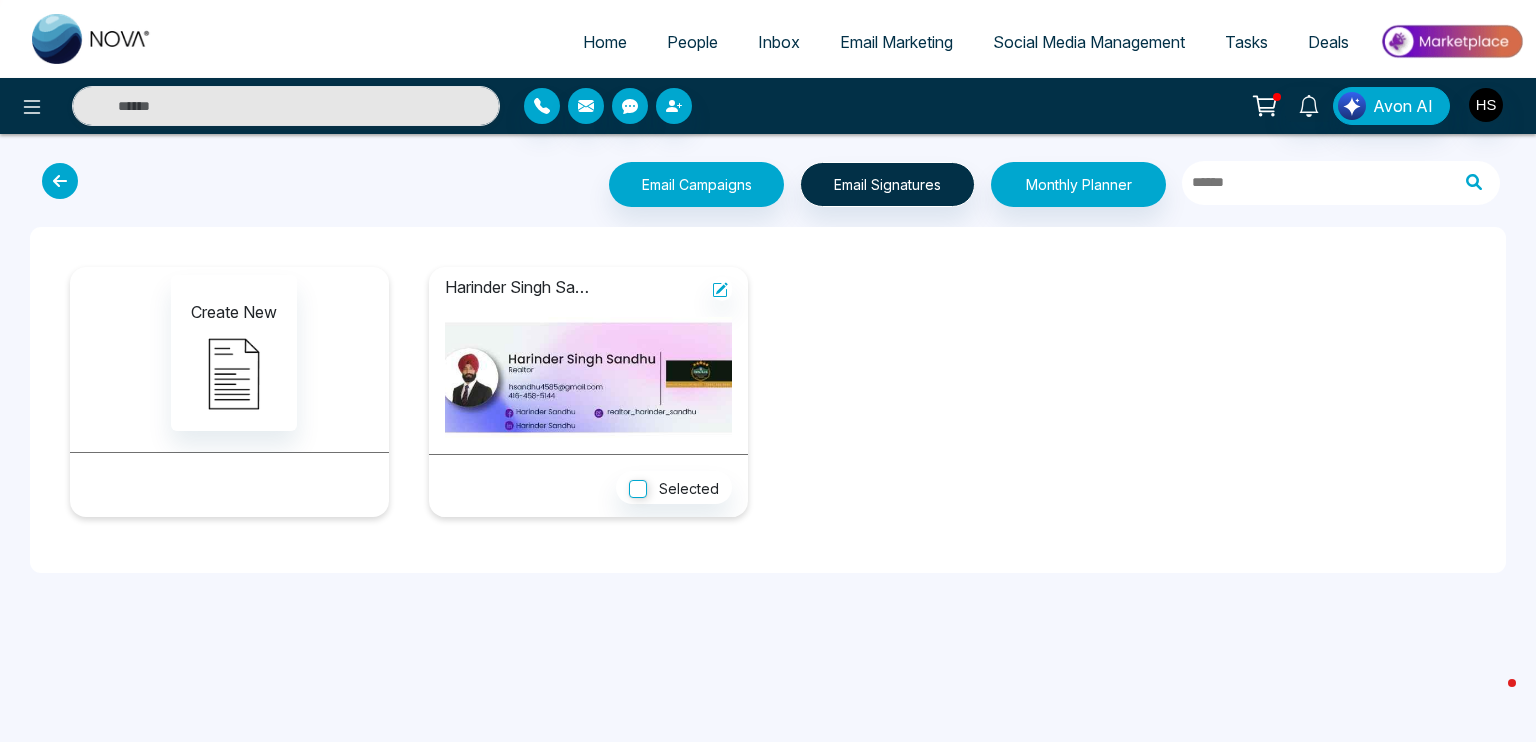 select on "*" 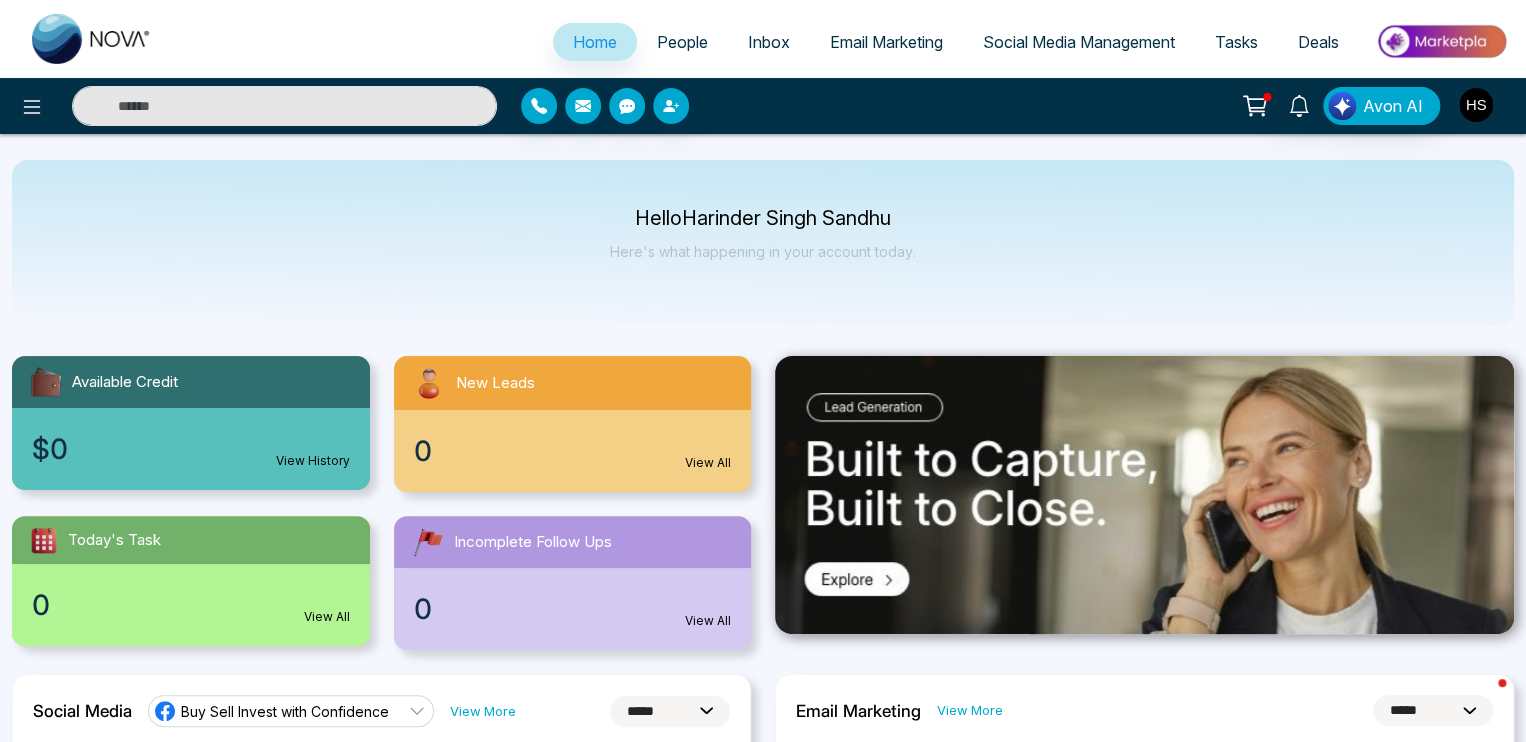 click at bounding box center (1476, 105) 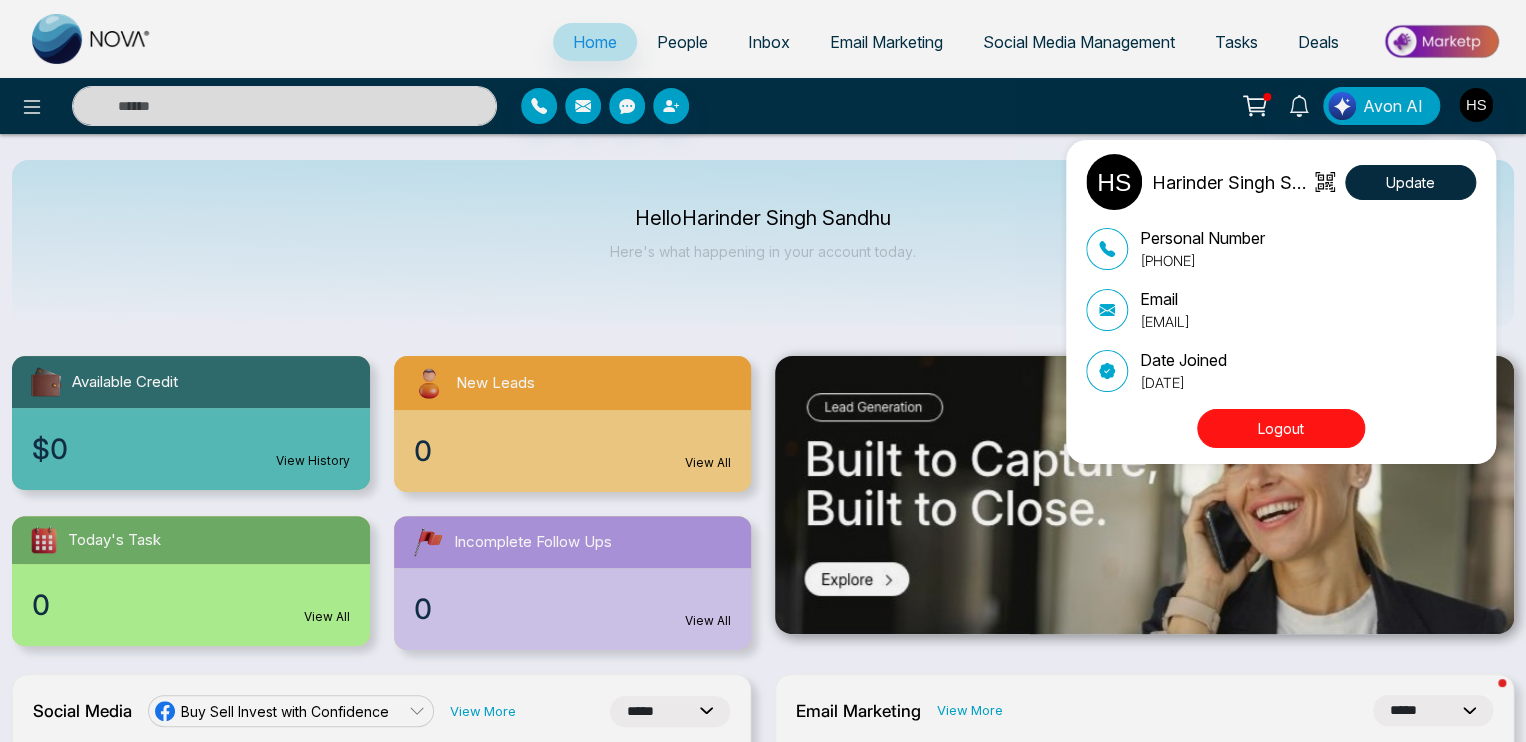 click on "[FIRST] [LAST] Update Personal Number [PHONE] Email [EMAIL] Date Joined [DATE] Logout" at bounding box center (763, 371) 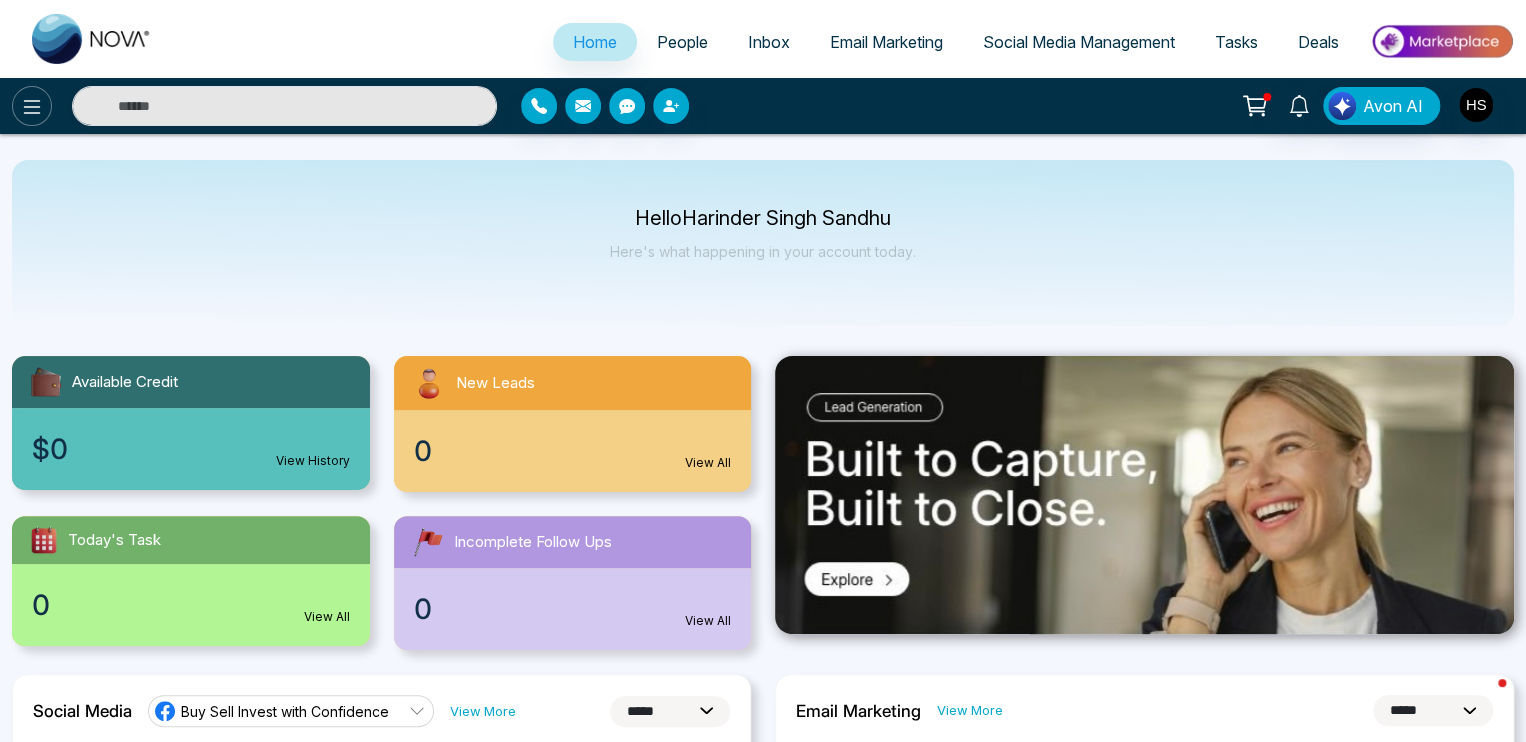 click at bounding box center (32, 106) 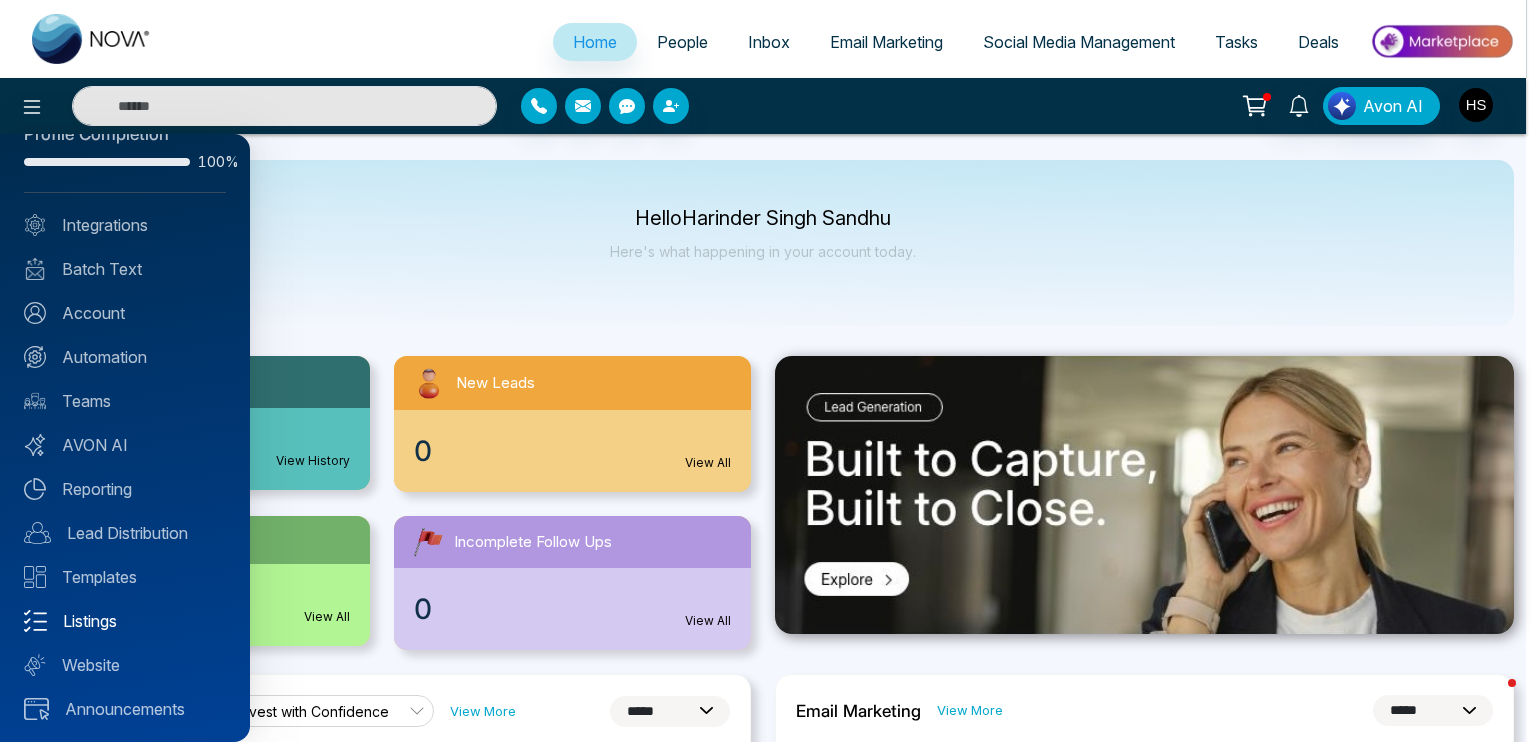 scroll, scrollTop: 43, scrollLeft: 0, axis: vertical 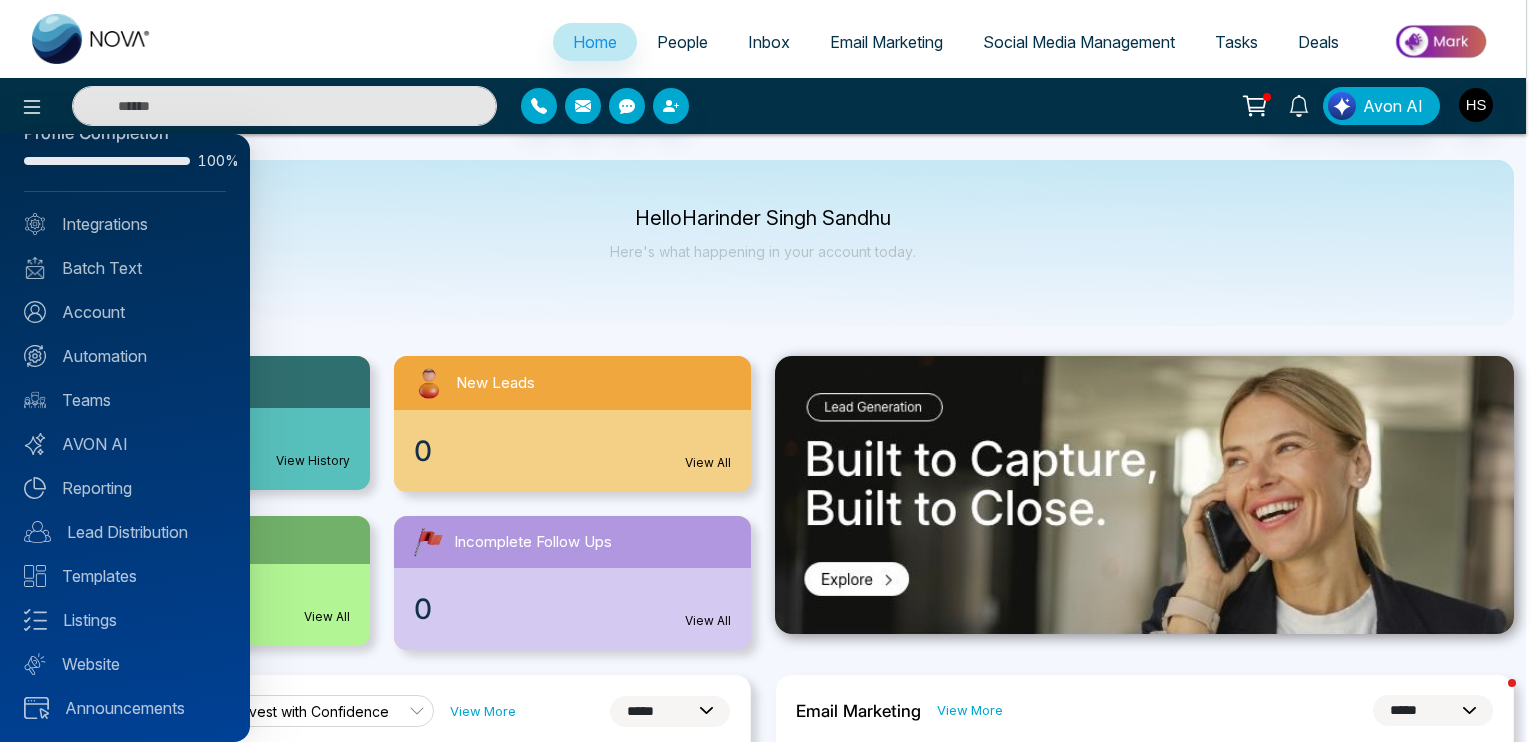 drag, startPoint x: 668, startPoint y: 25, endPoint x: 667, endPoint y: 40, distance: 15.033297 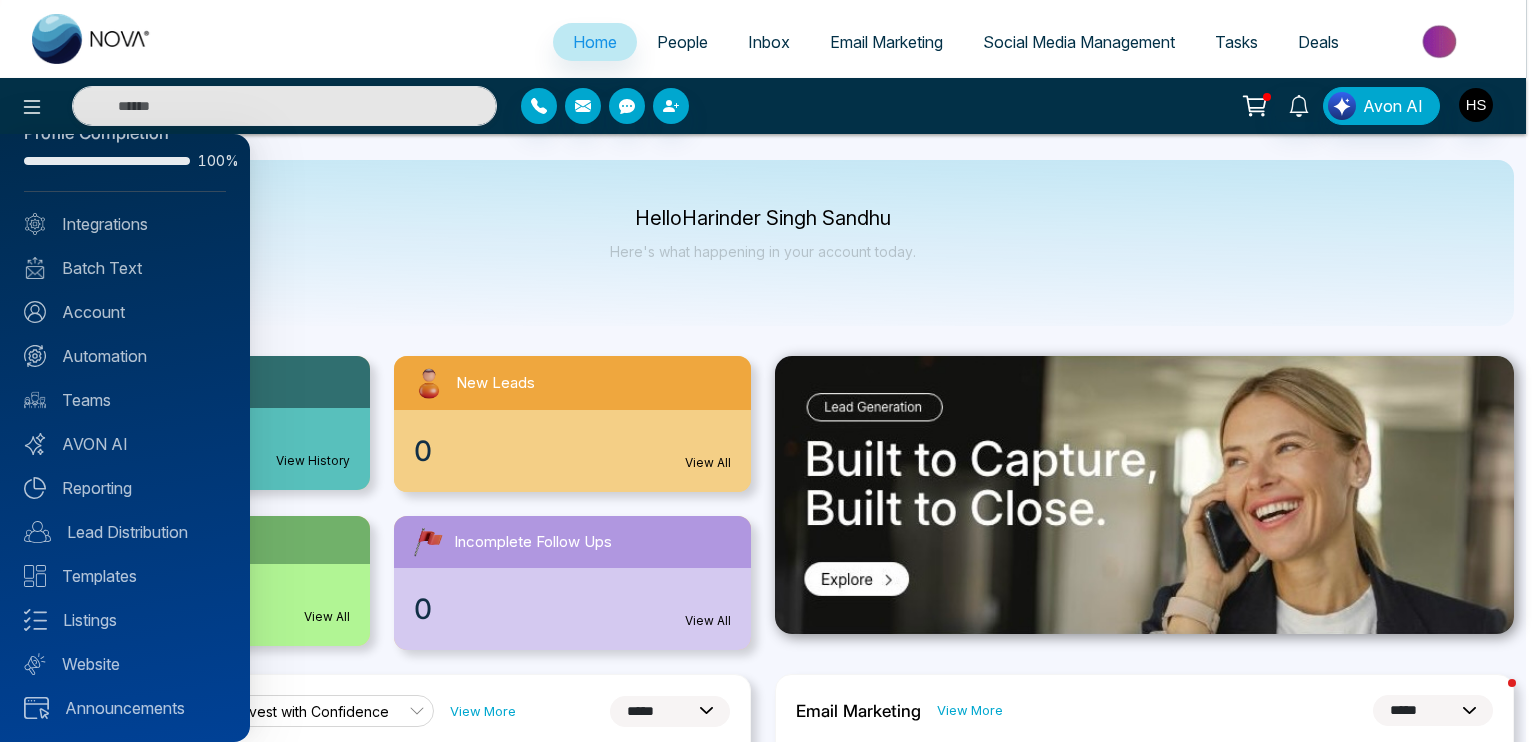 click at bounding box center (768, 371) 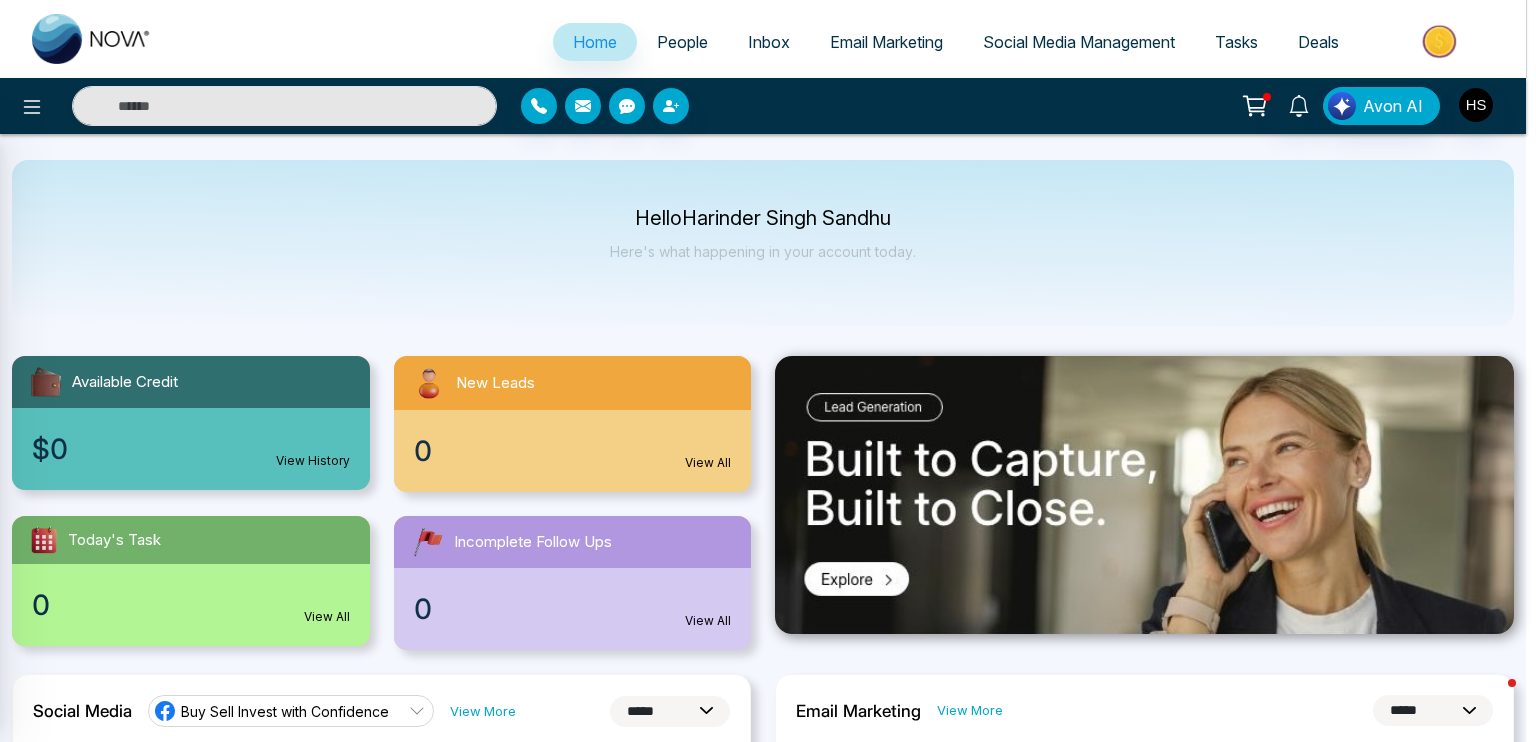 click at bounding box center [768, 371] 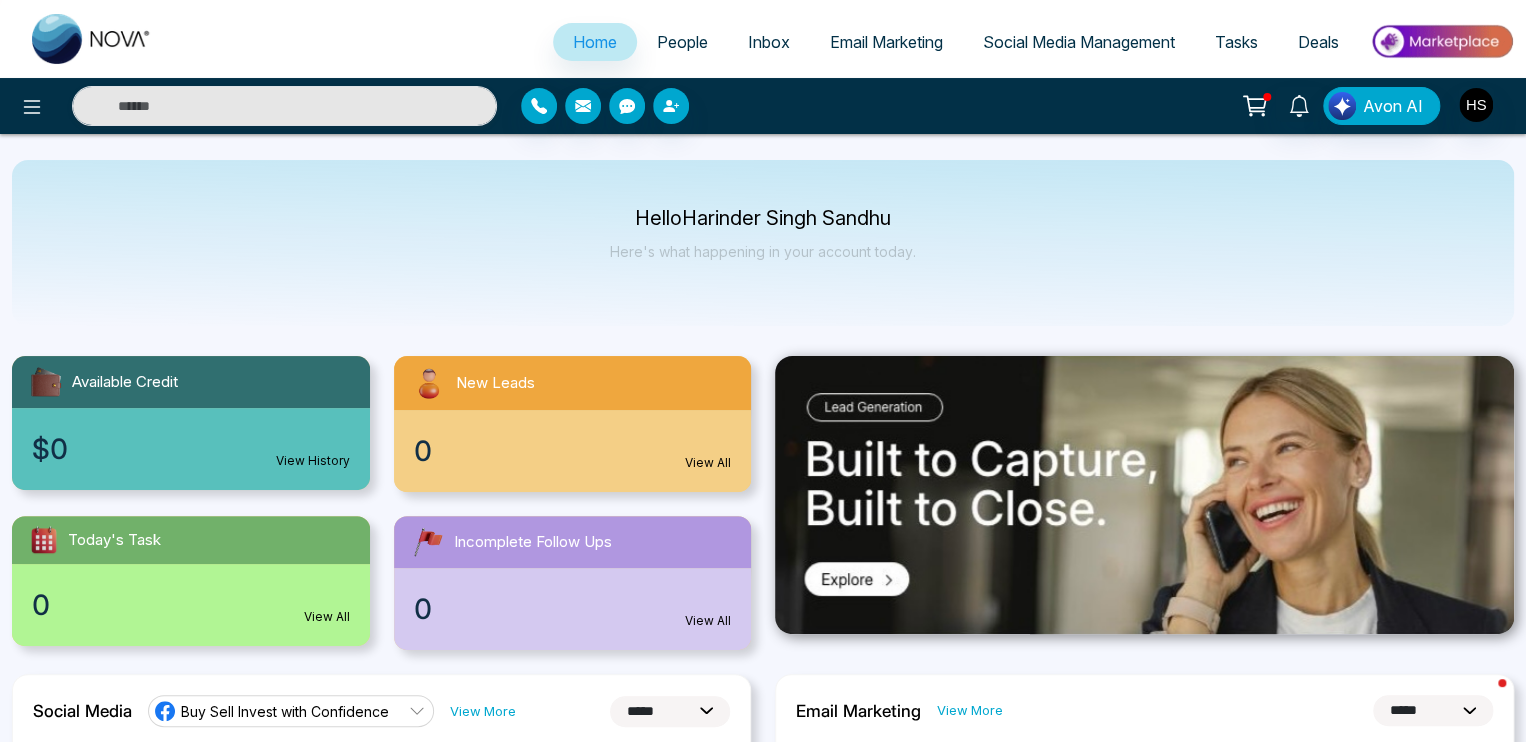 click on "People" at bounding box center [682, 42] 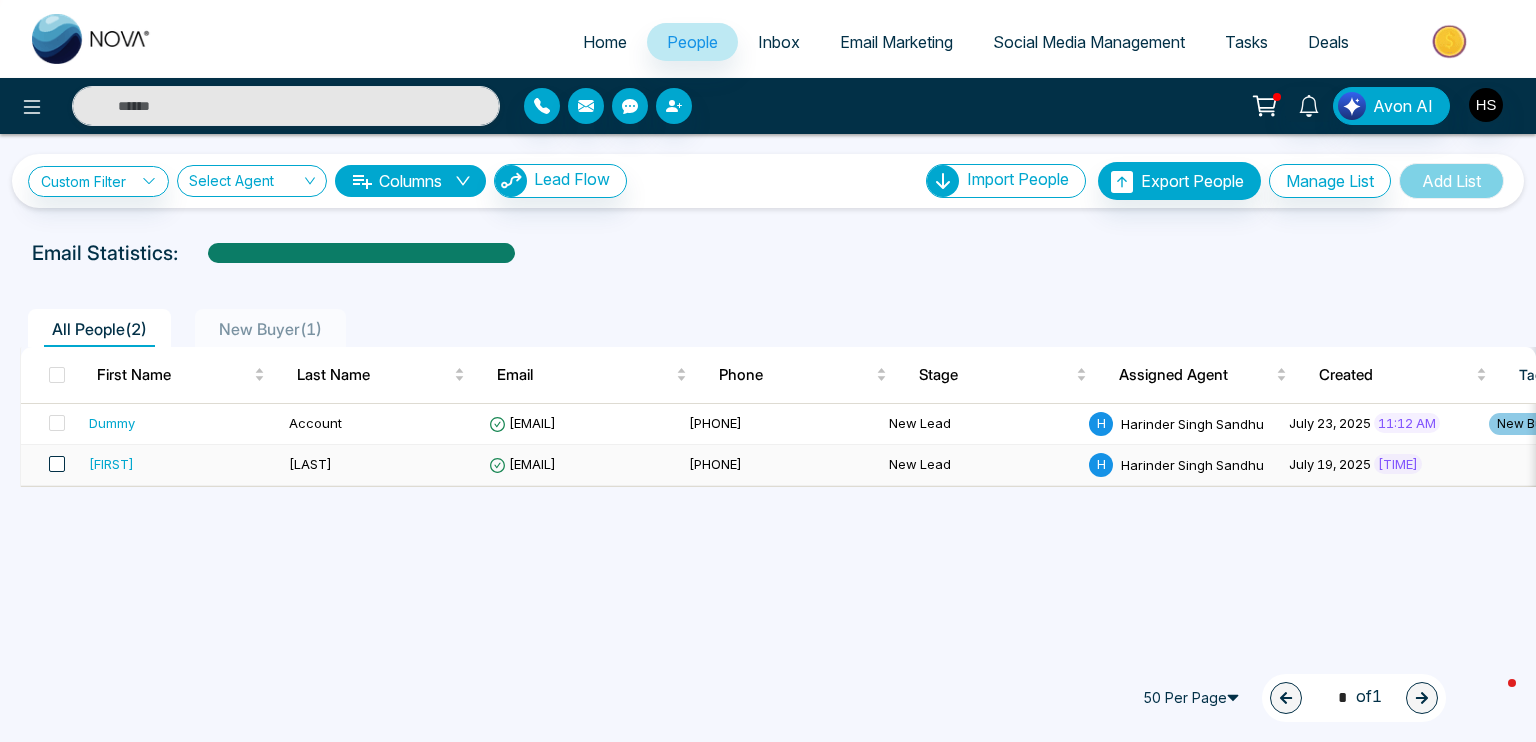 click at bounding box center (57, 464) 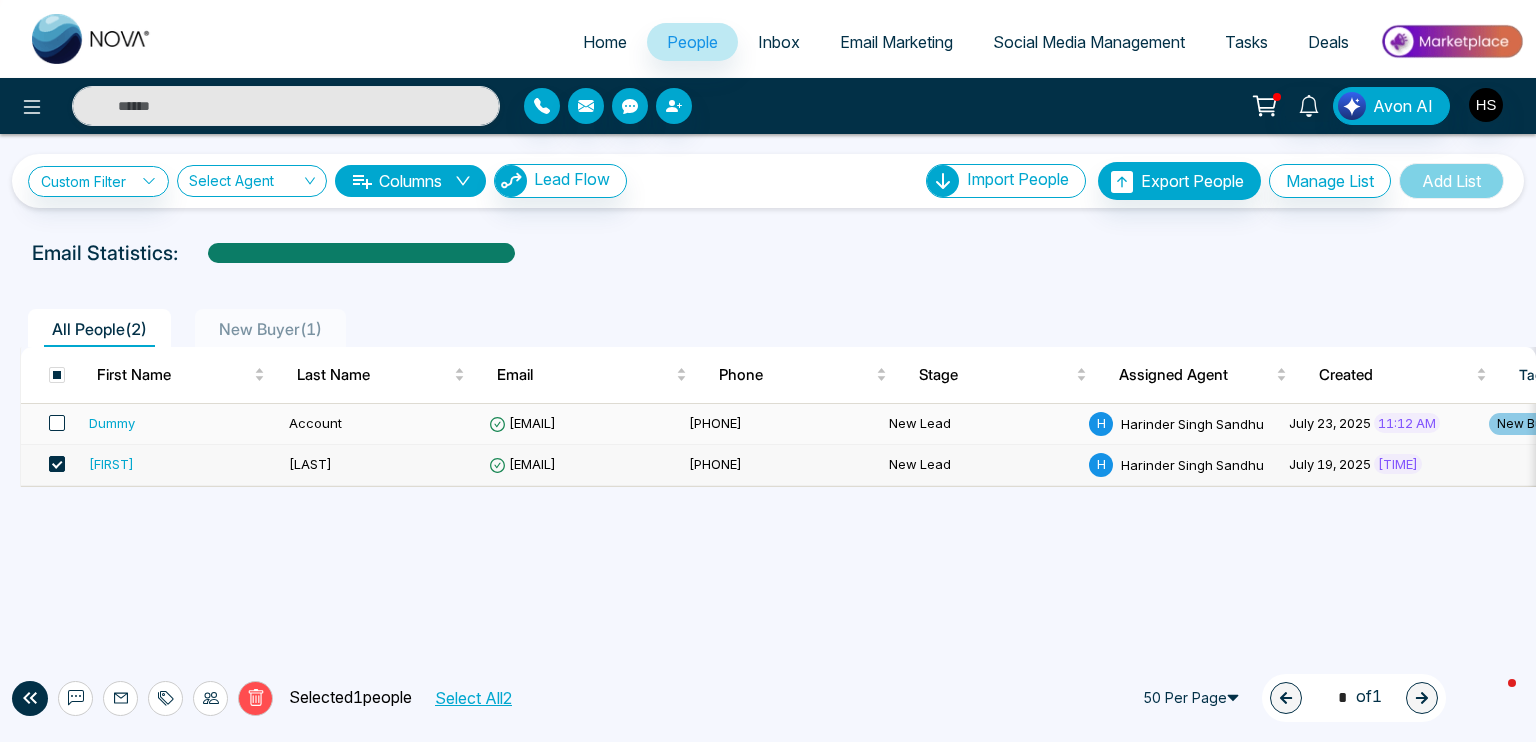 click at bounding box center [57, 423] 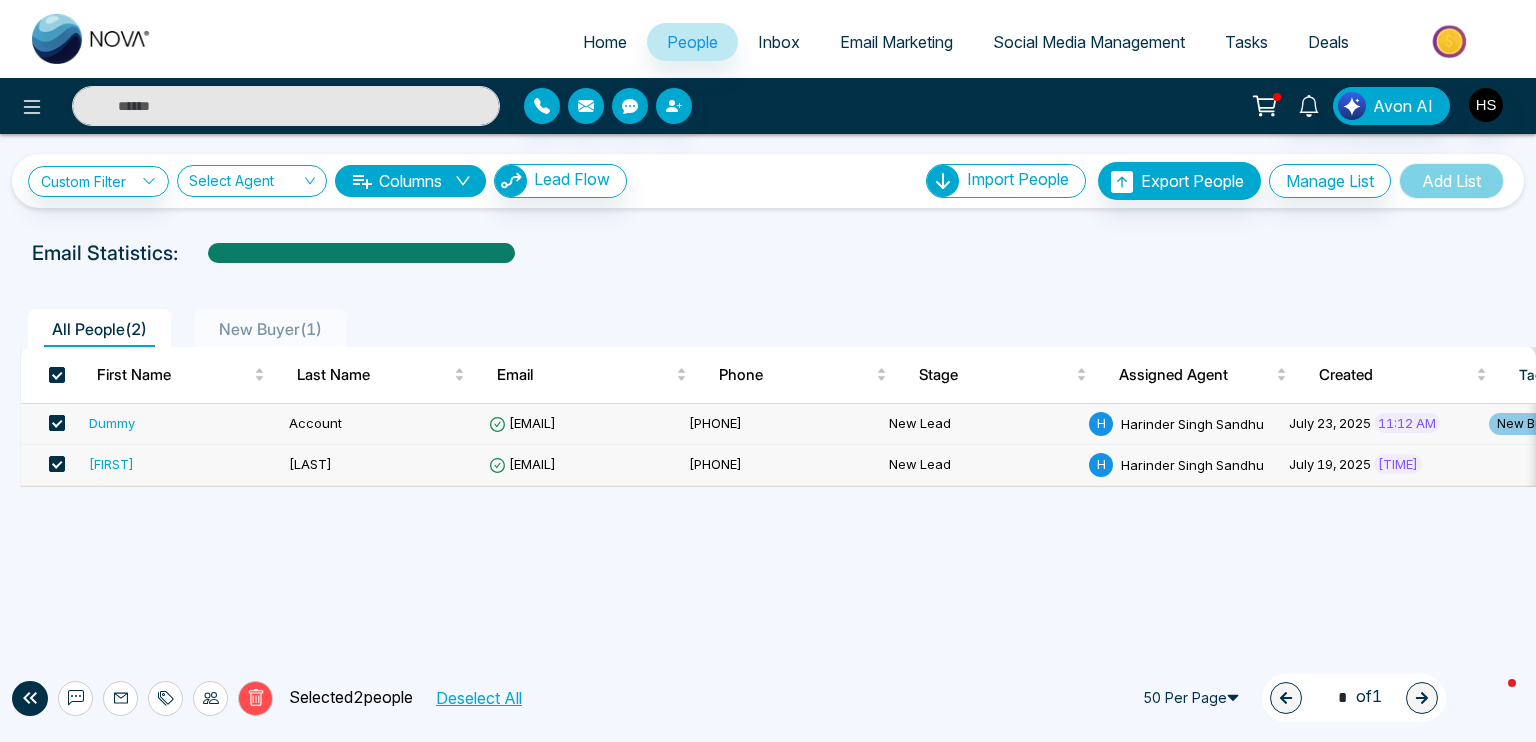 click at bounding box center [57, 423] 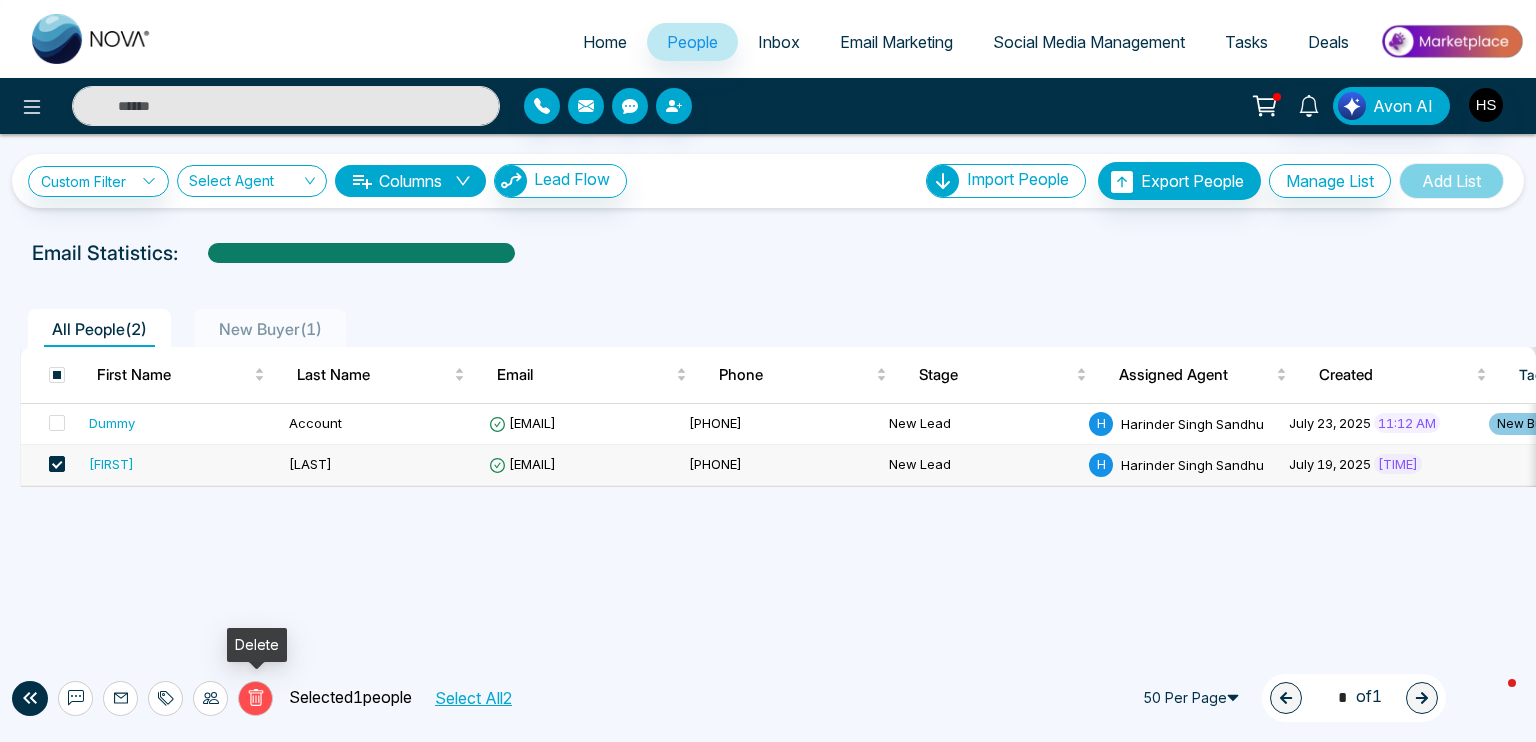 click 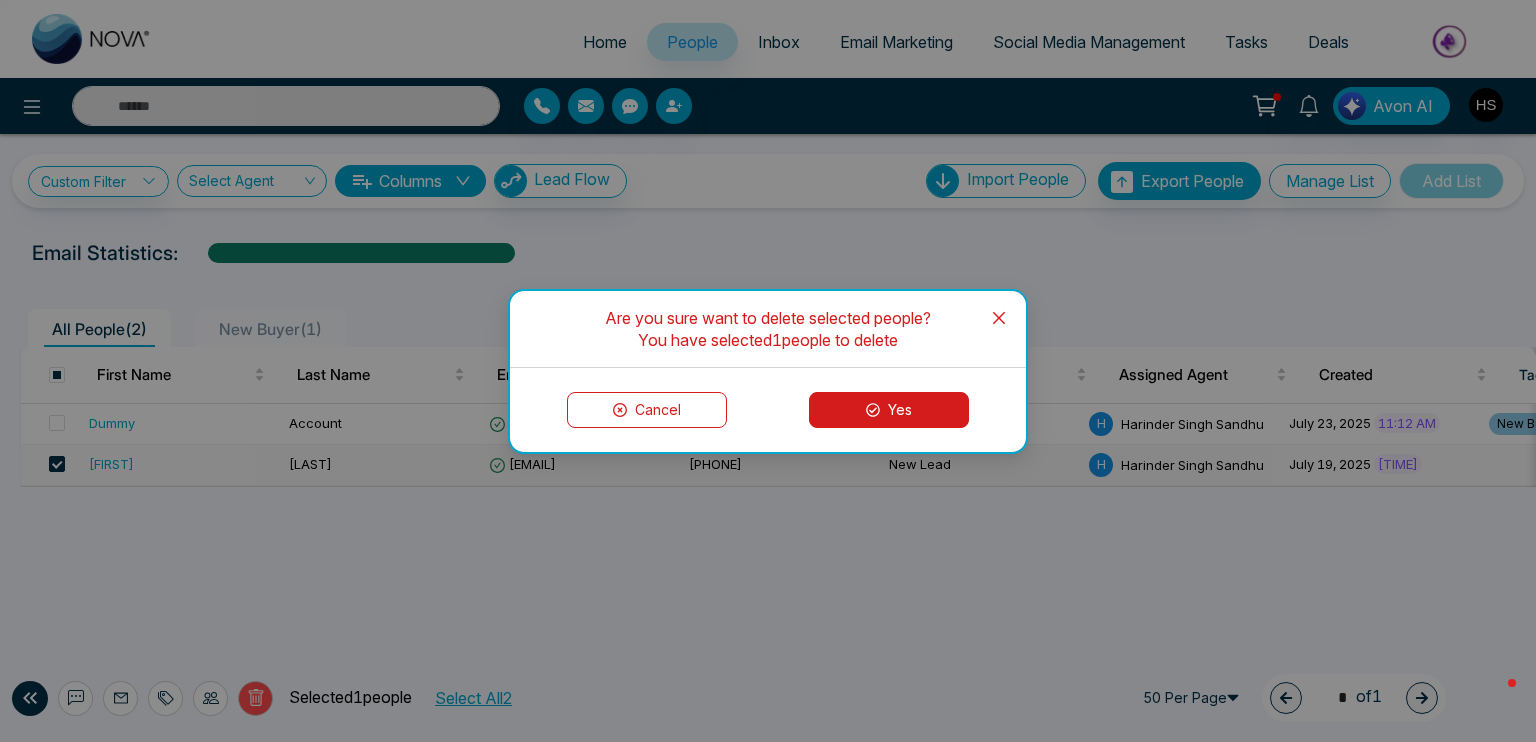 click on "Yes" at bounding box center [889, 410] 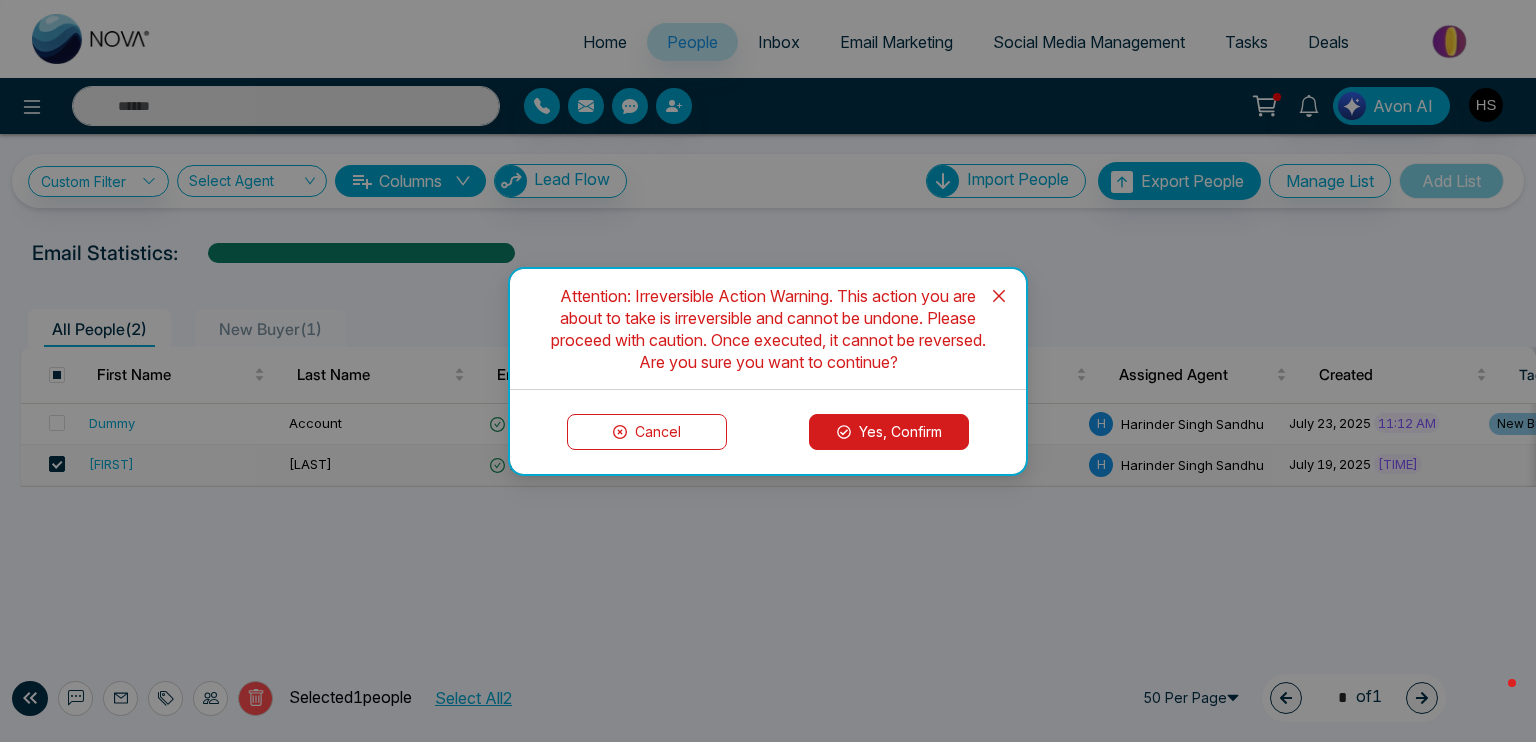 drag, startPoint x: 861, startPoint y: 417, endPoint x: 858, endPoint y: 456, distance: 39.115215 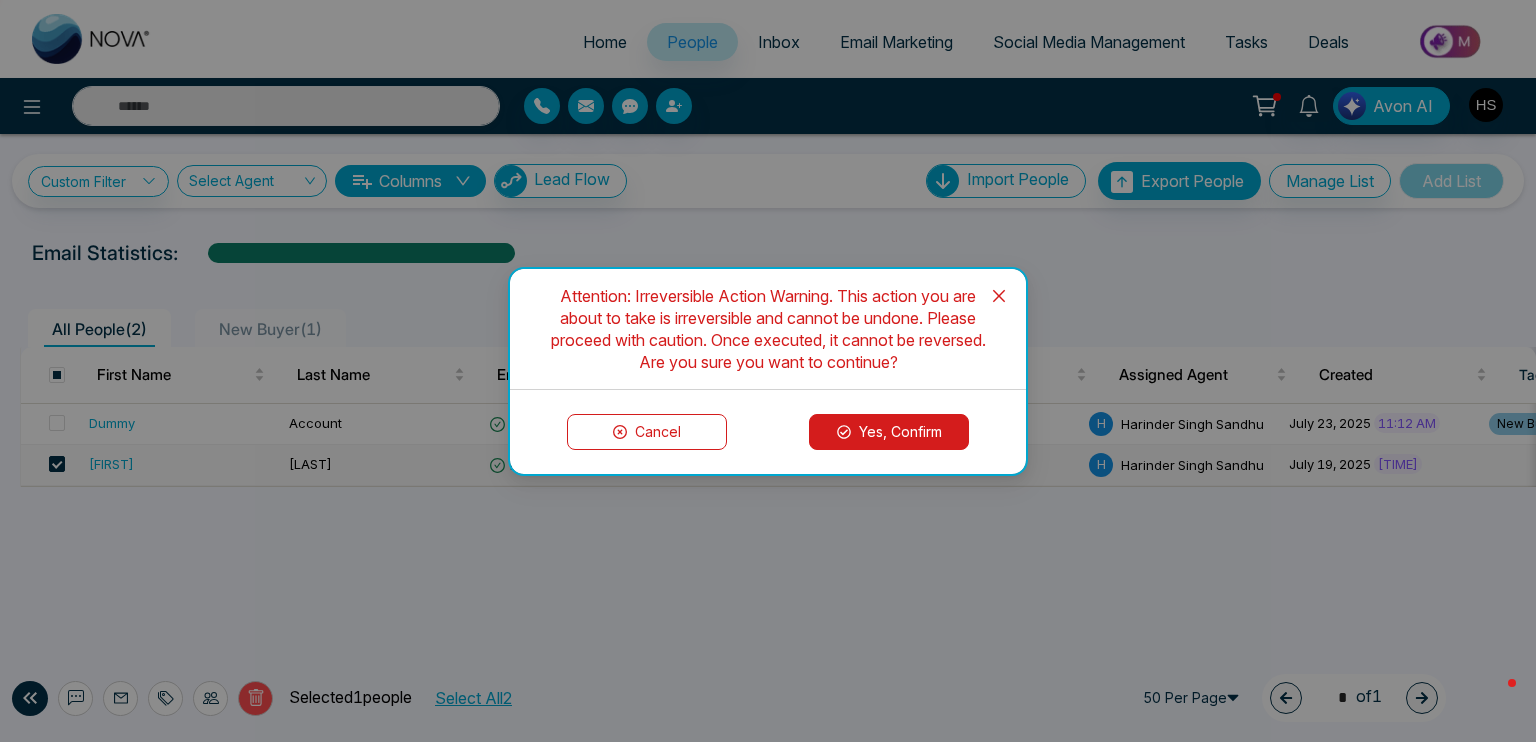 click on "Yes, Confirm" at bounding box center [889, 432] 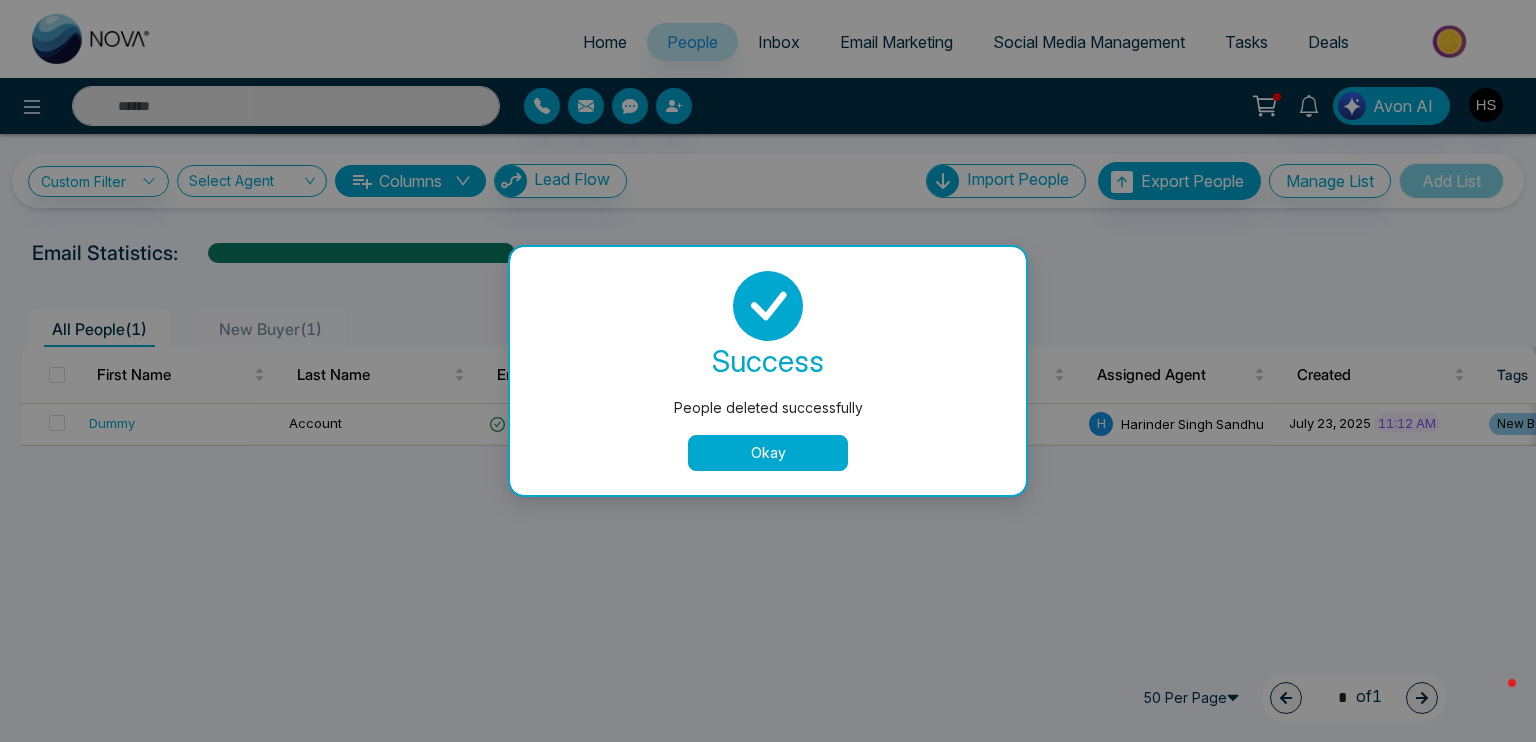 click on "Okay" at bounding box center [768, 453] 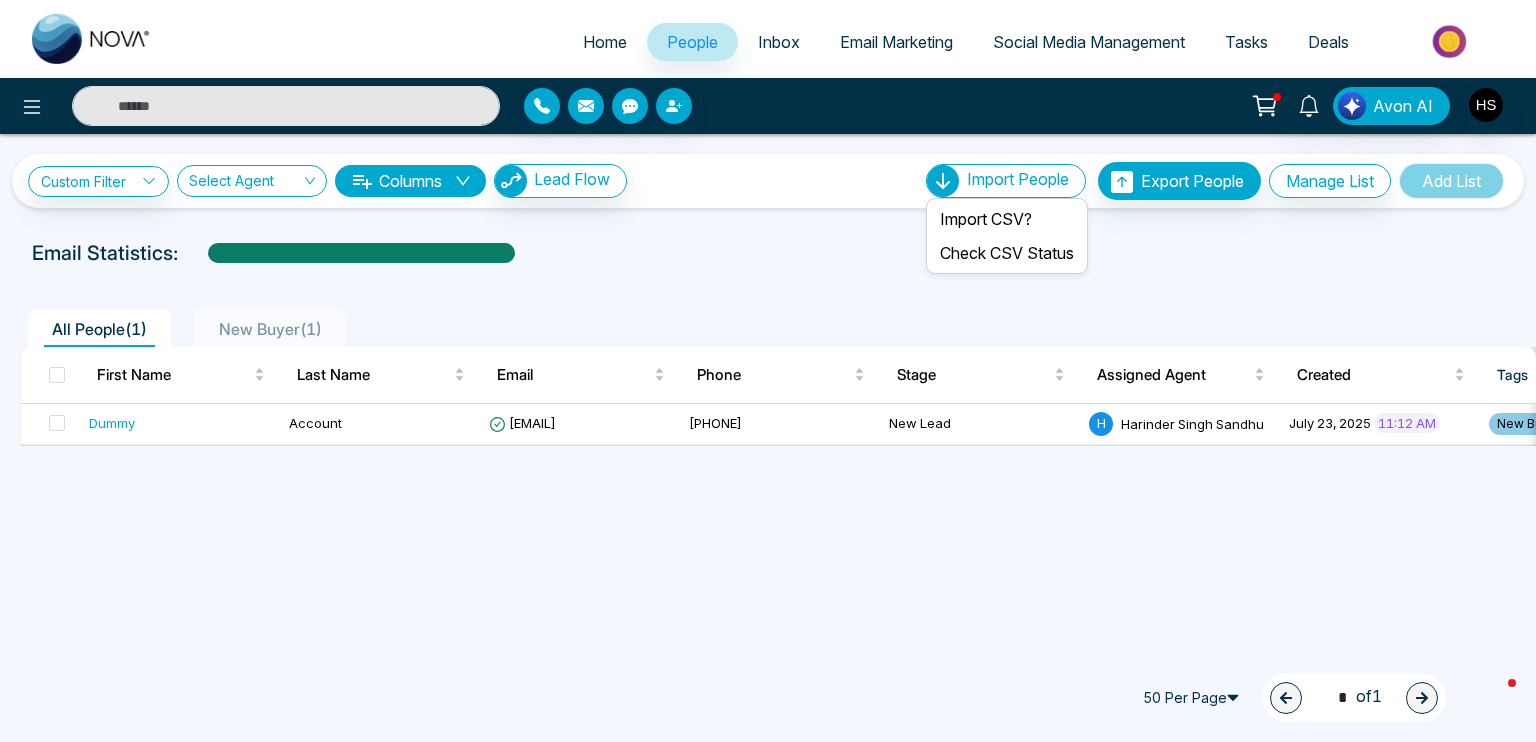 click on "Import People" at bounding box center [1018, 179] 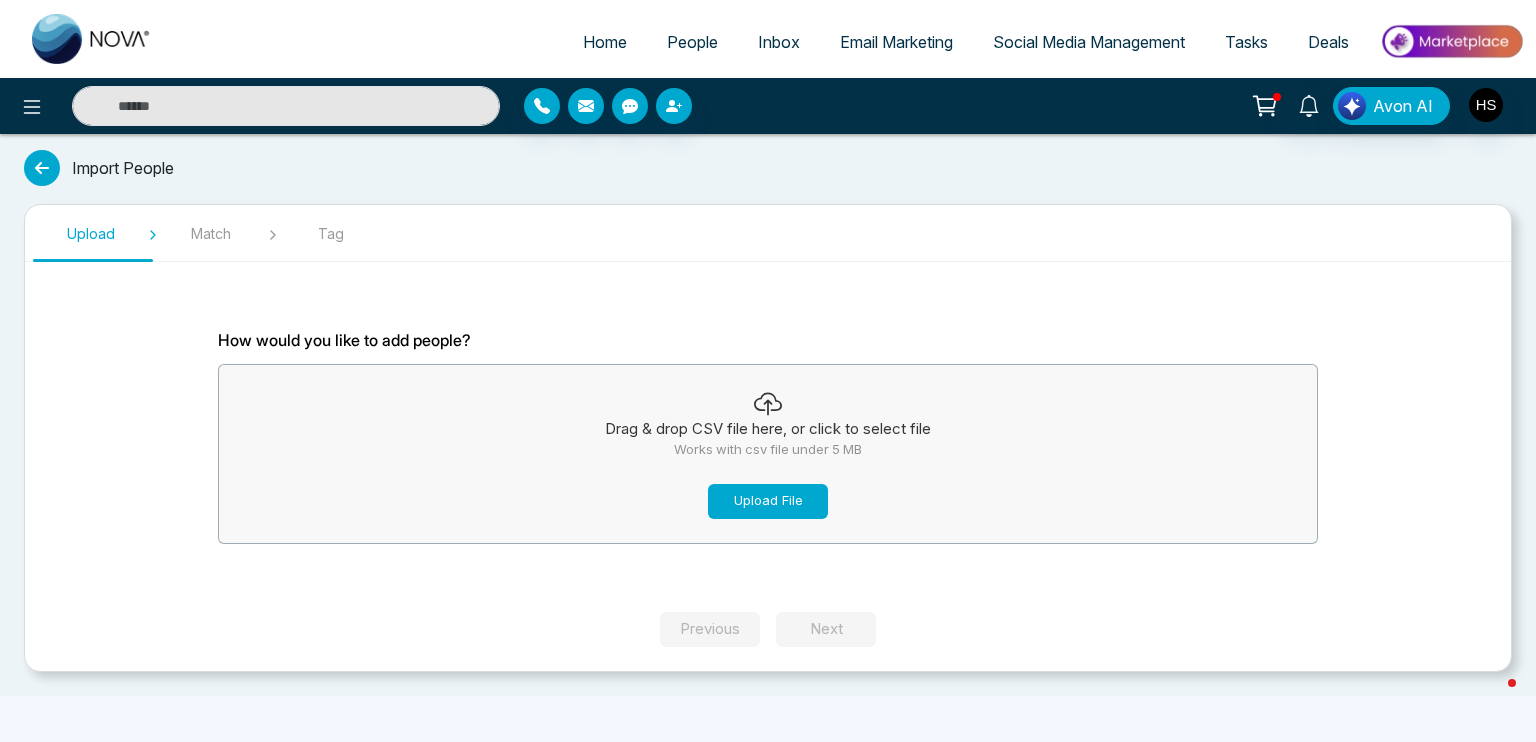 click on "Upload File" at bounding box center (768, 501) 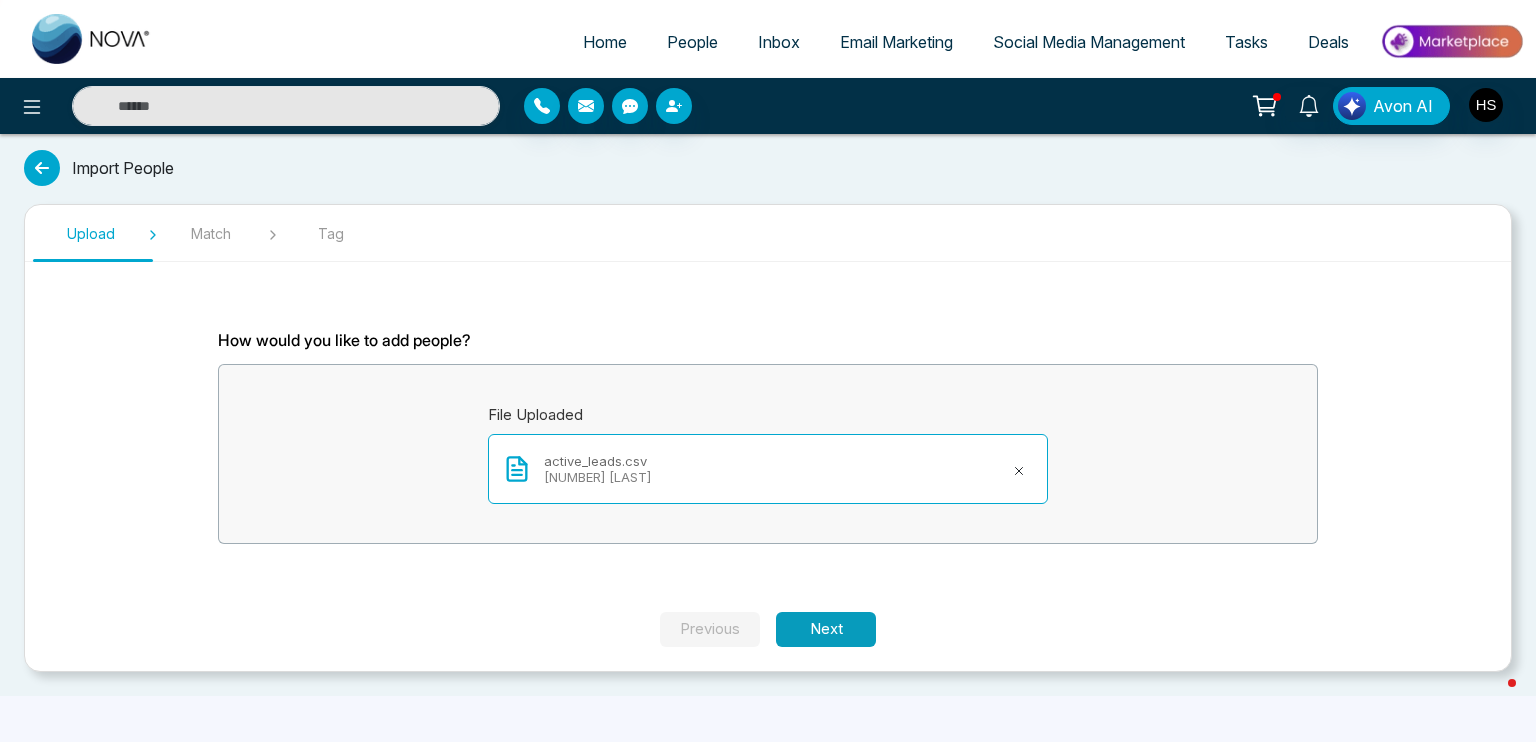 click on "Next" at bounding box center [826, 629] 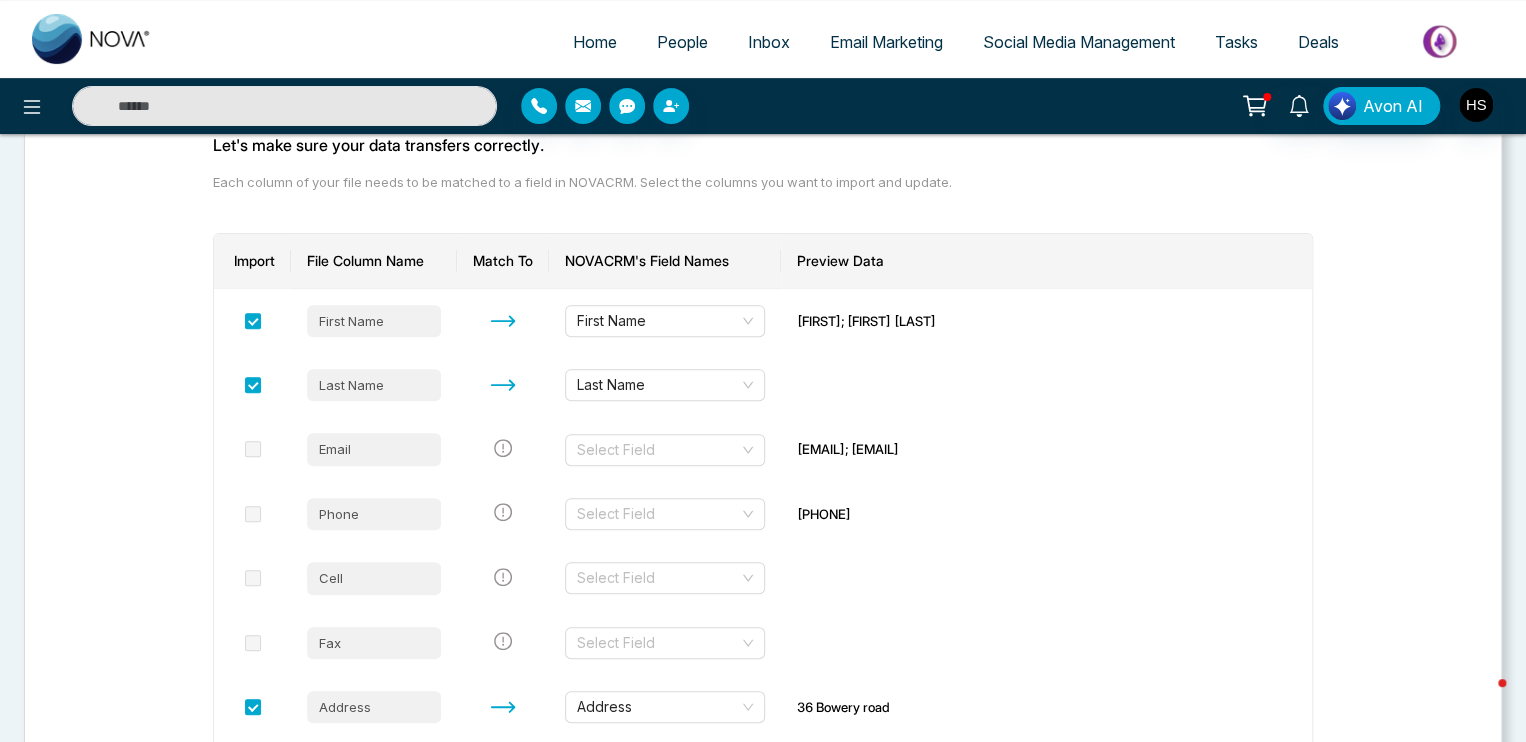 scroll, scrollTop: 200, scrollLeft: 0, axis: vertical 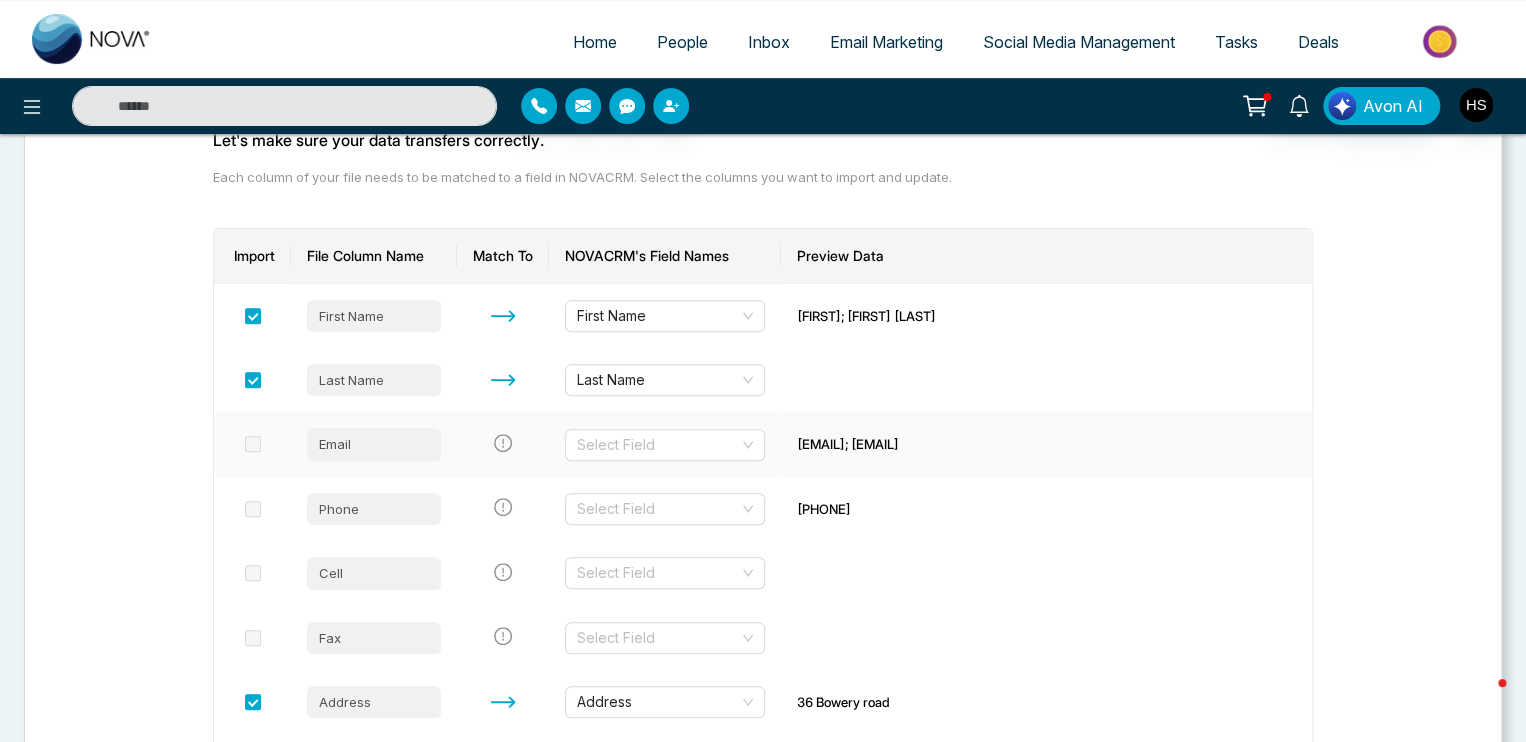 click at bounding box center (253, 444) 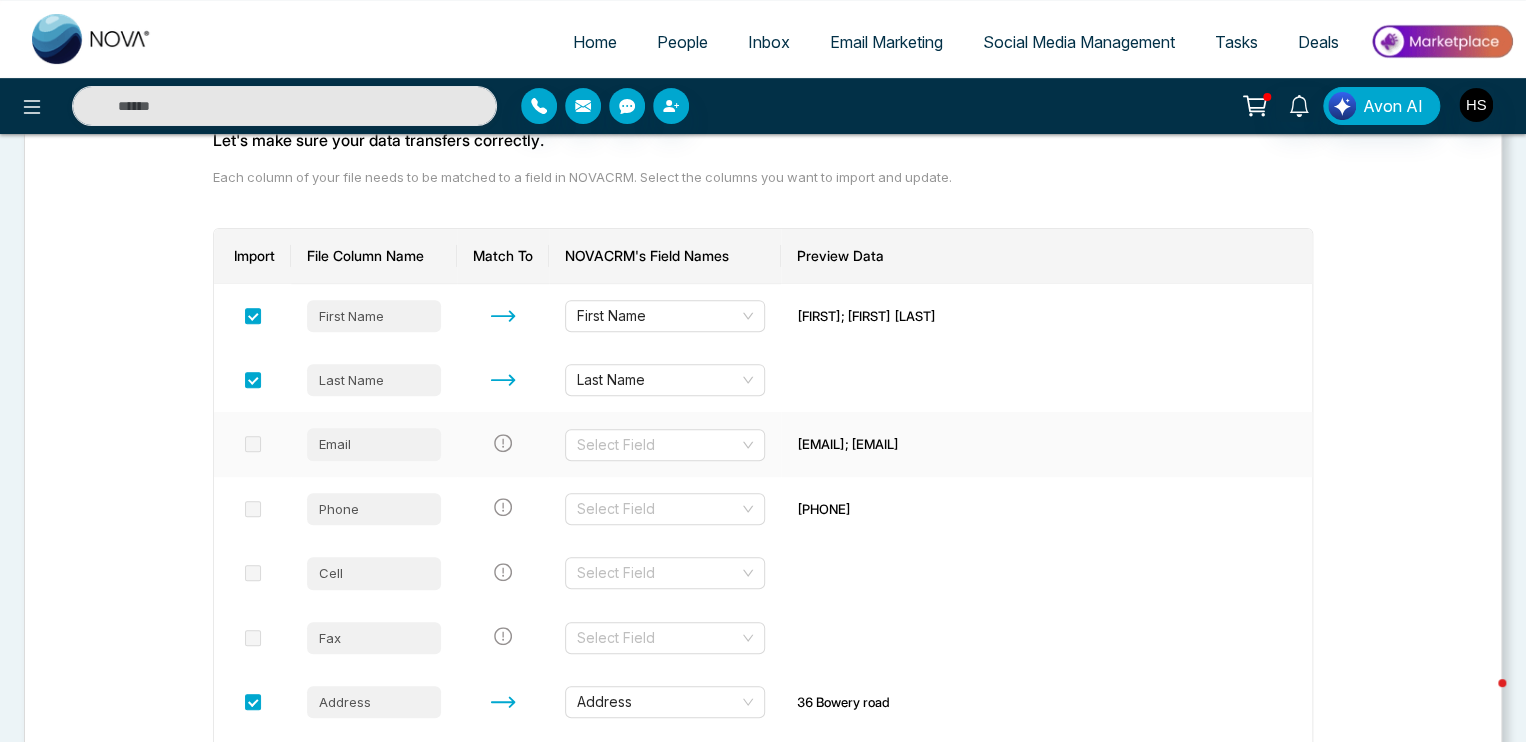 click at bounding box center [253, 444] 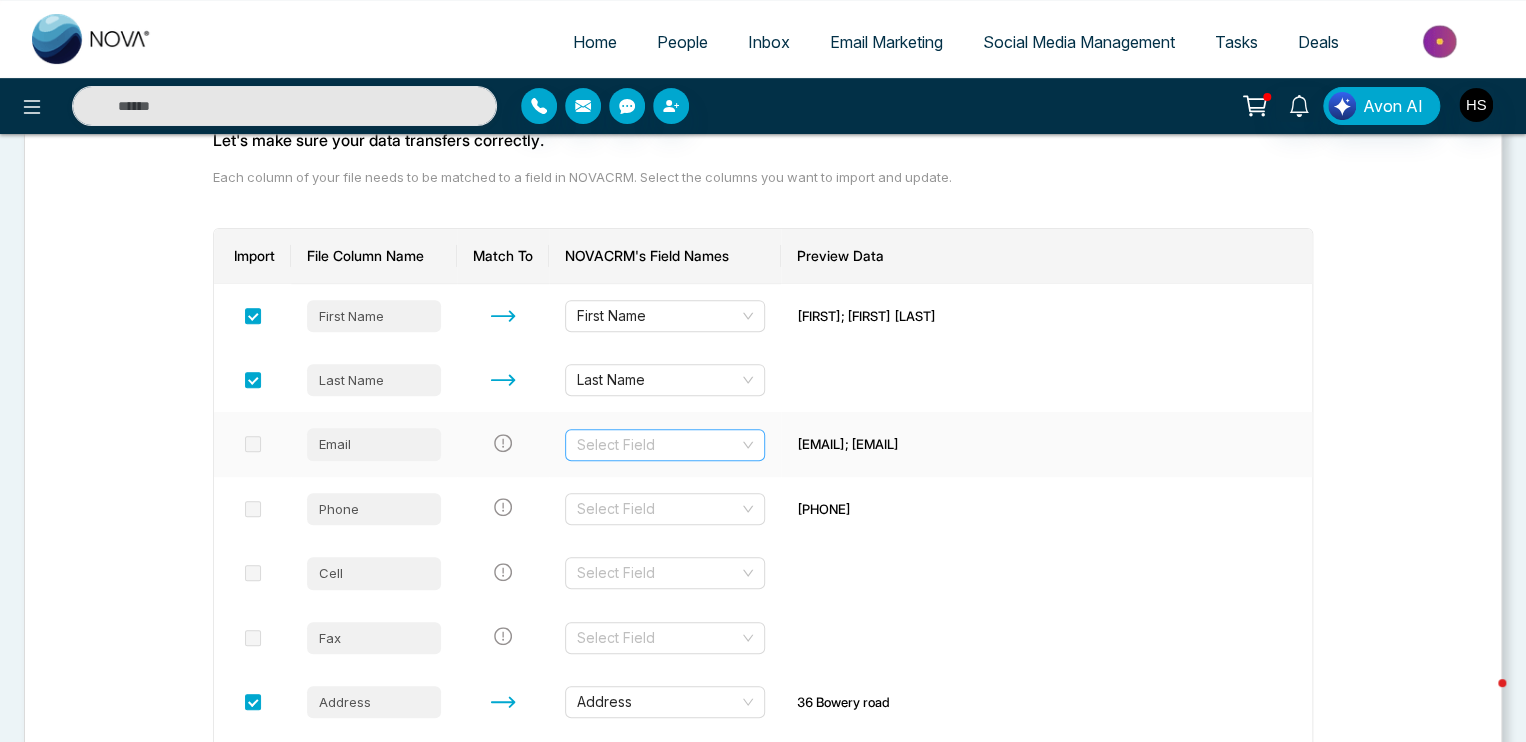 click at bounding box center [658, 445] 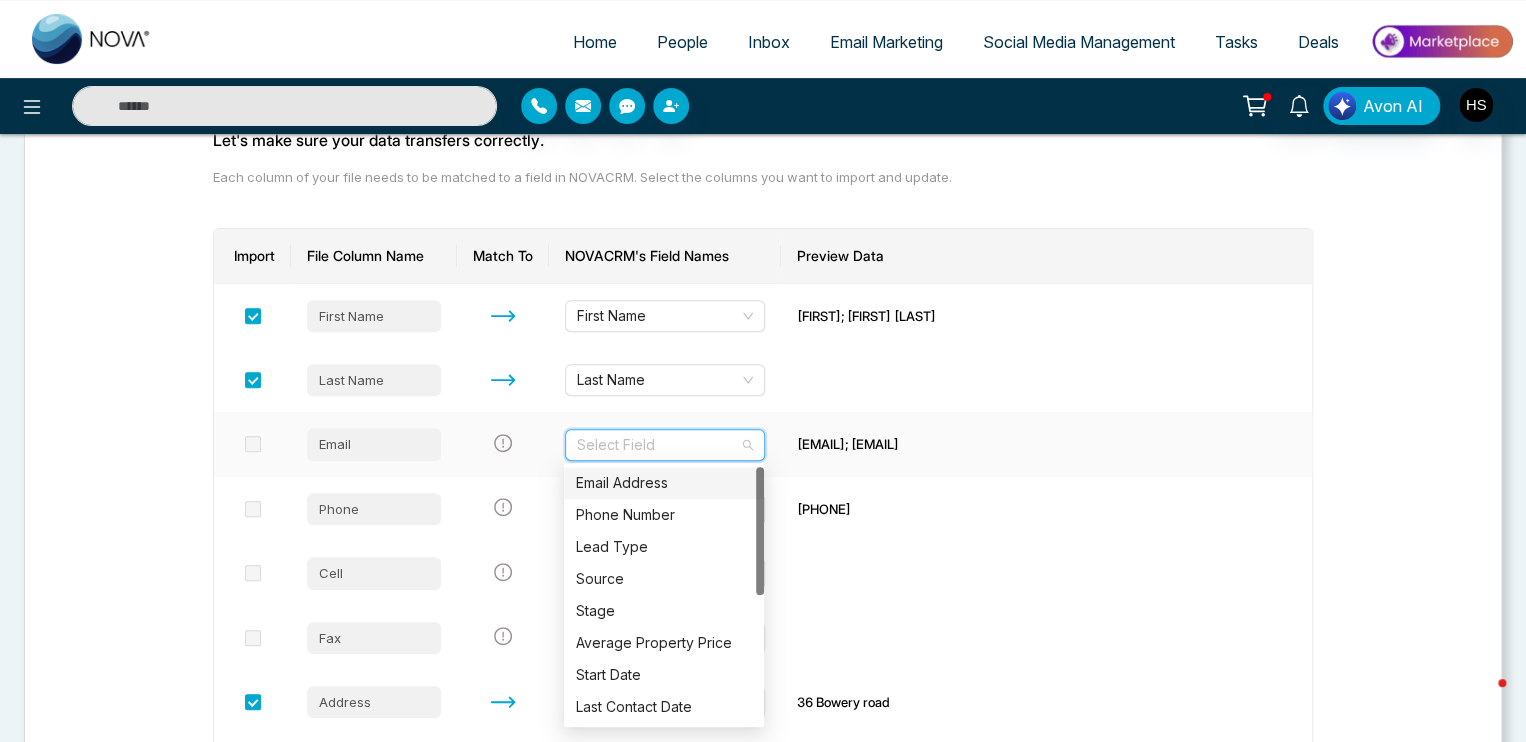click on "Email Address" at bounding box center (664, 483) 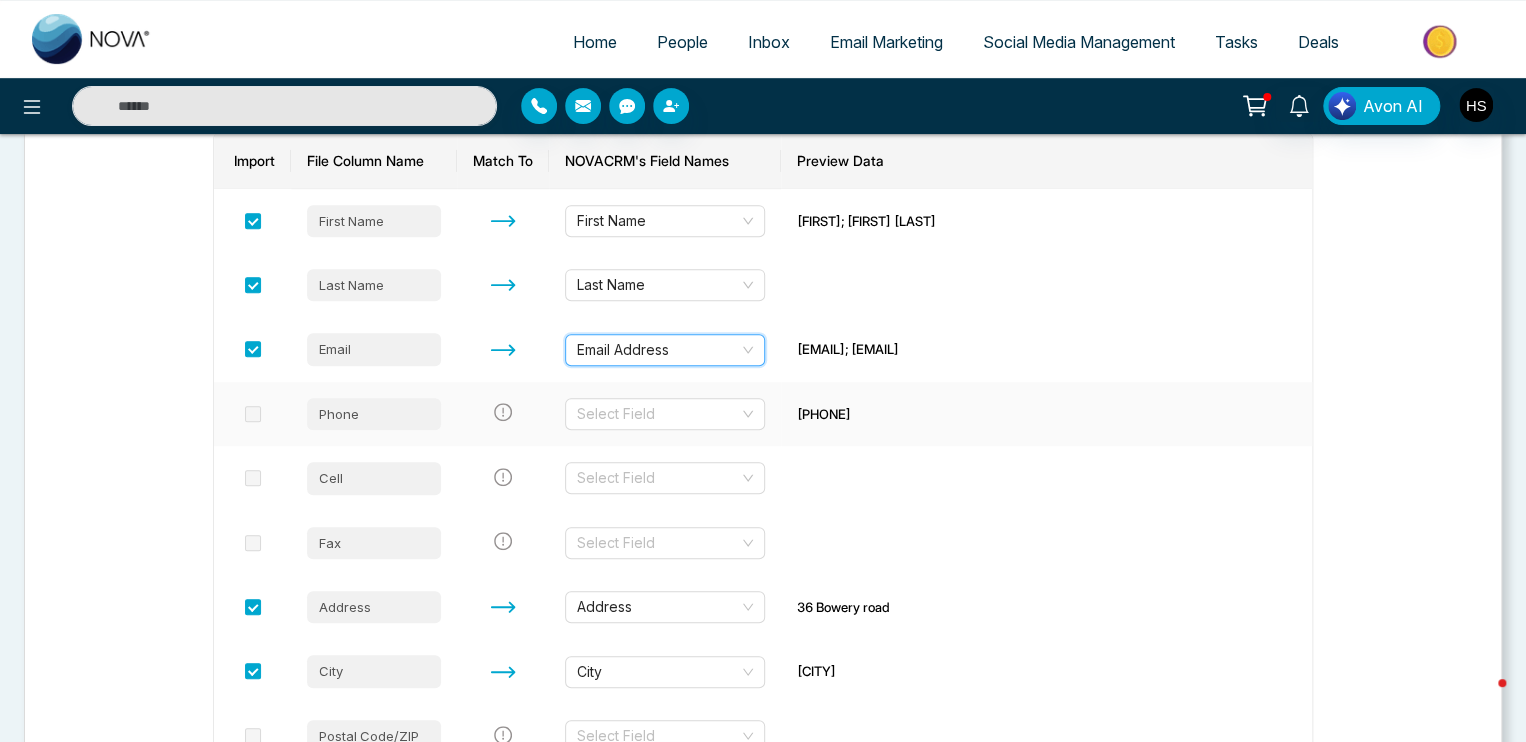 scroll, scrollTop: 300, scrollLeft: 0, axis: vertical 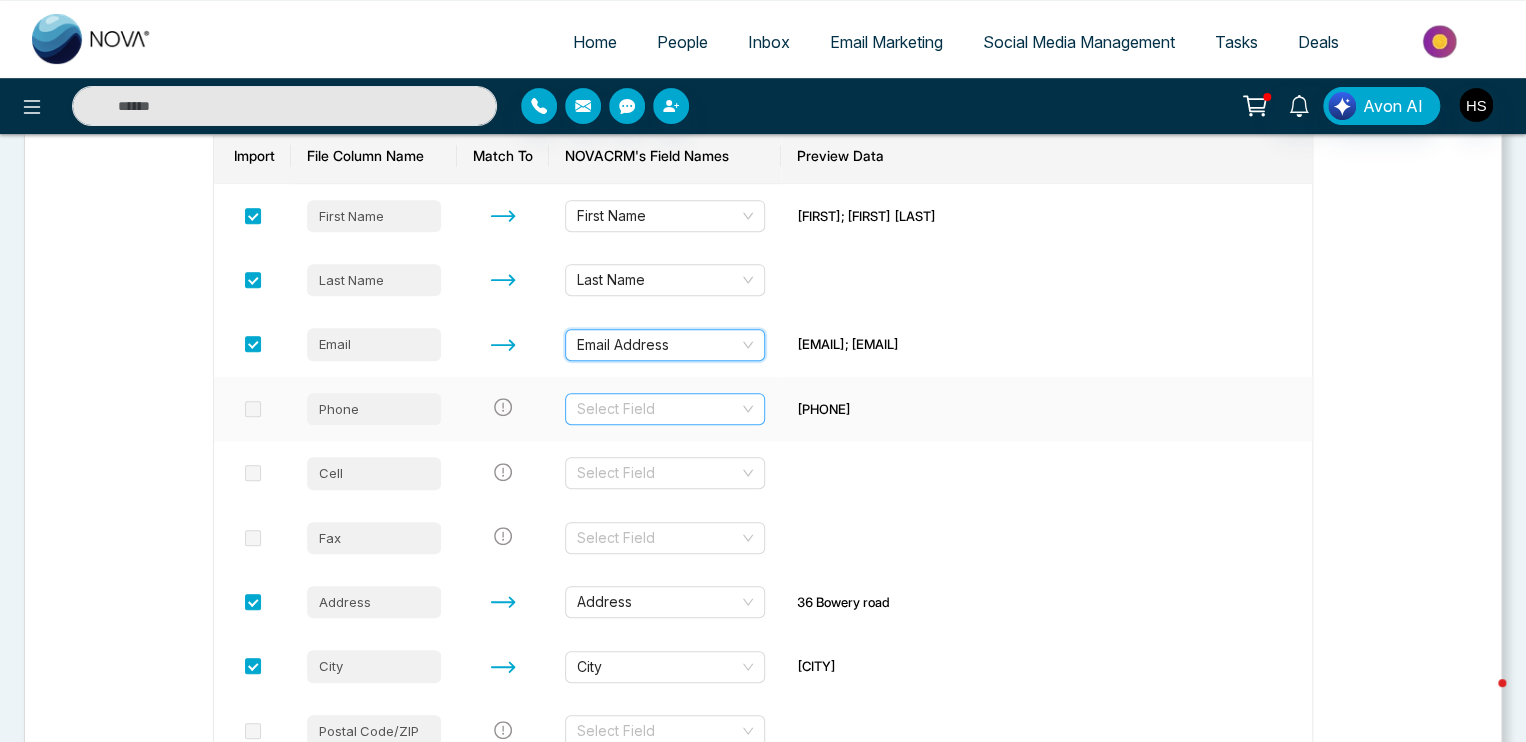 click at bounding box center (658, 409) 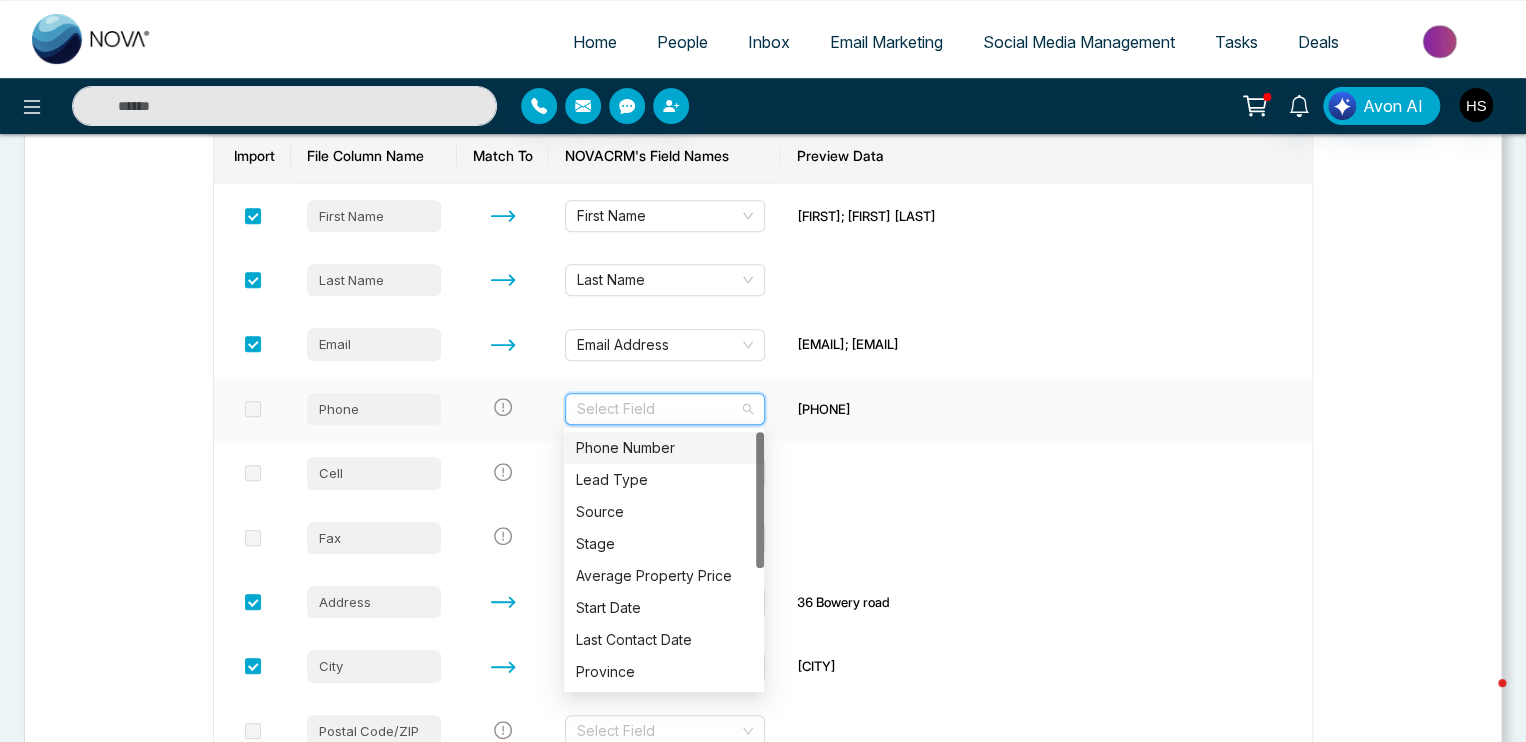 click on "Phone Number" at bounding box center (664, 448) 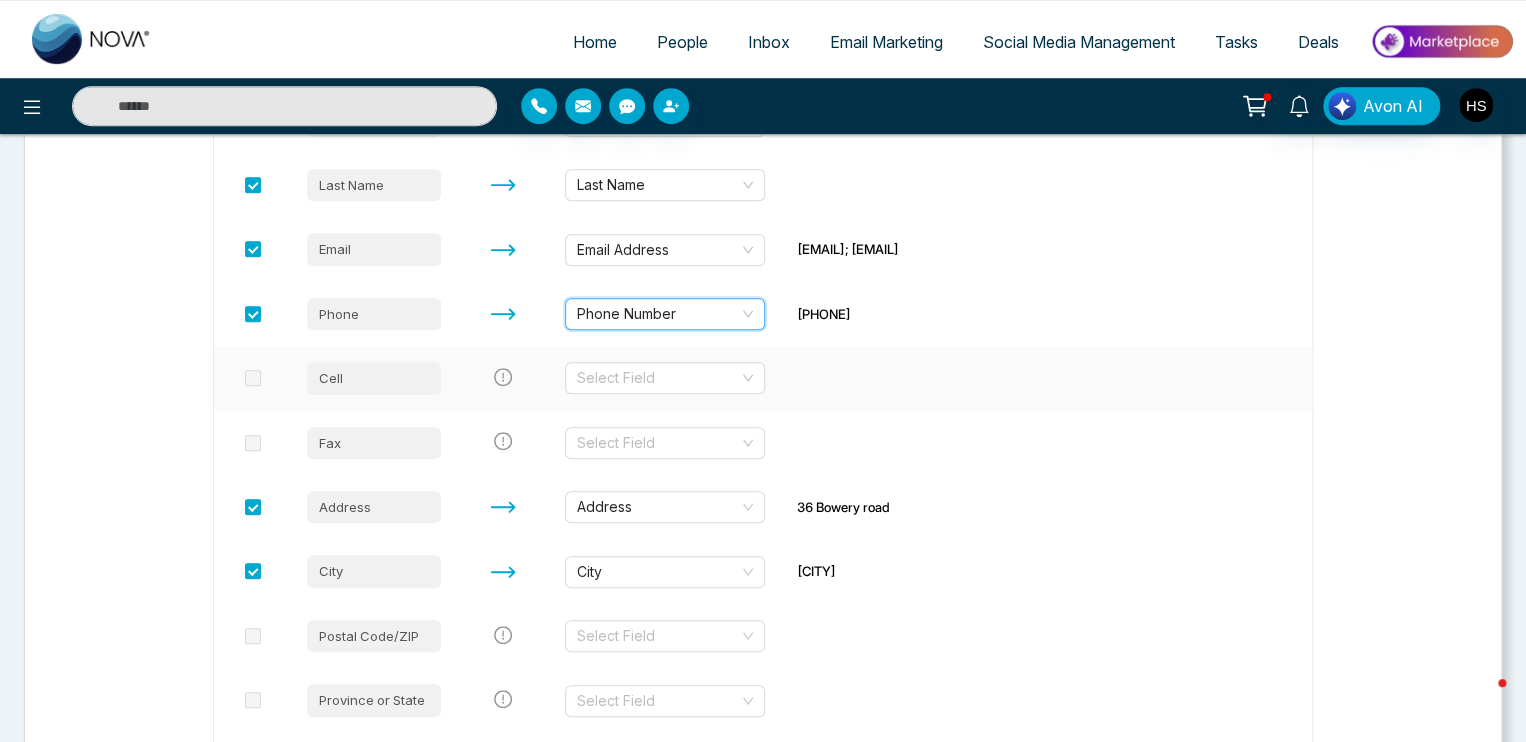 scroll, scrollTop: 400, scrollLeft: 0, axis: vertical 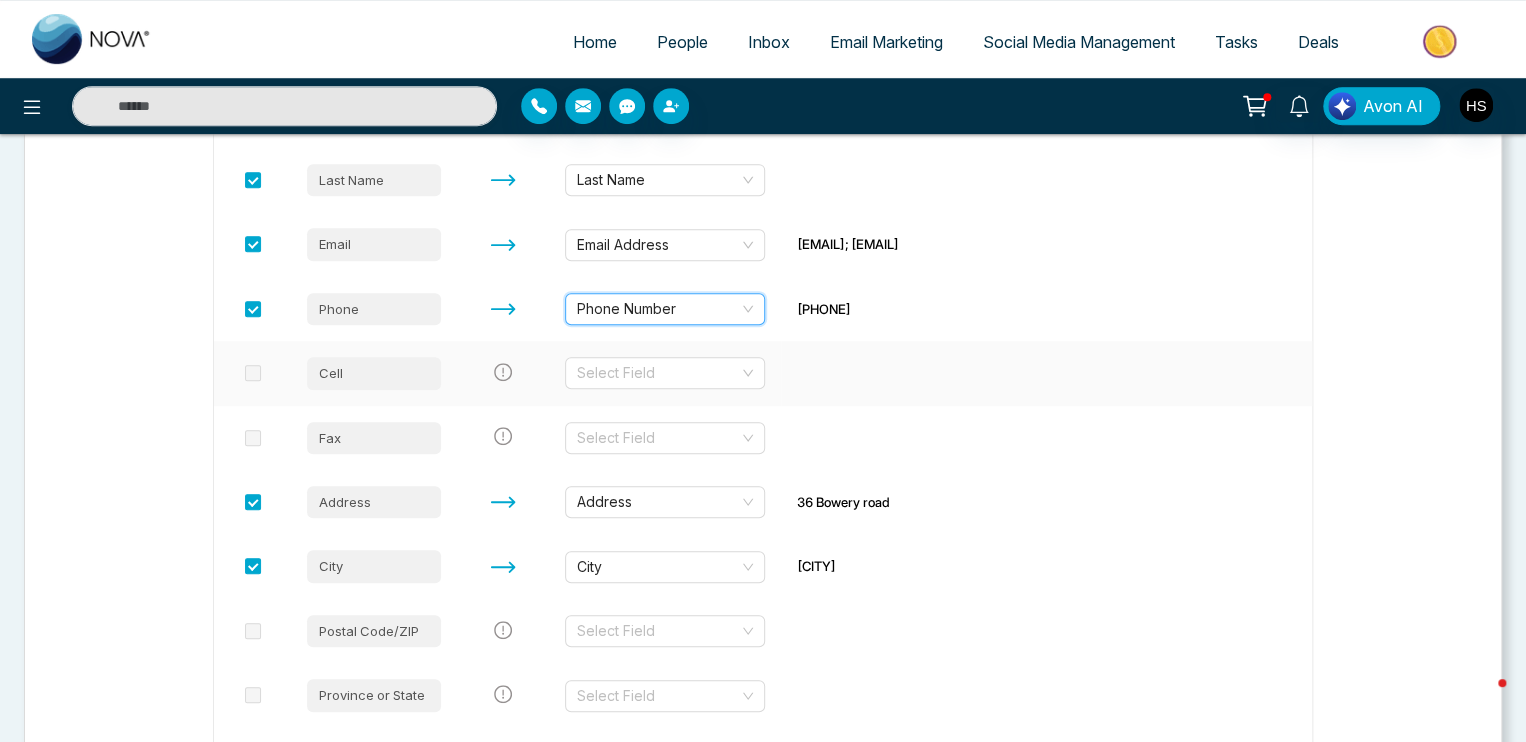 click on "Select Field" at bounding box center [665, 373] 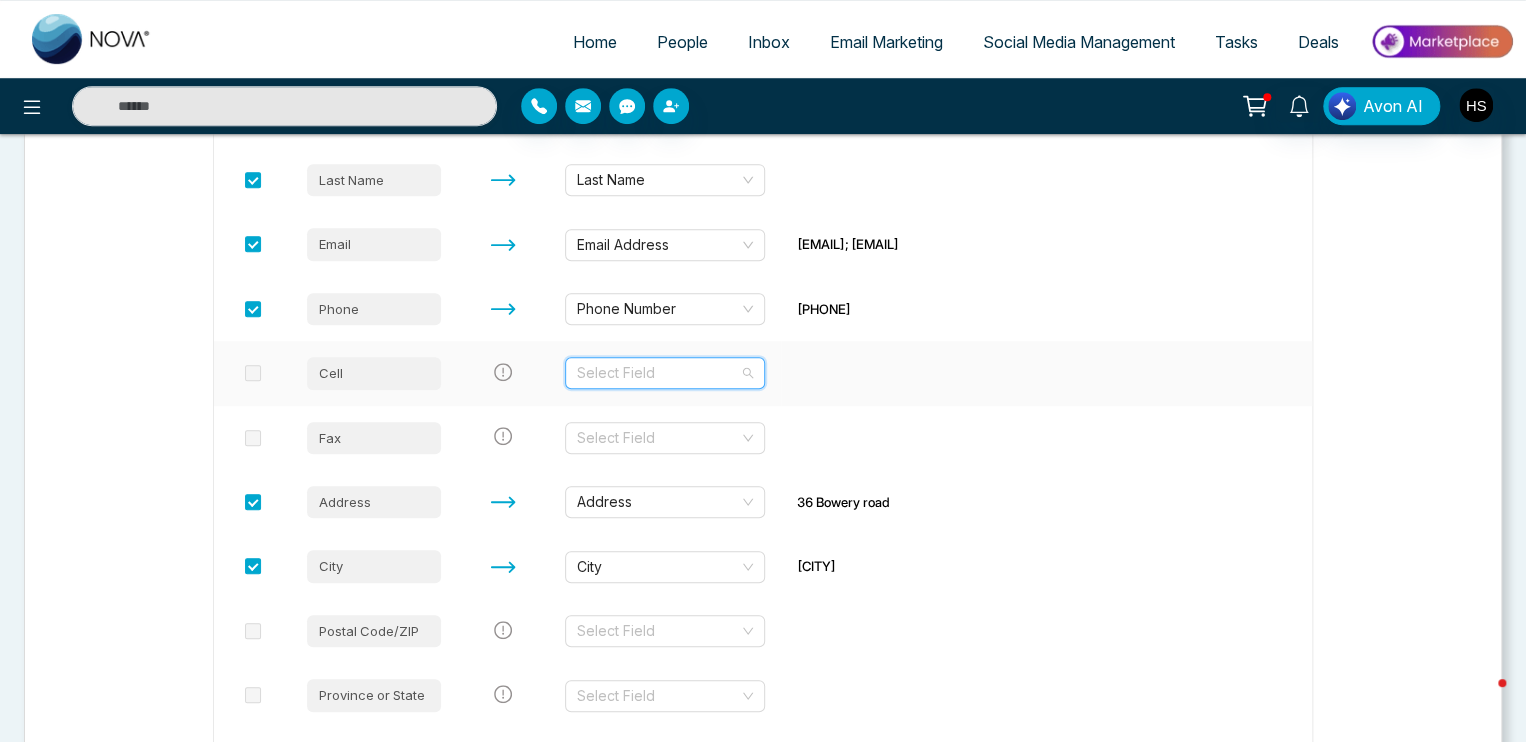 click at bounding box center (658, 373) 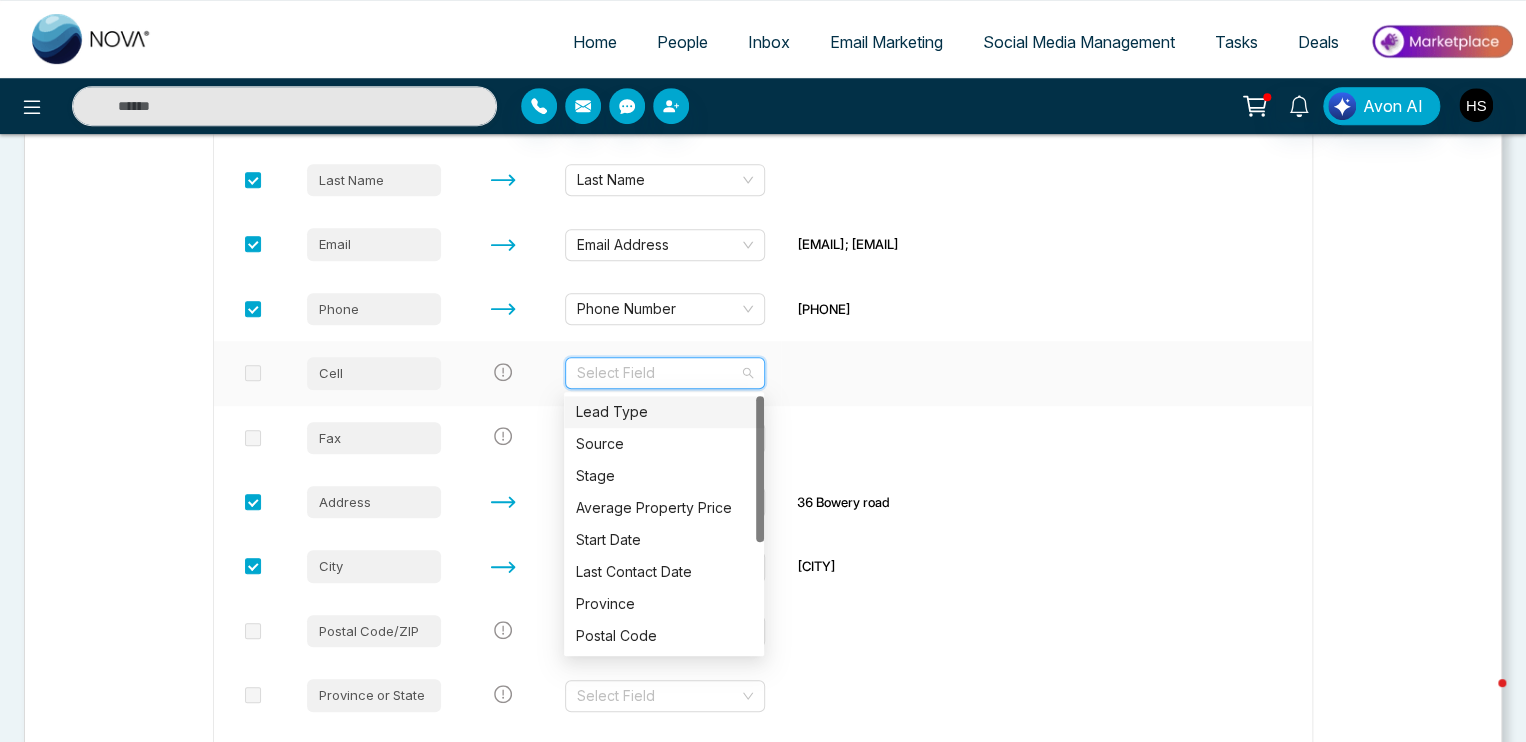 click at bounding box center [658, 373] 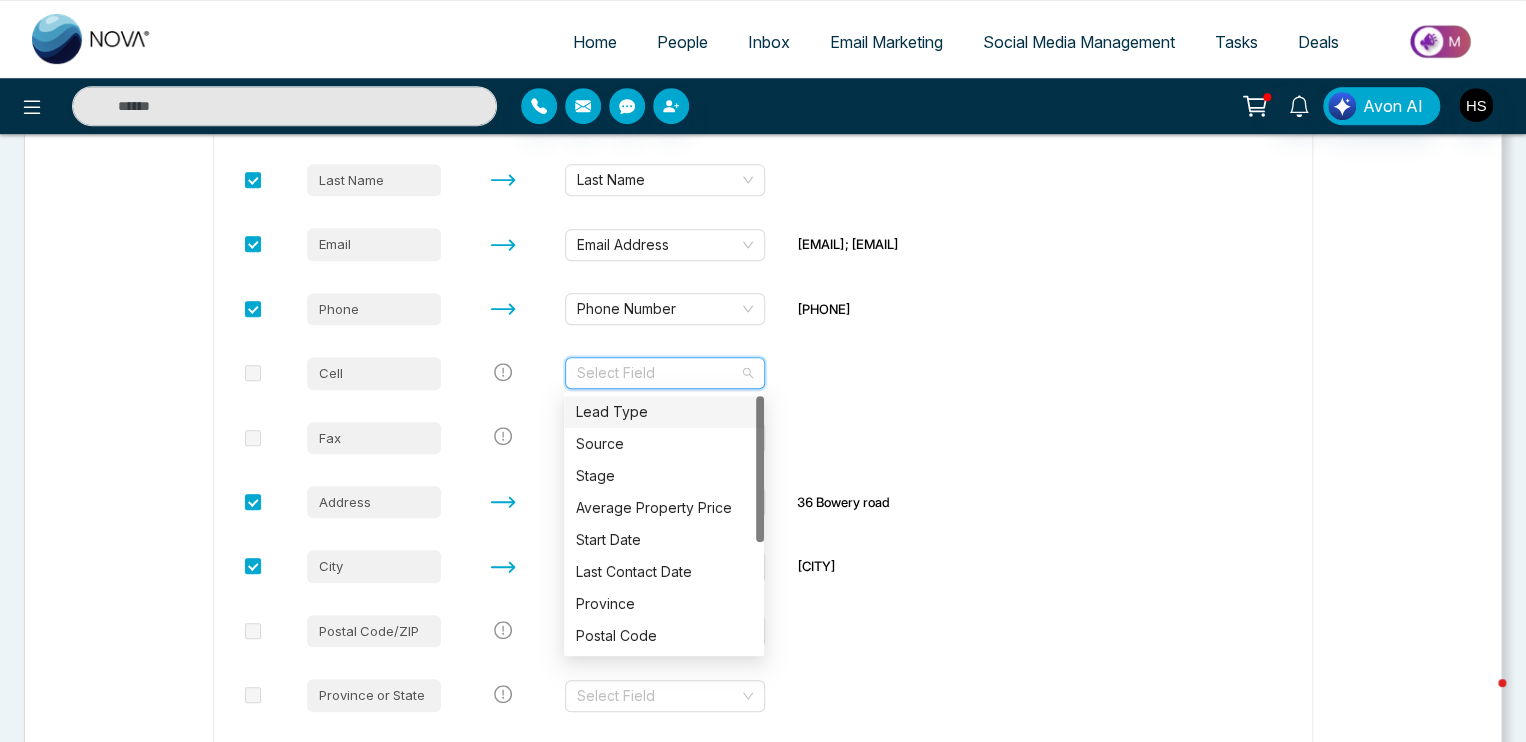 click on "Upload   Match   Tag   Let's make sure your data transfers correctly. Each column of your file needs to be matched to a field in NOVACRM. Select the columns you want to import and update. Import File Column Name Match To NOVACRM's Field Names Preview Data First Name First Name  [FIRST];  [FIRST] Last Name Last Name Email Email Address [EMAIL]; [EMAIL] Phone Phone Number [PHONE] Cell Select Field Fax Select Field Address Address 36 Bowery road City City [CITY] Postal Code/ZIP Select Field Province or State Select Field Country Select Field Canada; Canada Company Select Field User Submissions Select Field Birthday Date Select Field Lead Category Select Field BUYER & SELLER, Email Commercial, Email Residential, [CITY], Copeman hershey; BUYER, Email Residential, Leads Platform, Current, [CITY], [CITY] Previous Next" at bounding box center [763, 494] 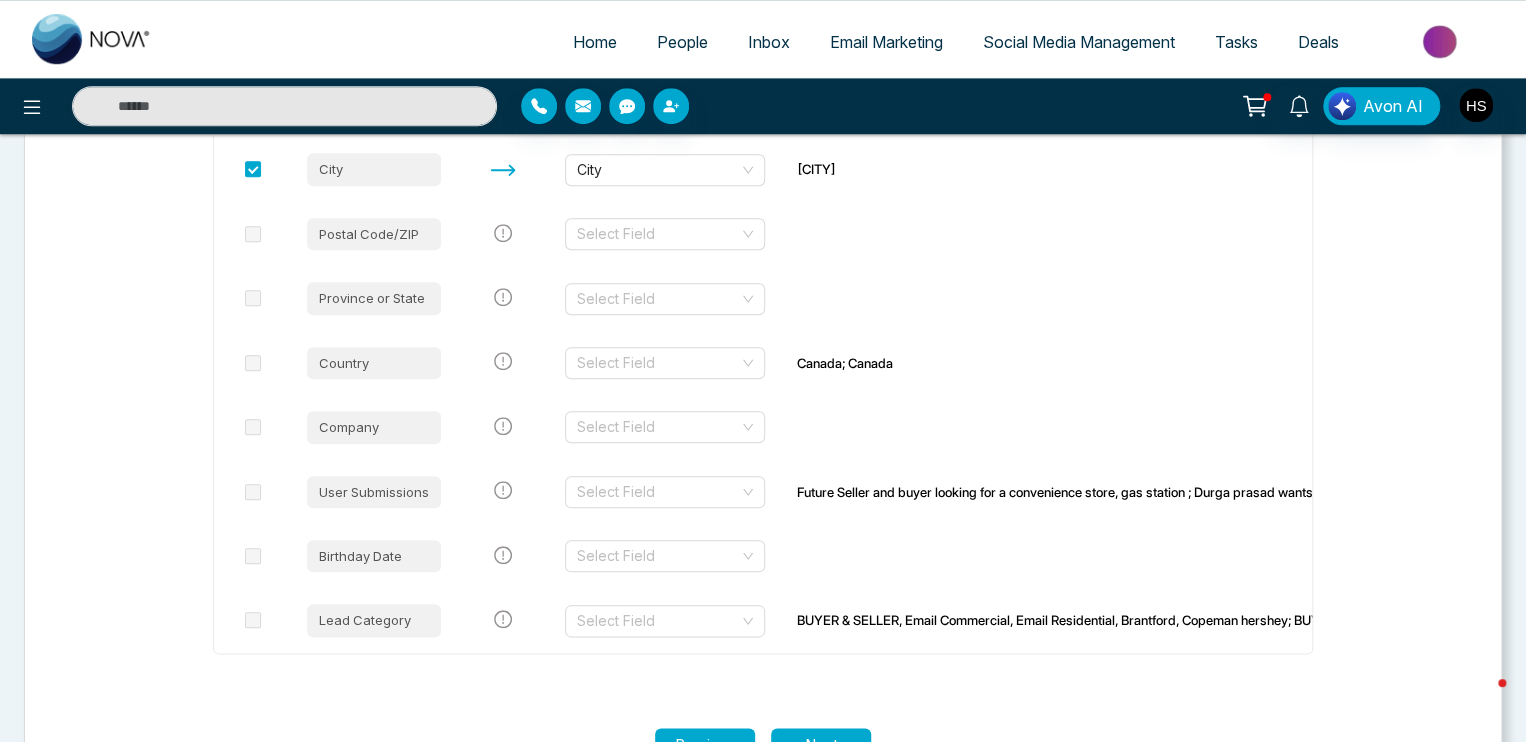 scroll, scrollTop: 800, scrollLeft: 0, axis: vertical 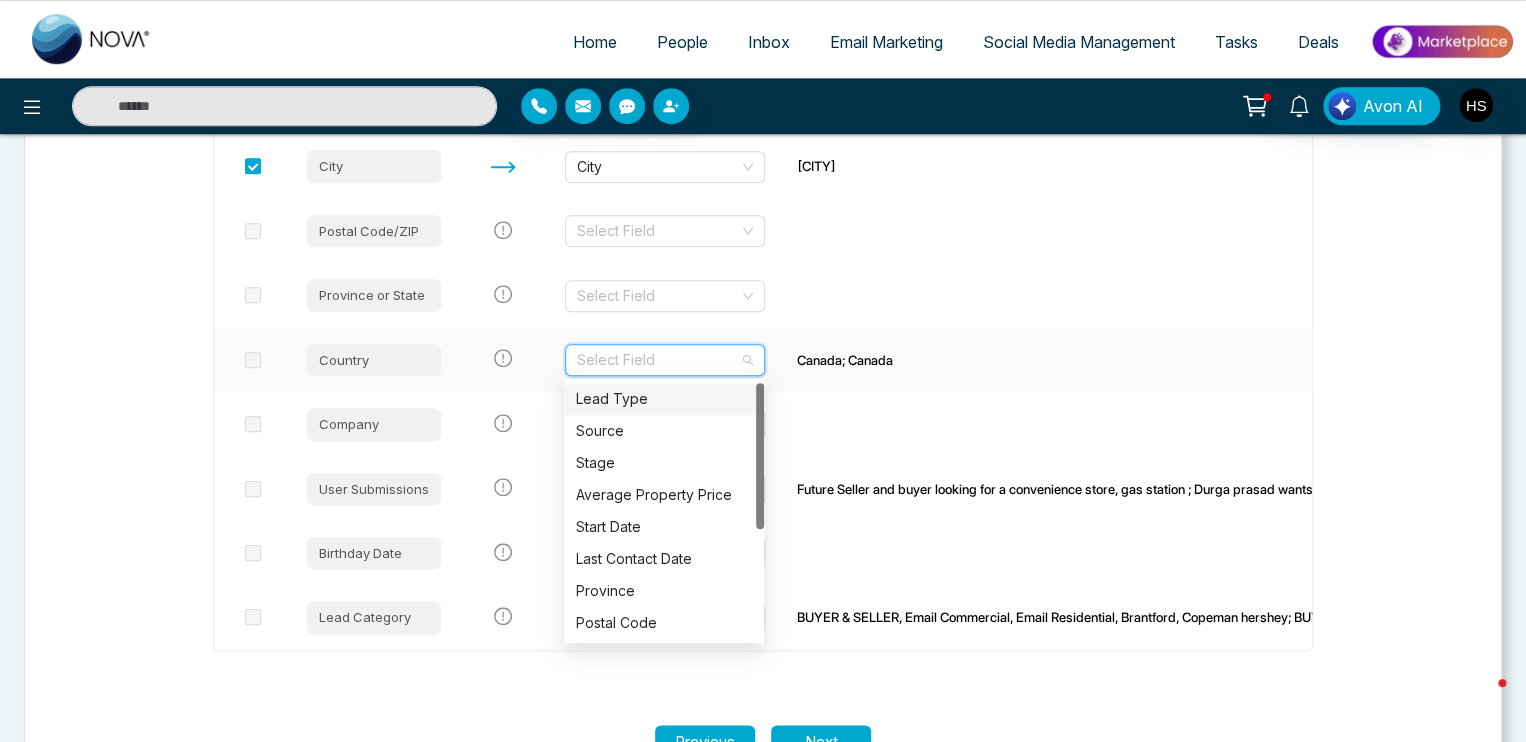 click at bounding box center [658, 360] 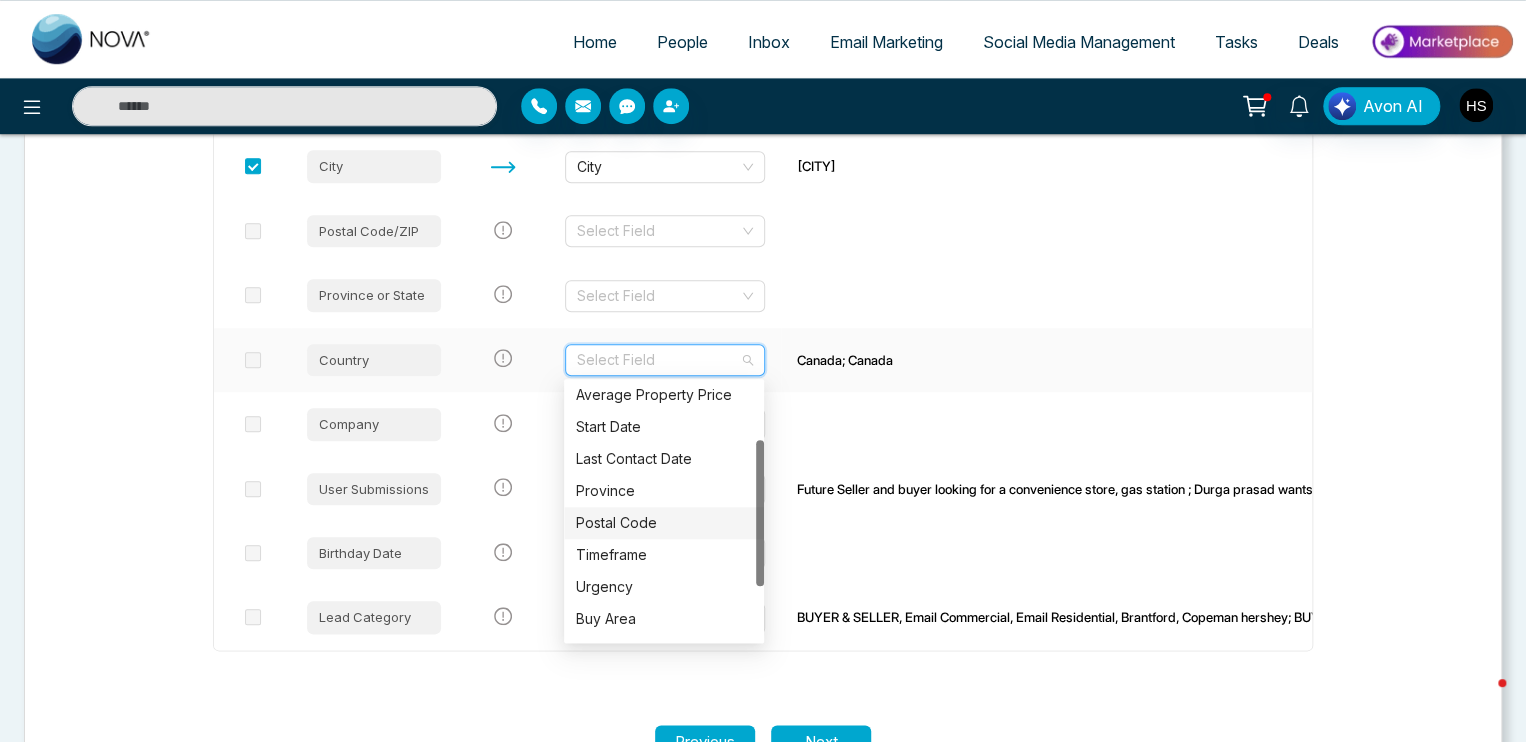 scroll, scrollTop: 192, scrollLeft: 0, axis: vertical 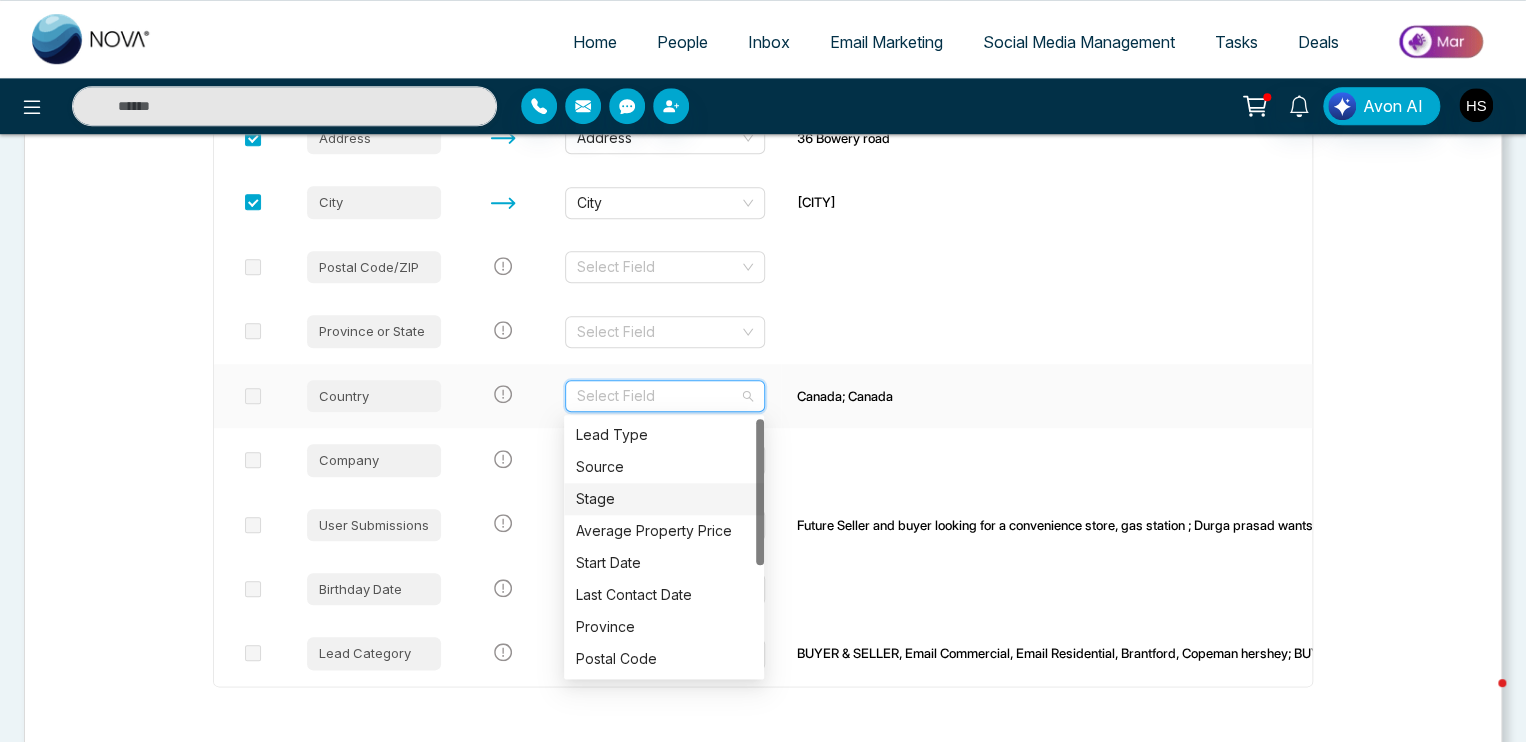 drag, startPoint x: 759, startPoint y: 490, endPoint x: 762, endPoint y: 451, distance: 39.115215 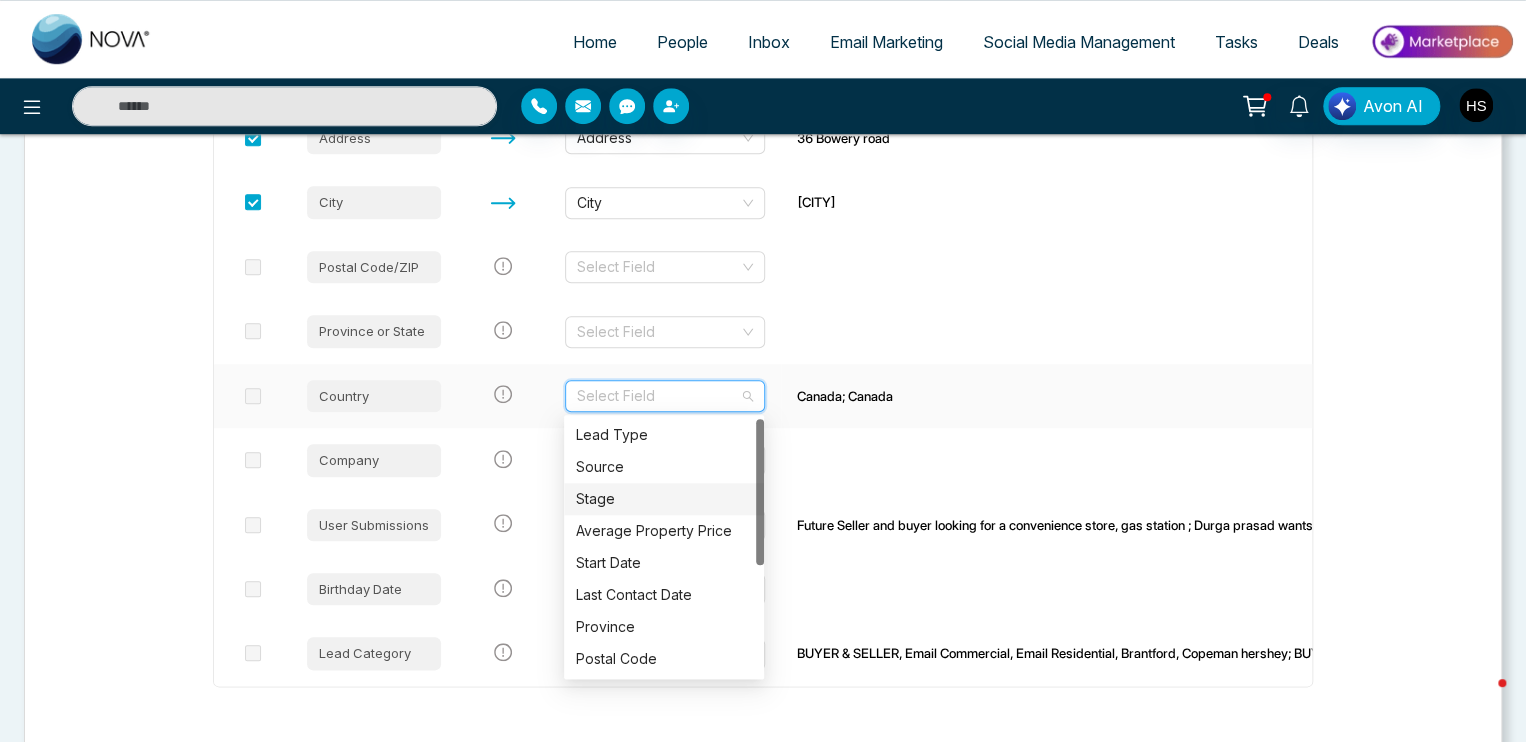 click at bounding box center [760, 492] 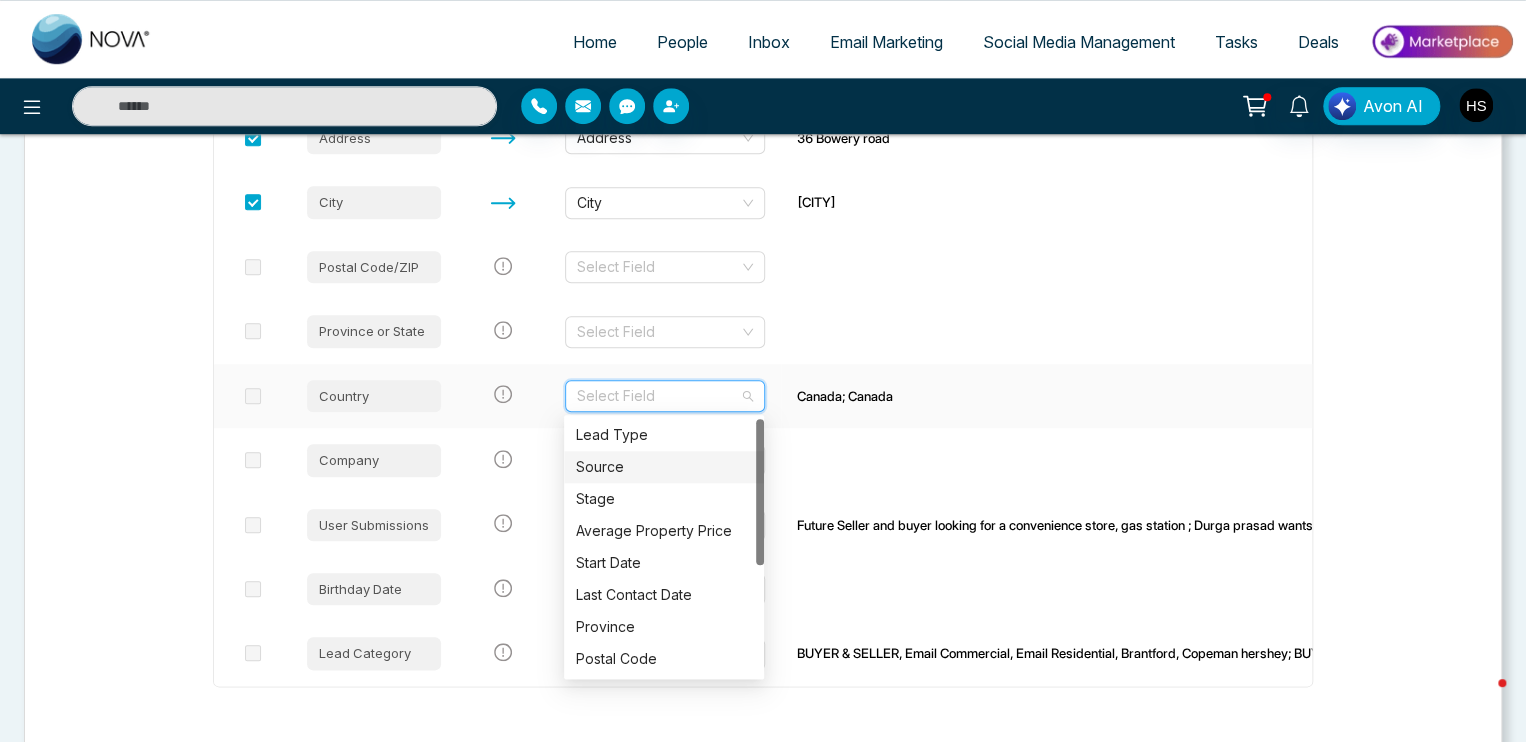 click at bounding box center [253, 396] 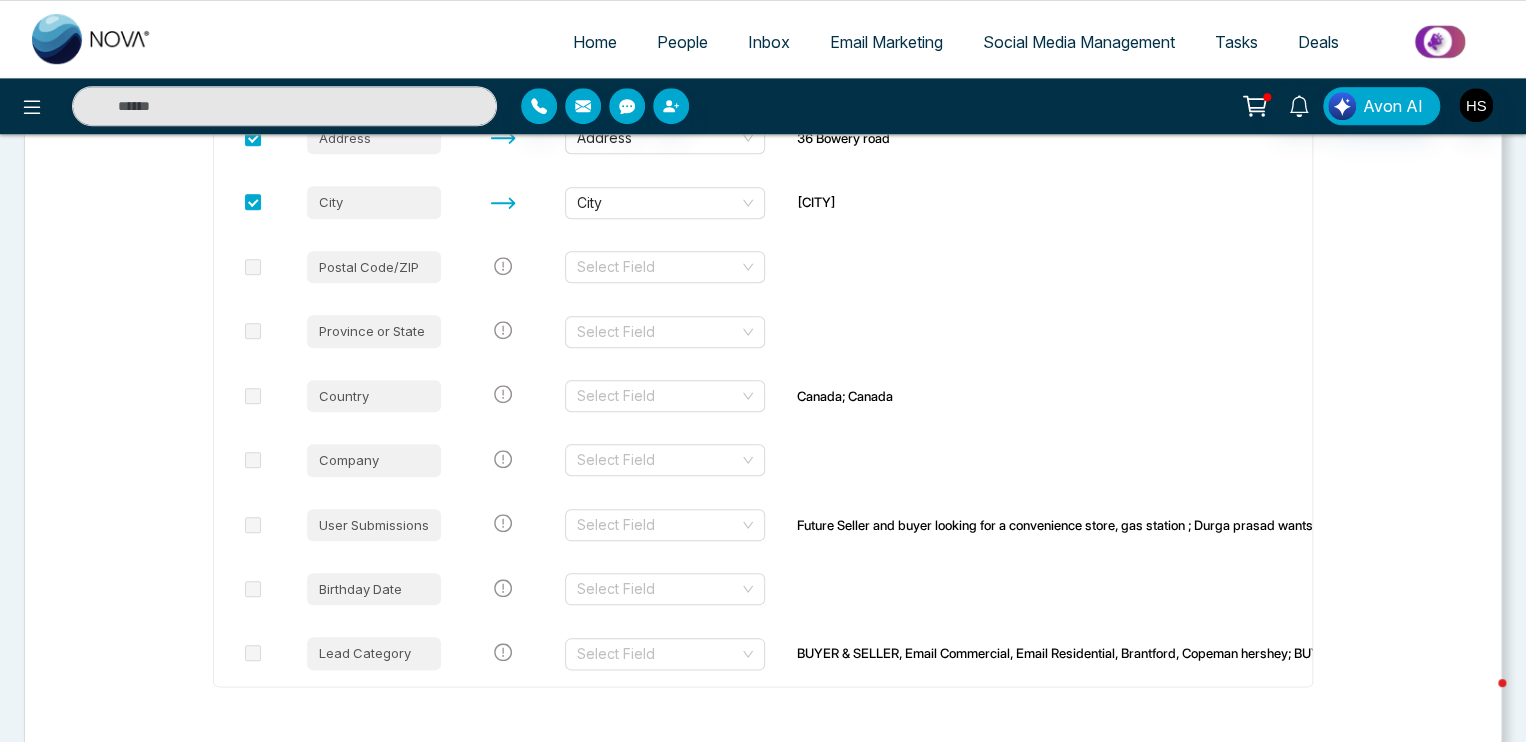 click on "Upload   Match   Tag   Let's make sure your data transfers correctly. Each column of your file needs to be matched to a field in NOVACRM. Select the columns you want to import and update. Import File Column Name Match To NOVACRM's Field Names Preview Data First Name First Name  [FIRST];  [FIRST] Last Name Last Name Email Email Address [EMAIL]; [EMAIL] Phone Phone Number [PHONE] Cell Select Field Fax Select Field Address Address 36 Bowery road City City [CITY] Postal Code/ZIP Select Field Province or State Select Field Country Select Field Canada; Canada Company Select Field User Submissions Select Field Birthday Date Select Field Lead Category Select Field BUYER & SELLER, Email Commercial, Email Residential, [CITY], Copeman hershey; BUYER, Email Residential, Leads Platform, Current, [CITY], [CITY] Previous Next" at bounding box center [763, 130] 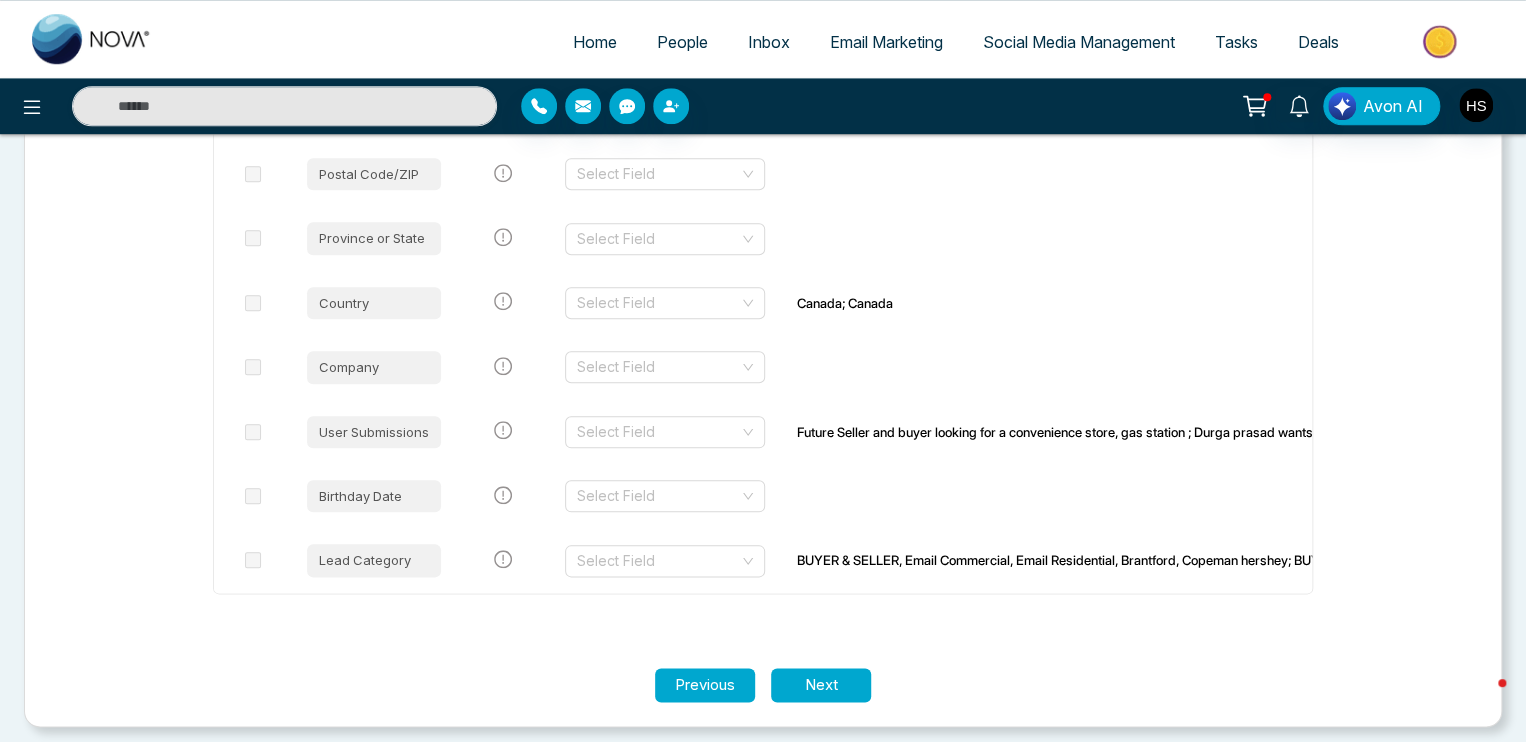 scroll, scrollTop: 864, scrollLeft: 0, axis: vertical 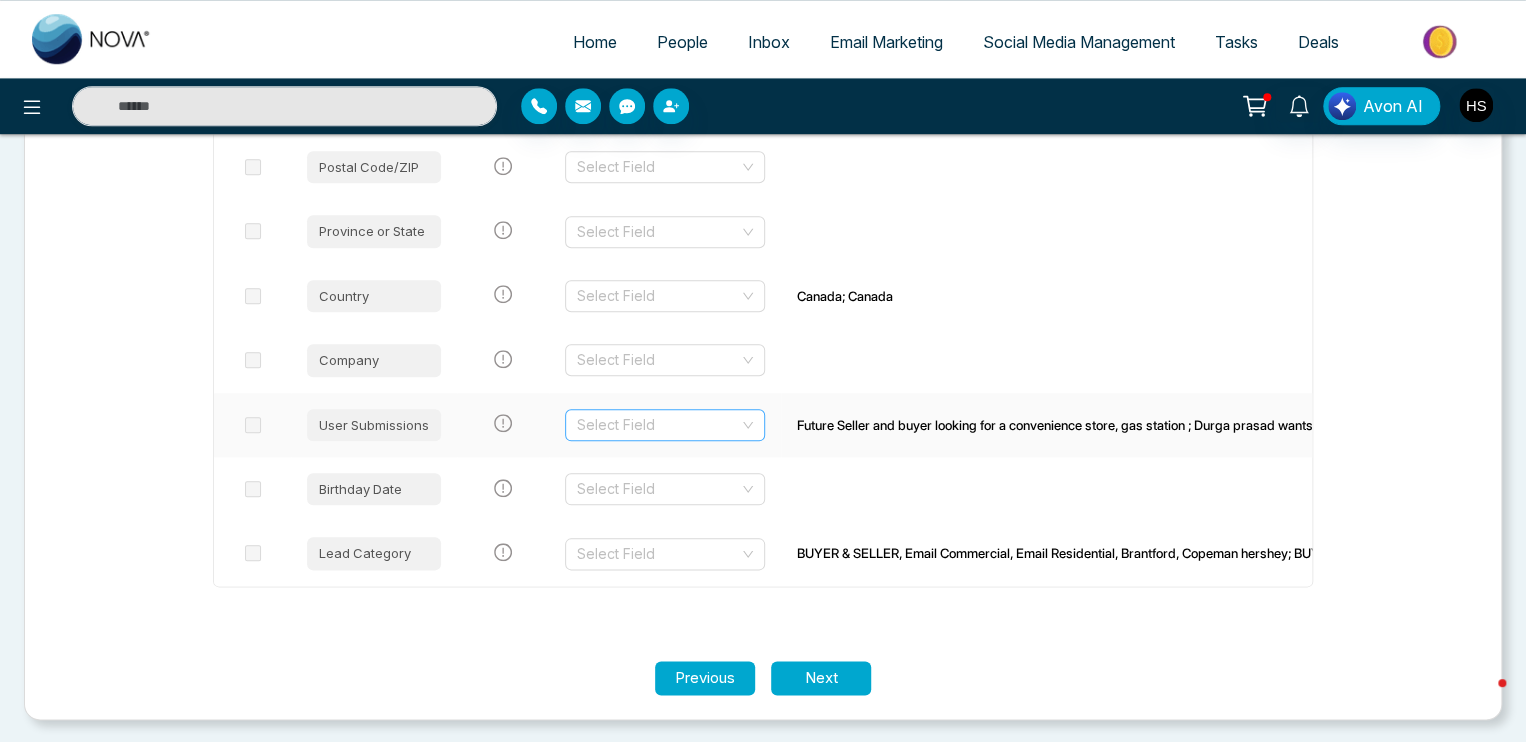 click at bounding box center (658, 425) 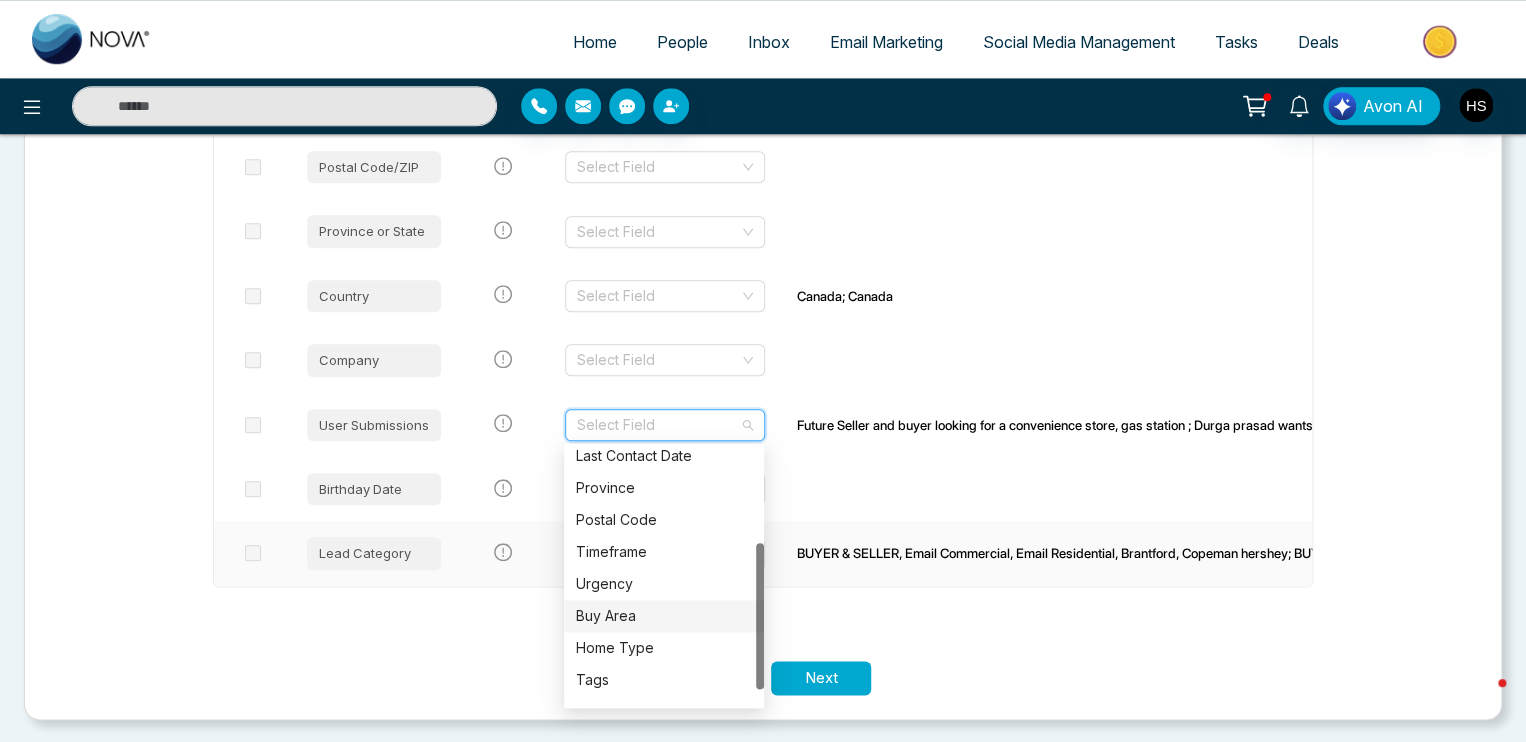 scroll, scrollTop: 192, scrollLeft: 0, axis: vertical 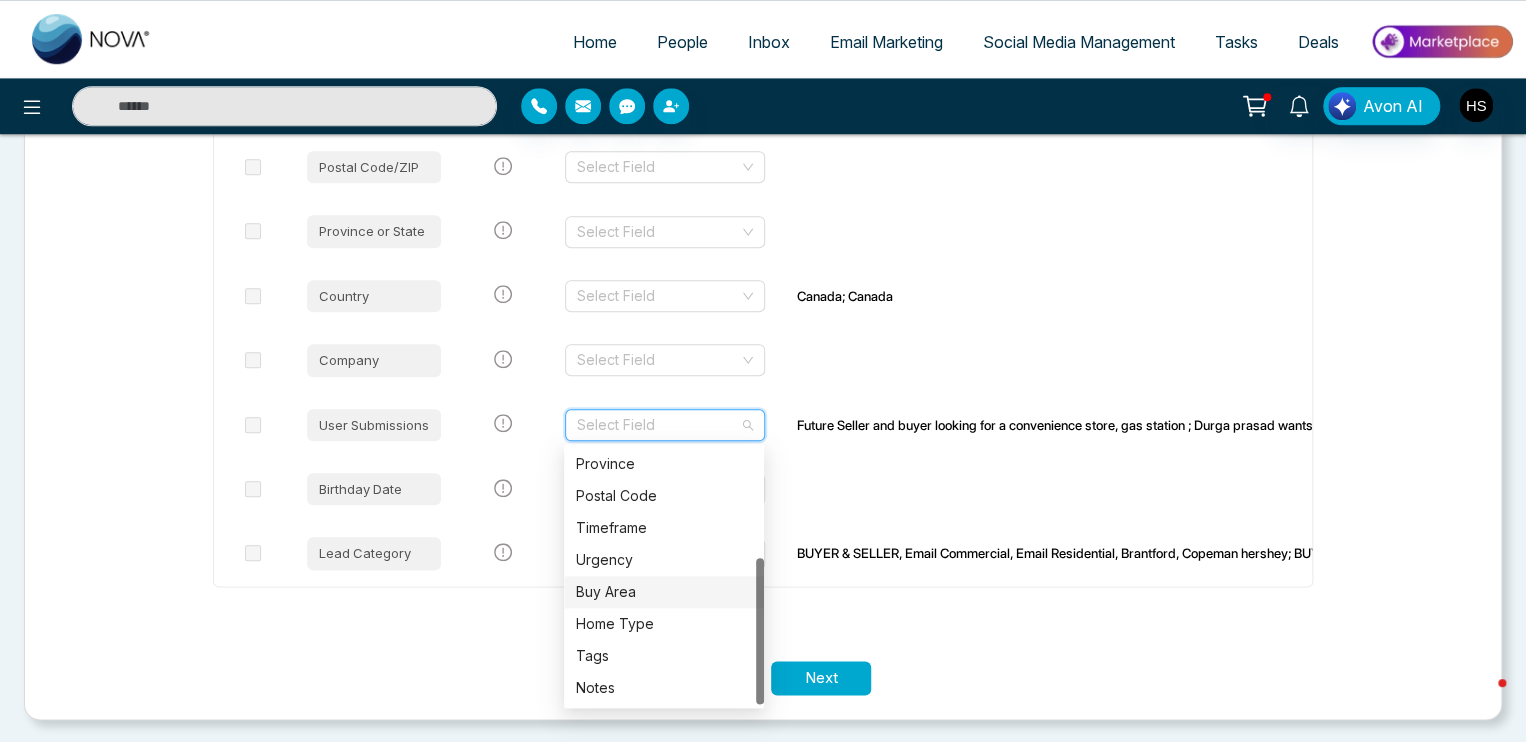 drag, startPoint x: 761, startPoint y: 585, endPoint x: 770, endPoint y: 617, distance: 33.24154 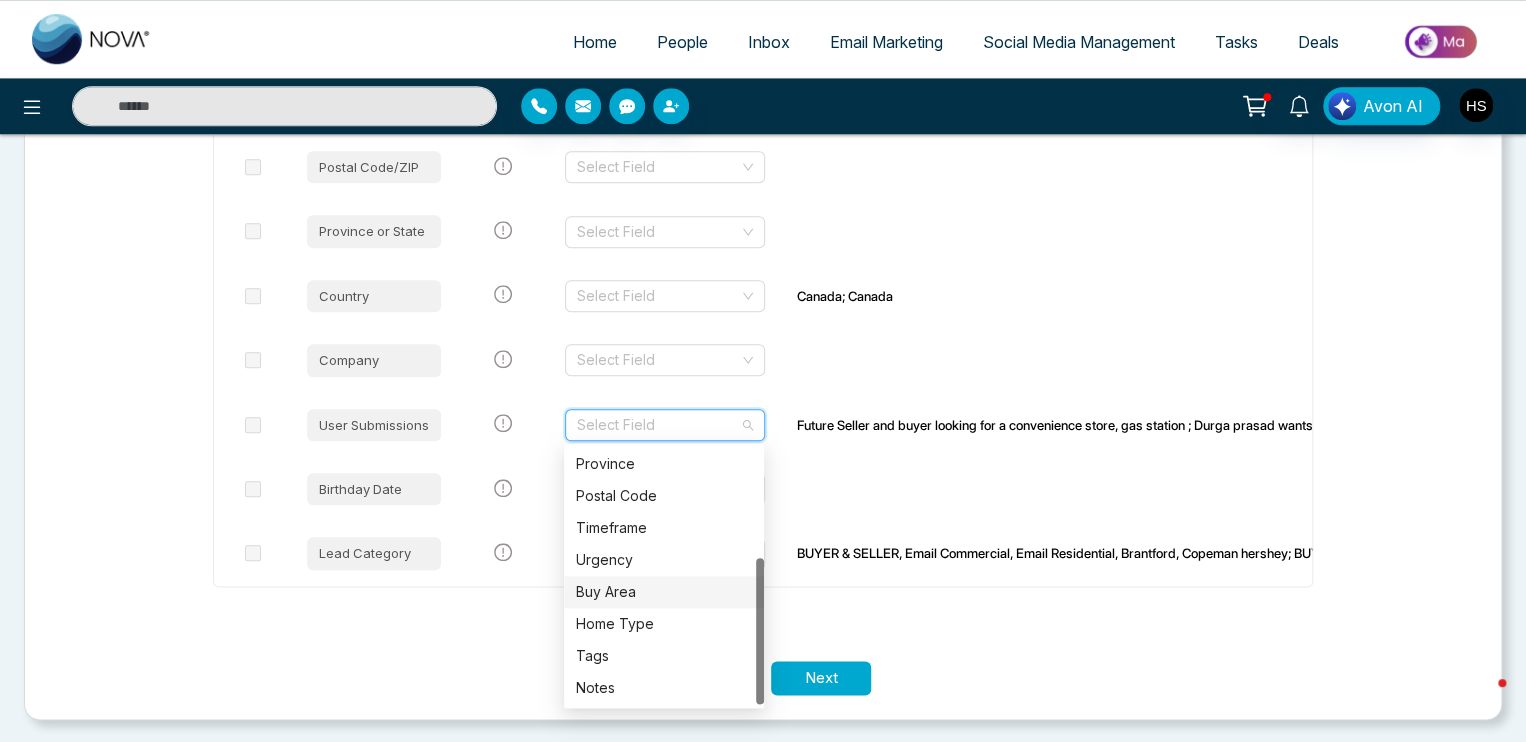 click on "First Name First Name Arshad; Durga Prasad Last Name Last Name Email Email Address [EMAIL]; [EMAIL] Phone Phone Number [PHONE] Cell Select Field Fax Select Field Address Address 36 Bowery road City City Brantford Postal Code/ZIP Select Field Province or State Select Field Country Select Field Canada; Canada Company Select Field User Submissions Select Field Birthday Date Select Field Lead Category Select Field BUYER & SELLER, Email Commercial, Email Residential, Brantford, Copeman hershey; BUYER, Email Residential, Leads Platform, Current, Waterloo, Barrie Previous Next /lead-import email_address contact_number Phone Number" at bounding box center [763, -493] 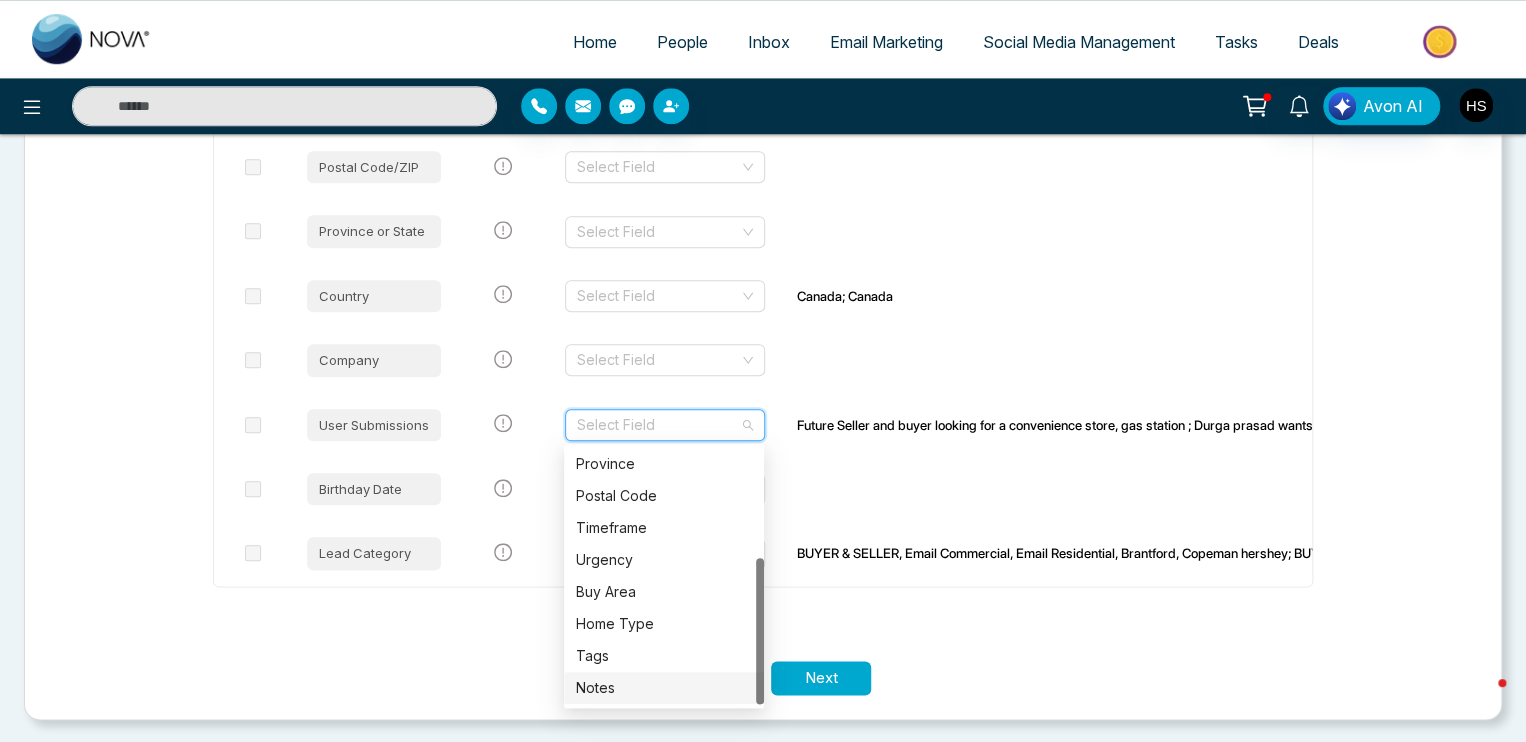 click on "Previous Next" at bounding box center (763, 678) 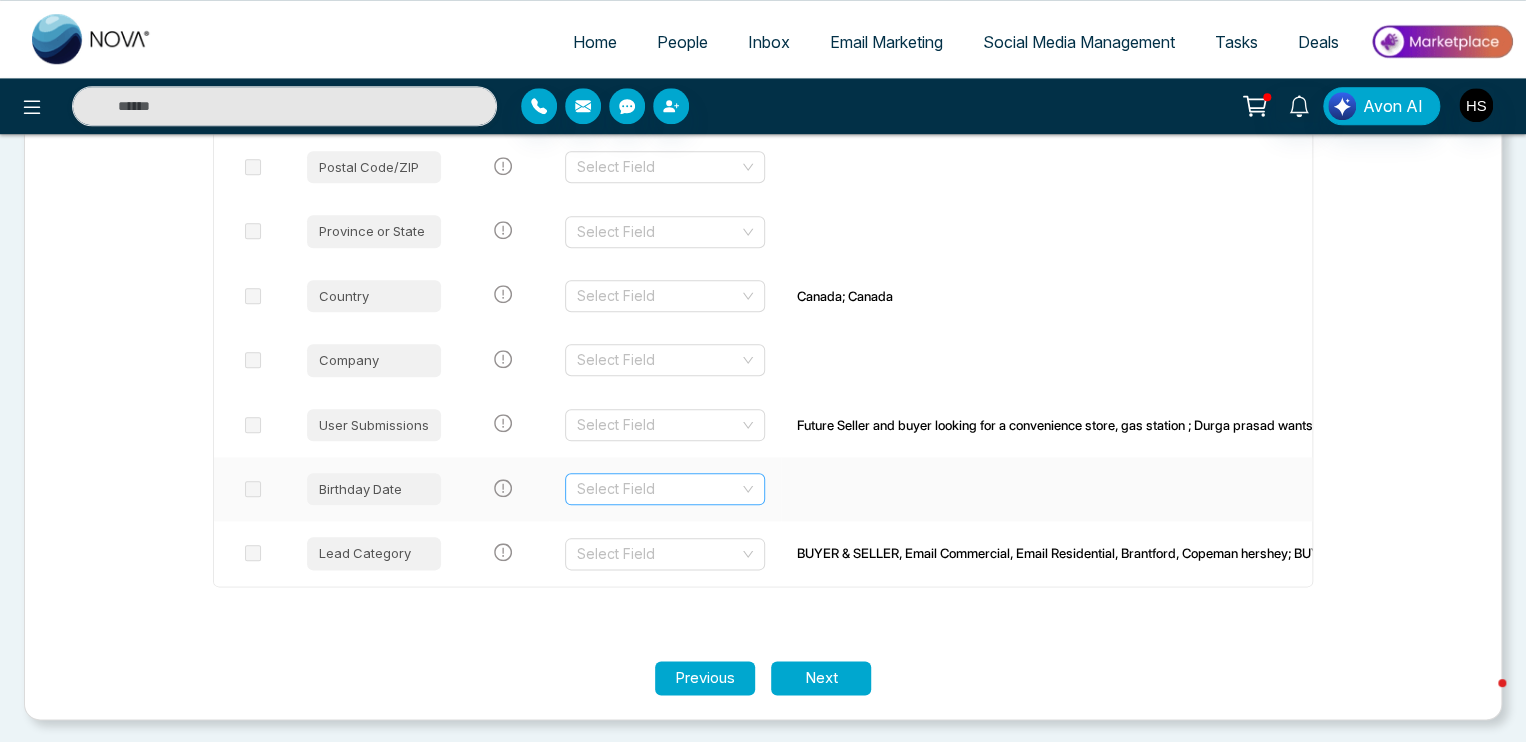 click at bounding box center [658, 489] 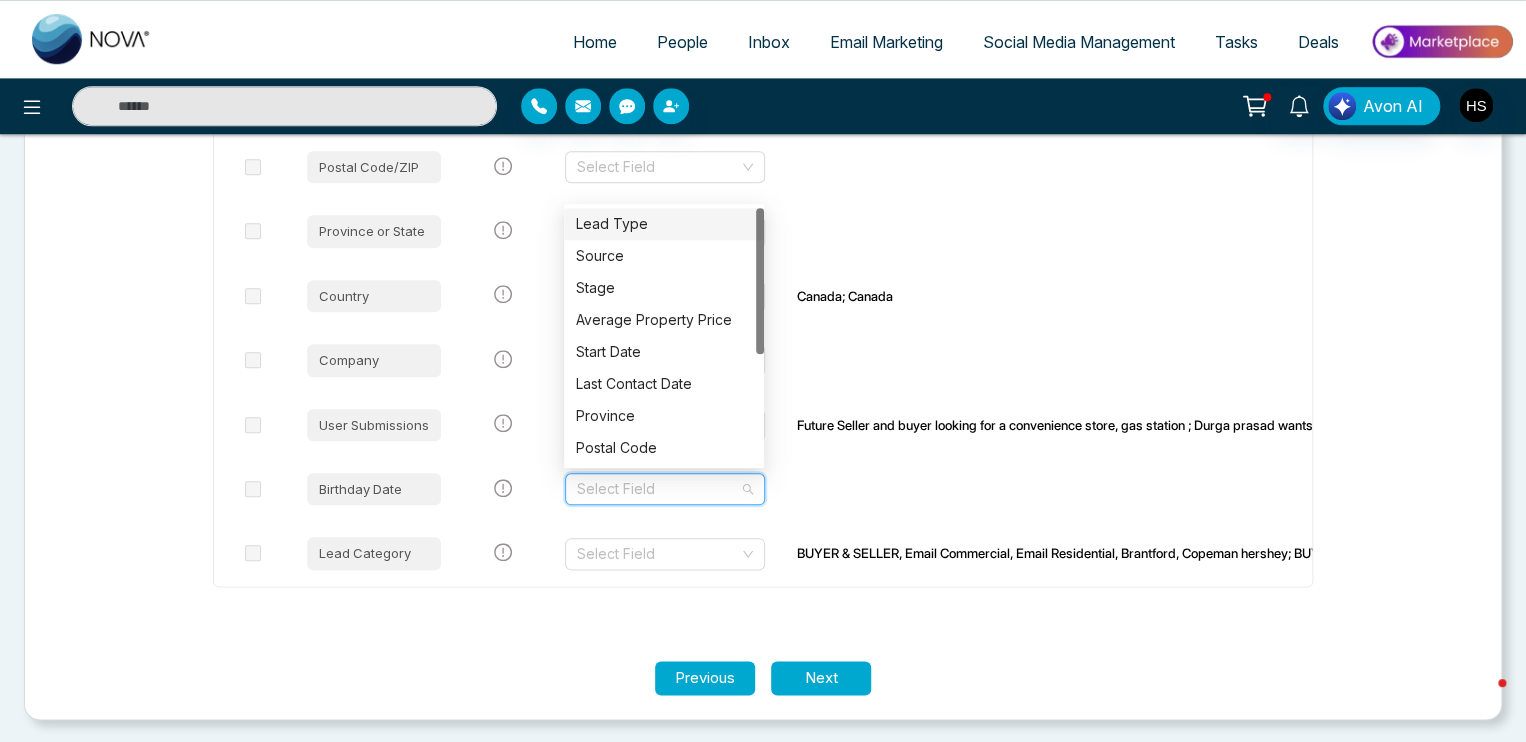 click on "Let's make sure your data transfers correctly. Each column of your file needs to be matched to a field in NOVACRM. Select the columns you want to import and update. Import File Column Name Match To NOVACRM's Field Names Preview Data First Name First Name  [LAST];  [LAST] Last Name Last Name Email Email Address [EMAIL]; [EMAIL] Phone Phone Number [PHONE] Cell Select Field Fax Select Field Address Address [NUMBER] [STREET] City City [CITY] Postal Code/ZIP Select Field Province or State Select Field Country Select Field [COUNTRY]; [COUNTRY] Company Select Field User Submissions Select Field Birthday Date Select Field Lead Category Select Field BUYER & SELLER, Email Commercial, Email Residential, [CITY], [LAST]; BUYER, Email Residential, Leads Platform, Current, [CITY], [CITY]" at bounding box center [763, 37] 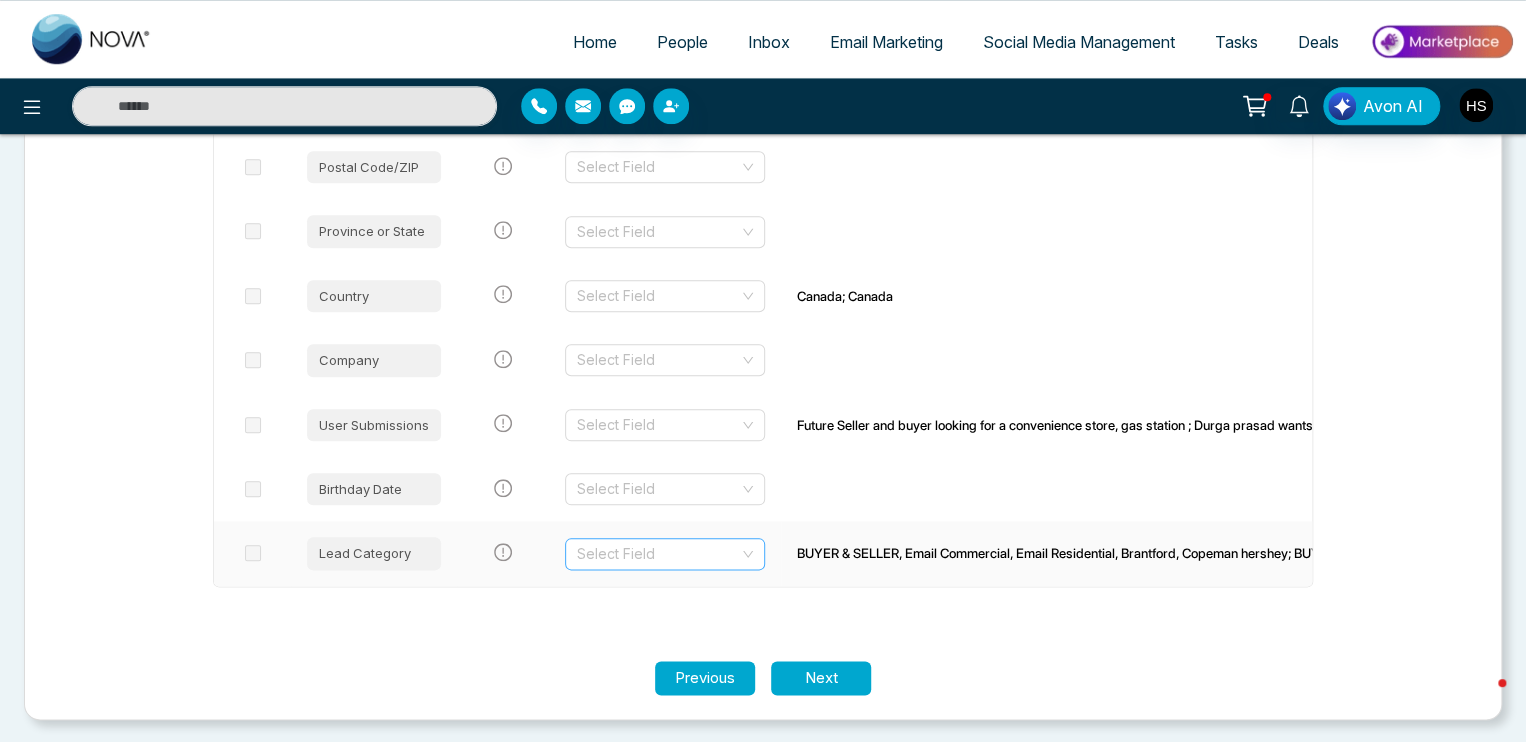 click at bounding box center [658, 554] 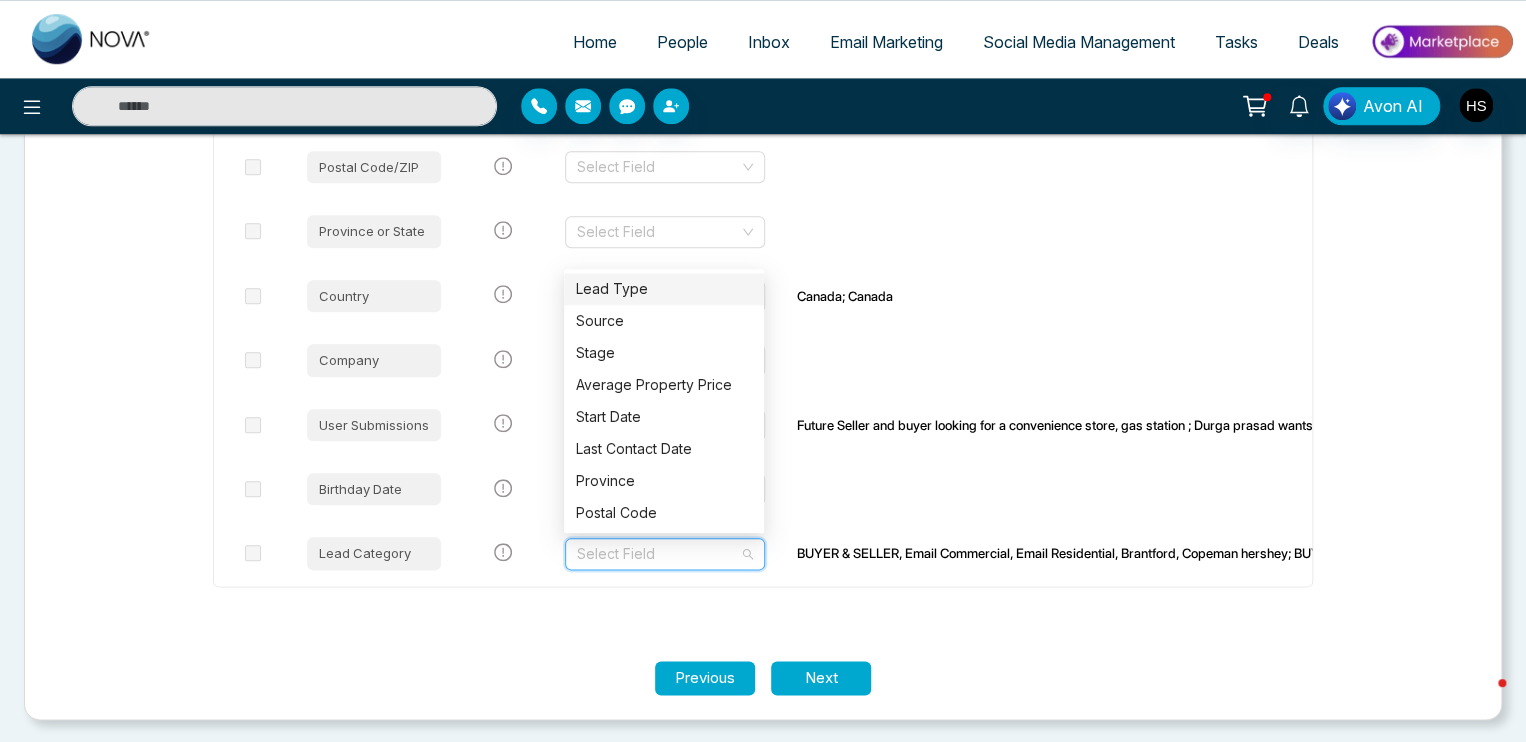 click on "Let's make sure your data transfers correctly. Each column of your file needs to be matched to a field in NOVACRM. Select the columns you want to import and update. Import File Column Name Match To NOVACRM's Field Names Preview Data First Name First Name  [LAST];  [LAST] Last Name Last Name Email Email Address [EMAIL]; [EMAIL] Phone Phone Number [PHONE] Cell Select Field Fax Select Field Address Address [NUMBER] [STREET] City City [CITY] Postal Code/ZIP Select Field Province or State Select Field Country Select Field [COUNTRY]; [COUNTRY] Company Select Field User Submissions Select Field Birthday Date Select Field Lead Category Select Field BUYER & SELLER, Email Commercial, Email Residential, [CITY], [LAST]; BUYER, Email Residential, Leads Platform, Current, [CITY], [CITY]" at bounding box center [763, 37] 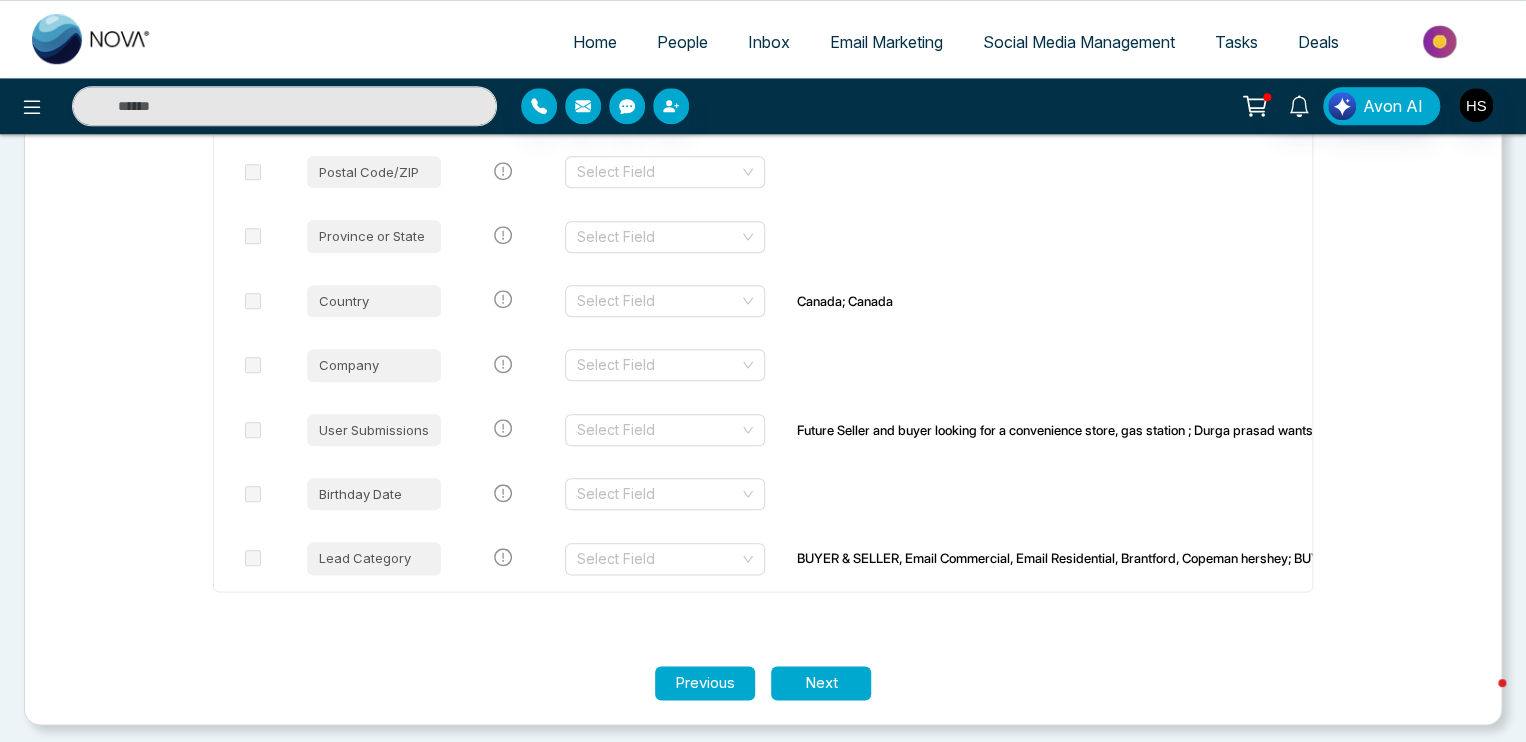 scroll, scrollTop: 864, scrollLeft: 0, axis: vertical 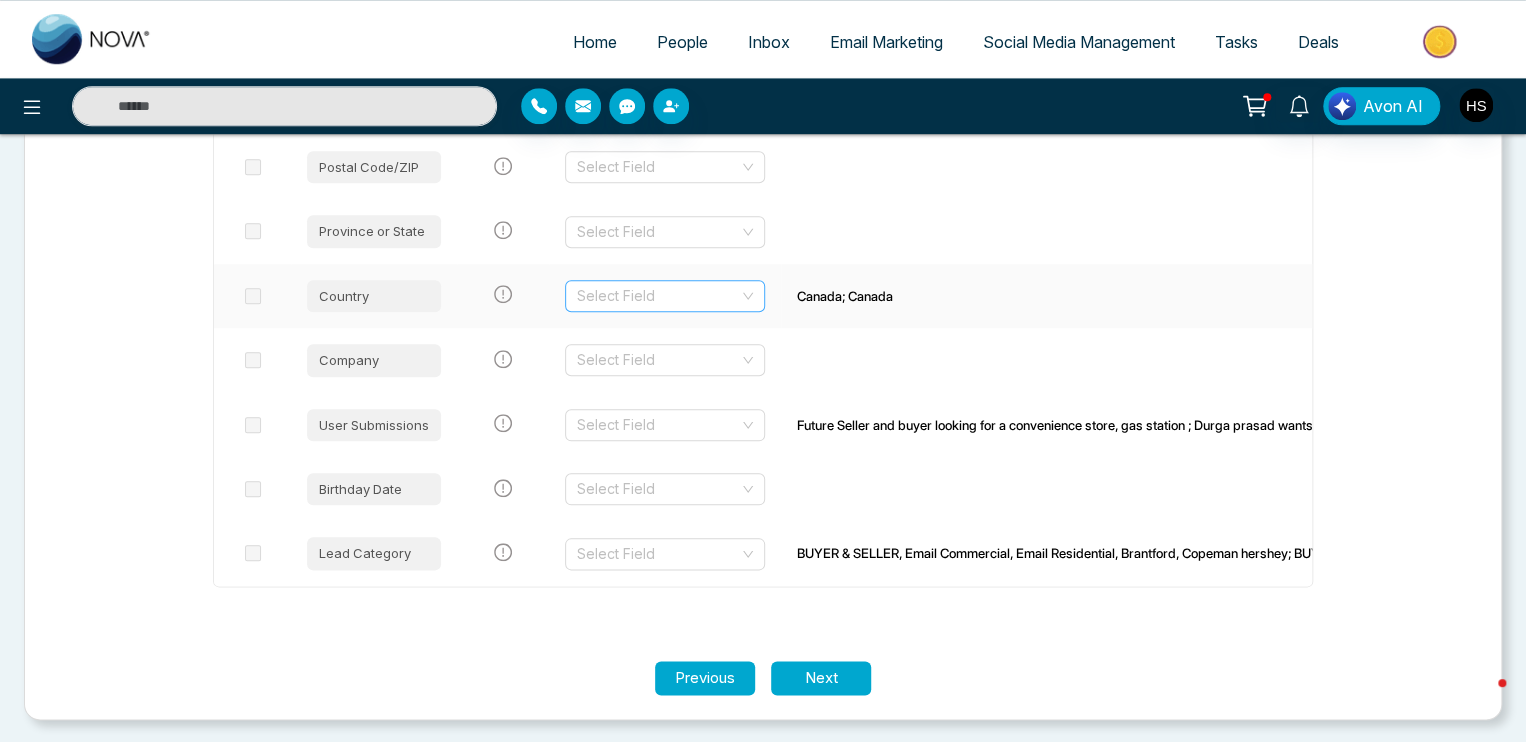 click at bounding box center (658, 296) 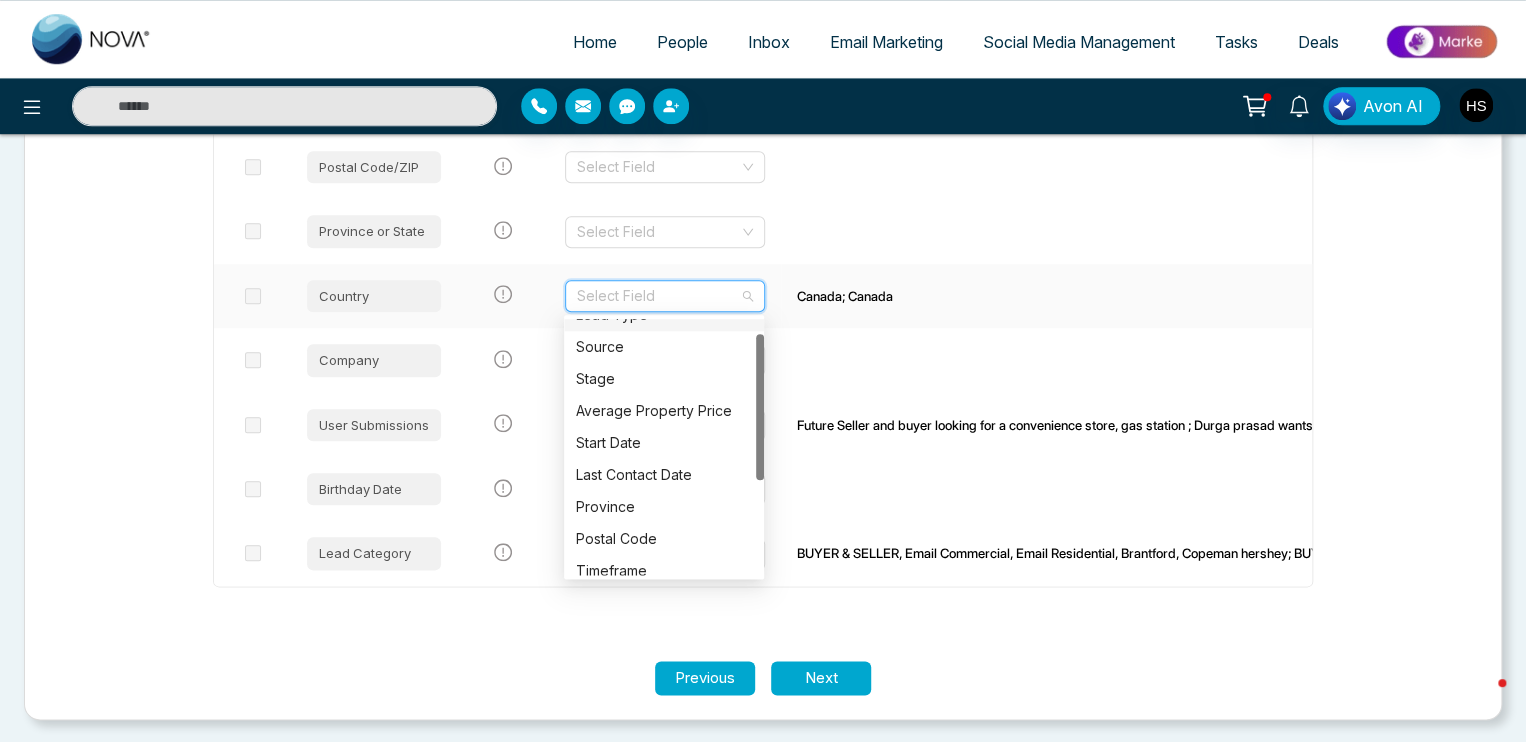 scroll, scrollTop: 0, scrollLeft: 0, axis: both 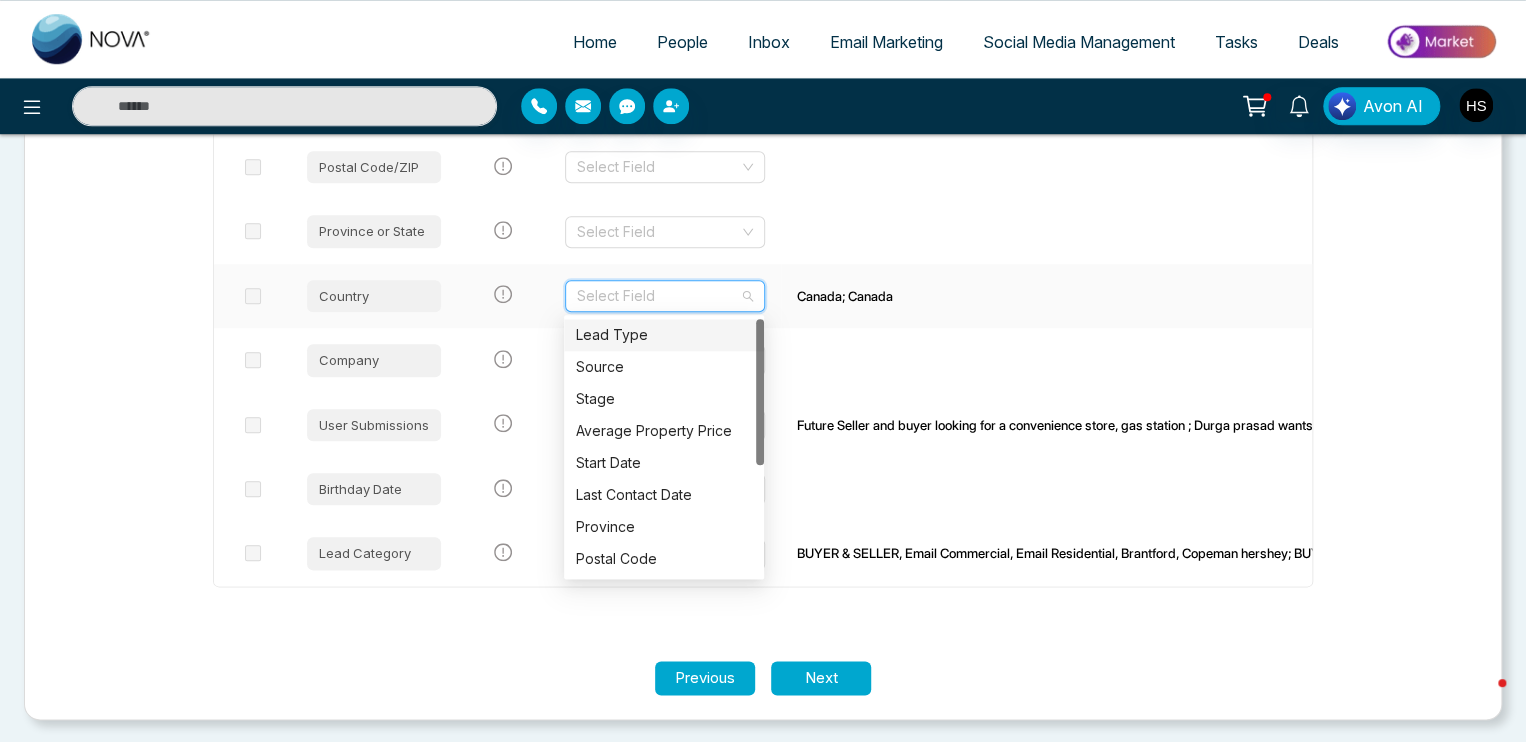 click at bounding box center [760, 392] 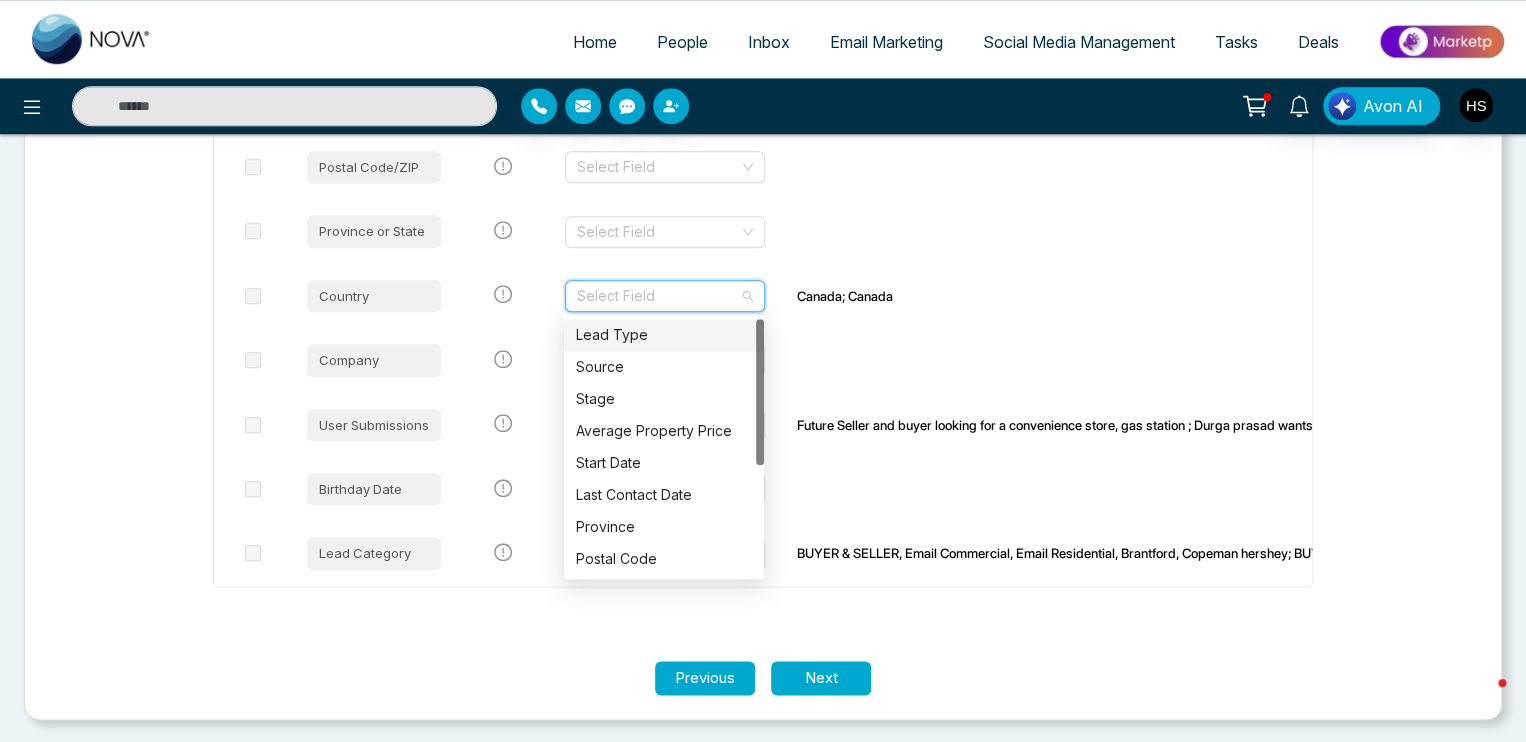 click on "Let's make sure your data transfers correctly. Each column of your file needs to be matched to a field in NOVACRM. Select the columns you want to import and update. Import File Column Name Match To NOVACRM's Field Names Preview Data First Name First Name  [LAST];  [LAST] Last Name Last Name Email Email Address [EMAIL]; [EMAIL] Phone Phone Number [PHONE] Cell Select Field Fax Select Field Address Address [NUMBER] [STREET] City City [CITY] Postal Code/ZIP Select Field Province or State Select Field Country Select Field [COUNTRY]; [COUNTRY] Company Select Field User Submissions Select Field Birthday Date Select Field Lead Category Select Field BUYER & SELLER, Email Commercial, Email Residential, [CITY], [LAST]; BUYER, Email Residential, Leads Platform, Current, [CITY], [CITY]" at bounding box center (763, 37) 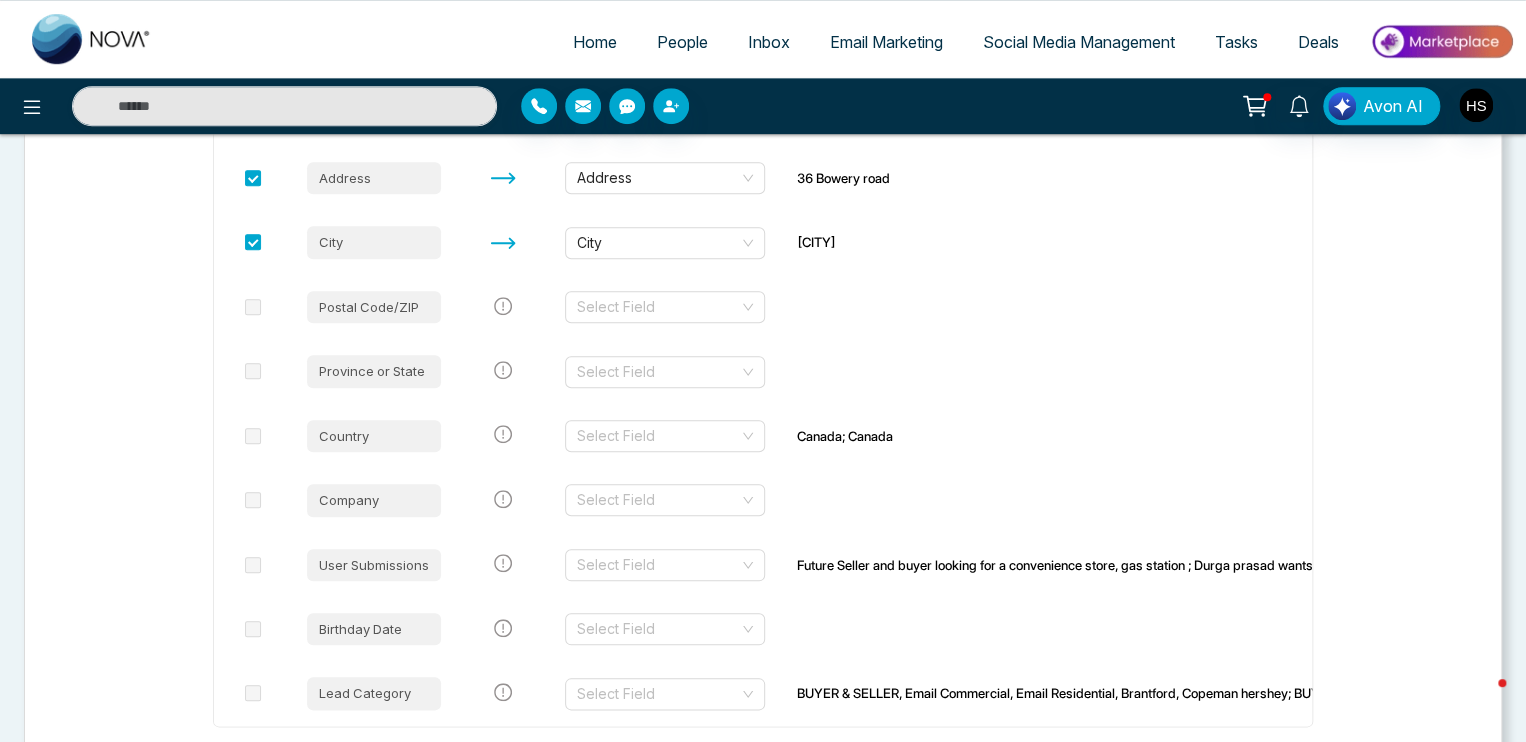 scroll, scrollTop: 664, scrollLeft: 0, axis: vertical 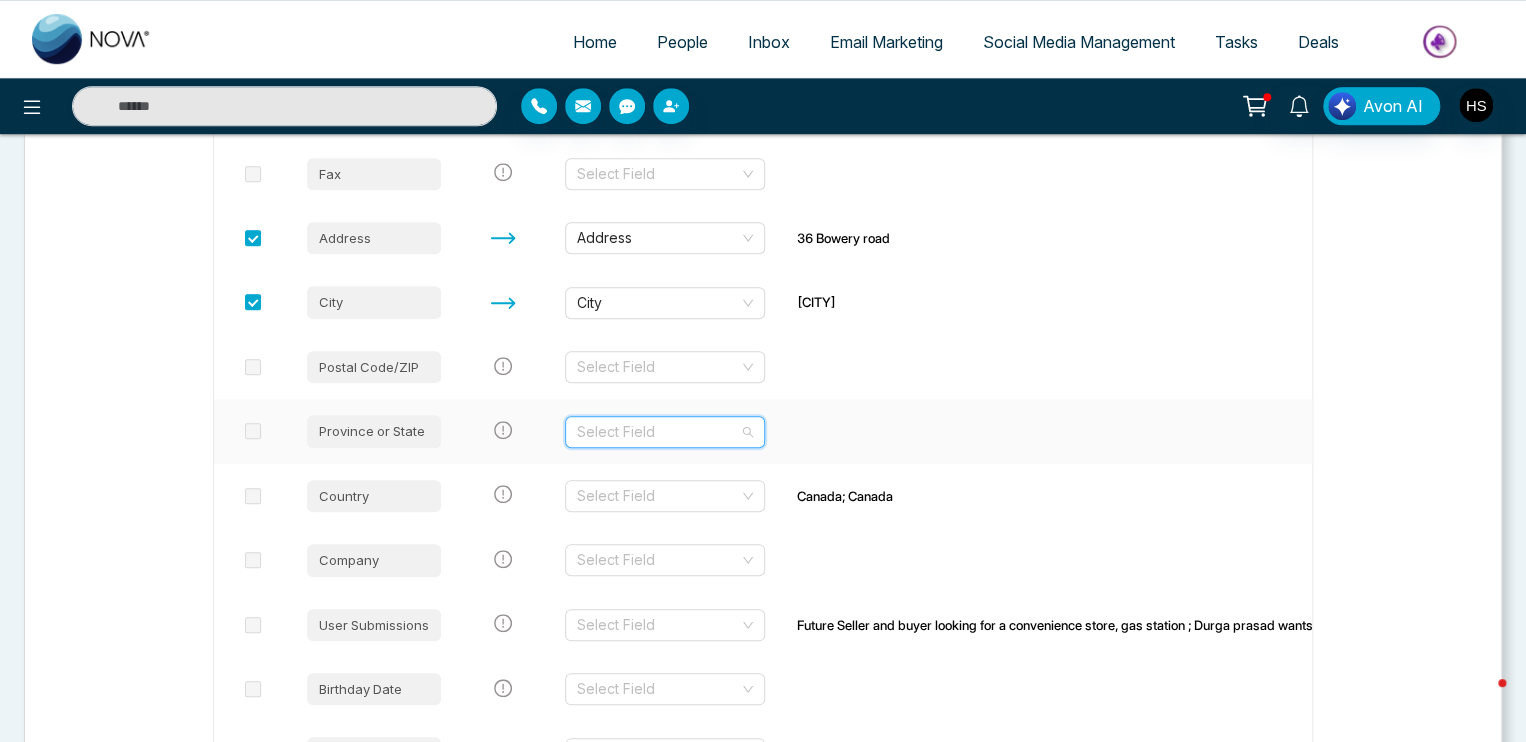 click at bounding box center [658, 432] 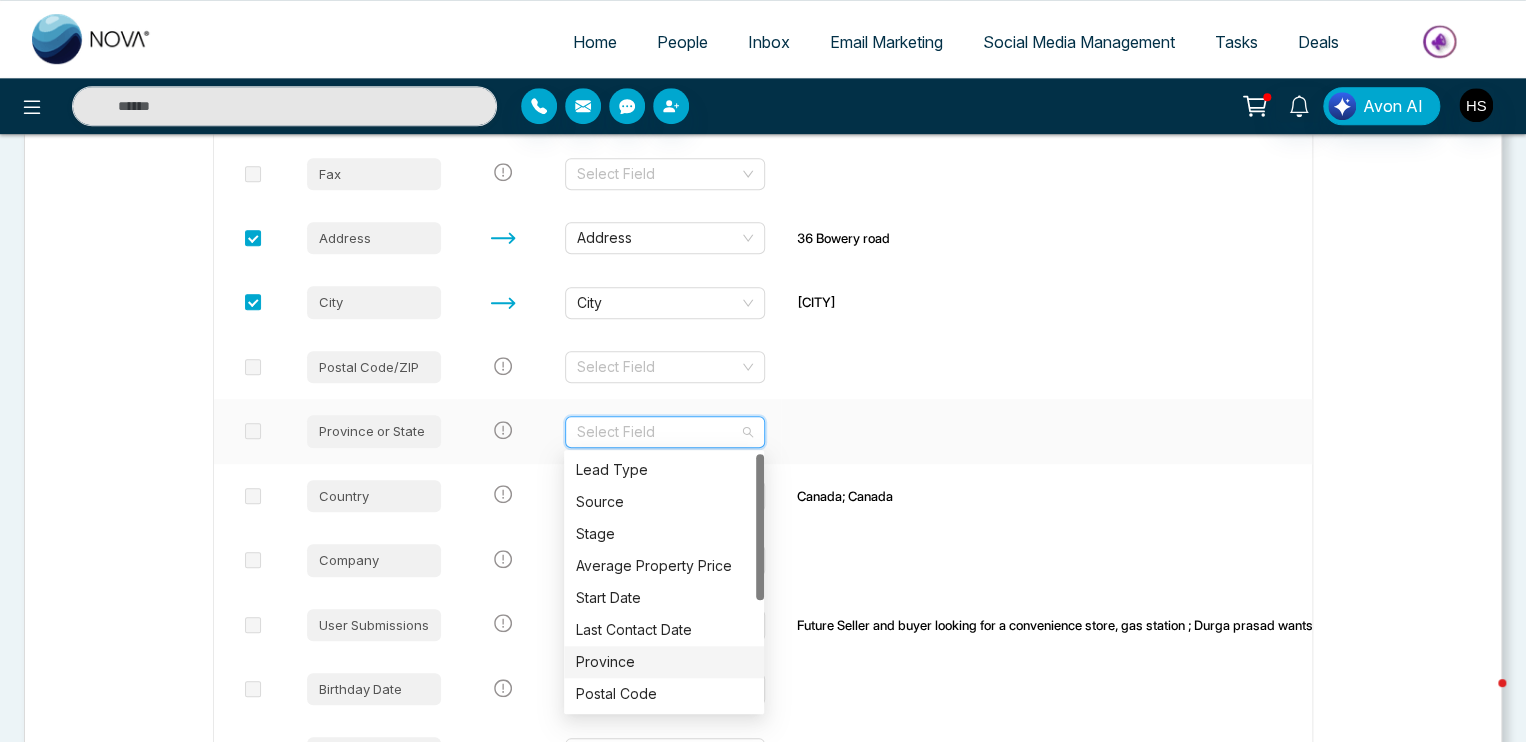 click on "Province" at bounding box center (664, 662) 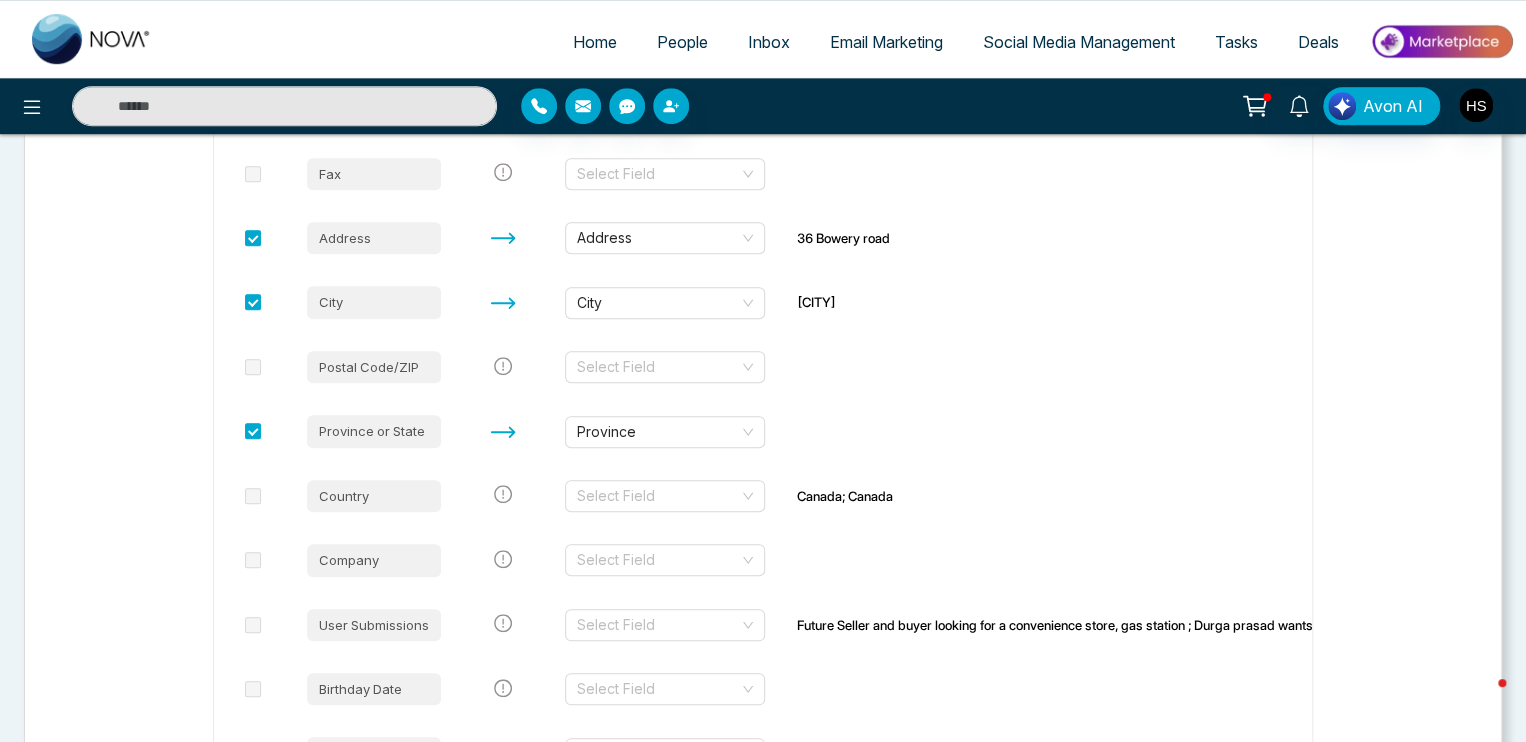 click on "Upload   Match   Tag   Let's make sure your data transfers correctly. Each column of your file needs to be matched to a field in NOVACRM. Select the columns you want to import and update. Import File Column Name Match To NOVACRM's Field Names Preview Data First Name First Name  [FIRST];  [FIRST] [LAST] Last Name Last Name Email Email Address [FIRST].[LAST]@[DOMAIN]; [FIRST].[LAST]@[DOMAIN] Phone Phone Number ([AREA]) [PHONE] Cell Select Field Fax Select Field Address Address [NUMBER] [STREET] City City [CITY] Postal Code/ZIP Select Field Province or State Province Country Select Field Canada; Canada Company Select Field User Submissions Select Field Birthday Date Select Field Lead Category Select Field BUYER & SELLER, Email Commercial, Email Residential, [CITY], [LAST]; BUYER, Email Residential, Leads Platform, Current, [CITY], [CITY] Previous Next" at bounding box center (763, 230) 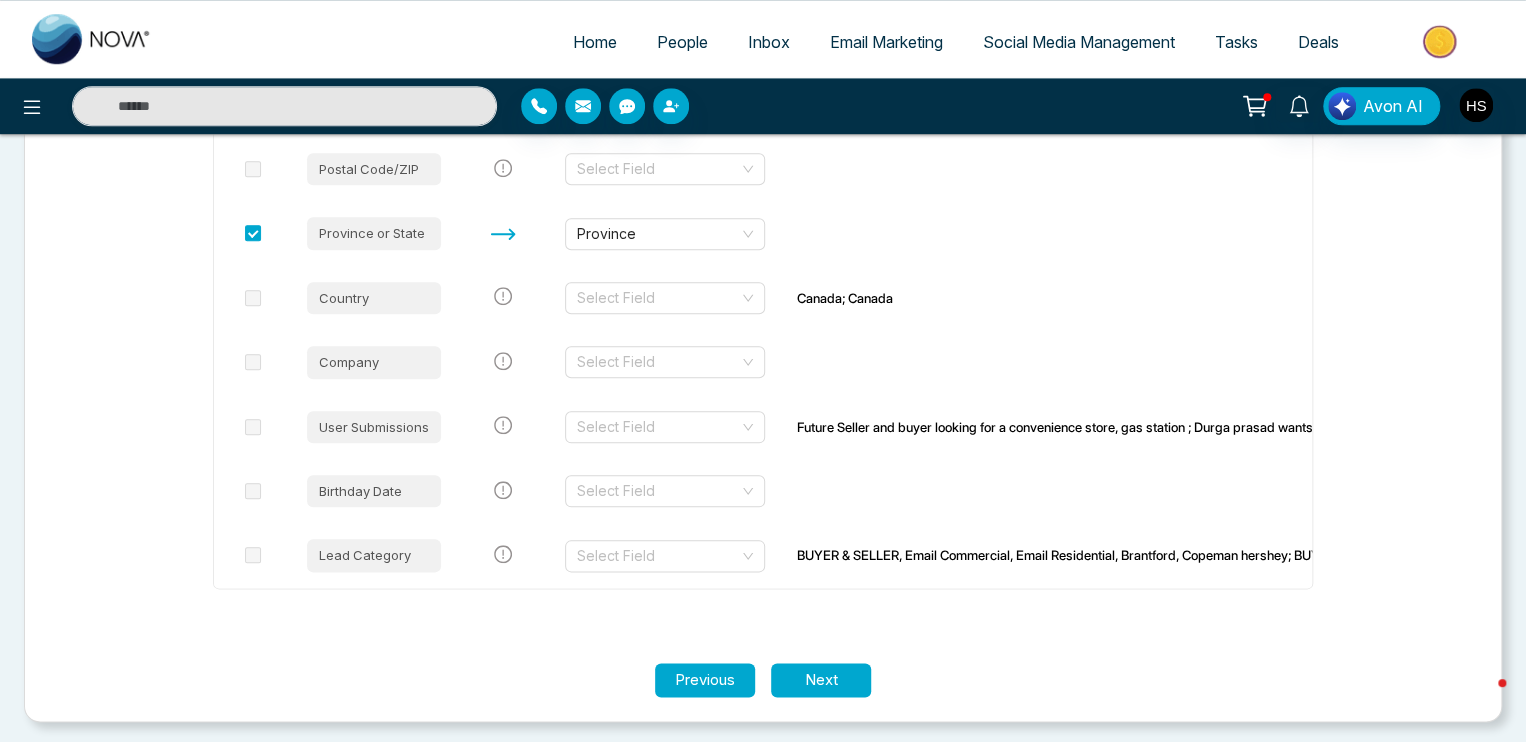 scroll, scrollTop: 864, scrollLeft: 0, axis: vertical 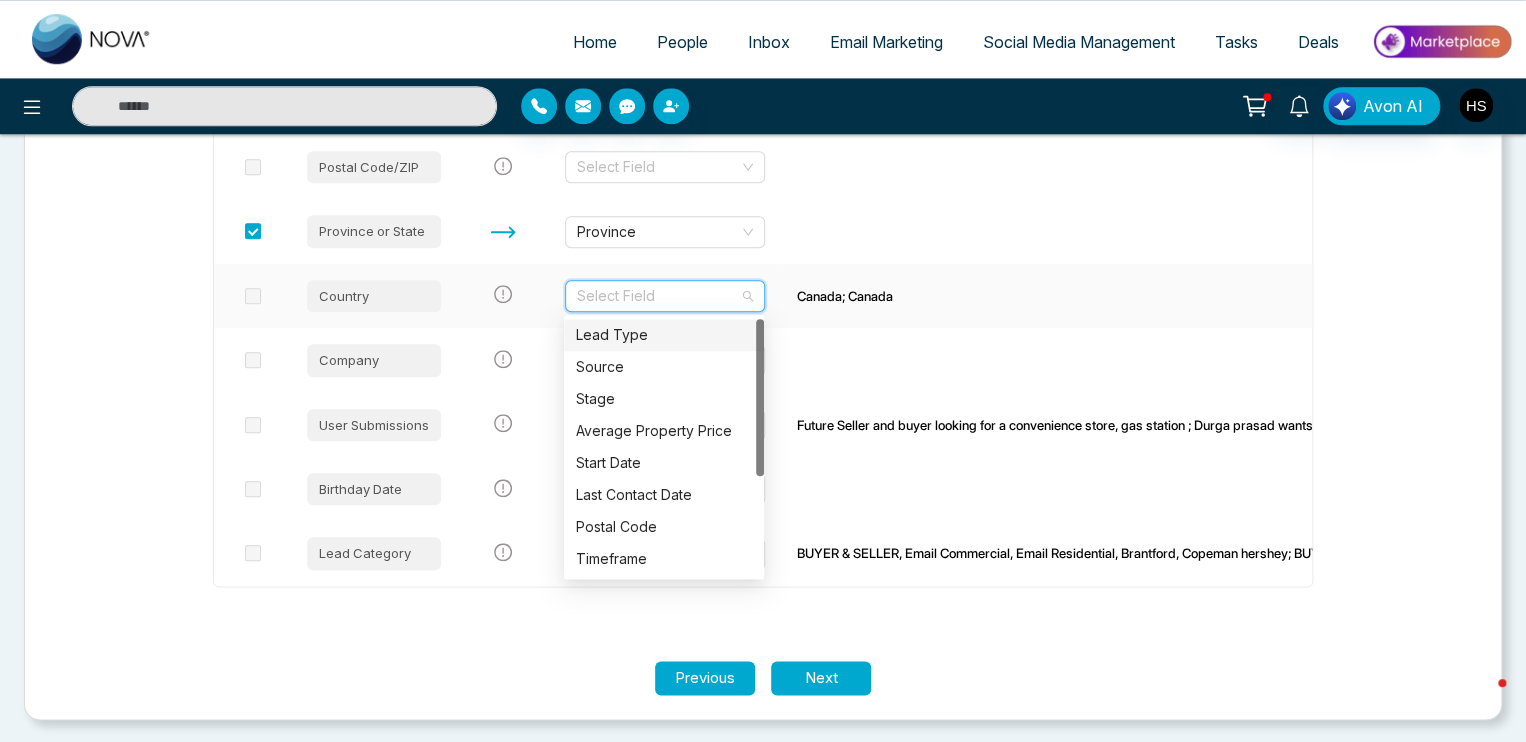 click at bounding box center (658, 296) 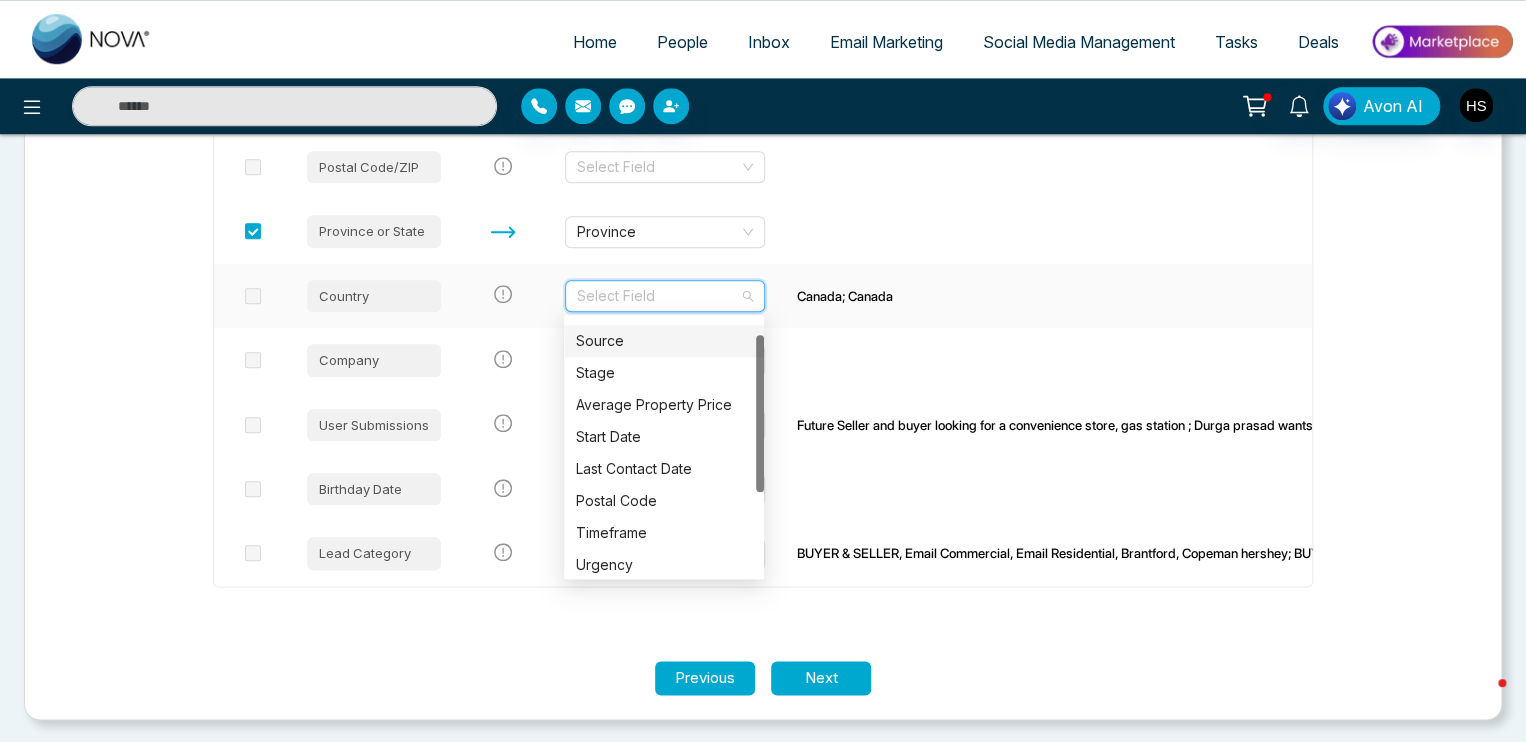 scroll, scrollTop: 0, scrollLeft: 0, axis: both 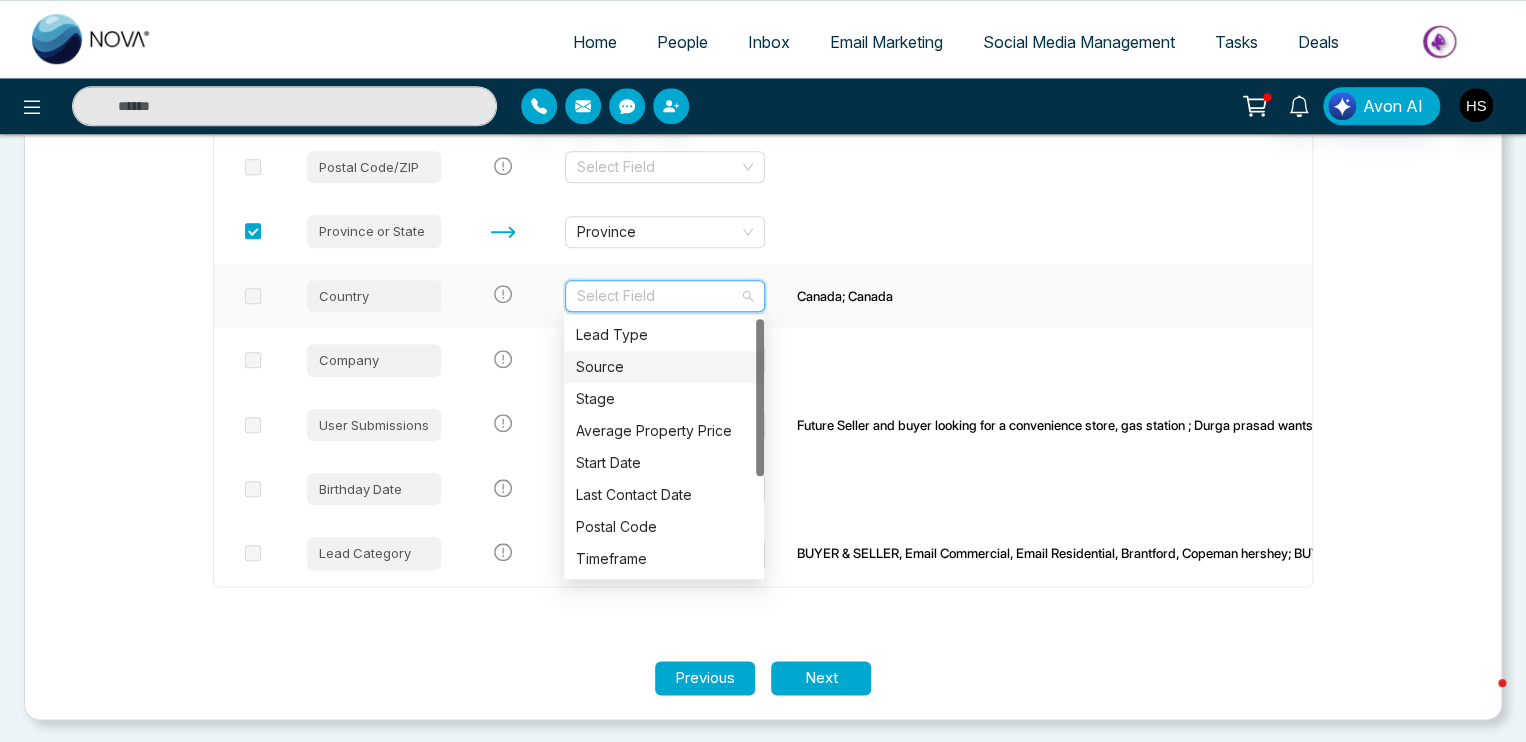 drag, startPoint x: 758, startPoint y: 352, endPoint x: 740, endPoint y: 319, distance: 37.589893 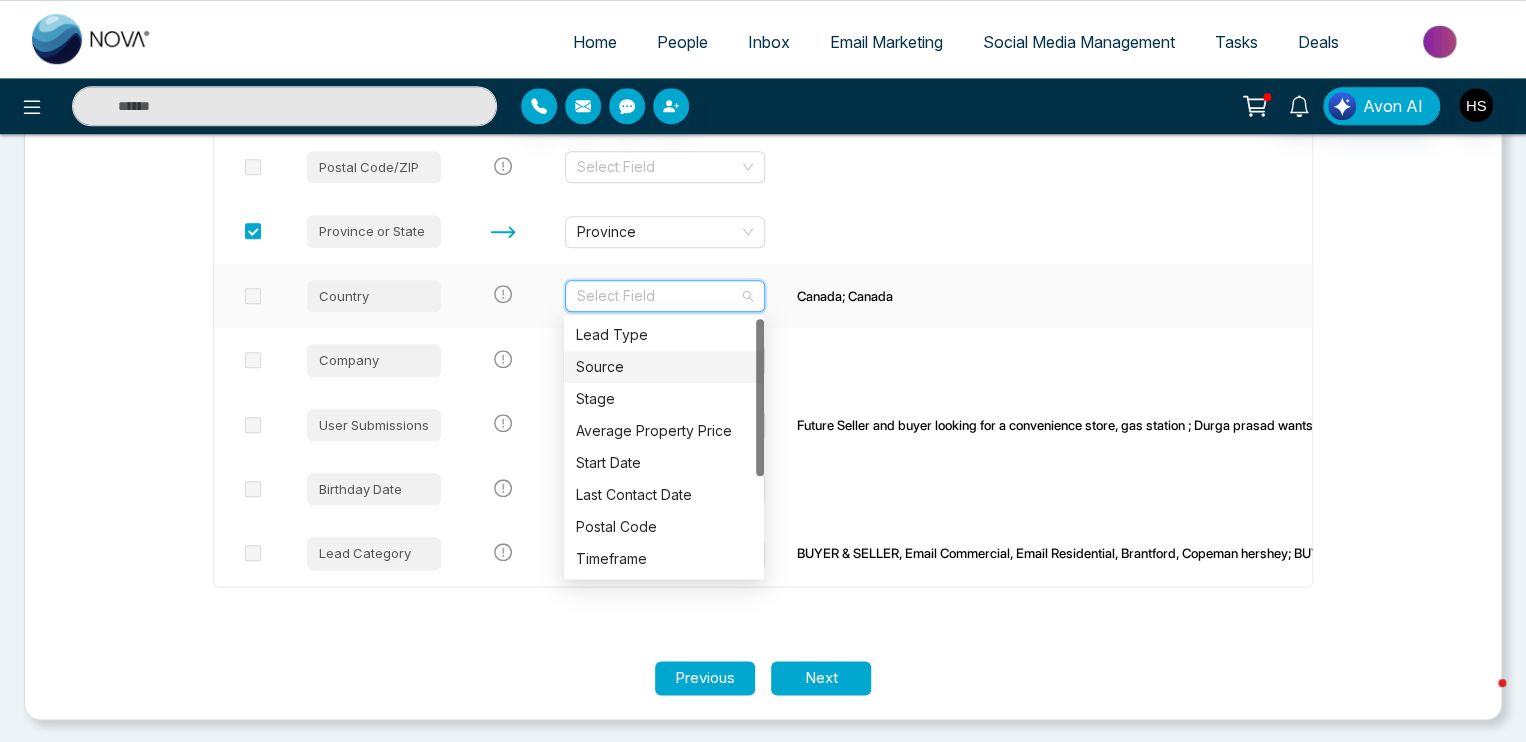 click on "Lead Type Source Stage Average Property Price Start Date Last Contact Date Postal Code Timeframe Urgency Buy Area" at bounding box center (664, 447) 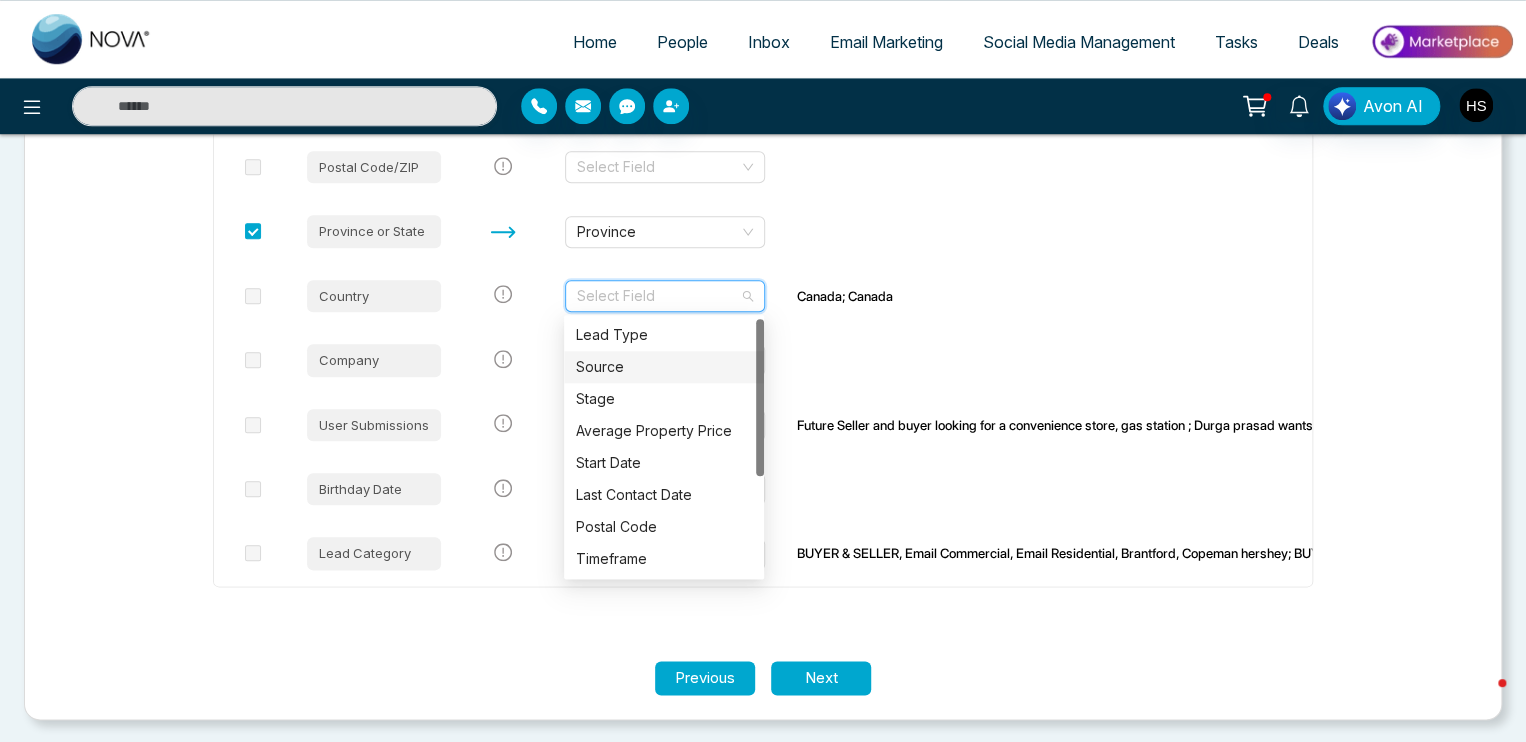 click on "Upload   Match   Tag   Let's make sure your data transfers correctly. Each column of your file needs to be matched to a field in NOVACRM. Select the columns you want to import and update. Import File Column Name Match To NOVACRM's Field Names Preview Data First Name First Name  [FIRST];  [FIRST] [LAST] Last Name Last Name Email Email Address [FIRST].[LAST]@[DOMAIN]; [FIRST].[LAST]@[DOMAIN] Phone Phone Number ([AREA]) [PHONE] Cell Select Field Fax Select Field Address Address [NUMBER] [STREET] City City [CITY] Postal Code/ZIP Select Field Province or State Province Country Select Field Canada; Canada Company Select Field User Submissions Select Field Birthday Date Select Field Lead Category Select Field BUYER & SELLER, Email Commercial, Email Residential, [CITY], [LAST]; BUYER, Email Residential, Leads Platform, Current, [CITY], [CITY] Previous Next" at bounding box center (763, 30) 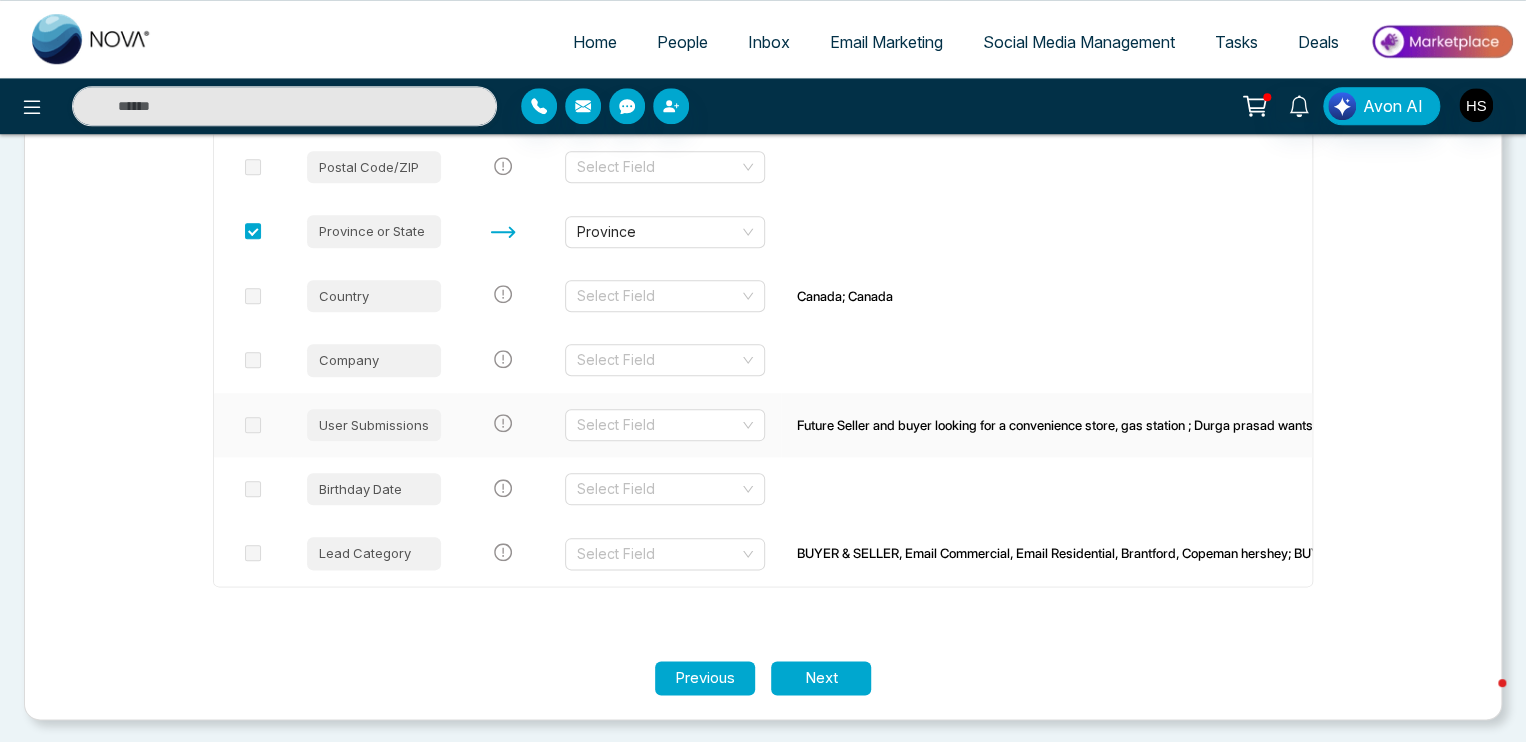 click at bounding box center (253, 425) 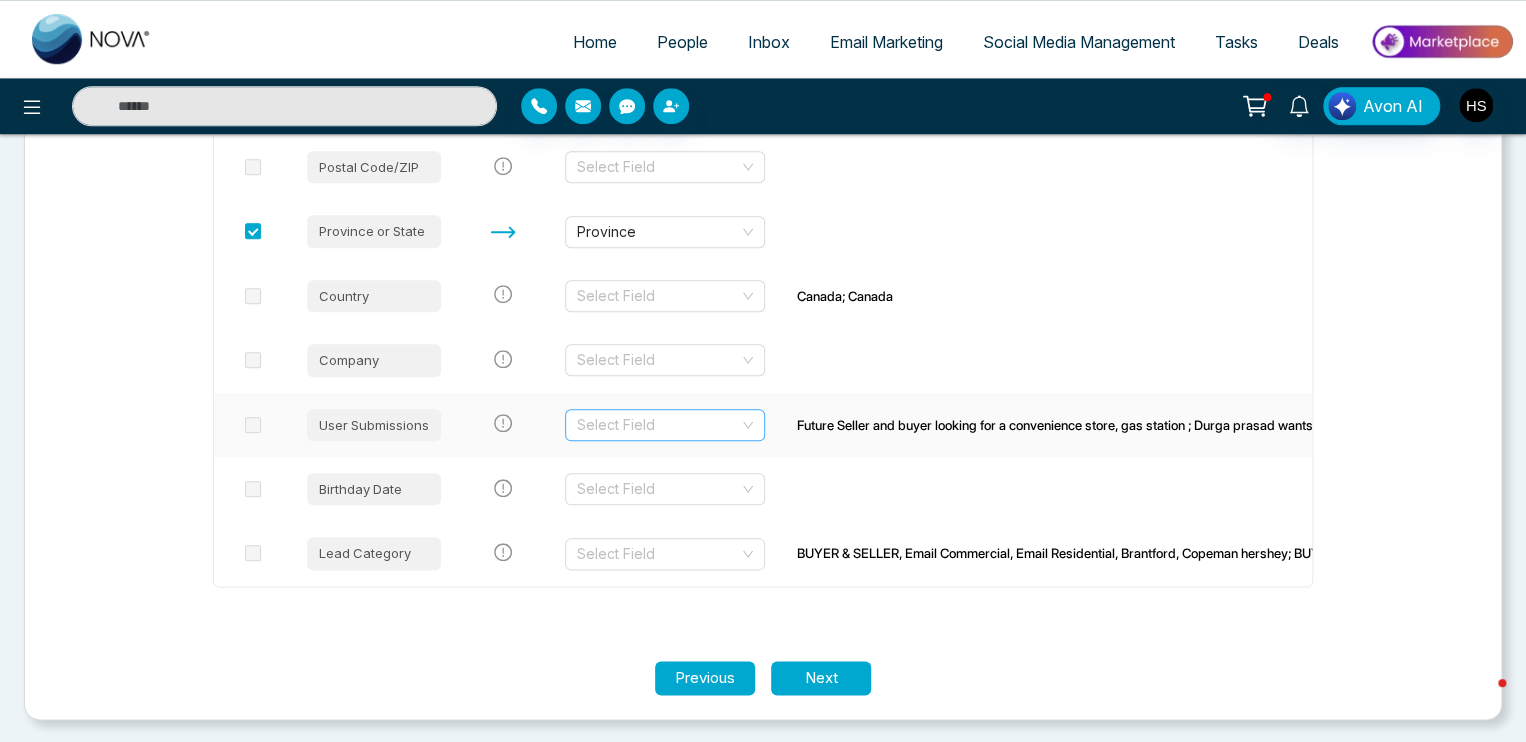scroll, scrollTop: 160, scrollLeft: 0, axis: vertical 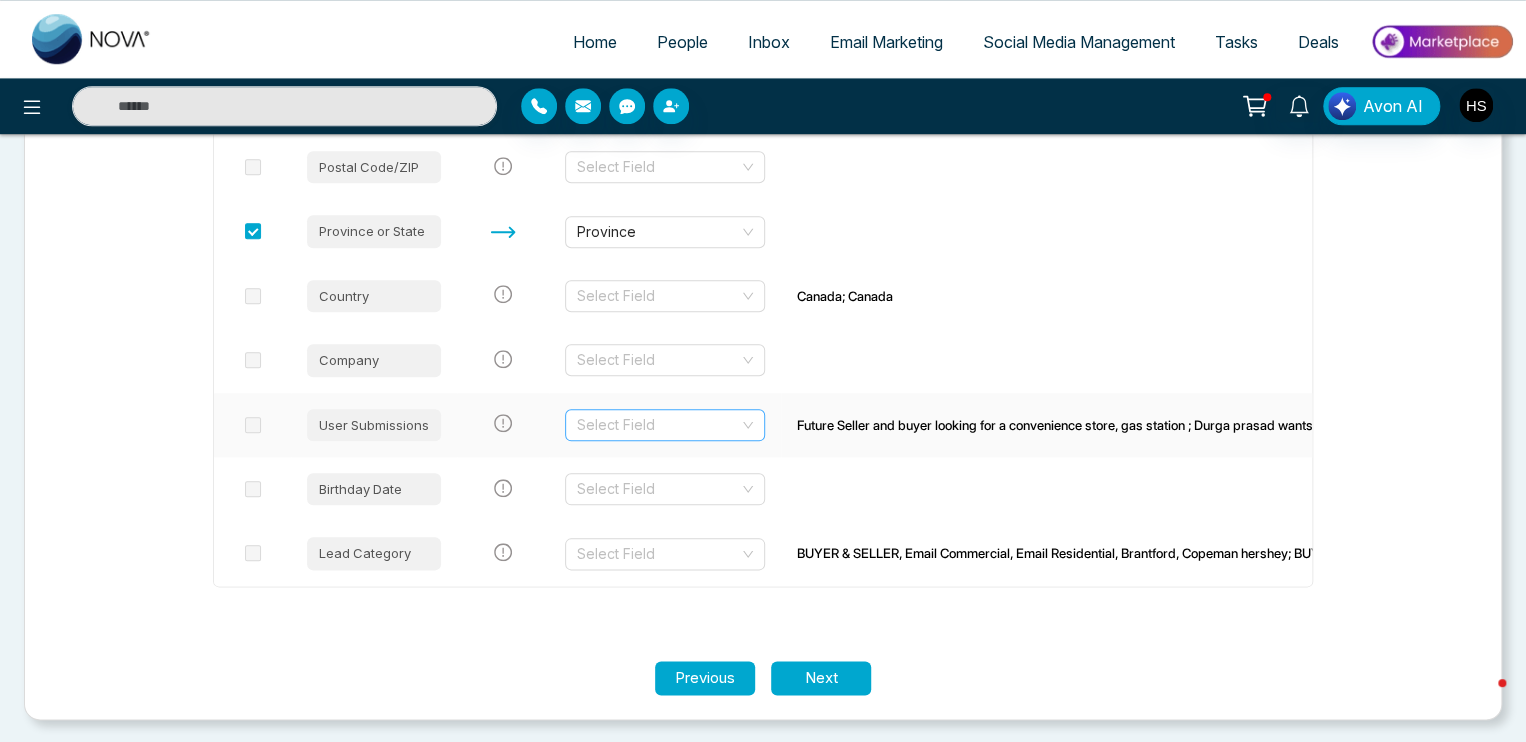 click at bounding box center (658, 425) 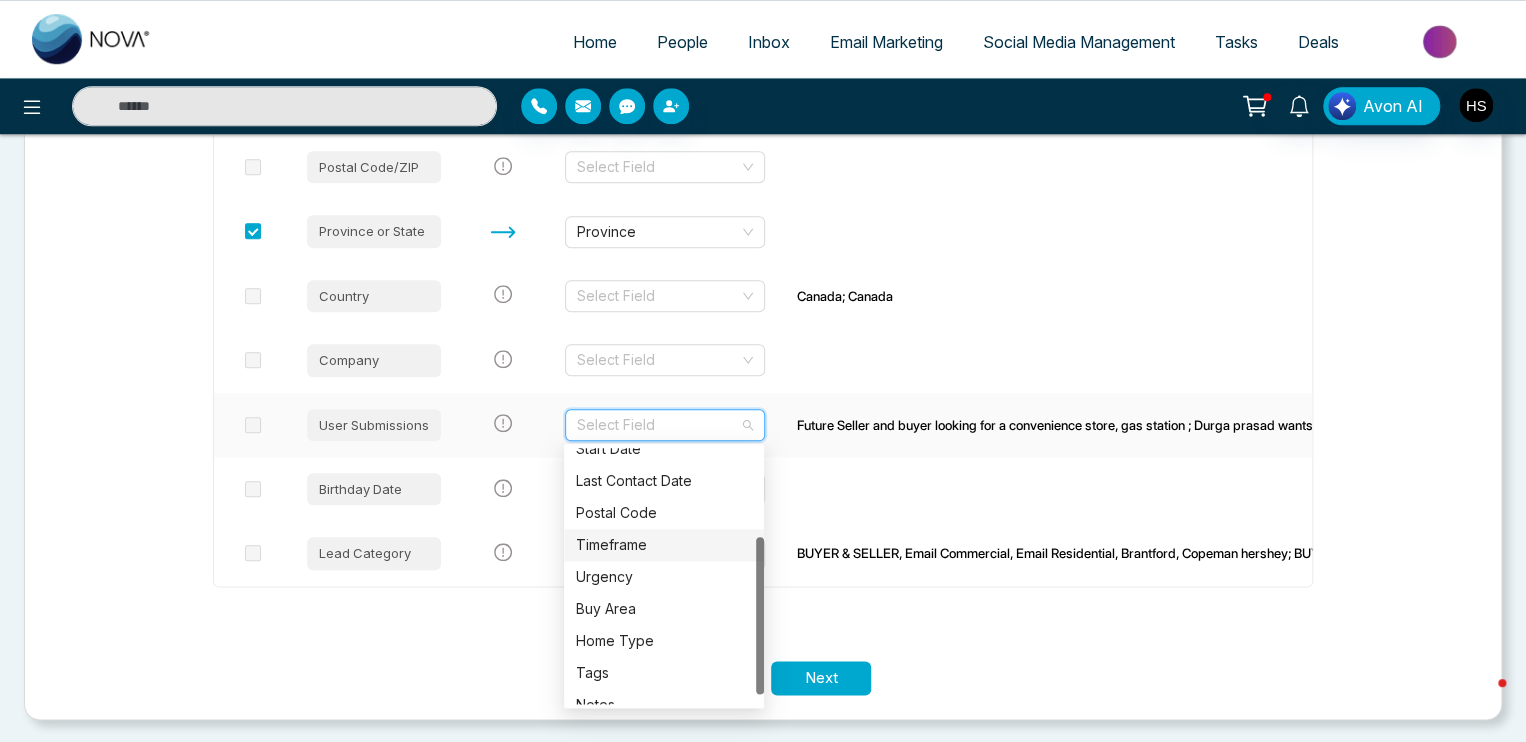 scroll, scrollTop: 160, scrollLeft: 0, axis: vertical 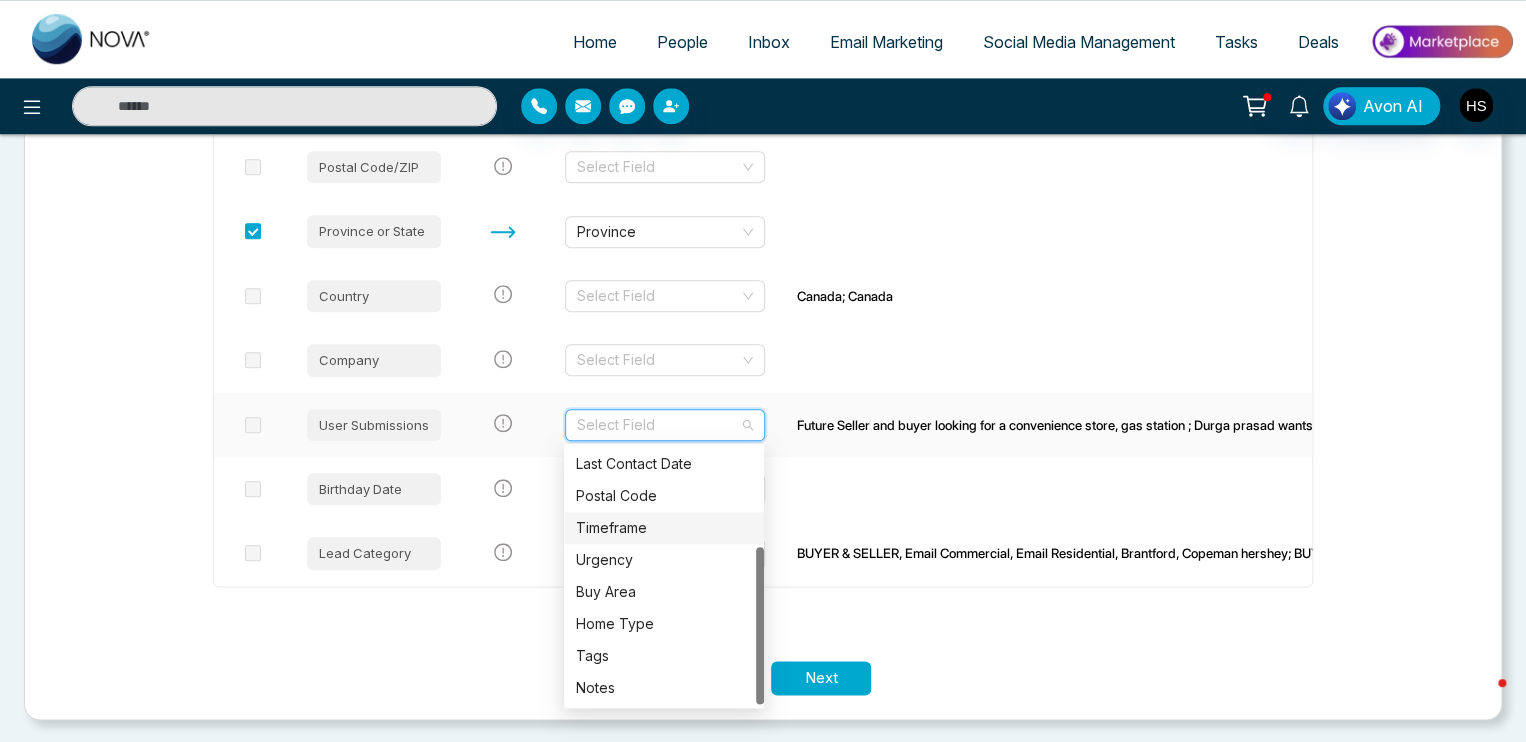 drag, startPoint x: 759, startPoint y: 564, endPoint x: 761, endPoint y: 594, distance: 30.066593 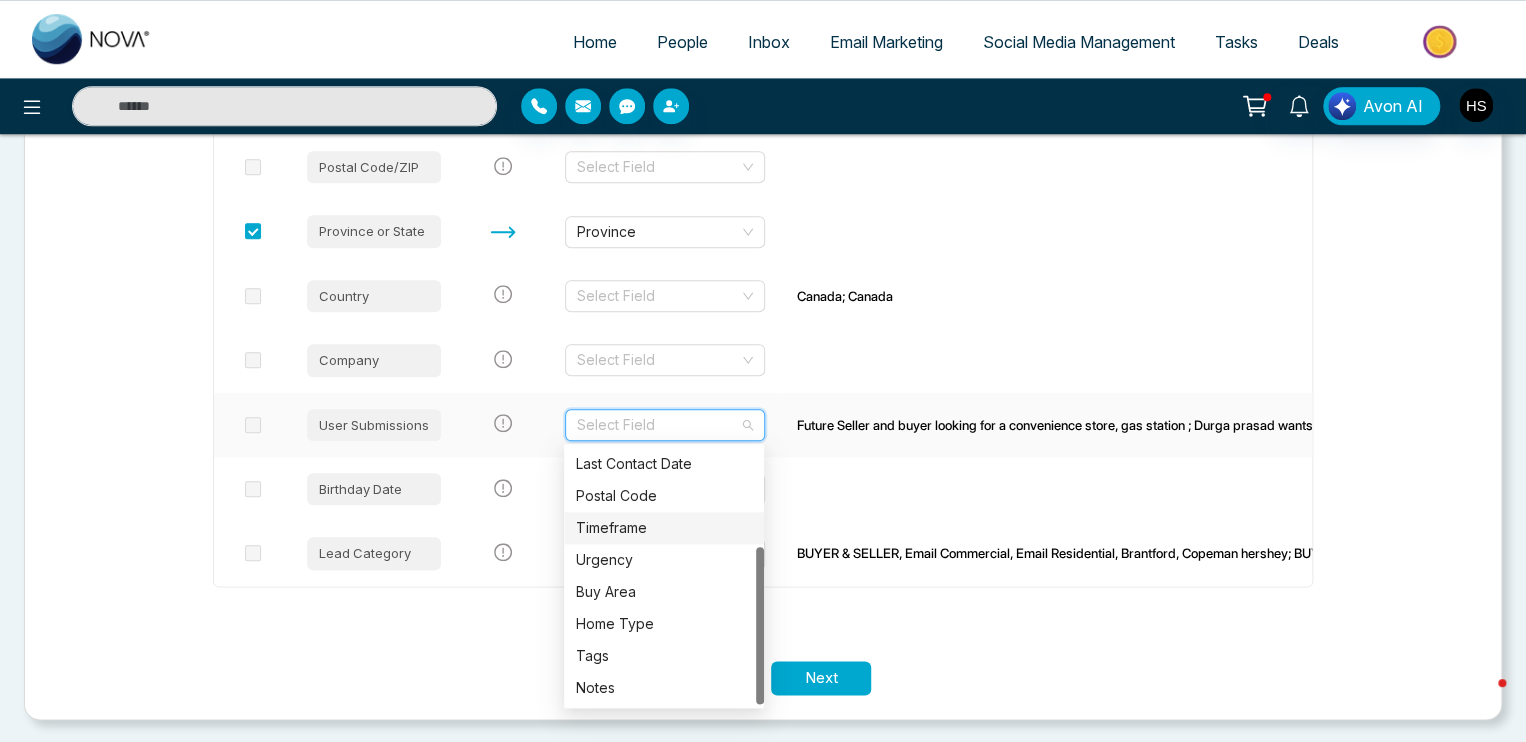 click at bounding box center (760, 625) 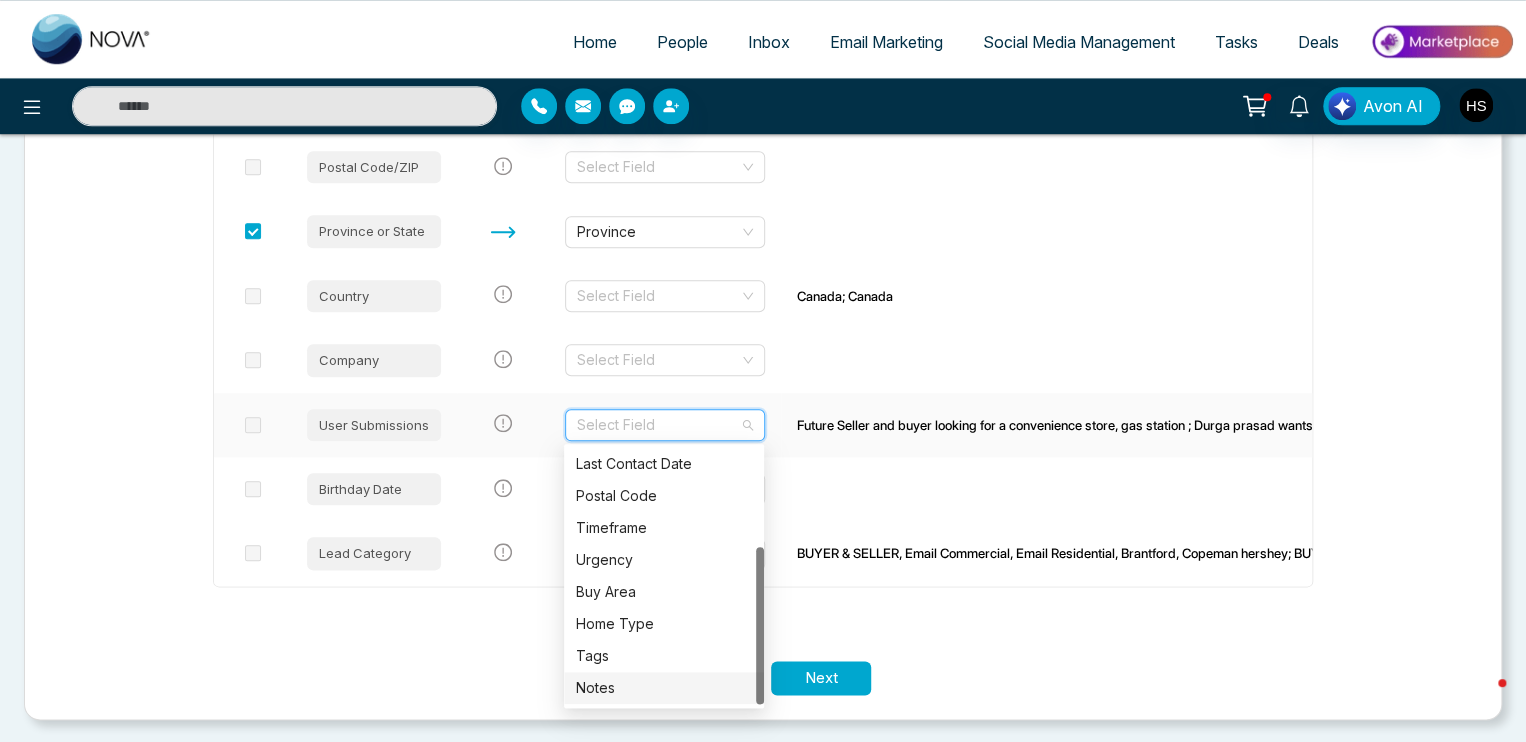click on "Notes" at bounding box center [664, 688] 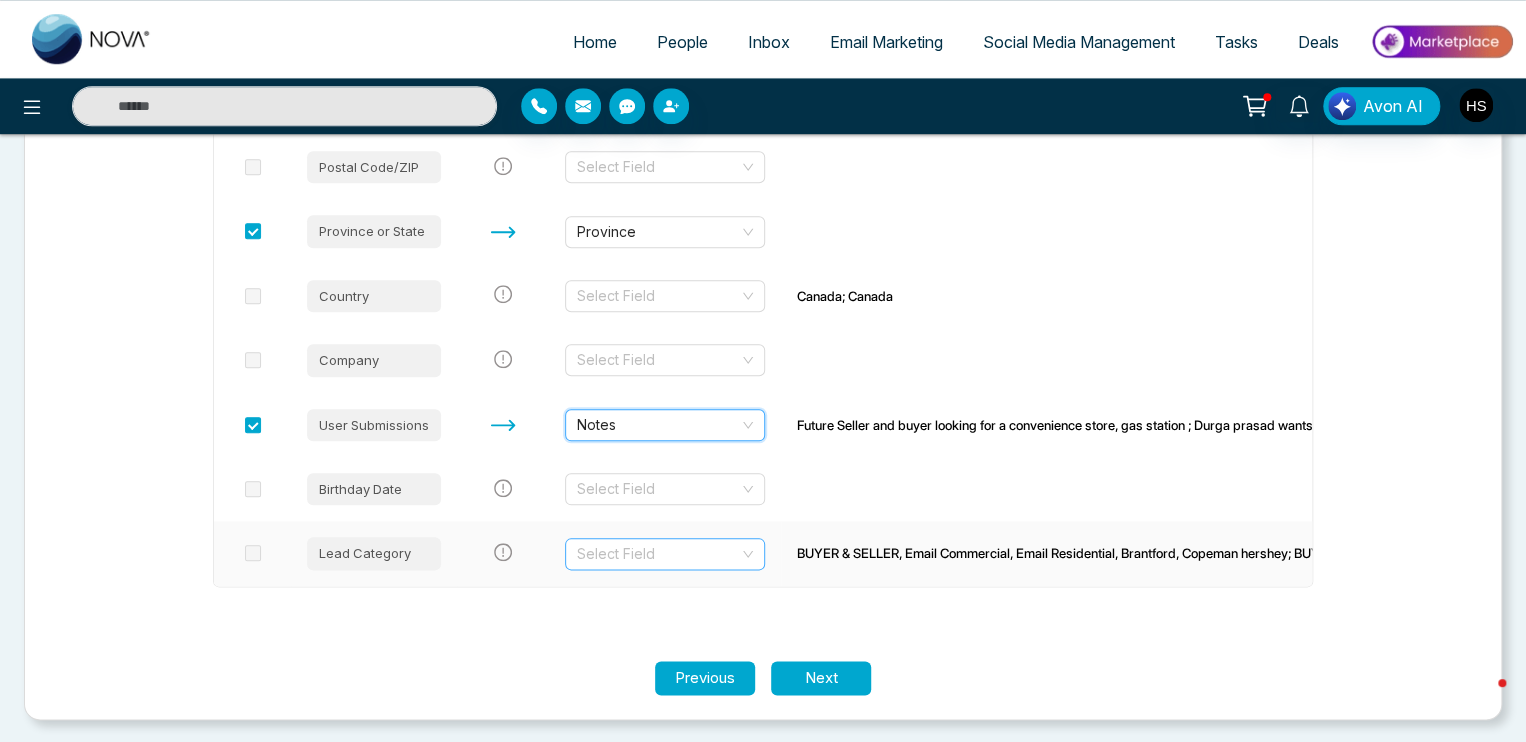 click at bounding box center (658, 554) 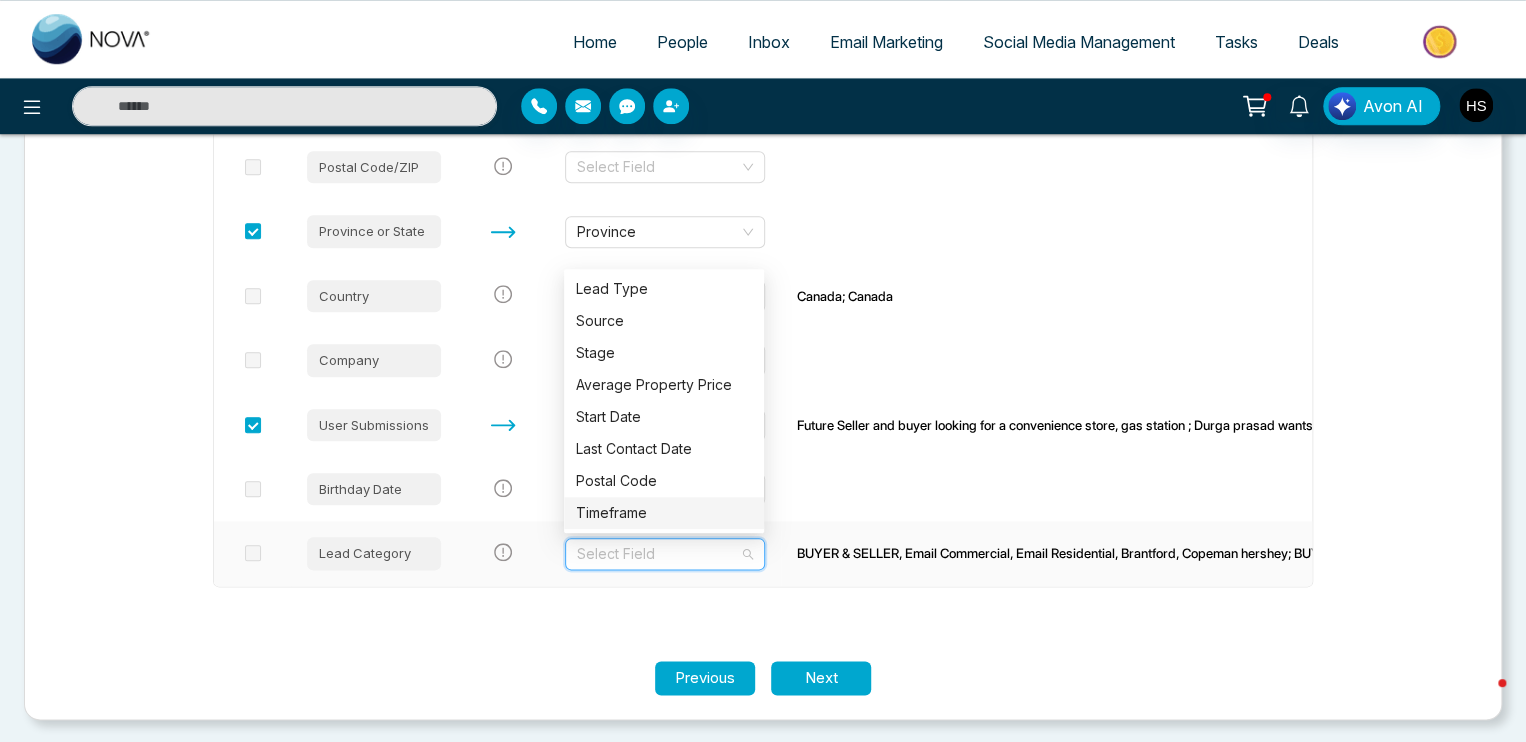 scroll, scrollTop: 100, scrollLeft: 0, axis: vertical 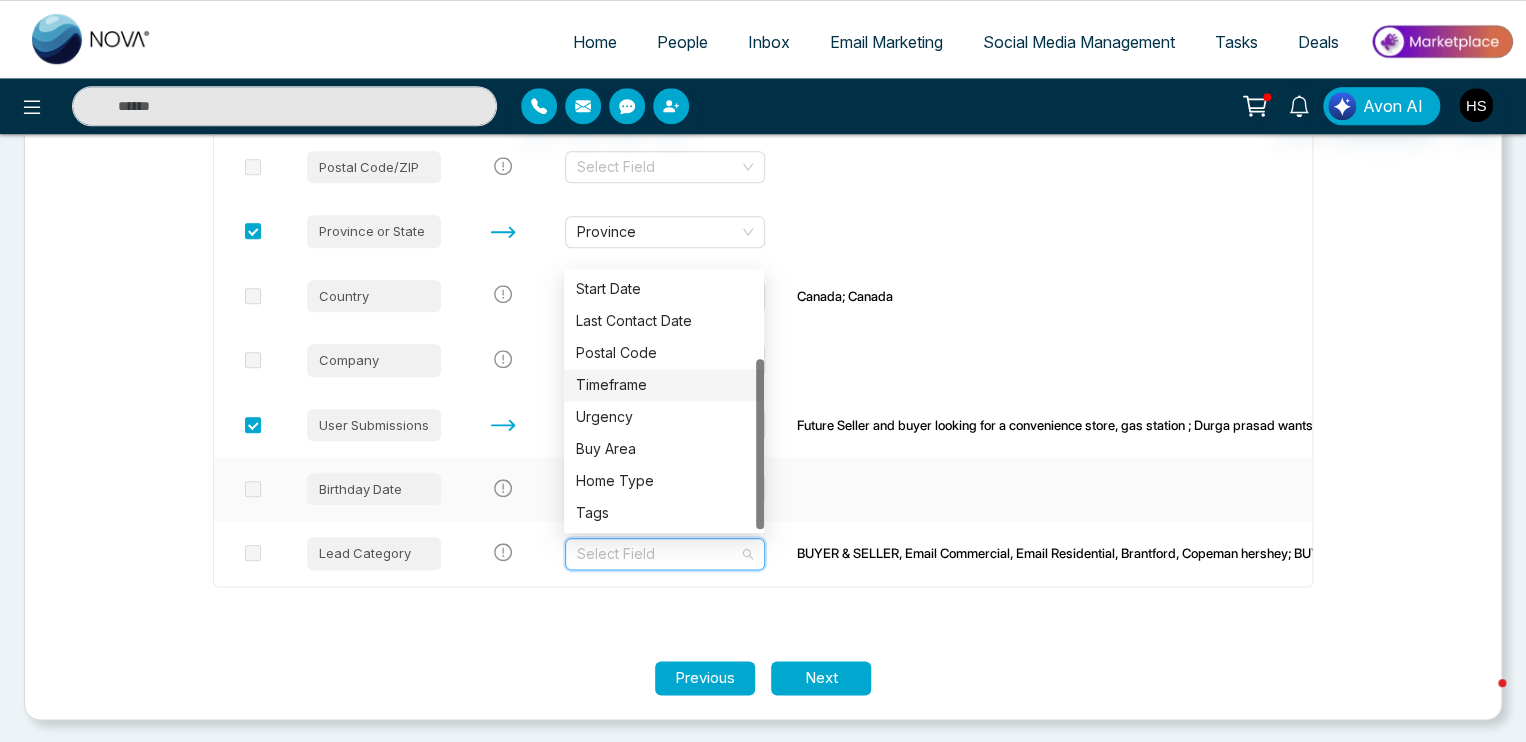 drag, startPoint x: 760, startPoint y: 393, endPoint x: 773, endPoint y: 490, distance: 97.867256 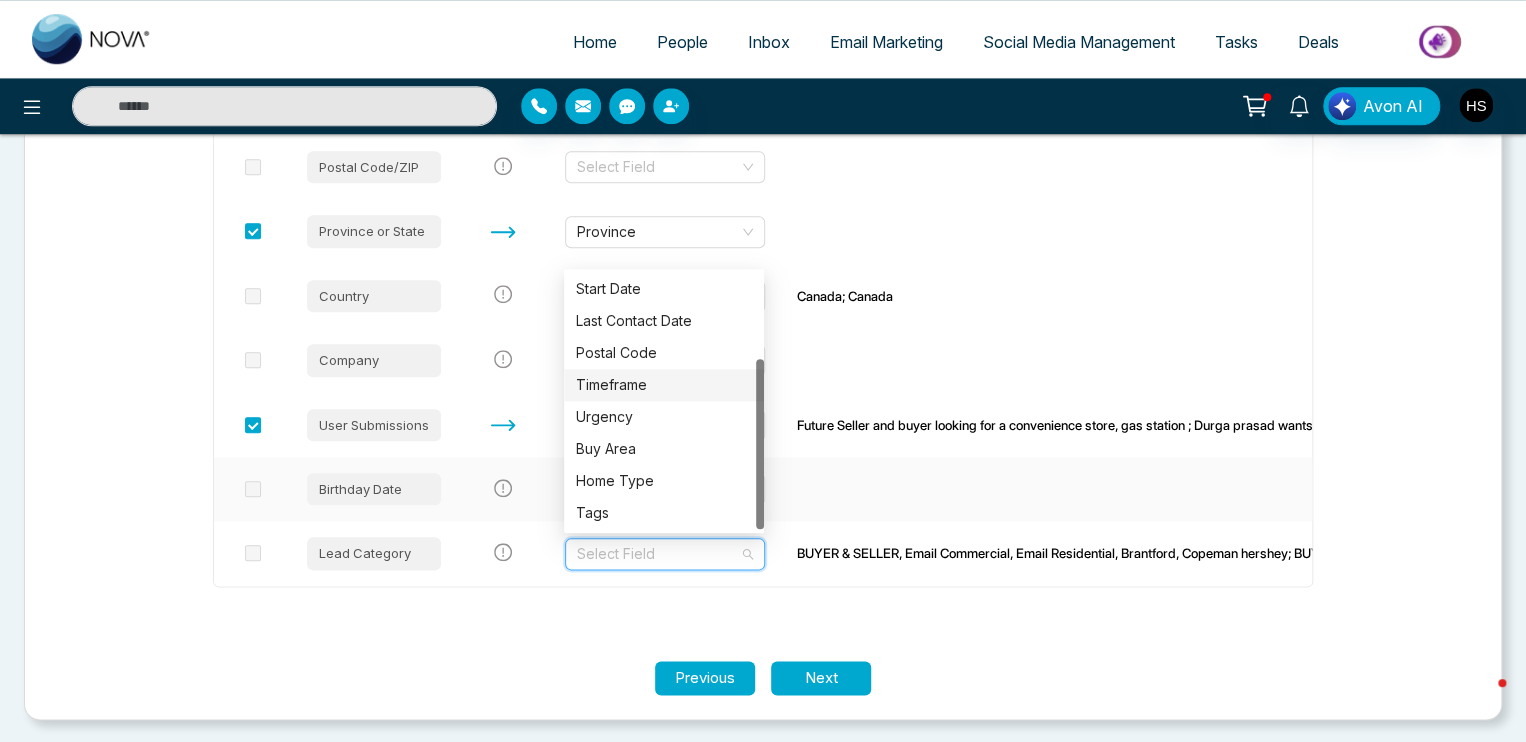 click on "First Name [FIRST]  [FIRST] Last Name [LAST] Email [EMAIL]; [EMAIL] Phone [PHONE] Cell Select Field Fax Select Field Address [ADDRESS] City [CITY] Postal Code/ZIP Select Field Province or State Province Country Select Field Canada; Canada Company Select Field User Submissions Notes Birthday [DATE] Select Field Lead Category Select Field BUYER & SELLER, Email Commercial, Email Residential, [CITY], [LAST]; BUYER, Email Residential, Leads Platform, Current, [CITY], [CITY] Previous Next /lead-import email_address contact_number Email Address Lead Type" at bounding box center (763, -493) 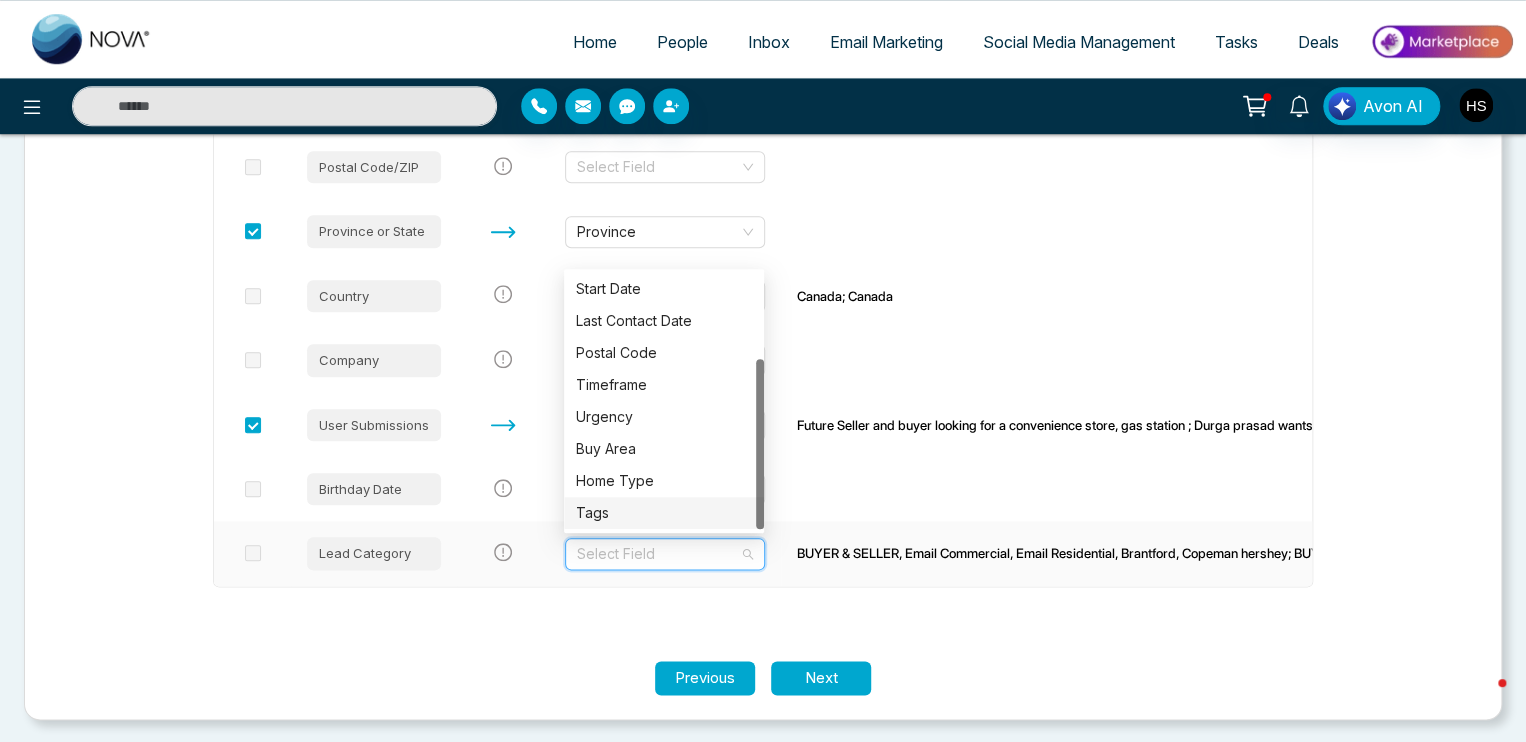 click on "Tags" at bounding box center (664, 513) 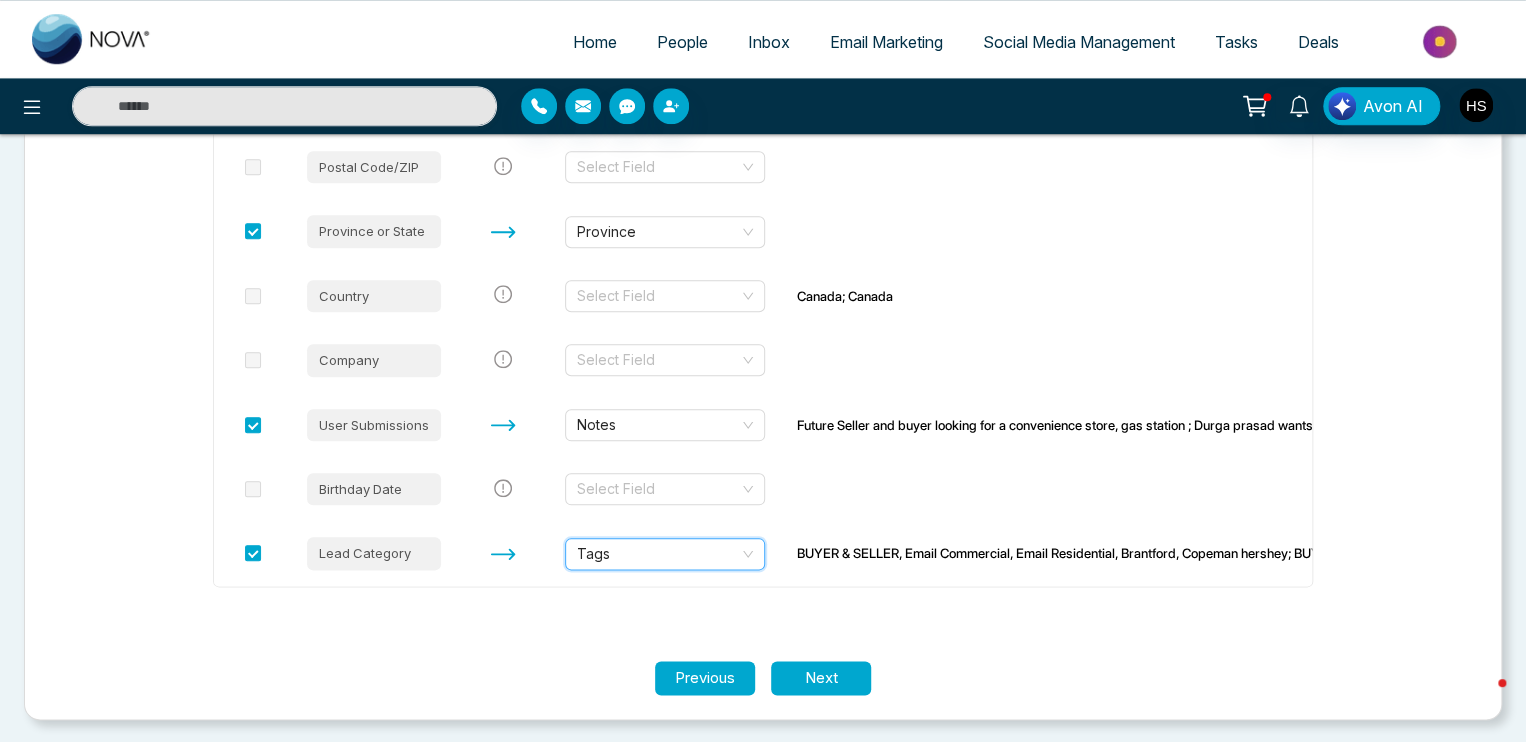 click on "First Name First Name Arshad; Durga Prasad Last Name Last Name Email Email Address [EMAIL]; [EMAIL] Phone Phone Number [PHONE] Cell Select Field Fax Select Field Address Address 36 Bowery road City City Brantford Postal Code/ZIP Select Field Province or State Province Country Select Field Canada; Canada Company Select Field User Submissions Notes Birthday Date Select Field Lead Category Tags Tags BUYER & SELLER, Email Commercial, Email Residential, Brantford, Copeman hershey; BUYER, Email Residential, Leads Platform, Current, Waterloo, Barrie" at bounding box center (763, 37) 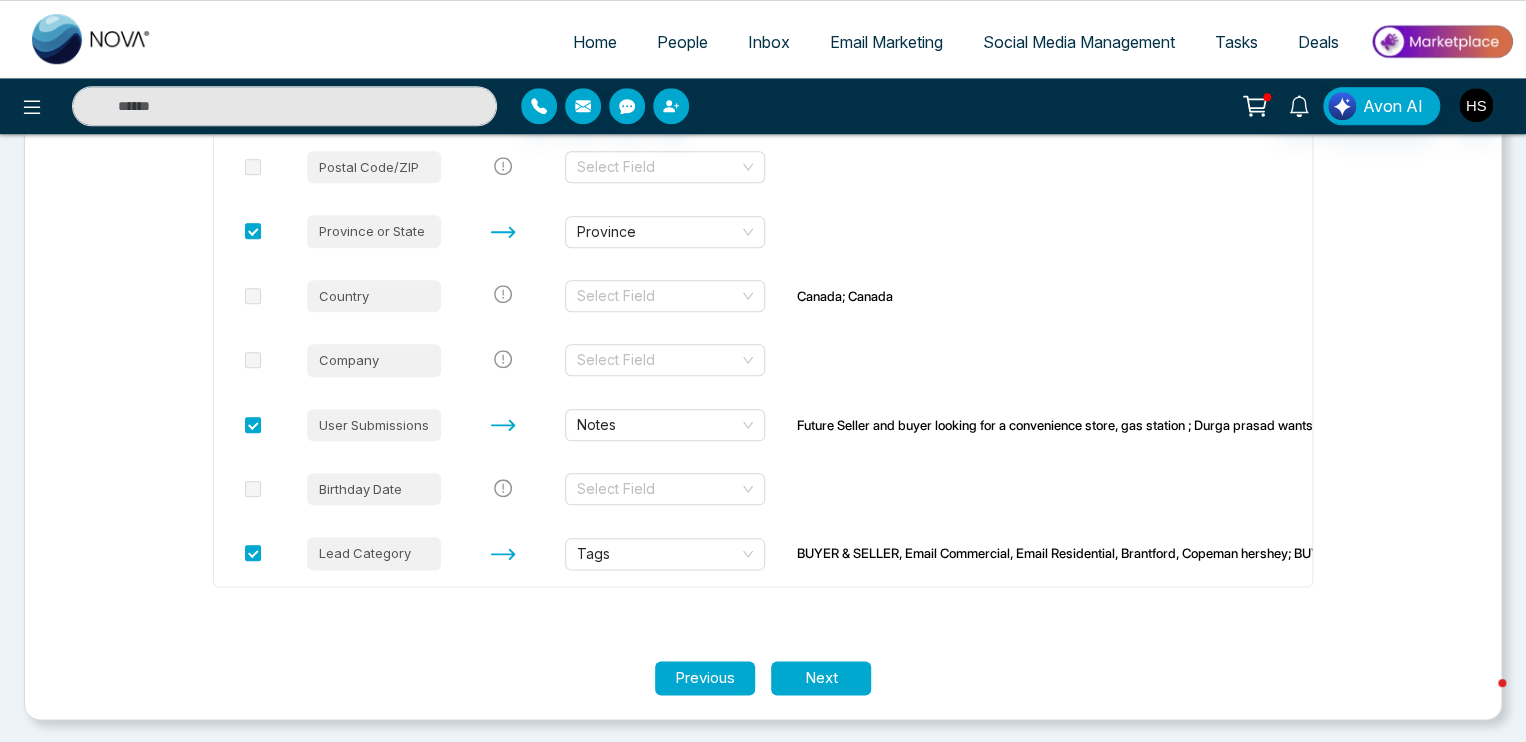 scroll, scrollTop: 864, scrollLeft: 0, axis: vertical 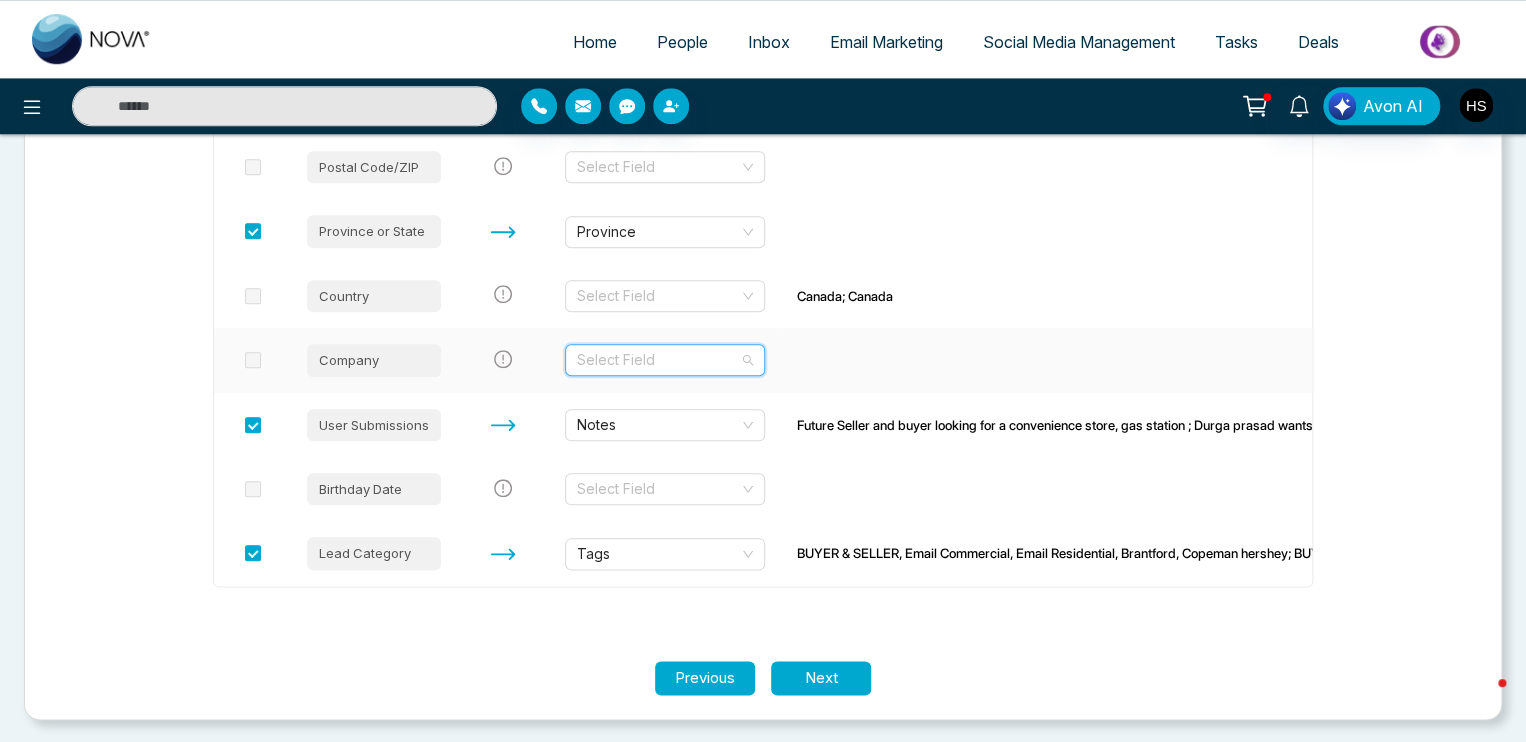 click at bounding box center (658, 360) 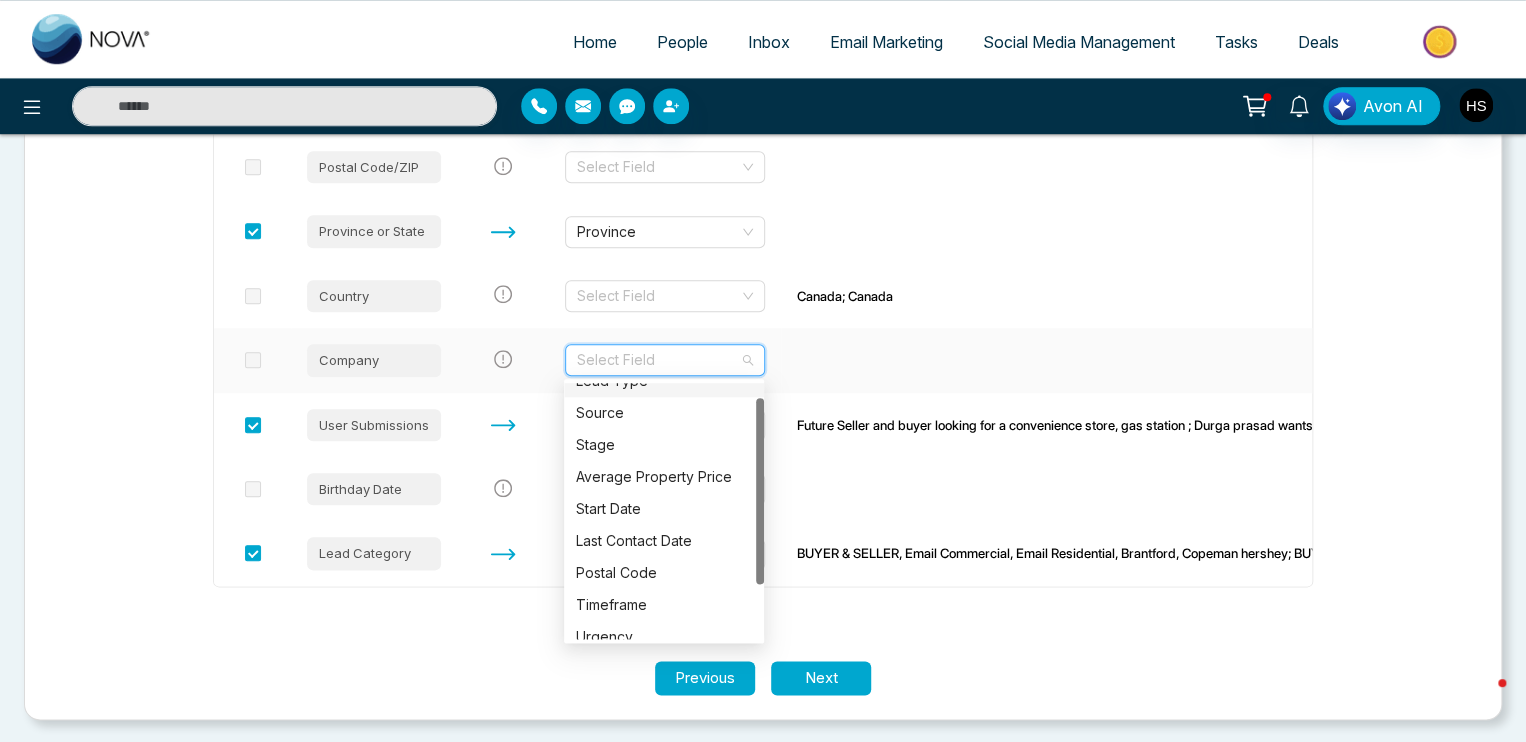 scroll, scrollTop: 20, scrollLeft: 0, axis: vertical 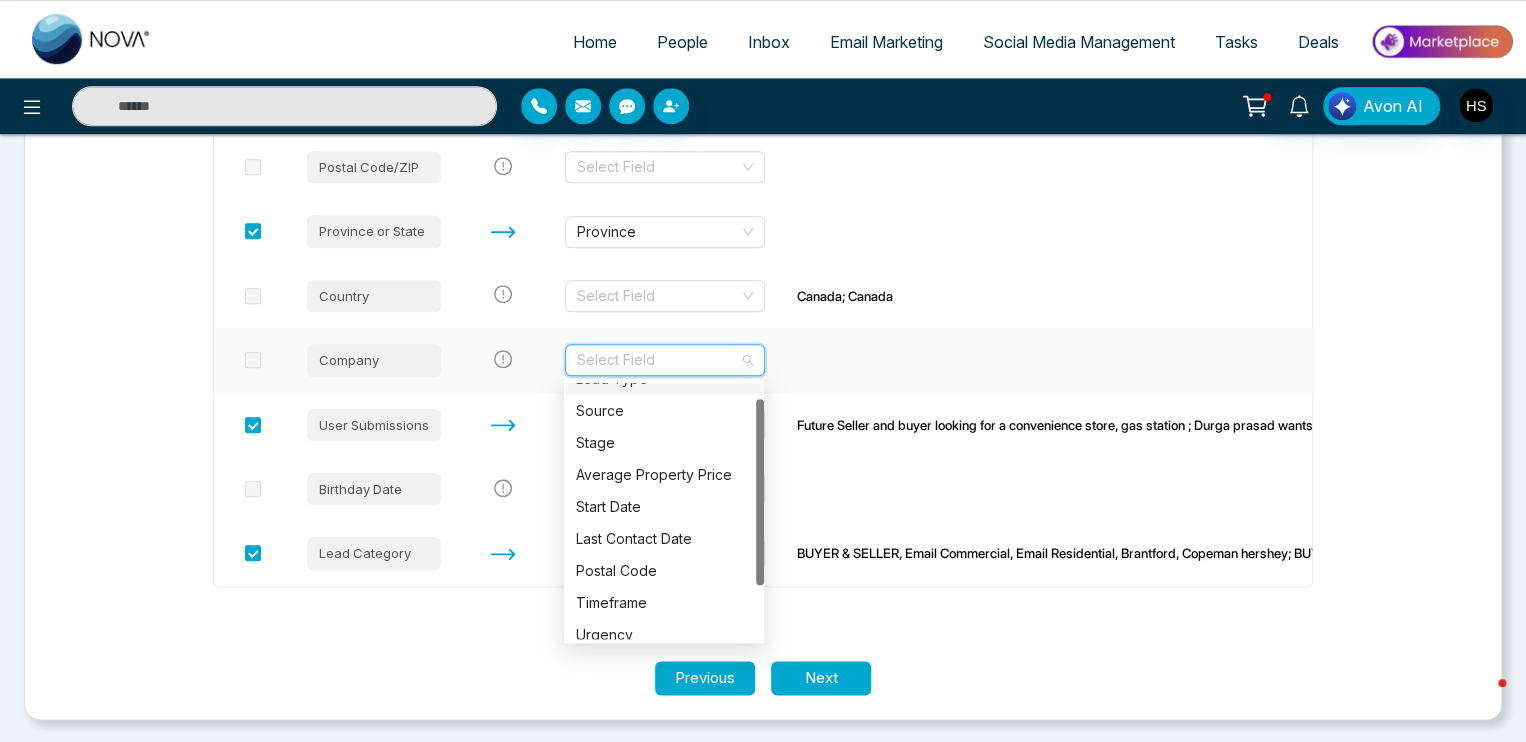 drag, startPoint x: 761, startPoint y: 395, endPoint x: 761, endPoint y: 411, distance: 16 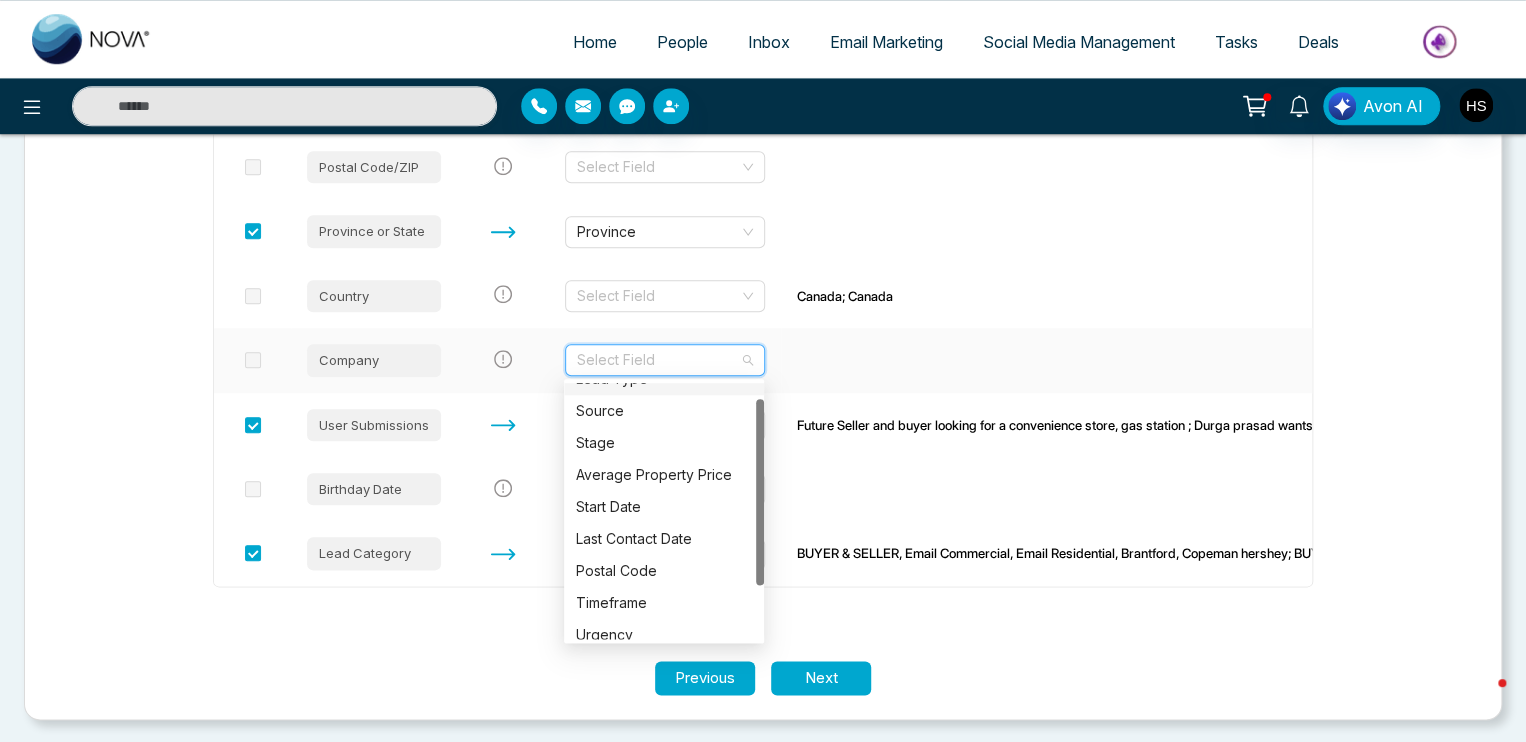 click at bounding box center (760, 492) 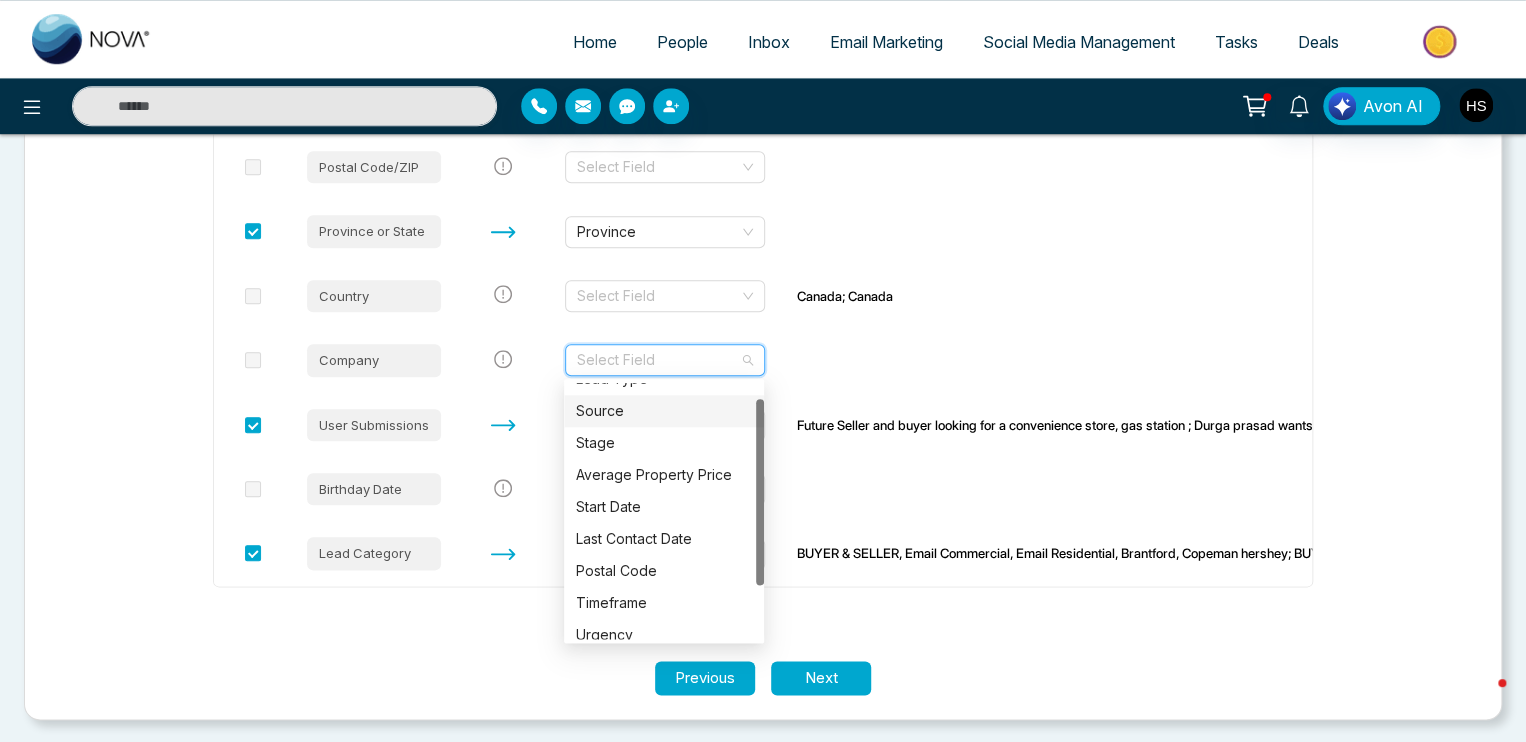 click on "Let's make sure your data transfers correctly. Each column of your file needs to be matched to a field in NOVACRM. Select the columns you want to import and update. Import File Column Name Match To NOVACRM's Field Names Preview Data [FIRST] [FIRST]  [FIRST];  [FIRST] [LAST] [LAST] [LAST] [EMAIL] [EMAIL] [EMAIL] [PHONE] [PHONE] ([PHONE]) Cell Select Field Fax Select Field Address Address [NUMBER] [STREET] City City [CITY] Postal Code/ZIP Select Field Province or State Province Country Select Field Canada; Canada Company Select Field User Submissions Notes Birthday Date Select Field Lead Category Tags BUYER & SELLER, Email Commercial, Email Residential, [CITY], [FIRST] [LAST]; BUYER, Email Residential, Leads Platform, Current, [CITY], [CITY]" at bounding box center (763, 37) 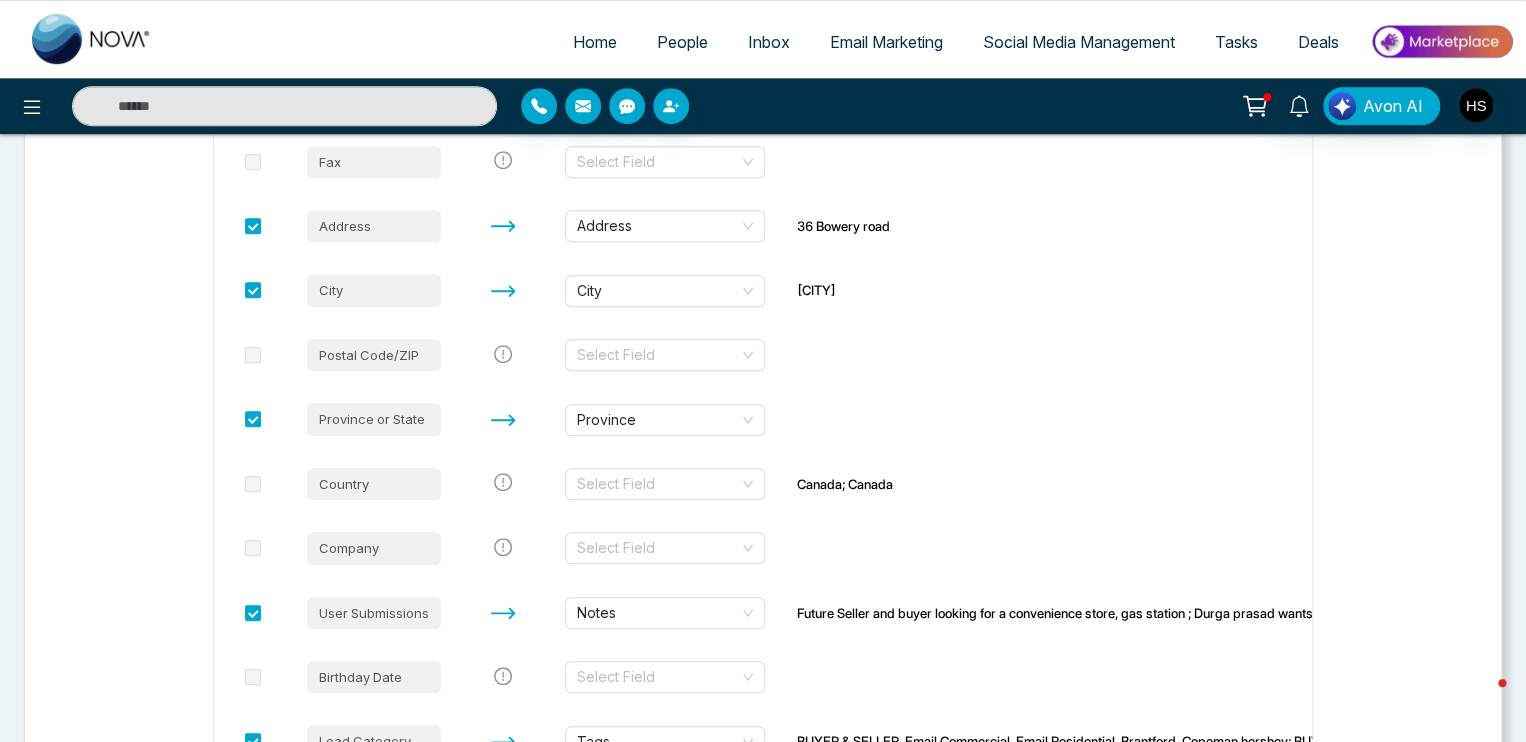 scroll, scrollTop: 864, scrollLeft: 0, axis: vertical 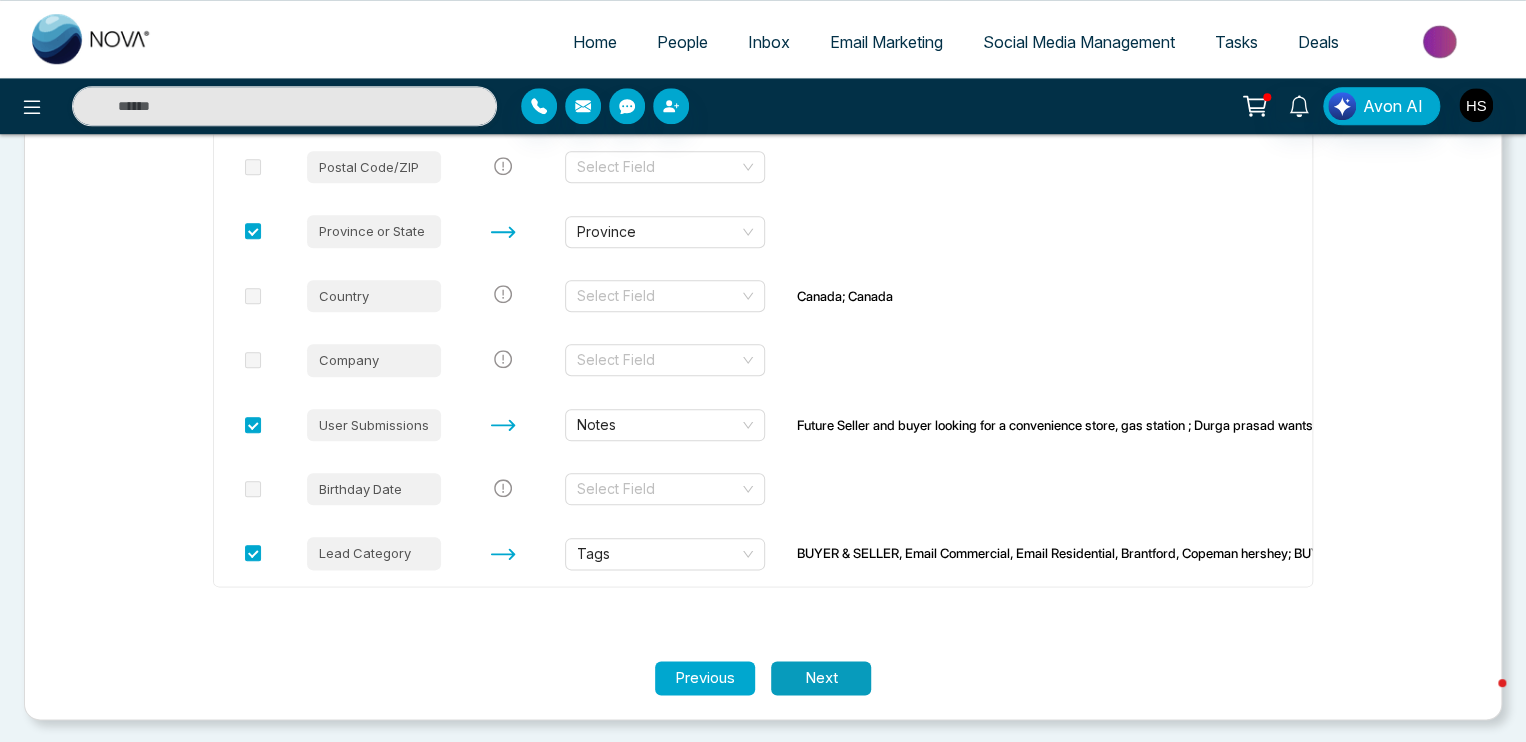 click on "Next" at bounding box center [821, 678] 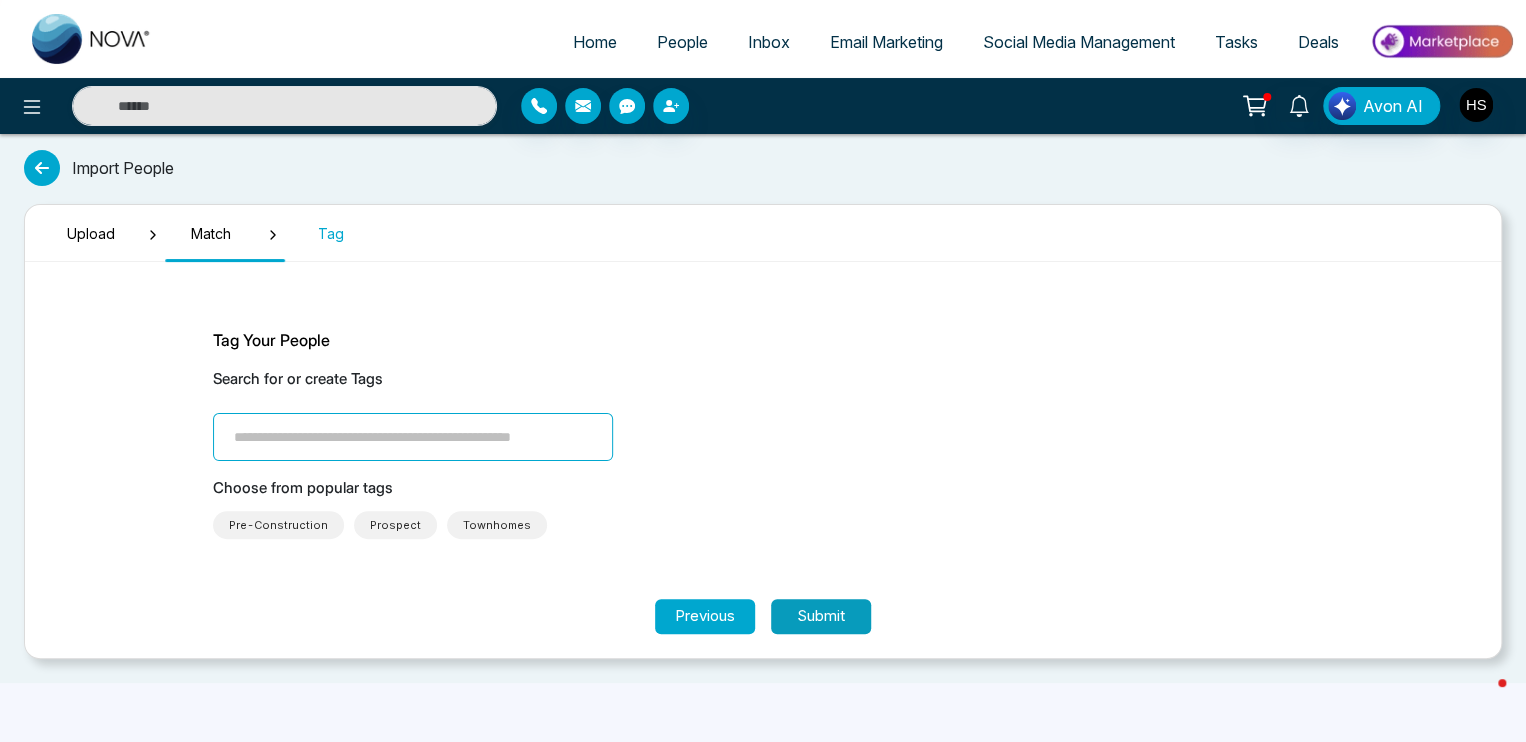scroll, scrollTop: 0, scrollLeft: 0, axis: both 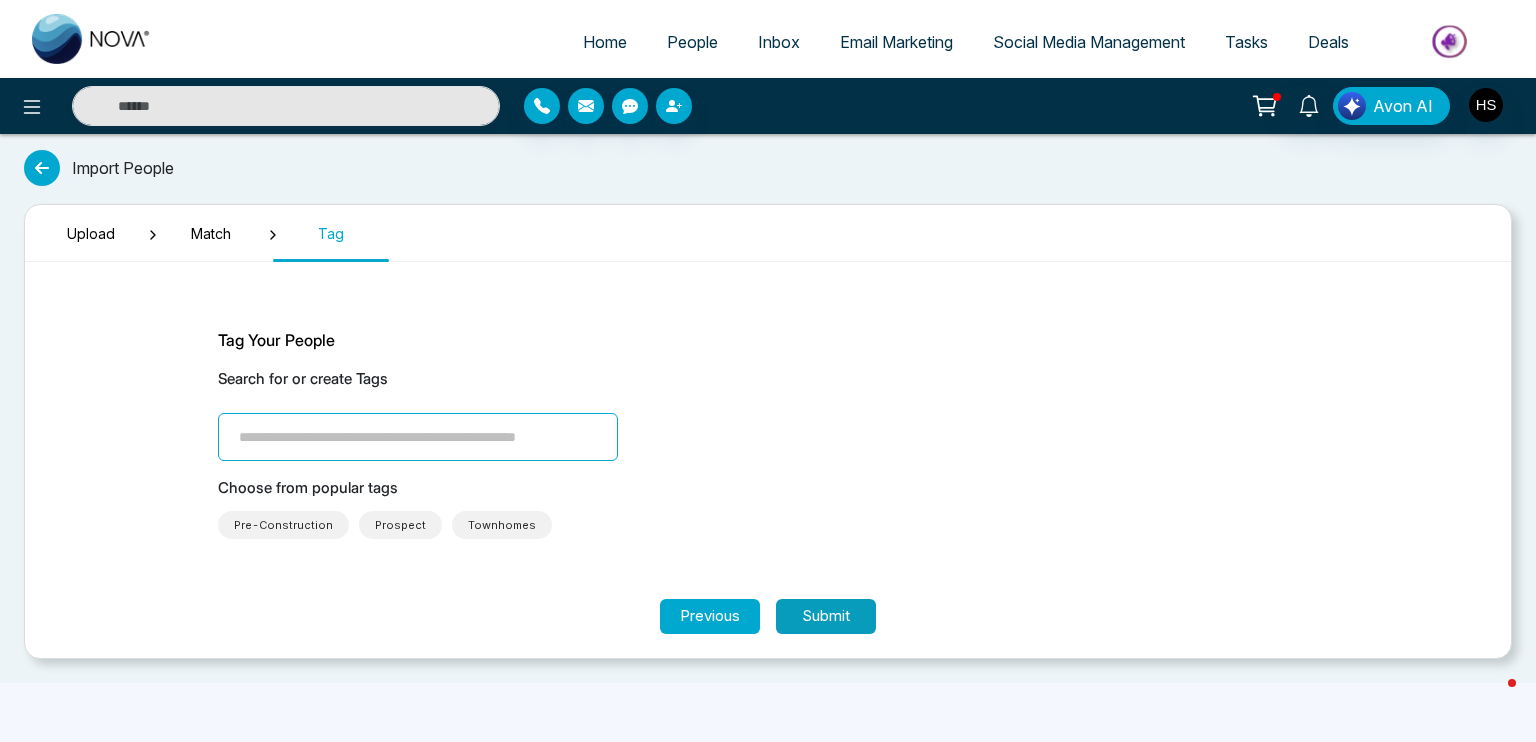 click on "Submit" at bounding box center [826, 616] 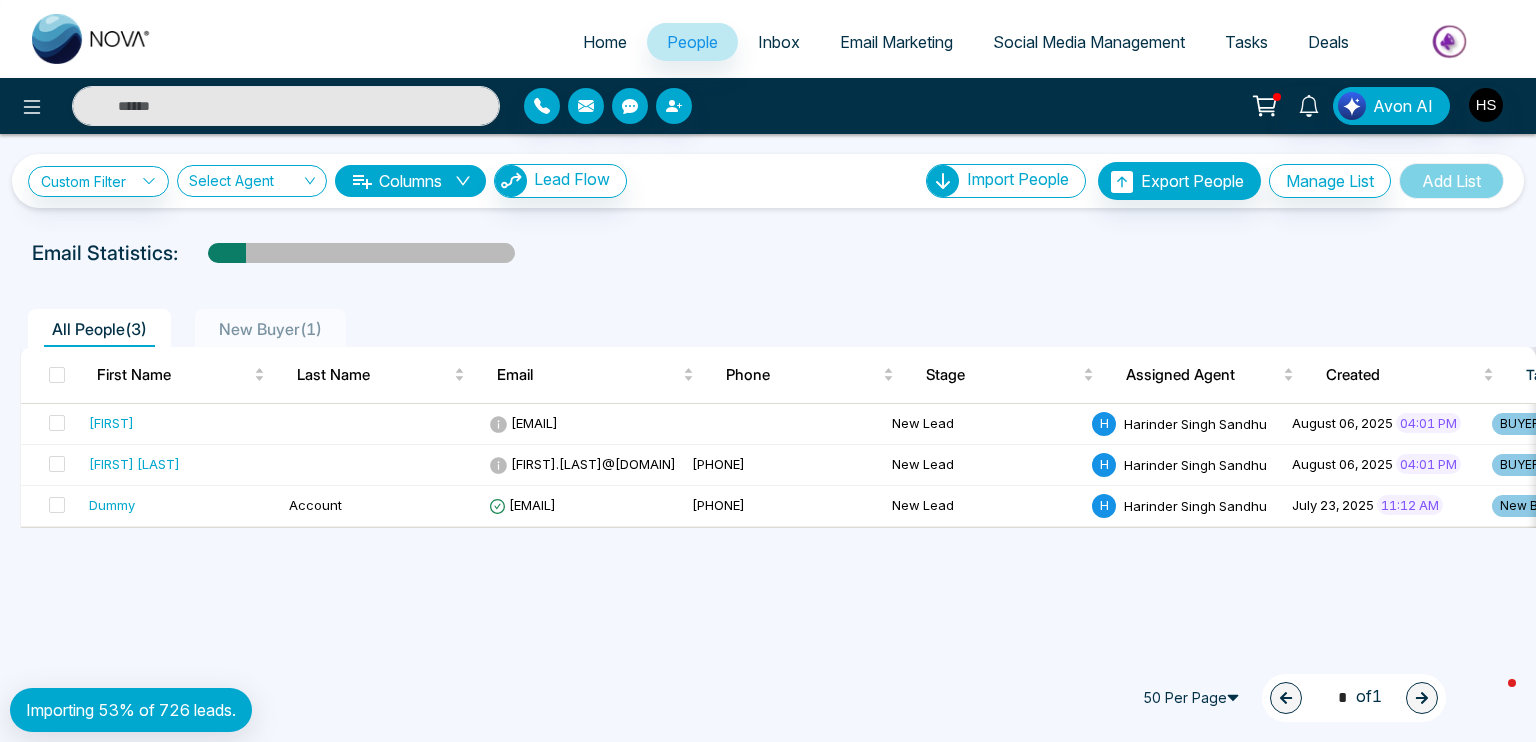 click at bounding box center [270, 329] 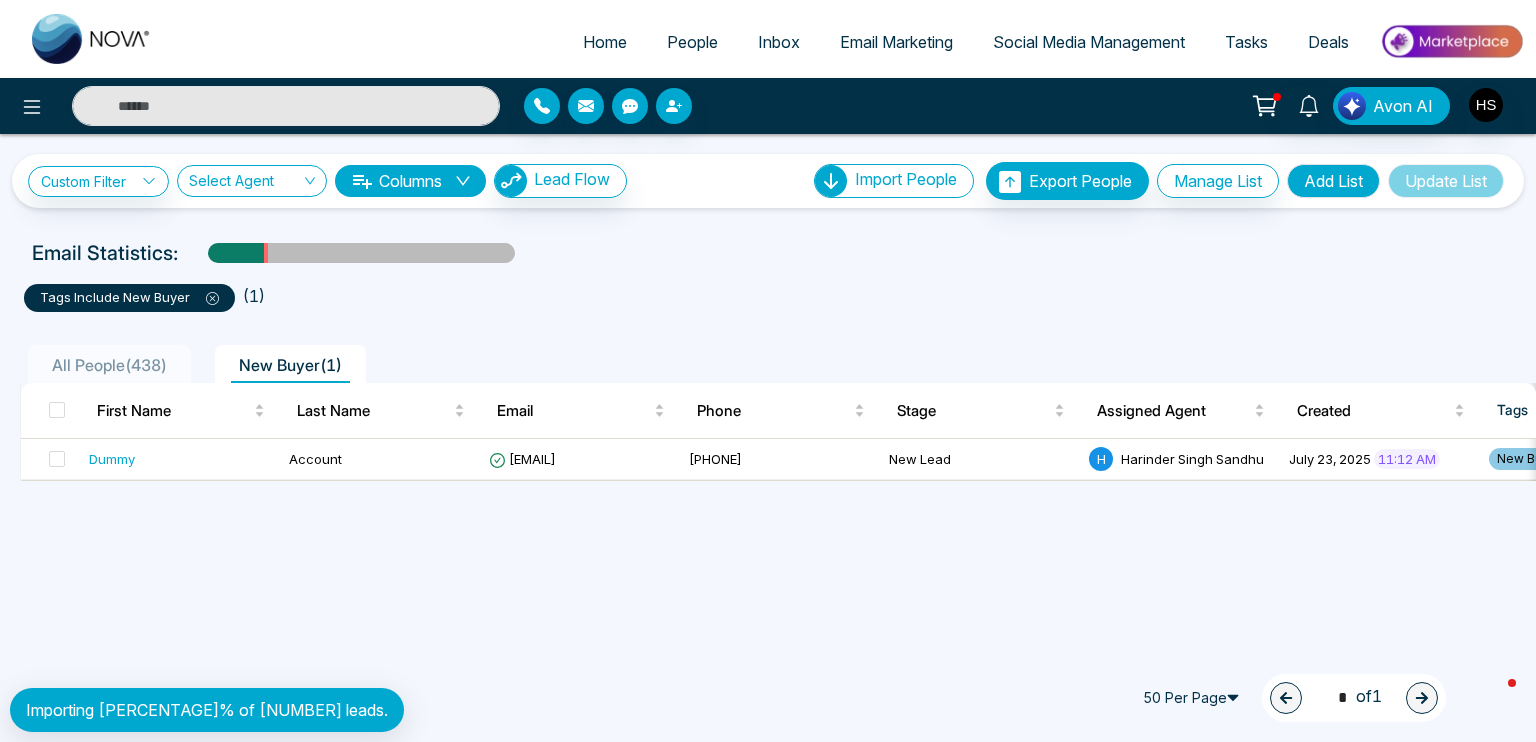 click on "All People  ( [NUMBER] )" at bounding box center (109, 365) 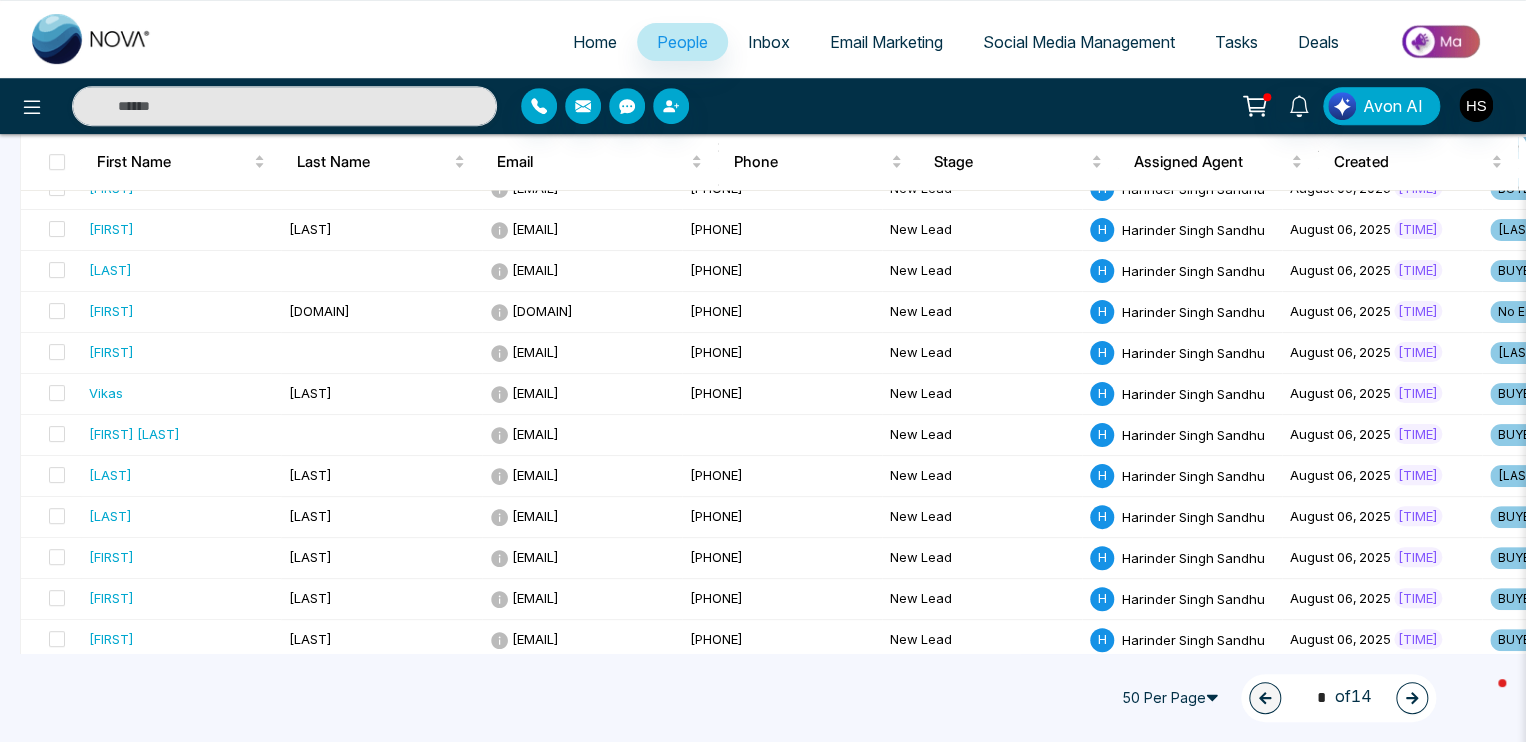 scroll, scrollTop: 0, scrollLeft: 0, axis: both 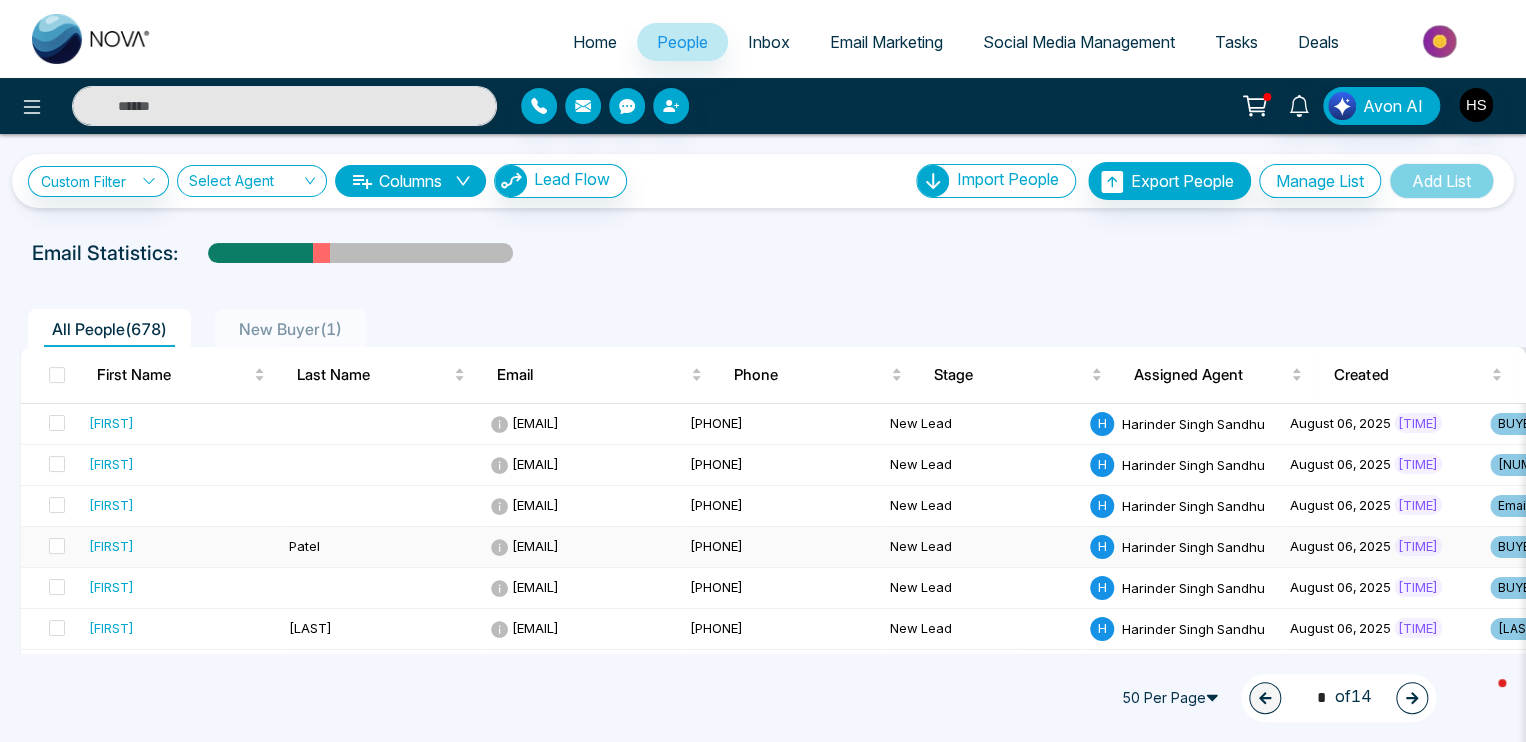 click on "[FIRST]" at bounding box center (111, 546) 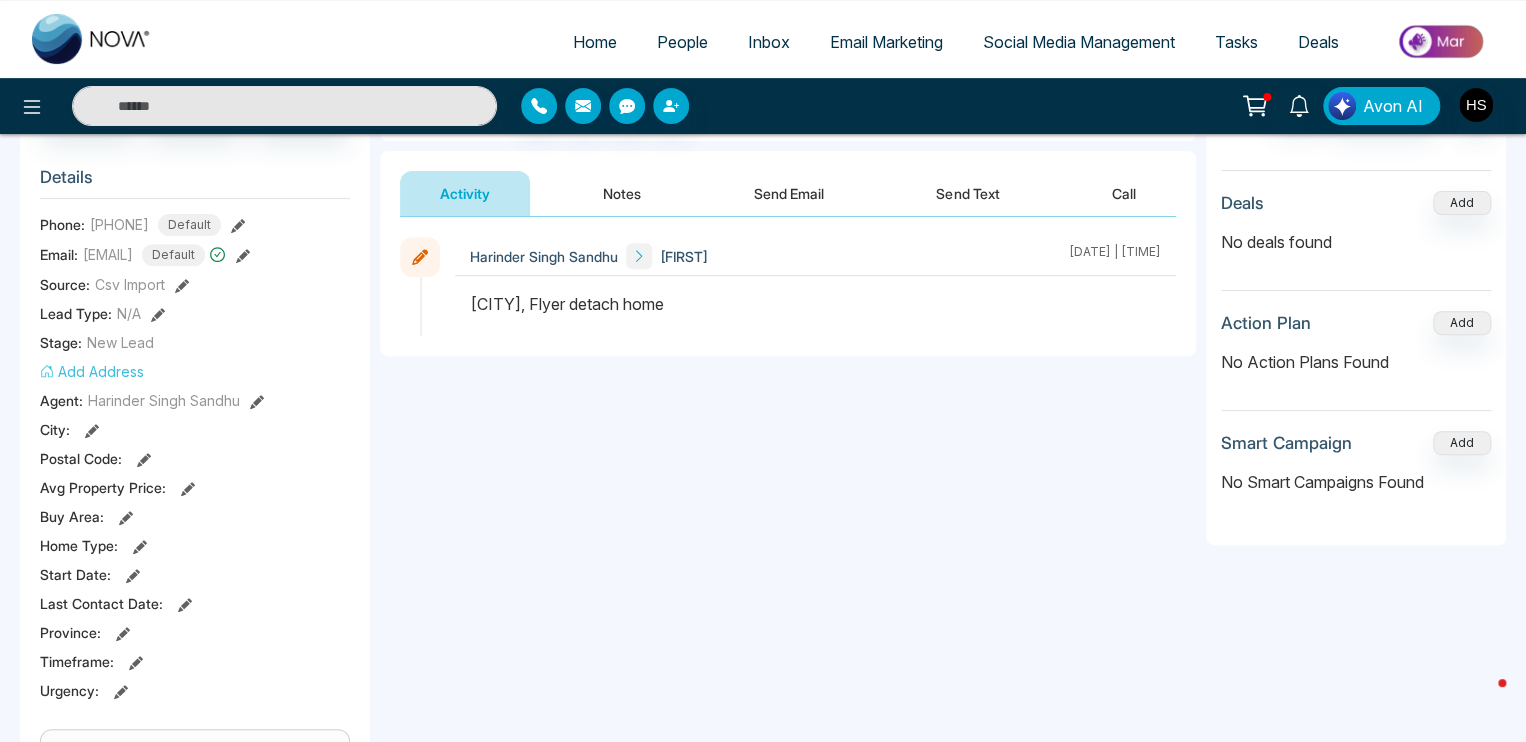 scroll, scrollTop: 242, scrollLeft: 0, axis: vertical 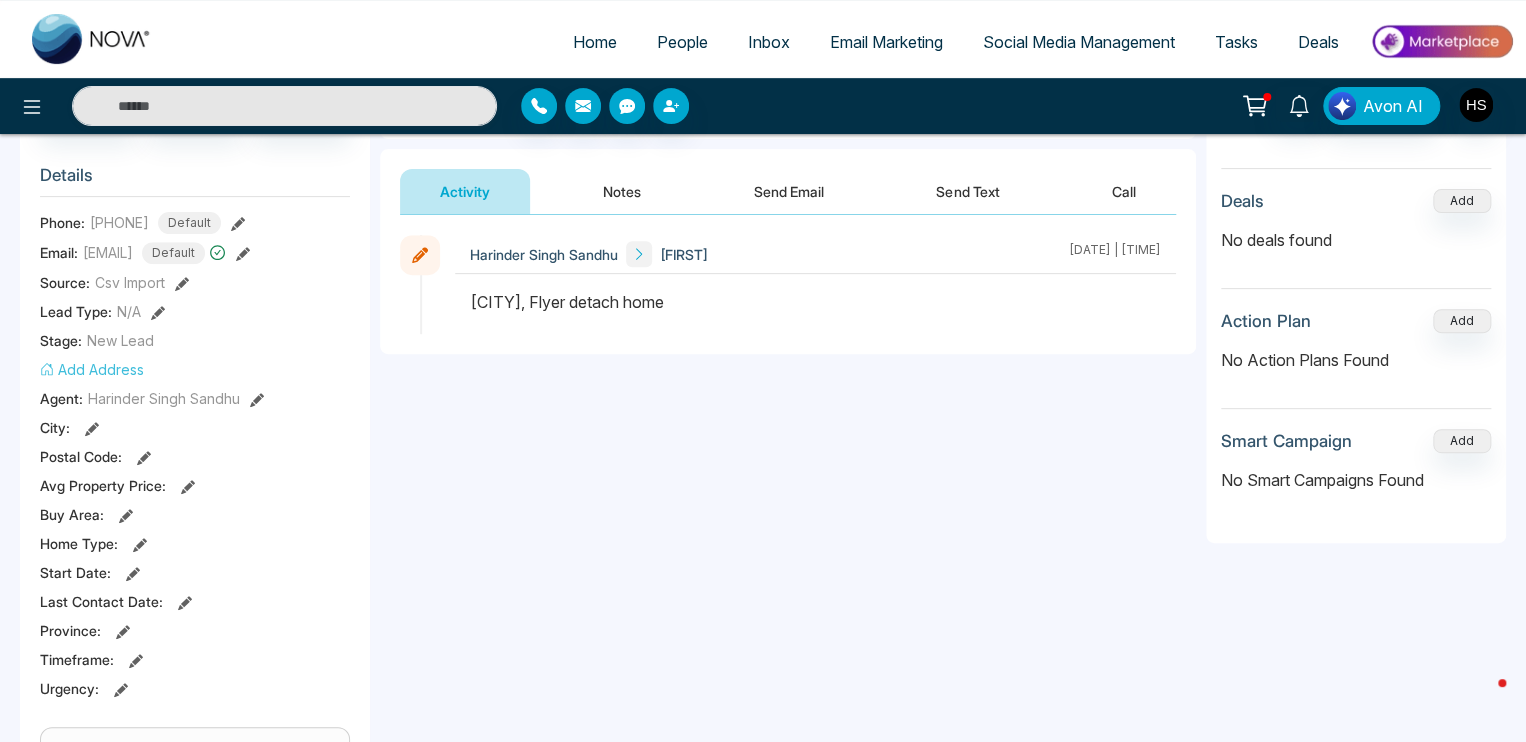 click 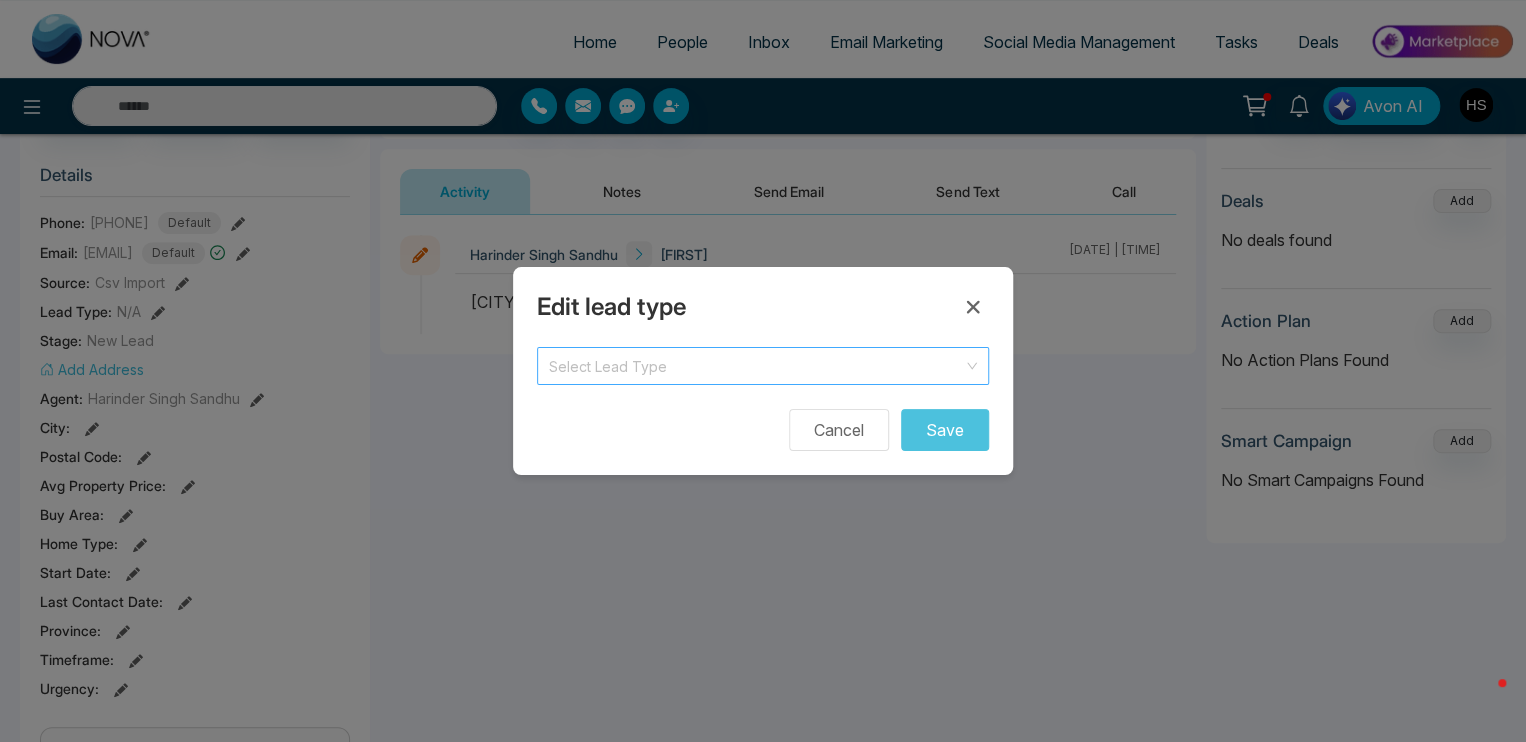 click at bounding box center (756, 363) 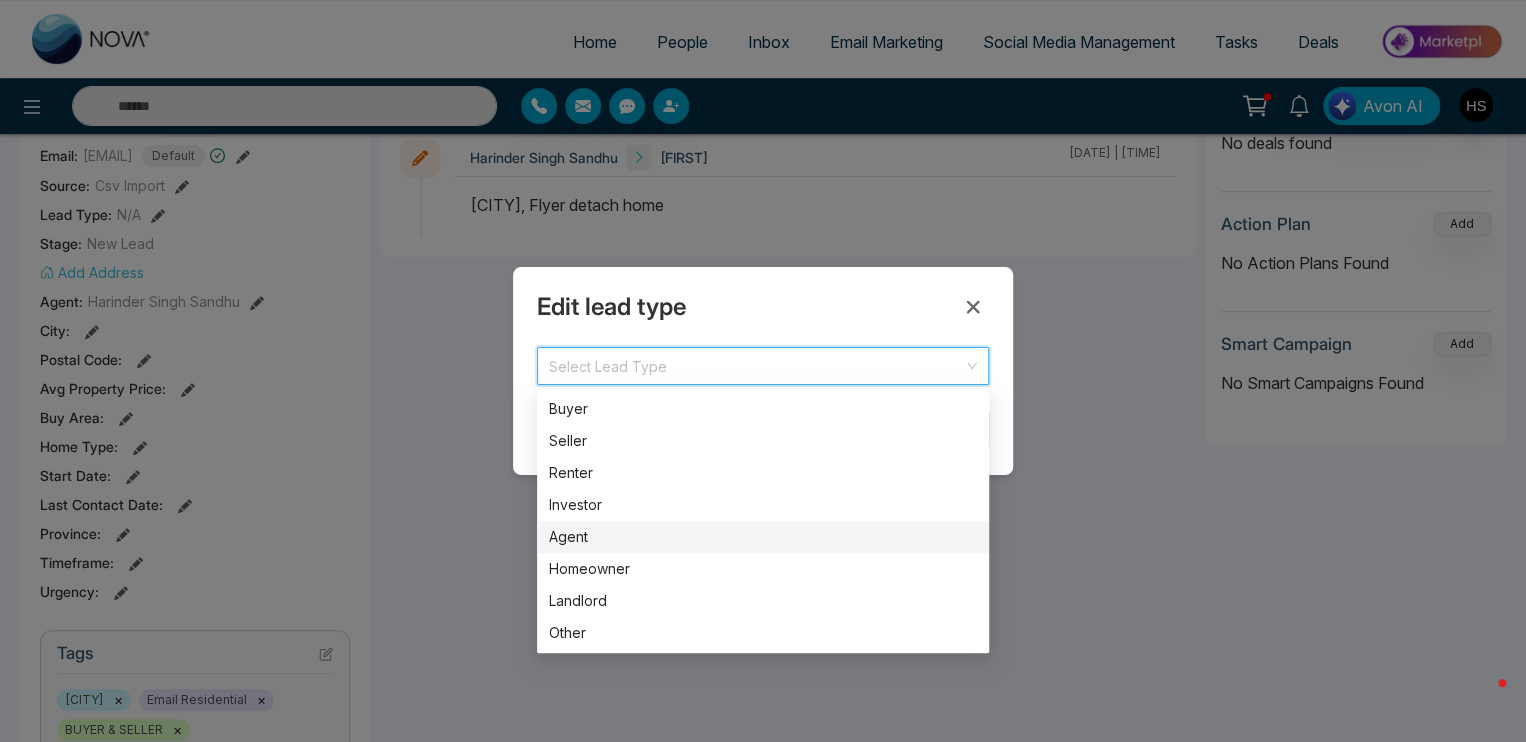 scroll, scrollTop: 342, scrollLeft: 0, axis: vertical 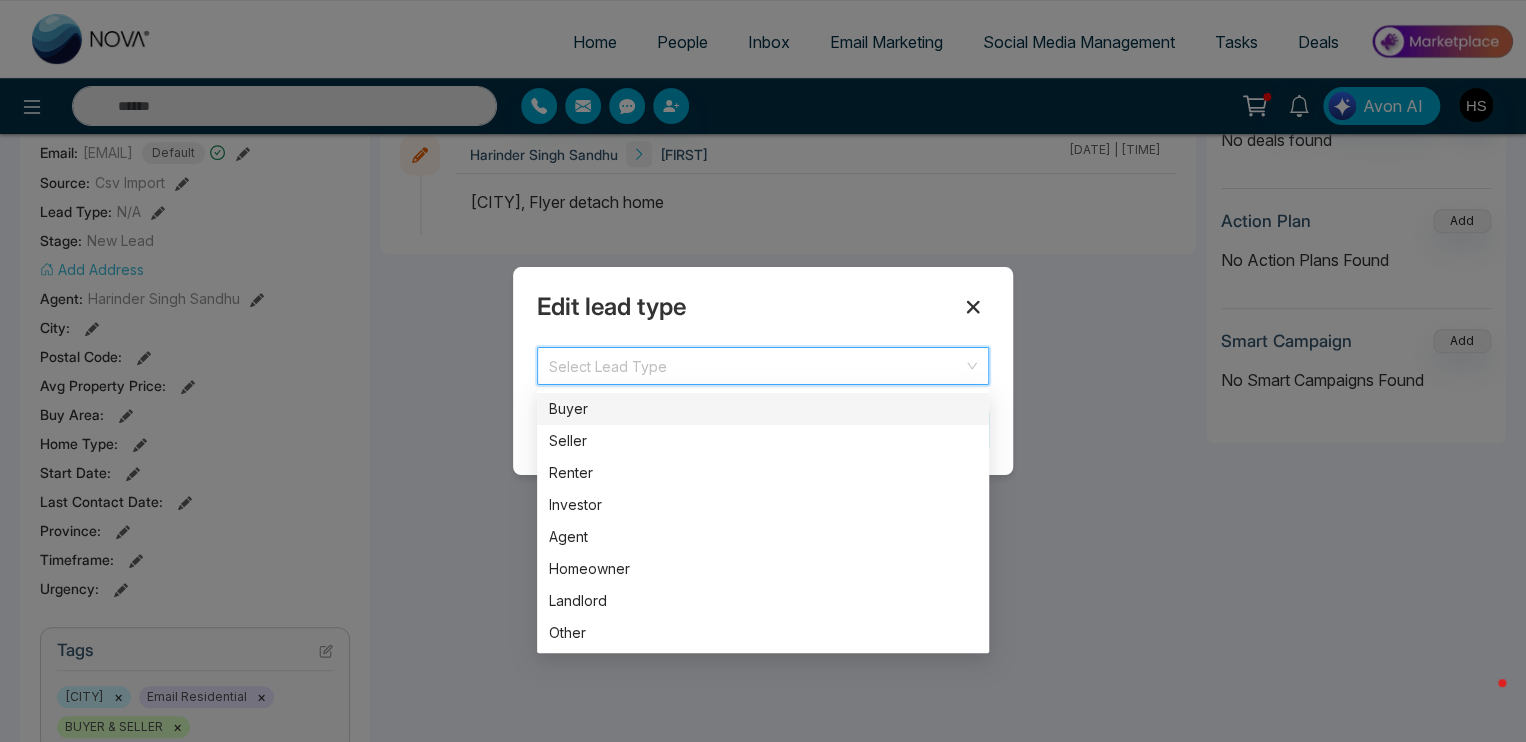 click 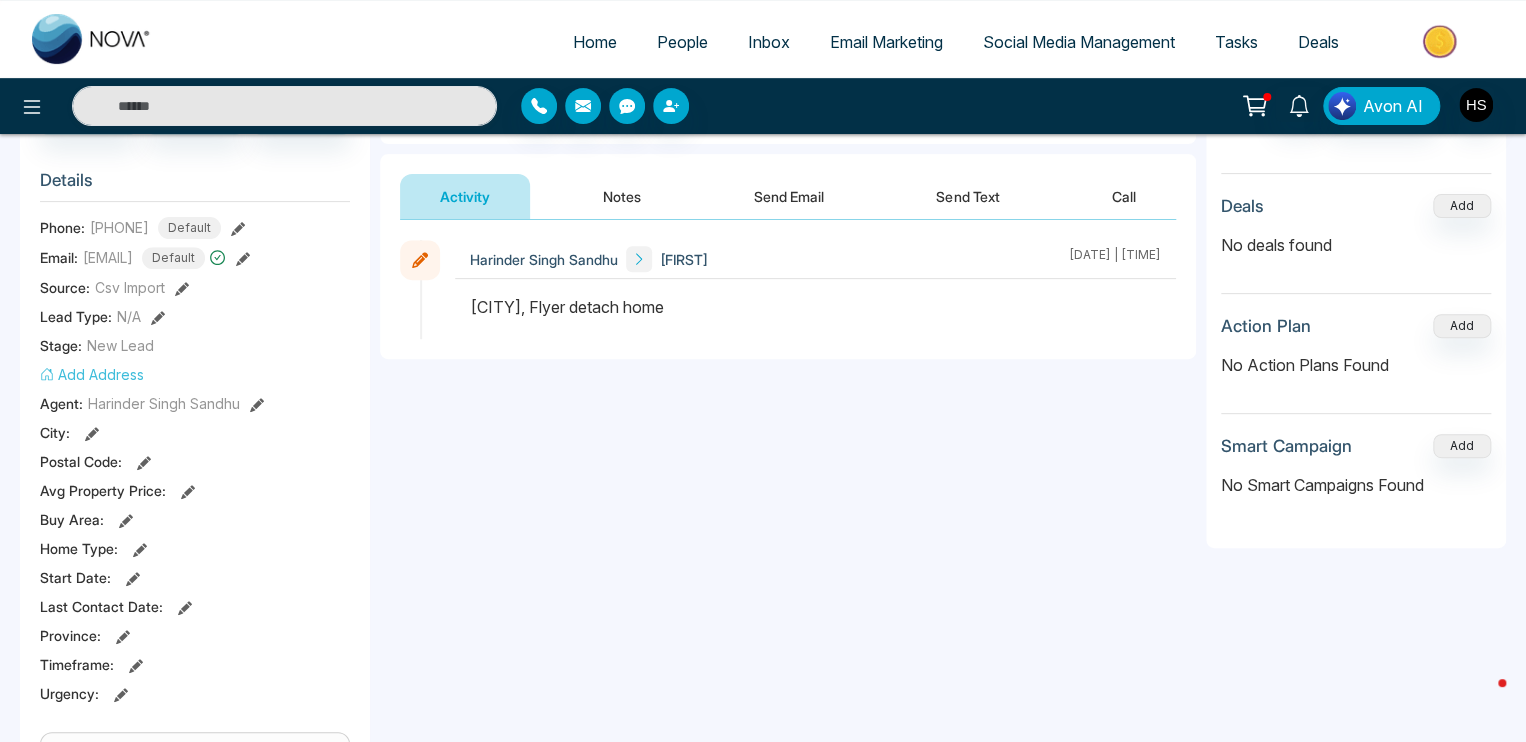 scroll, scrollTop: 242, scrollLeft: 0, axis: vertical 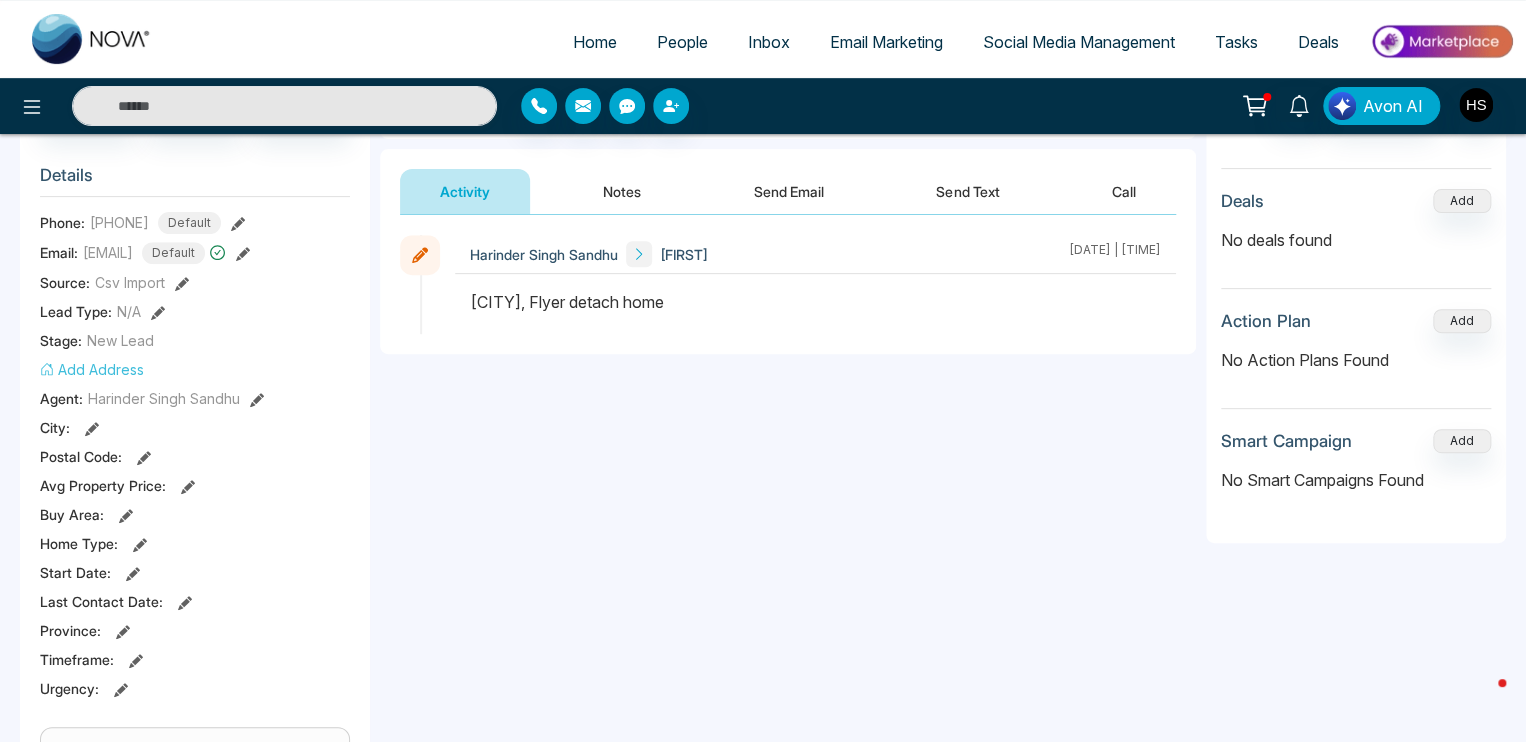 click on "New Lead" at bounding box center [120, 340] 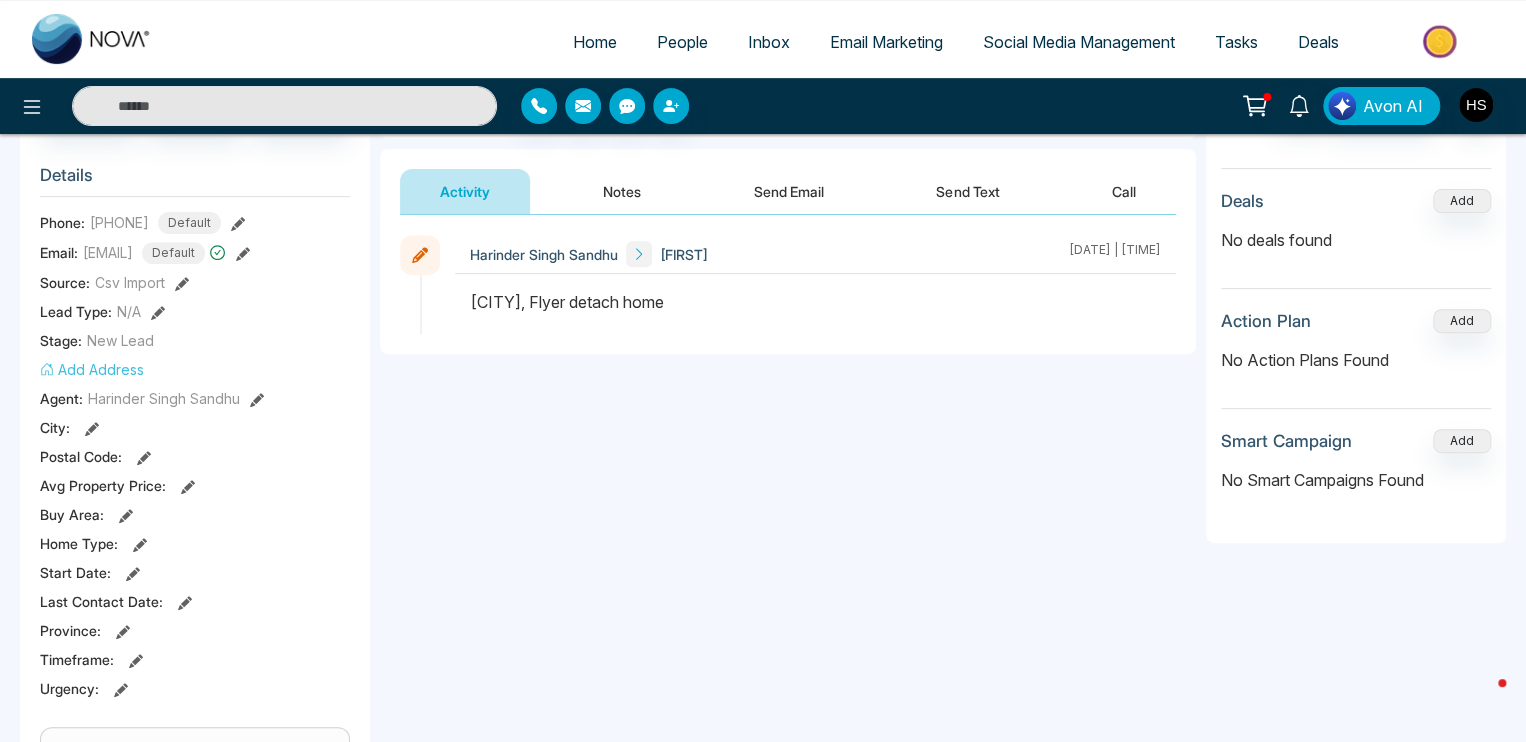 click on "Notes" at bounding box center (622, 191) 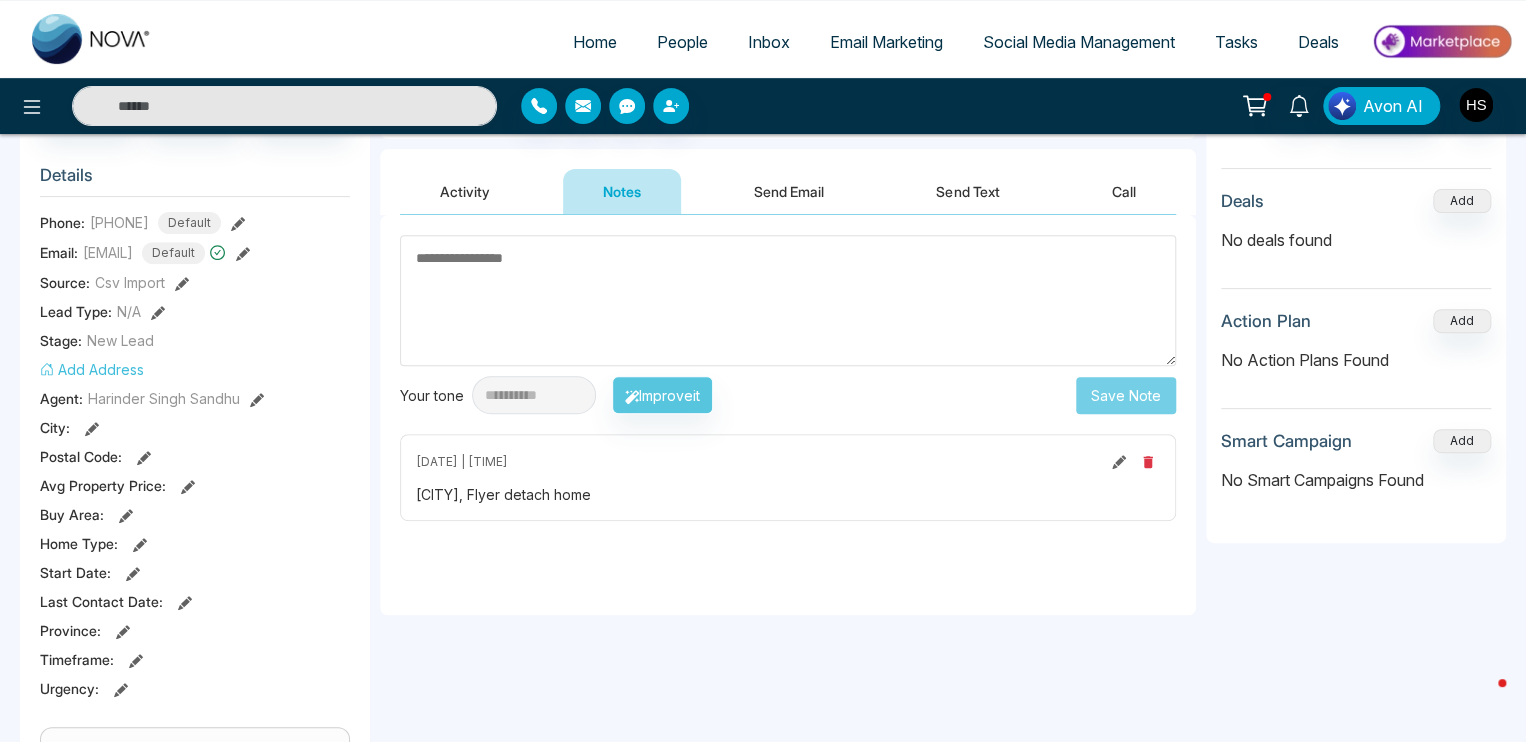 click on "Activity" at bounding box center [465, 191] 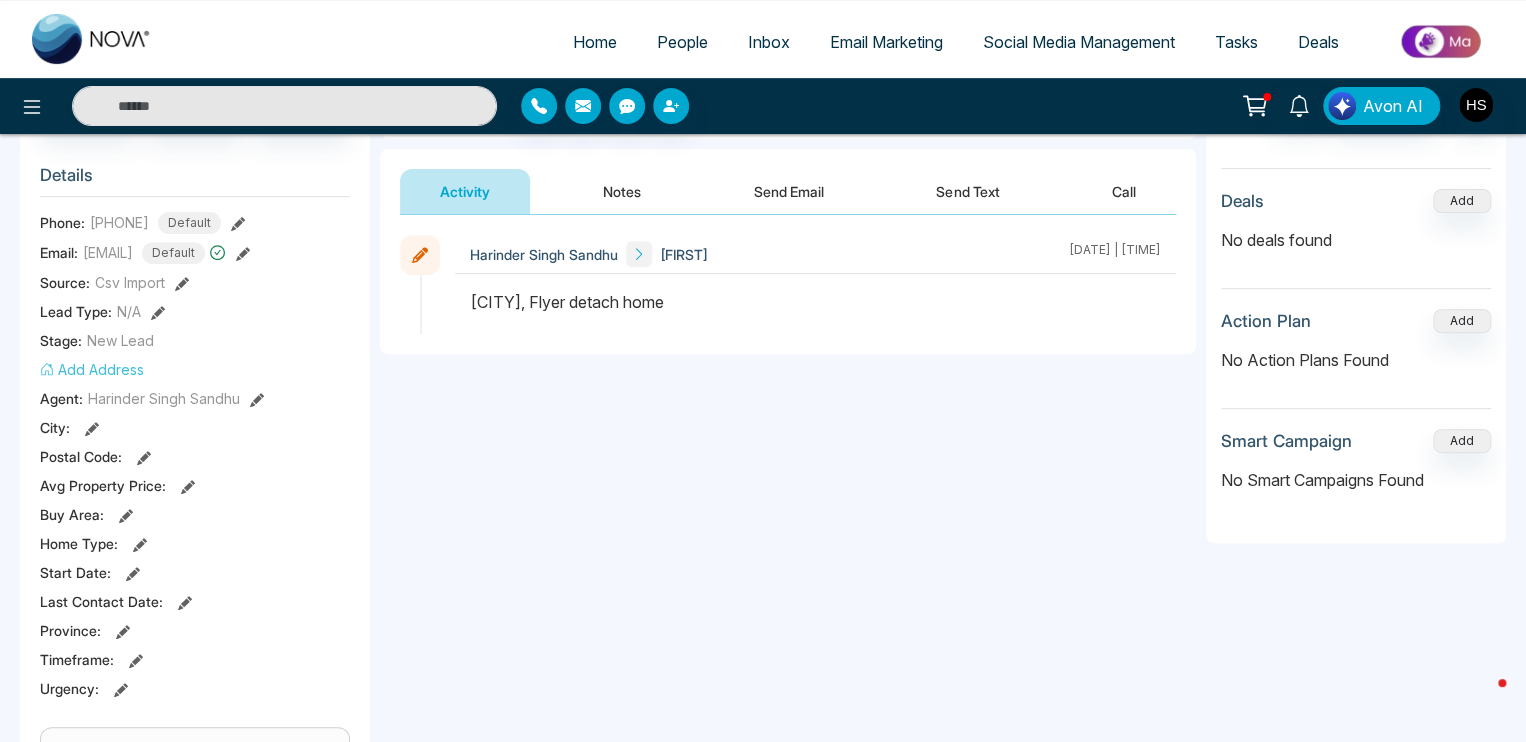 click on "People" at bounding box center (682, 42) 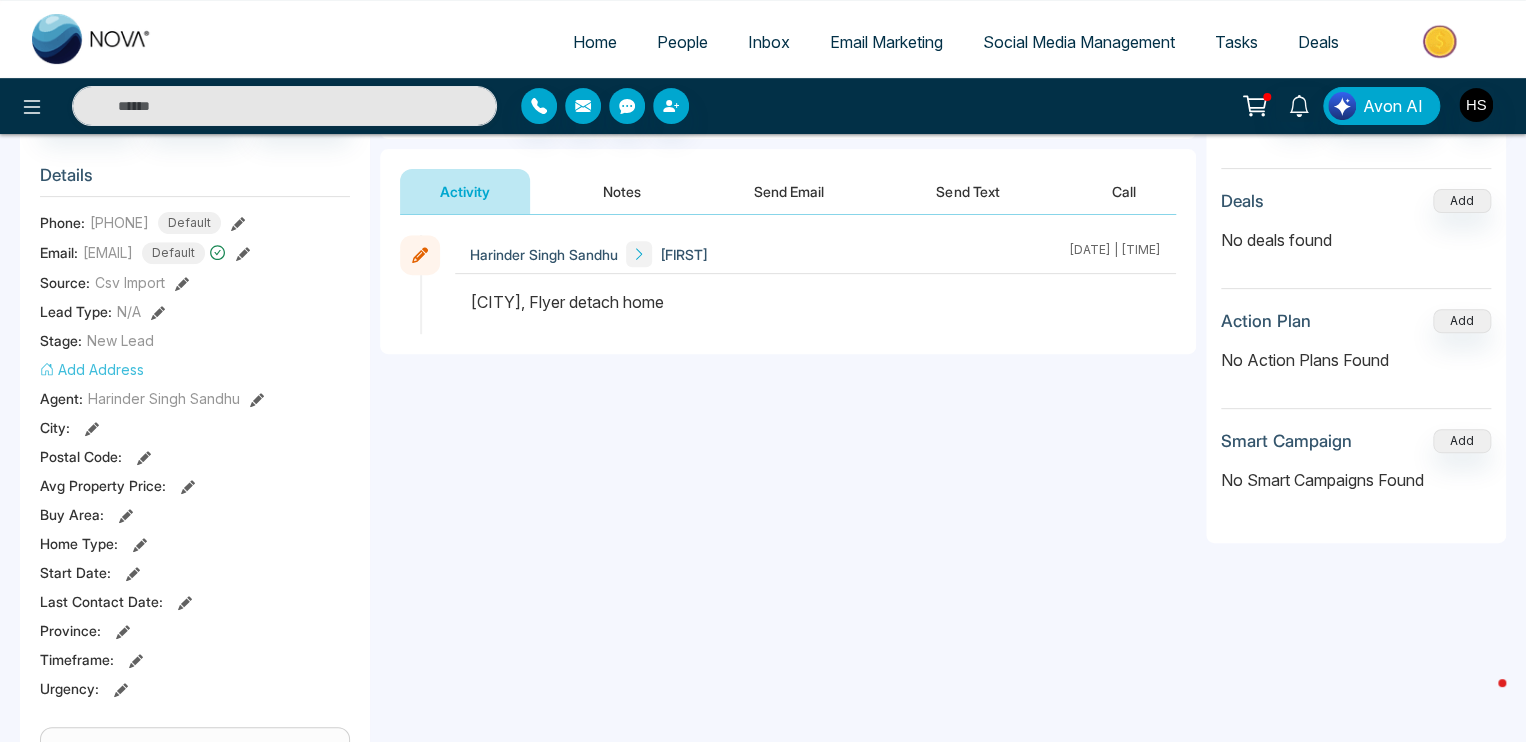 scroll, scrollTop: 0, scrollLeft: 0, axis: both 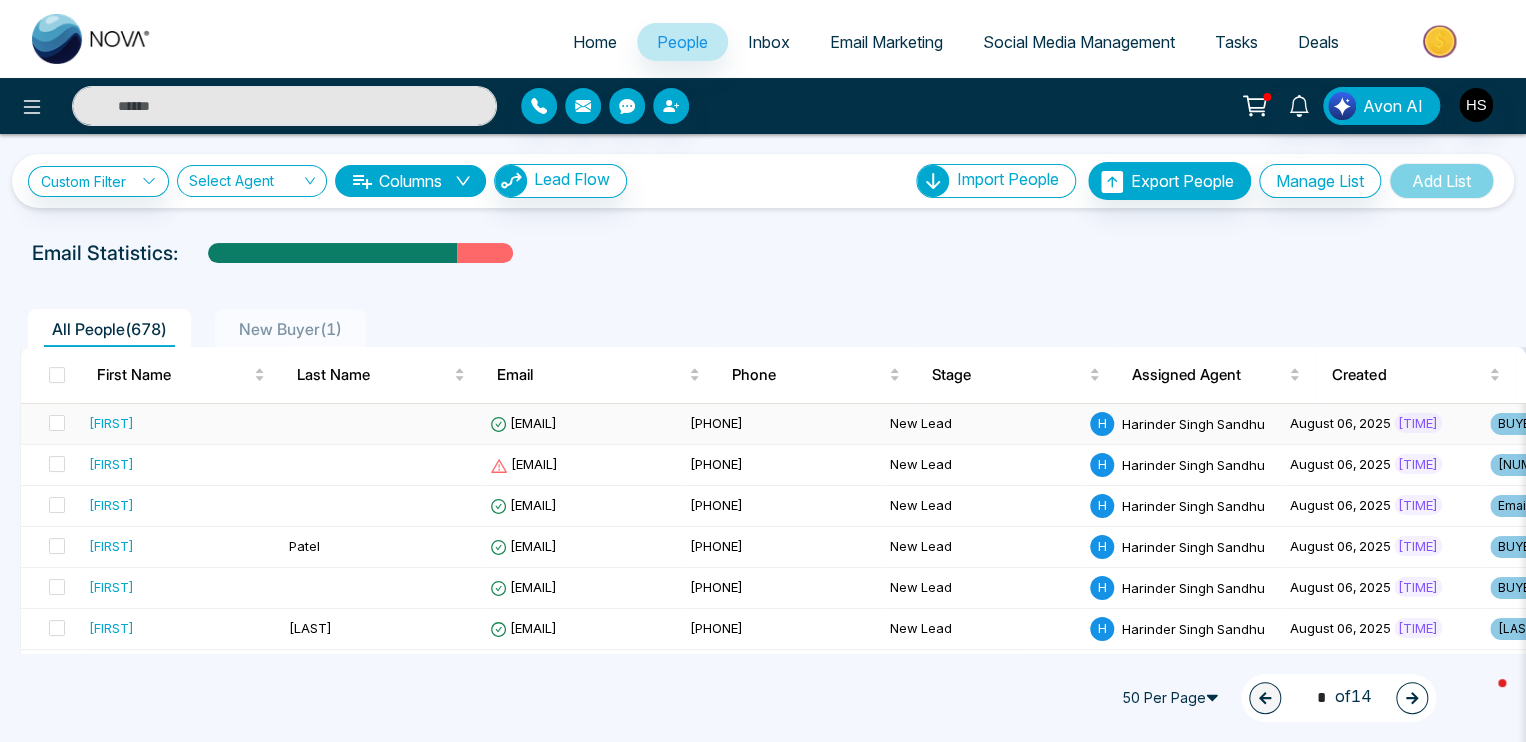 click on "[FIRST]" at bounding box center (111, 423) 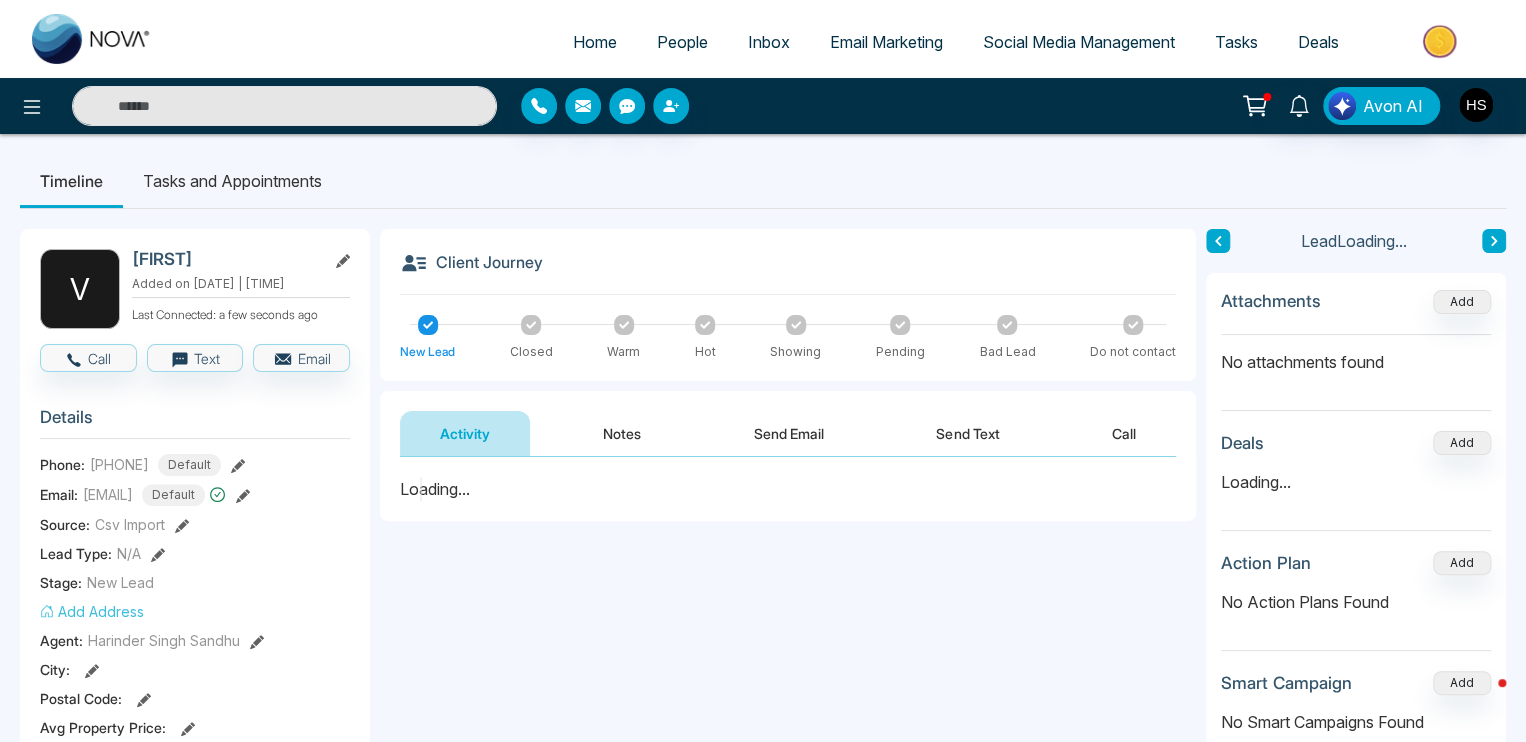 click on "Notes" at bounding box center [622, 433] 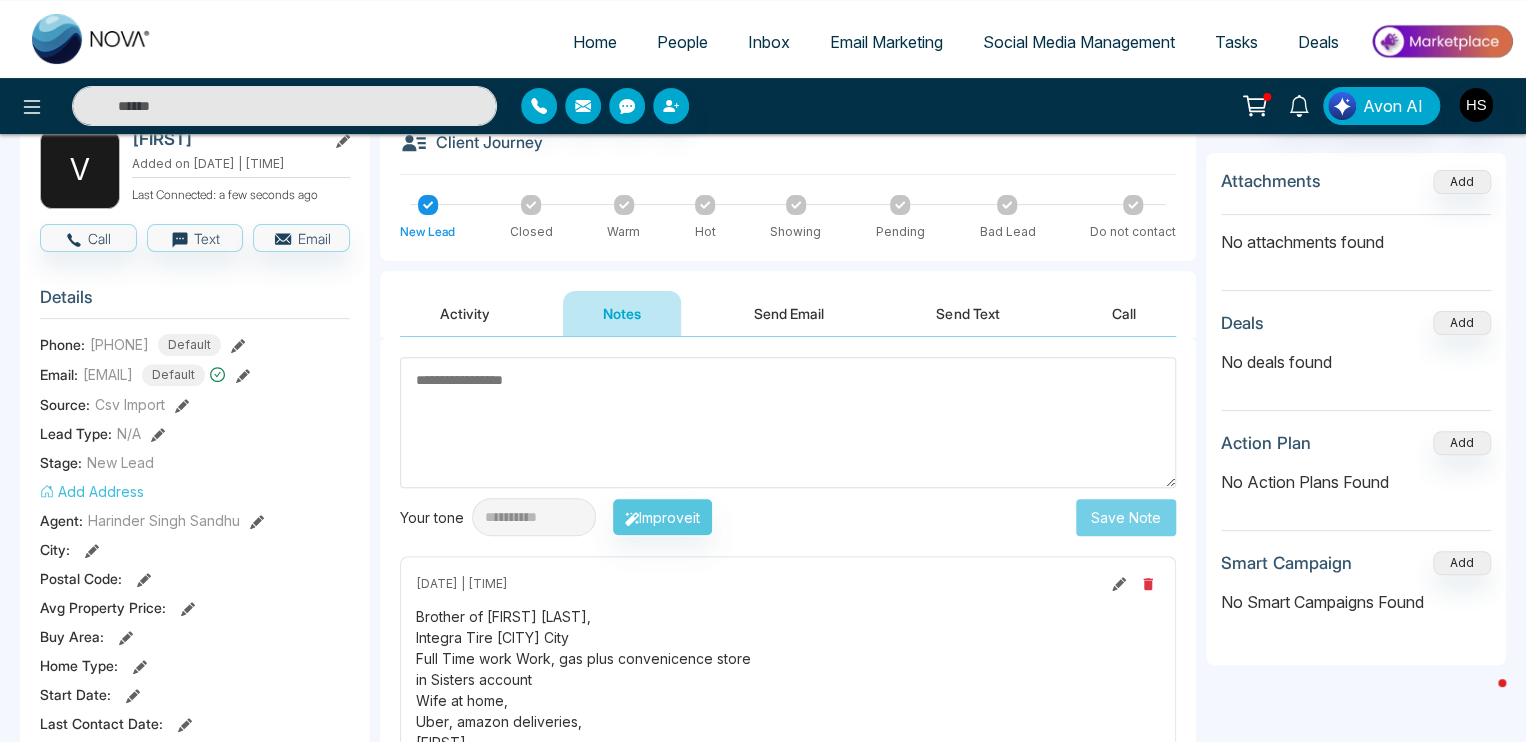 scroll, scrollTop: 100, scrollLeft: 0, axis: vertical 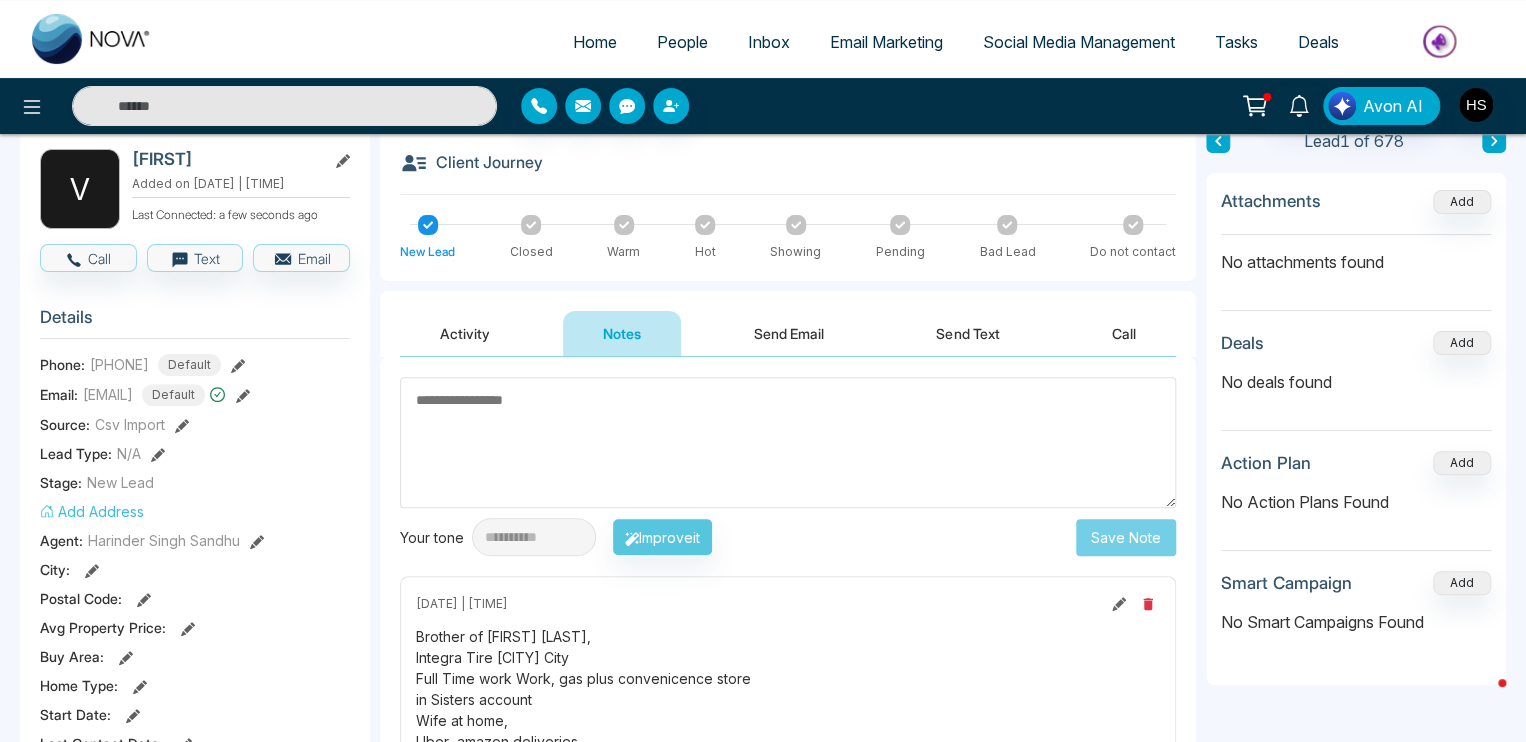 click on "Activity" at bounding box center (465, 333) 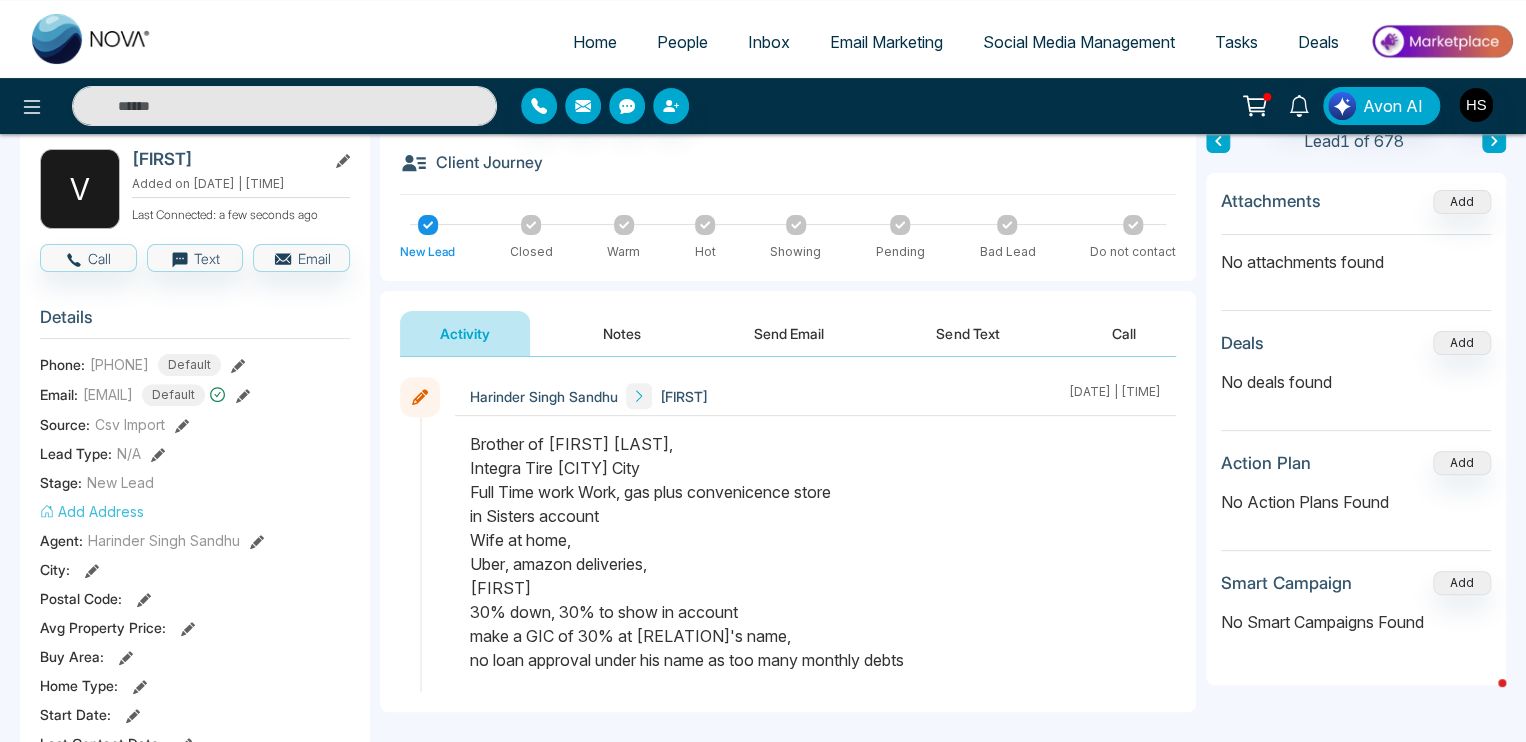 click 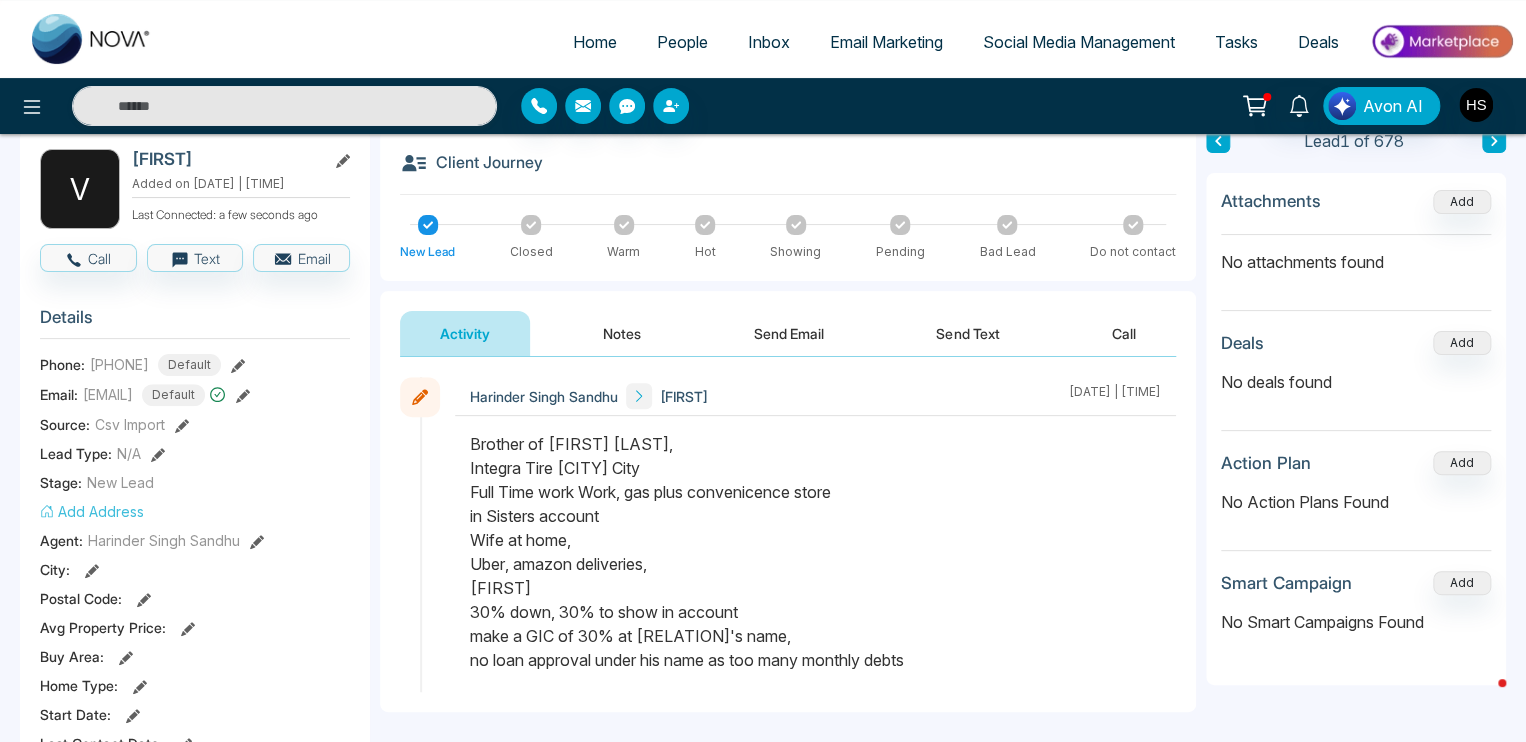 click 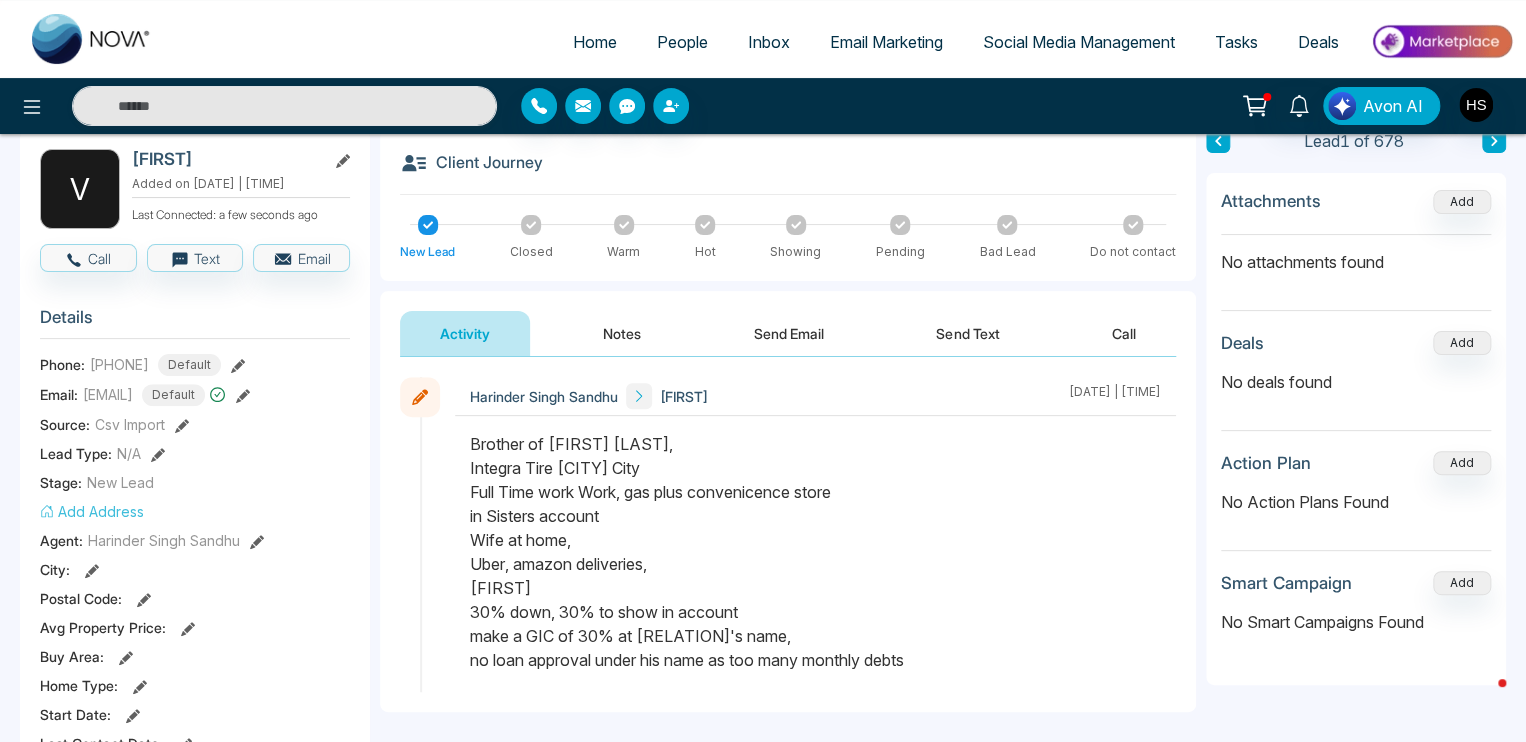 click 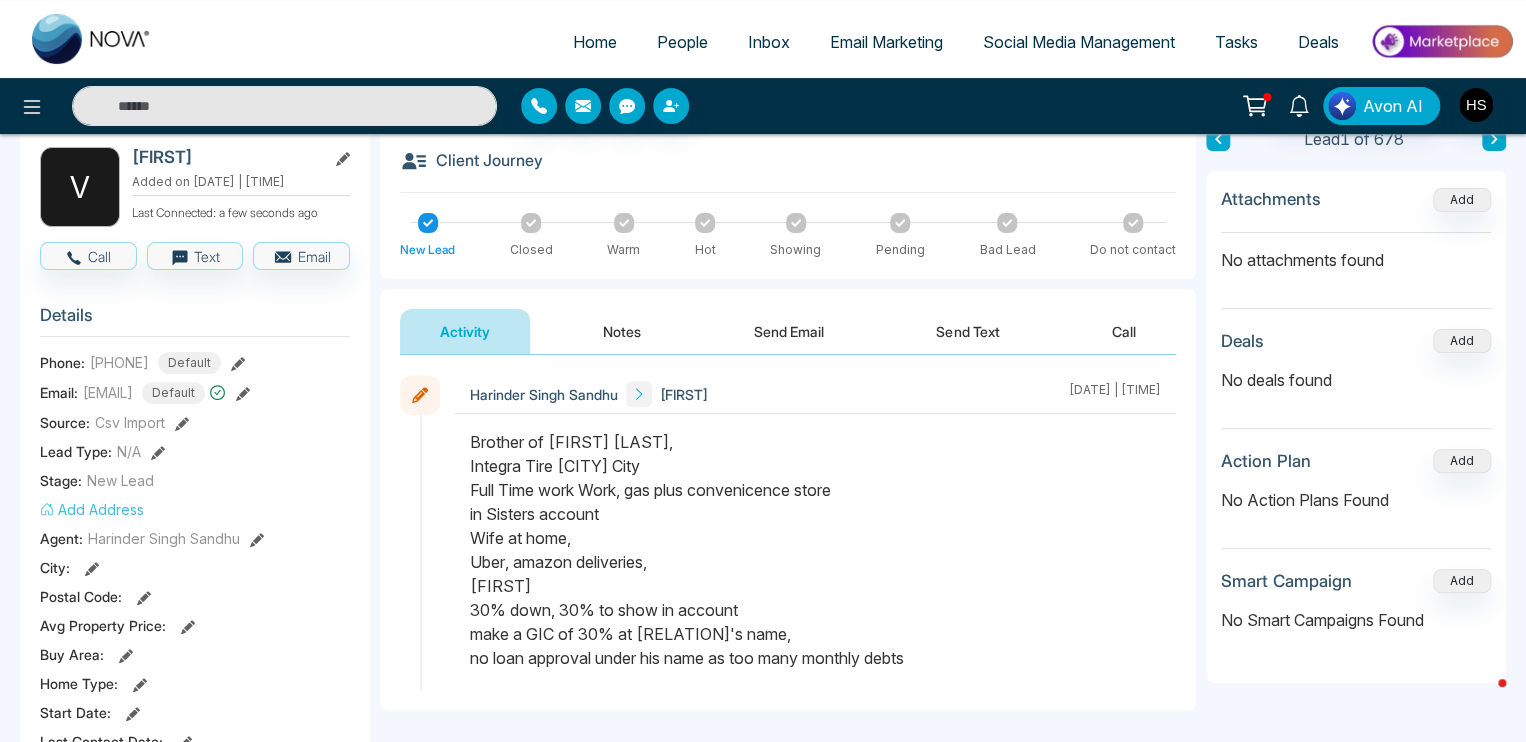 scroll, scrollTop: 100, scrollLeft: 0, axis: vertical 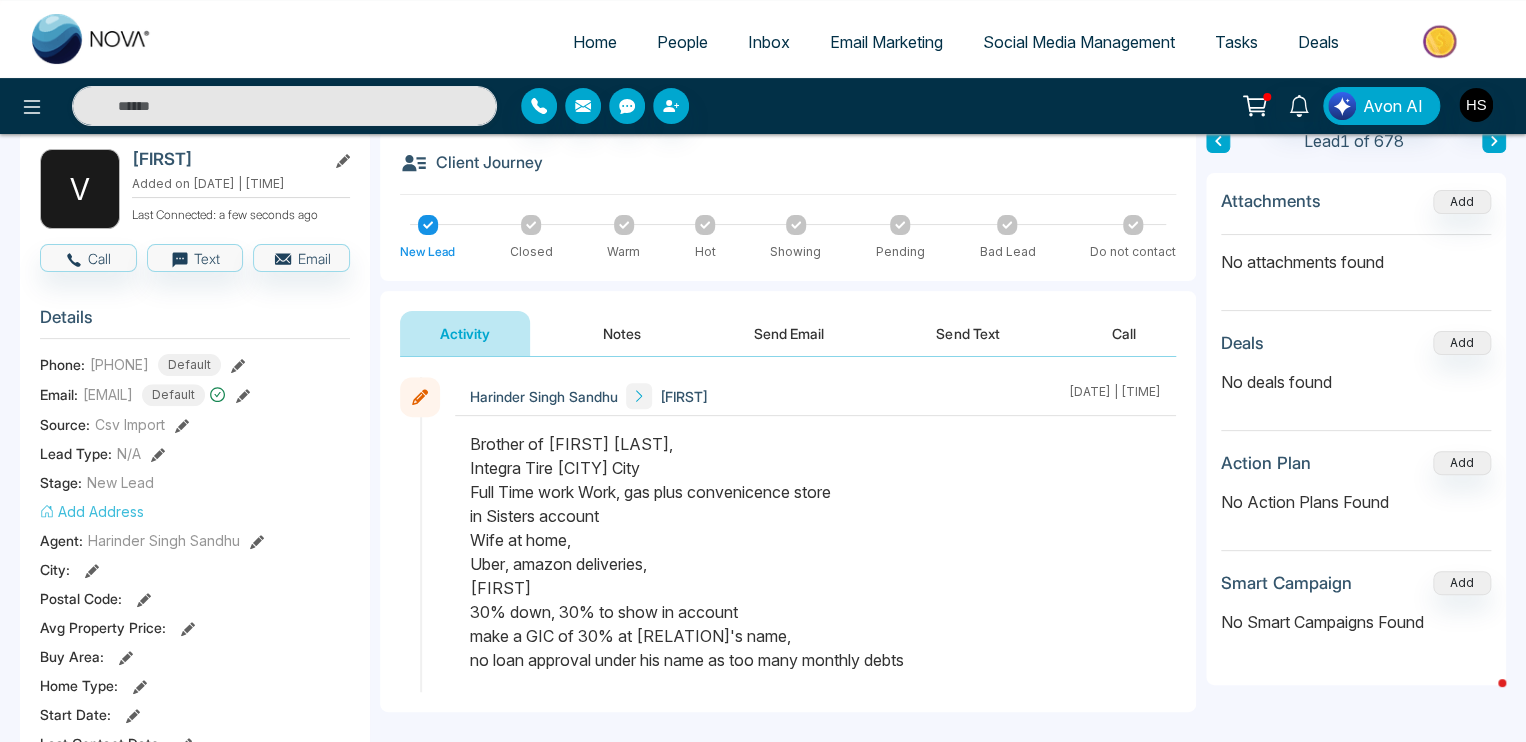 click at bounding box center (420, 397) 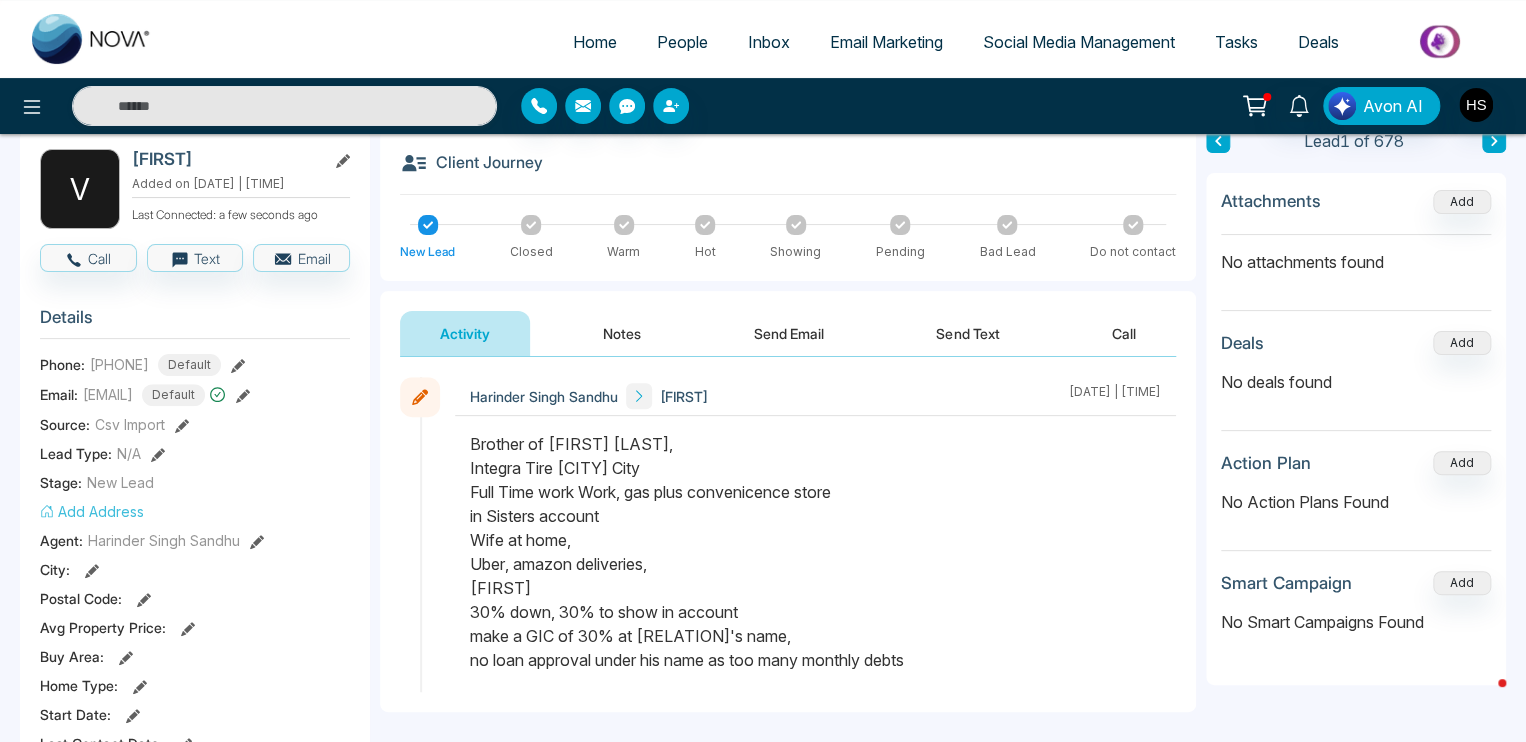 click 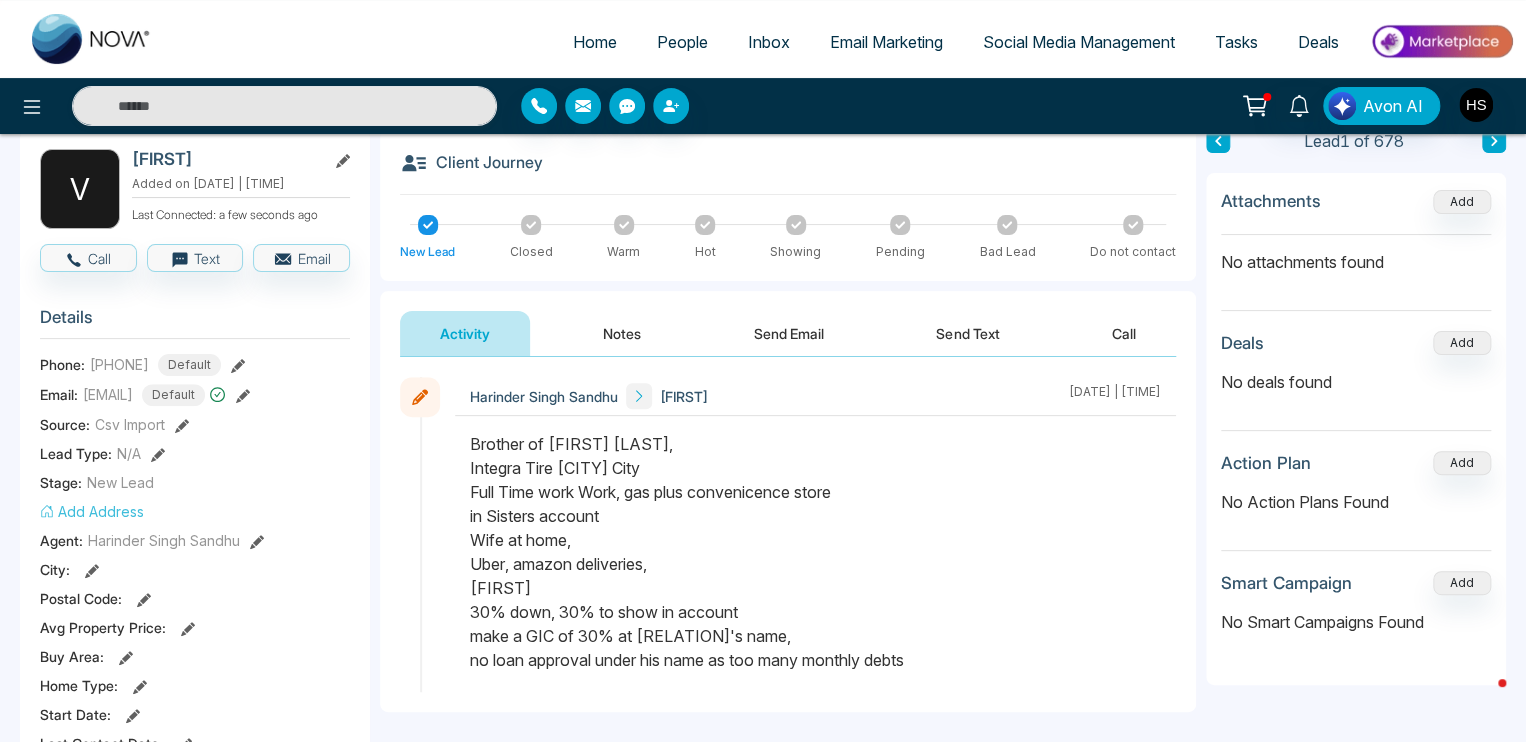 click on "[FIRST]" at bounding box center (684, 396) 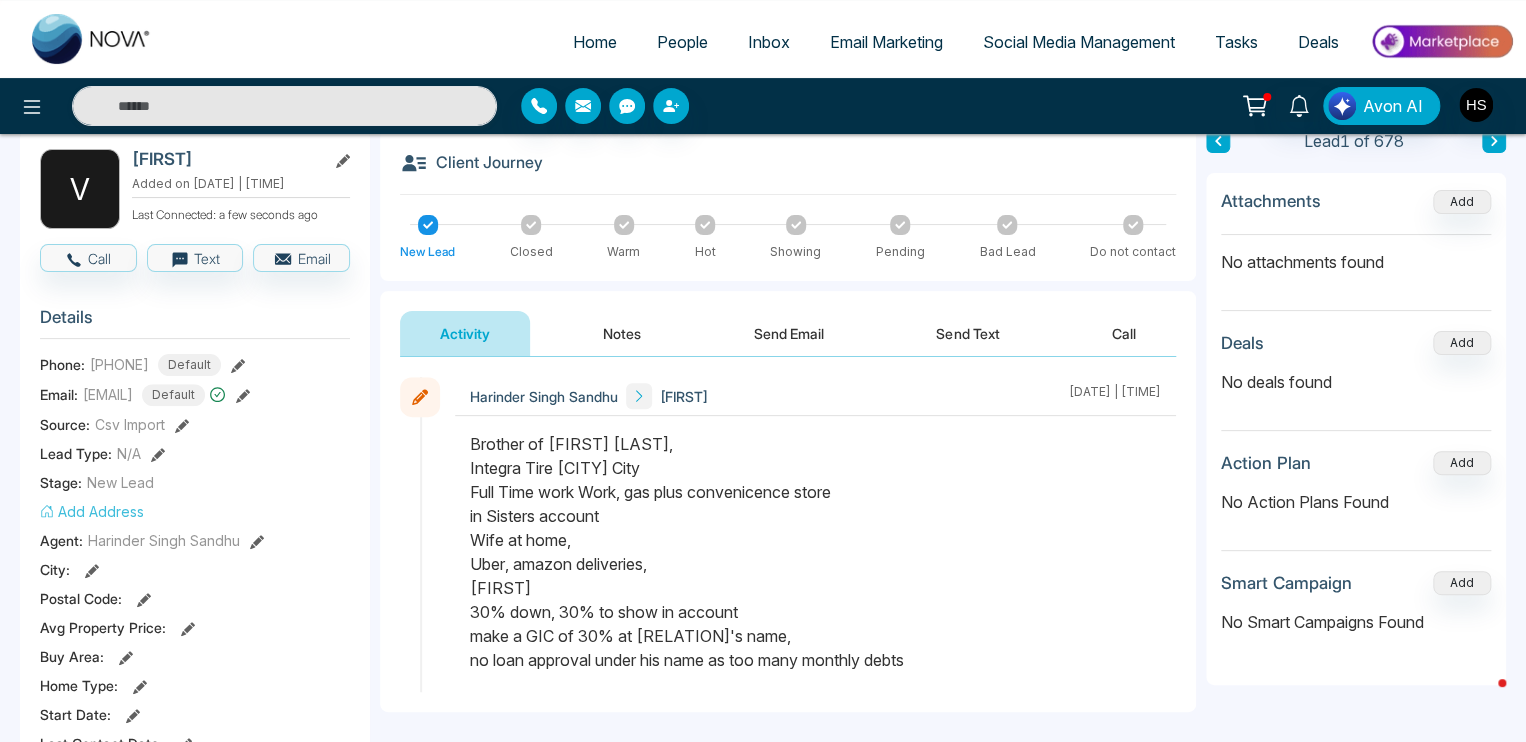 click on "[FIRST]" at bounding box center [684, 396] 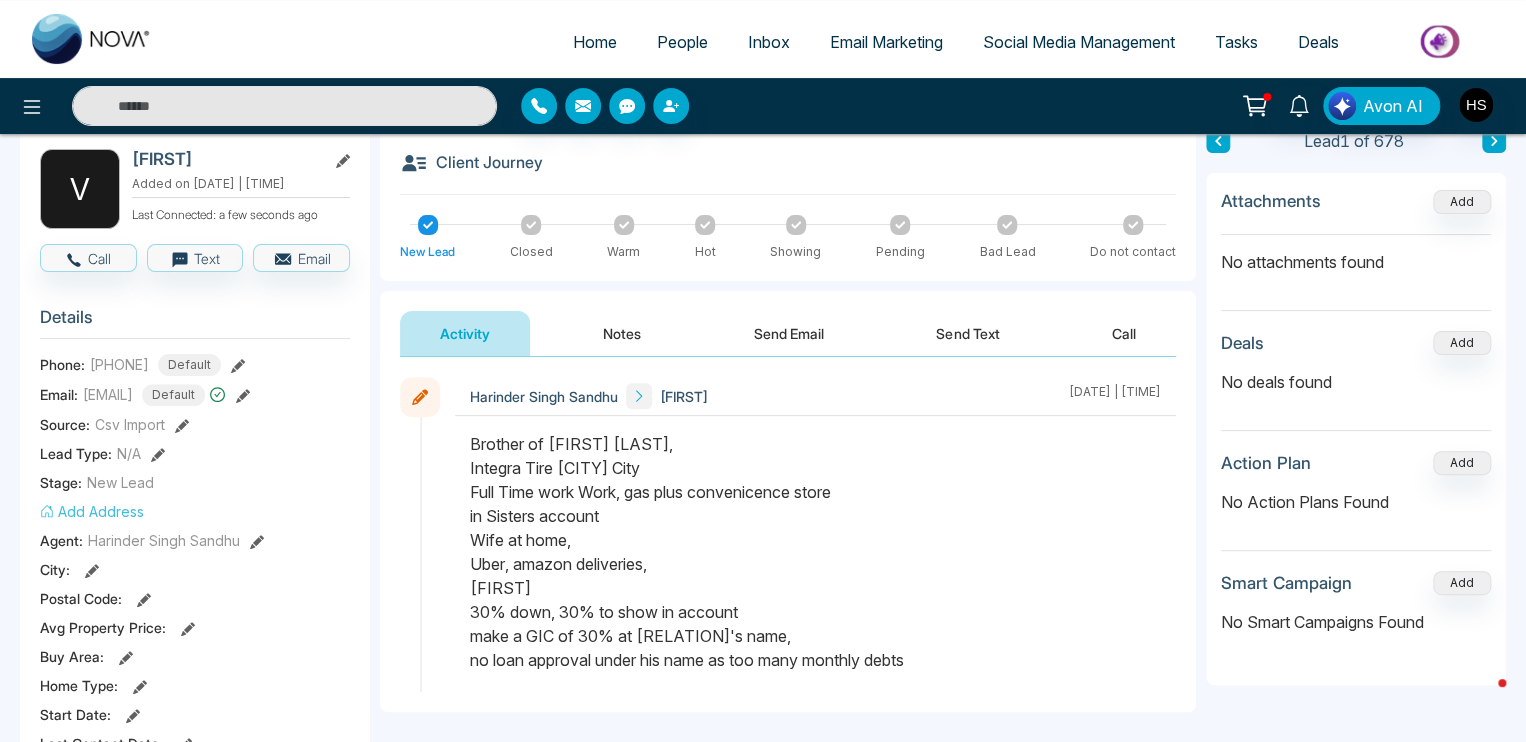 click on "Notes" at bounding box center [622, 333] 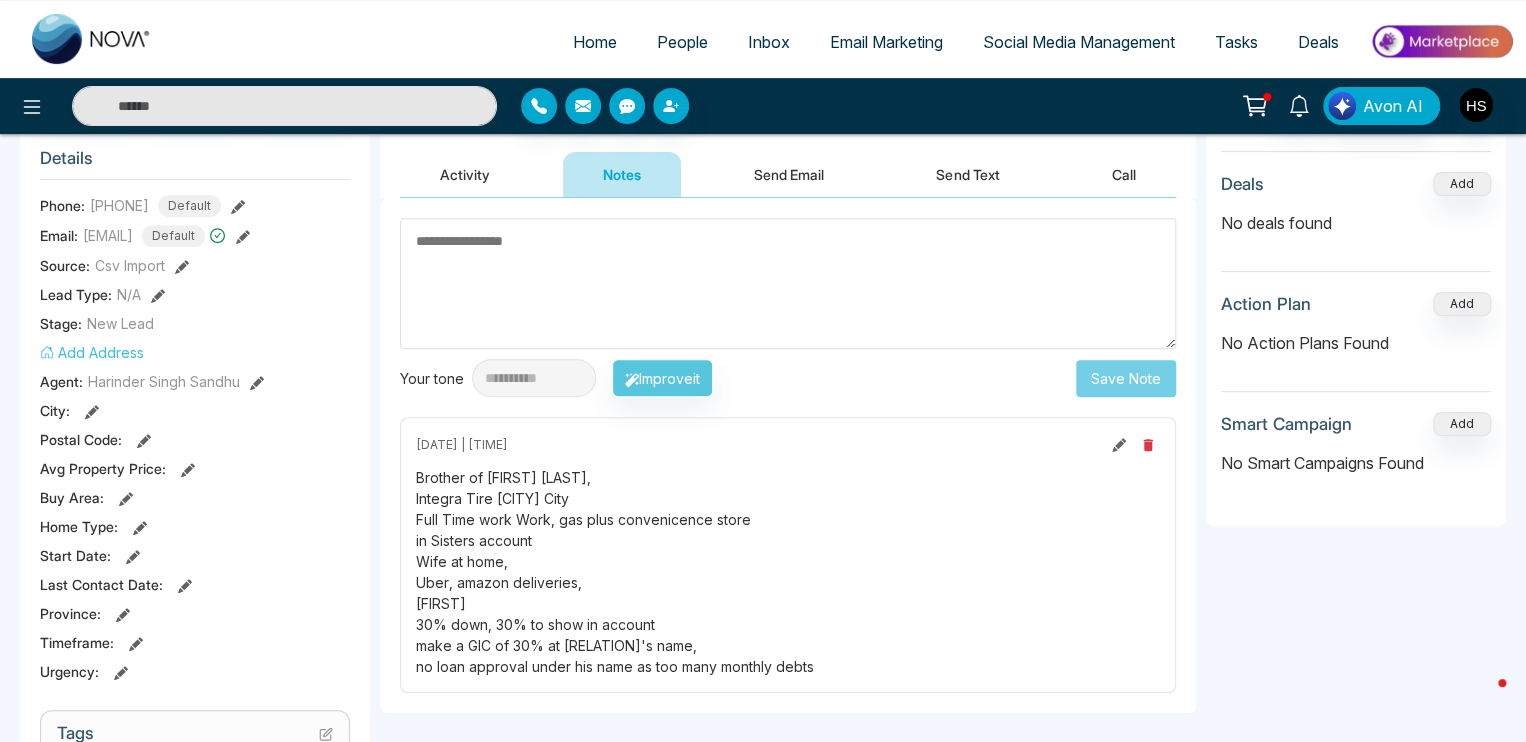 scroll, scrollTop: 300, scrollLeft: 0, axis: vertical 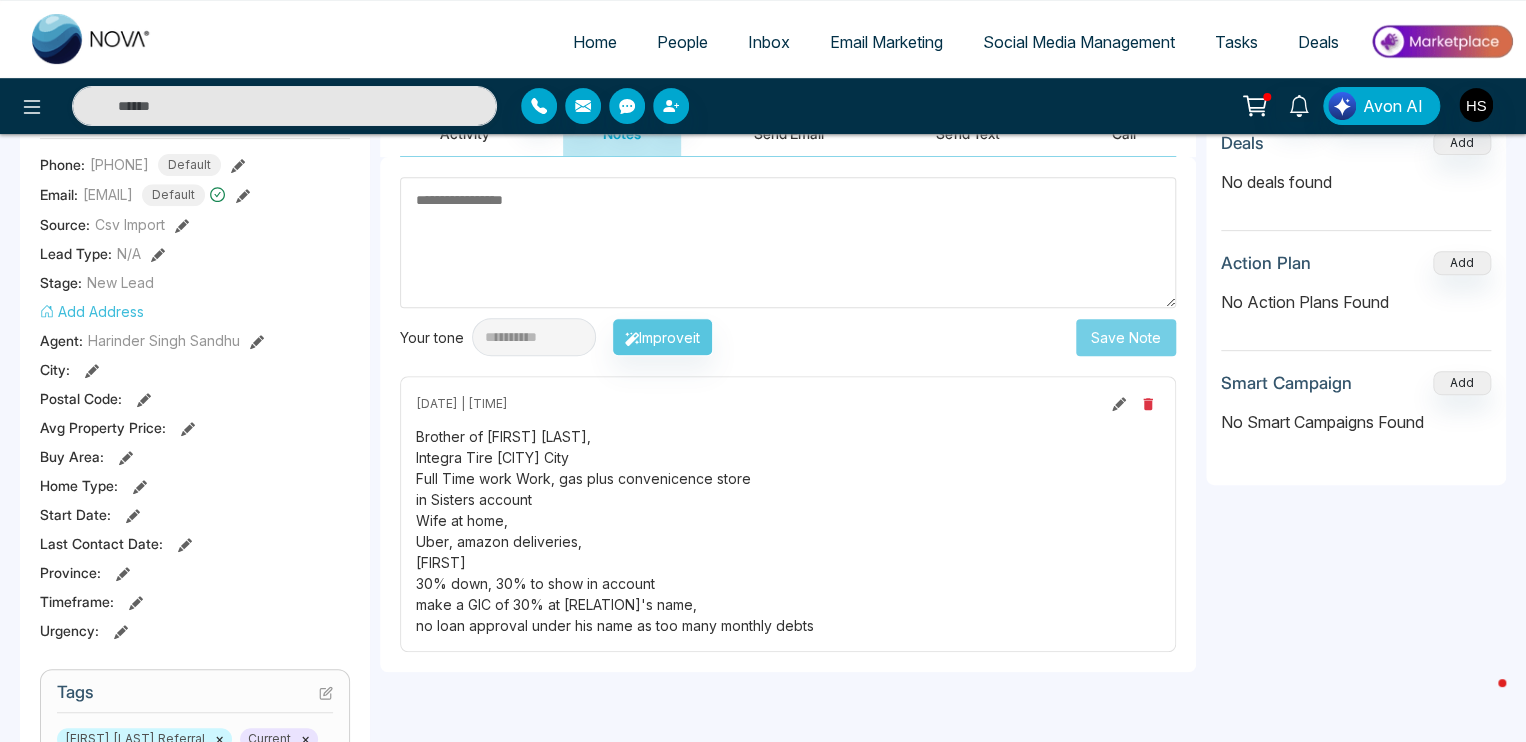click 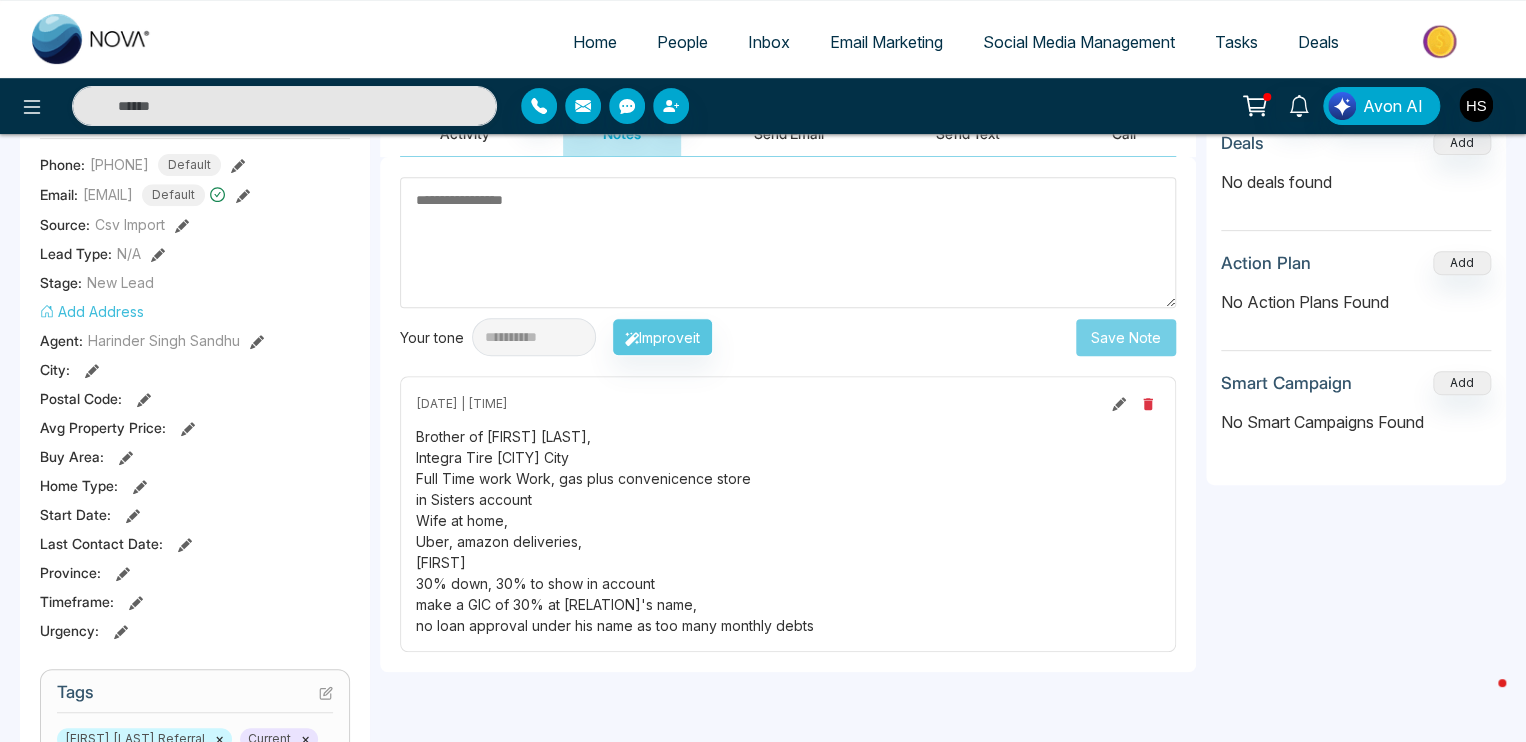 type on "**********" 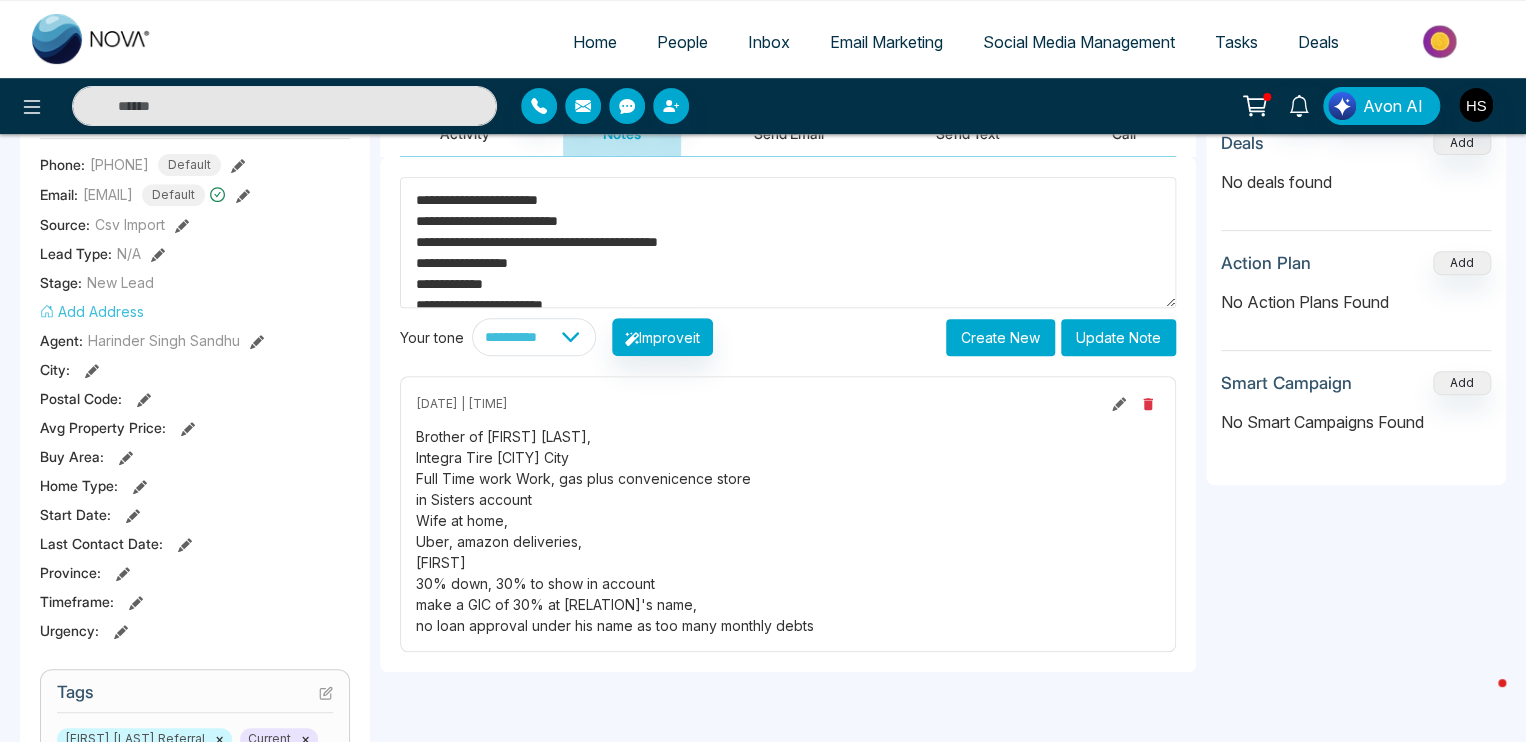 scroll, scrollTop: 105, scrollLeft: 0, axis: vertical 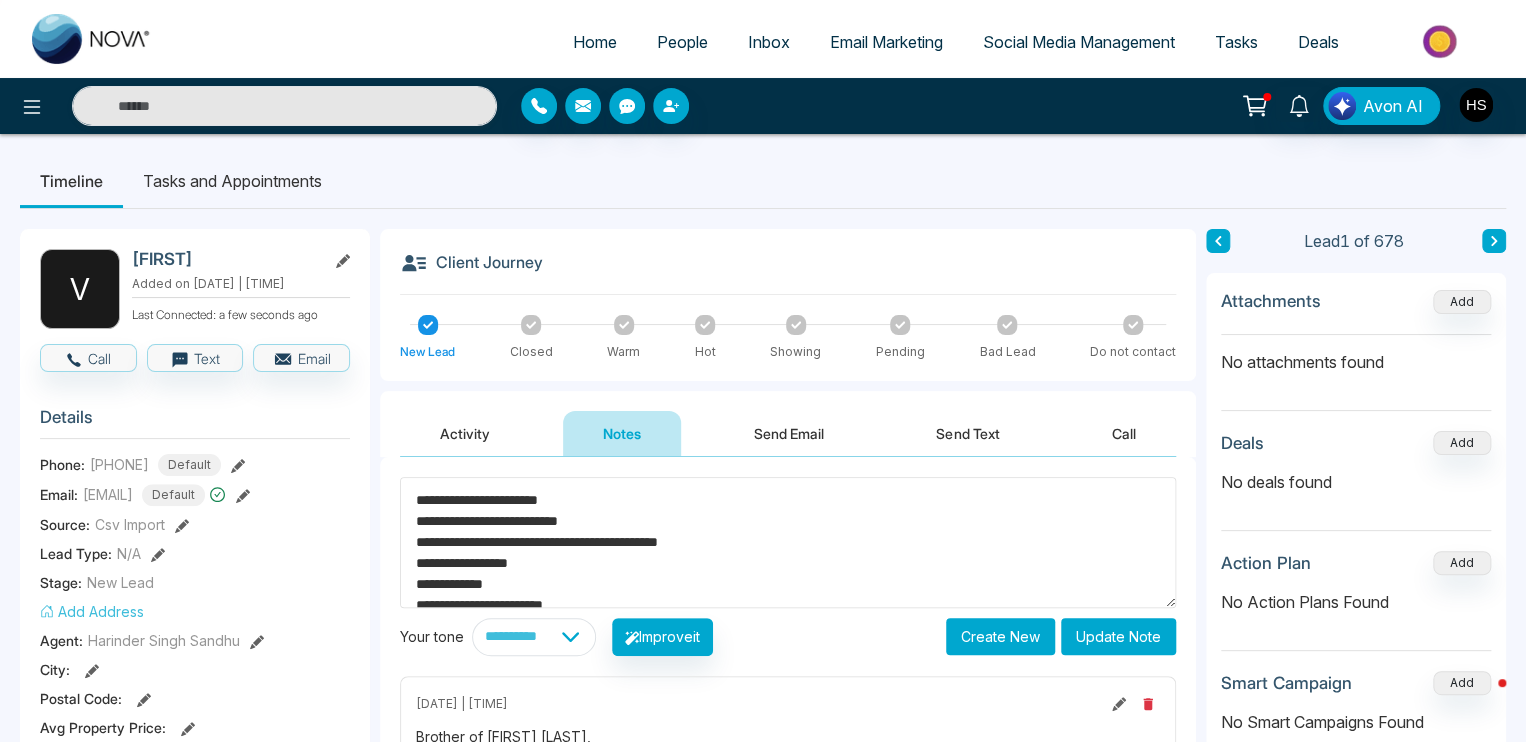 click on "Activity" at bounding box center [465, 433] 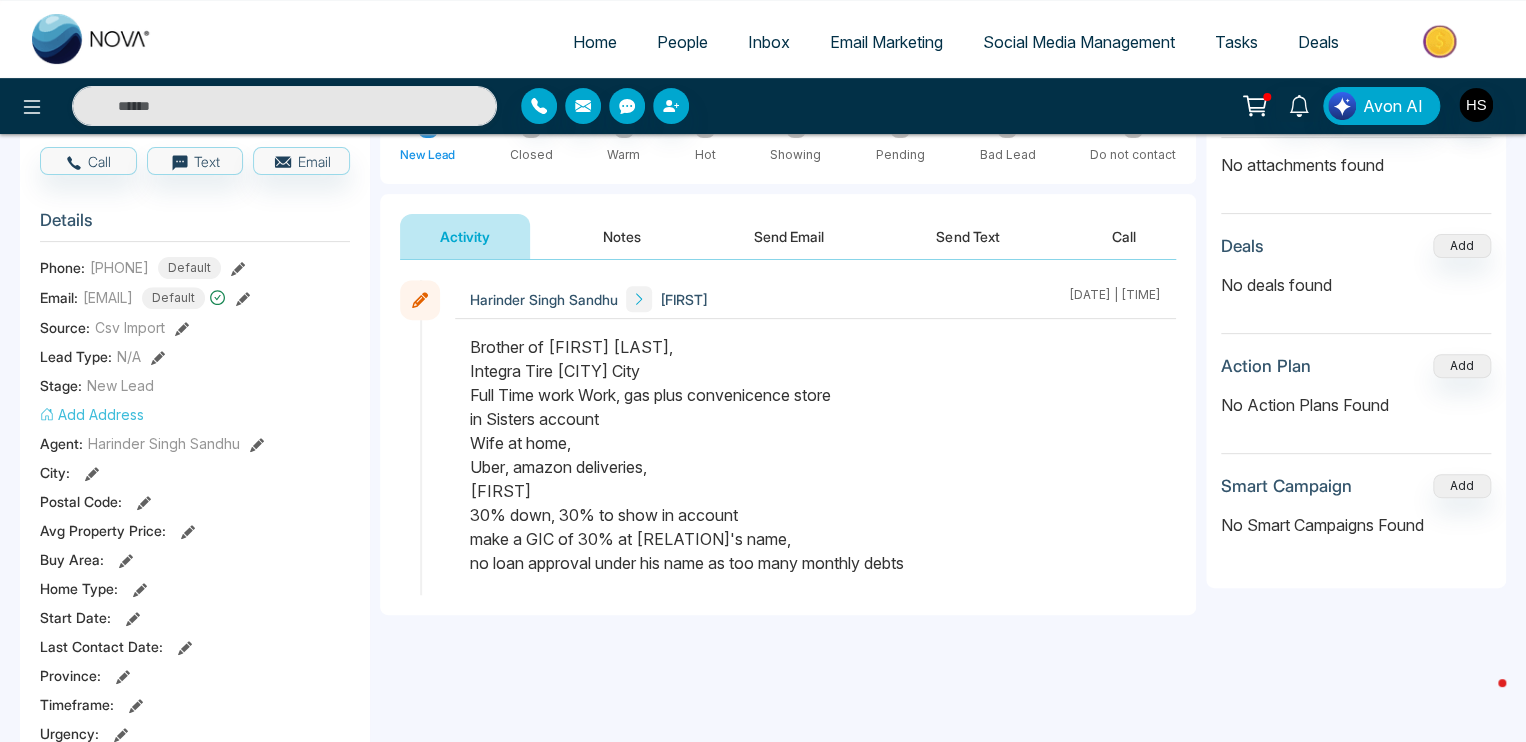 scroll, scrollTop: 200, scrollLeft: 0, axis: vertical 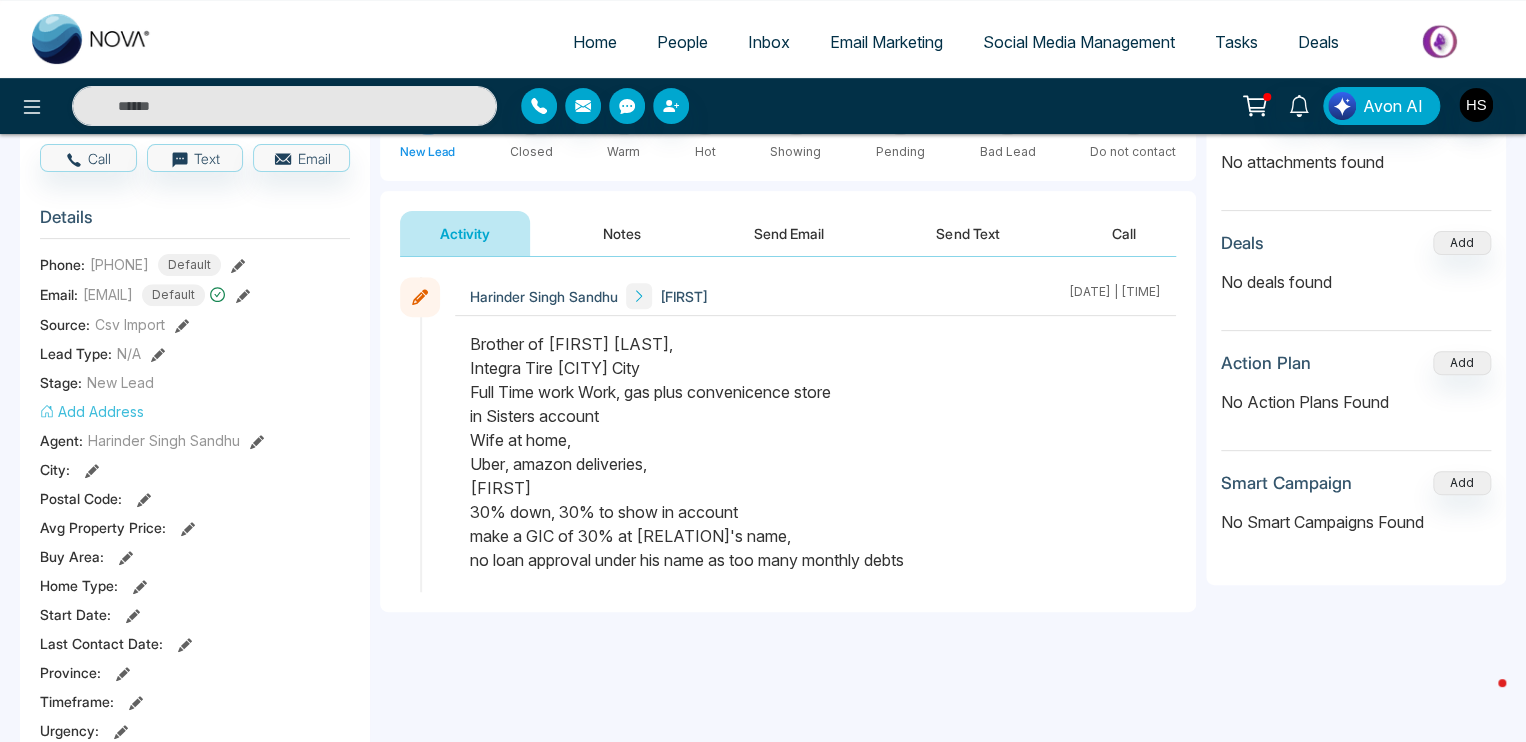 click 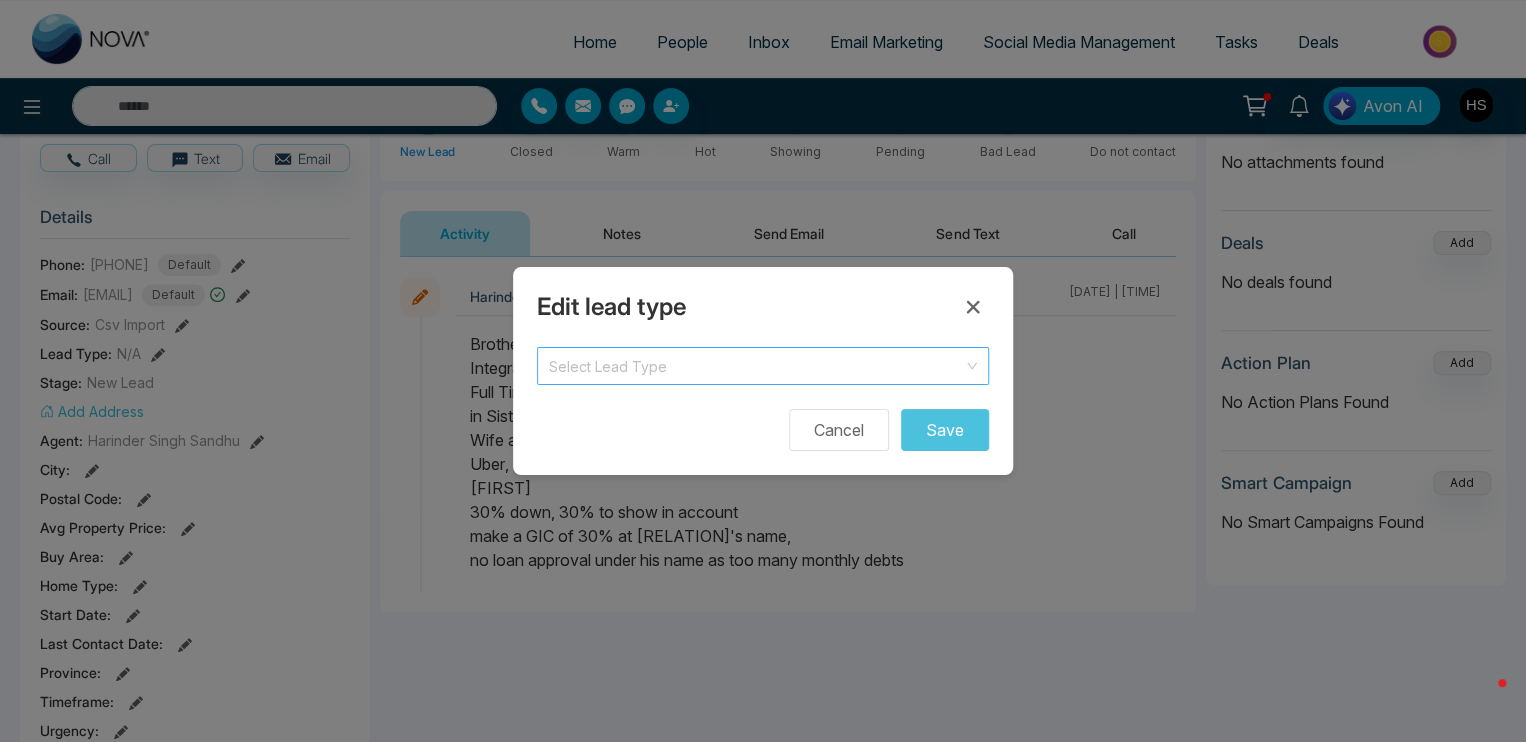 click at bounding box center (756, 363) 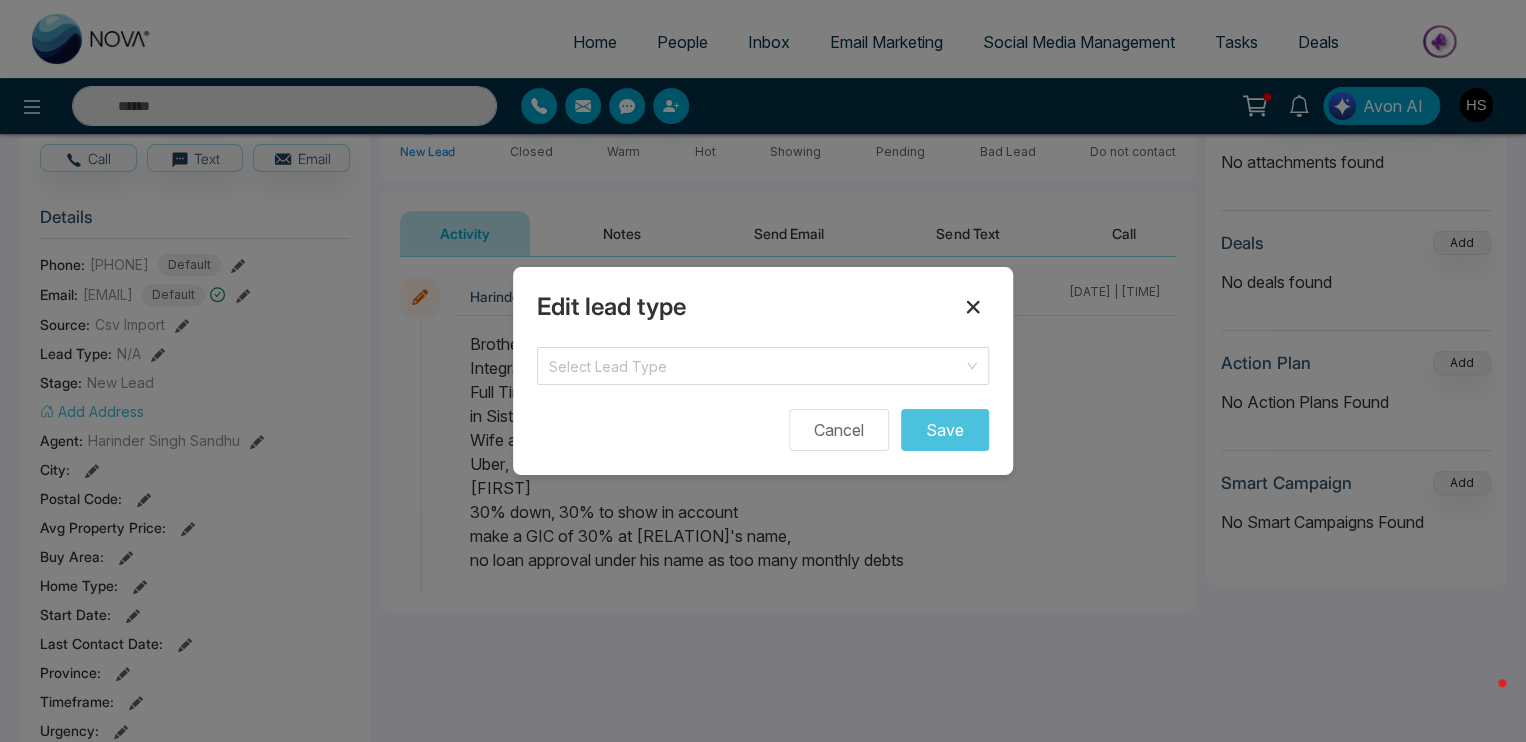 click 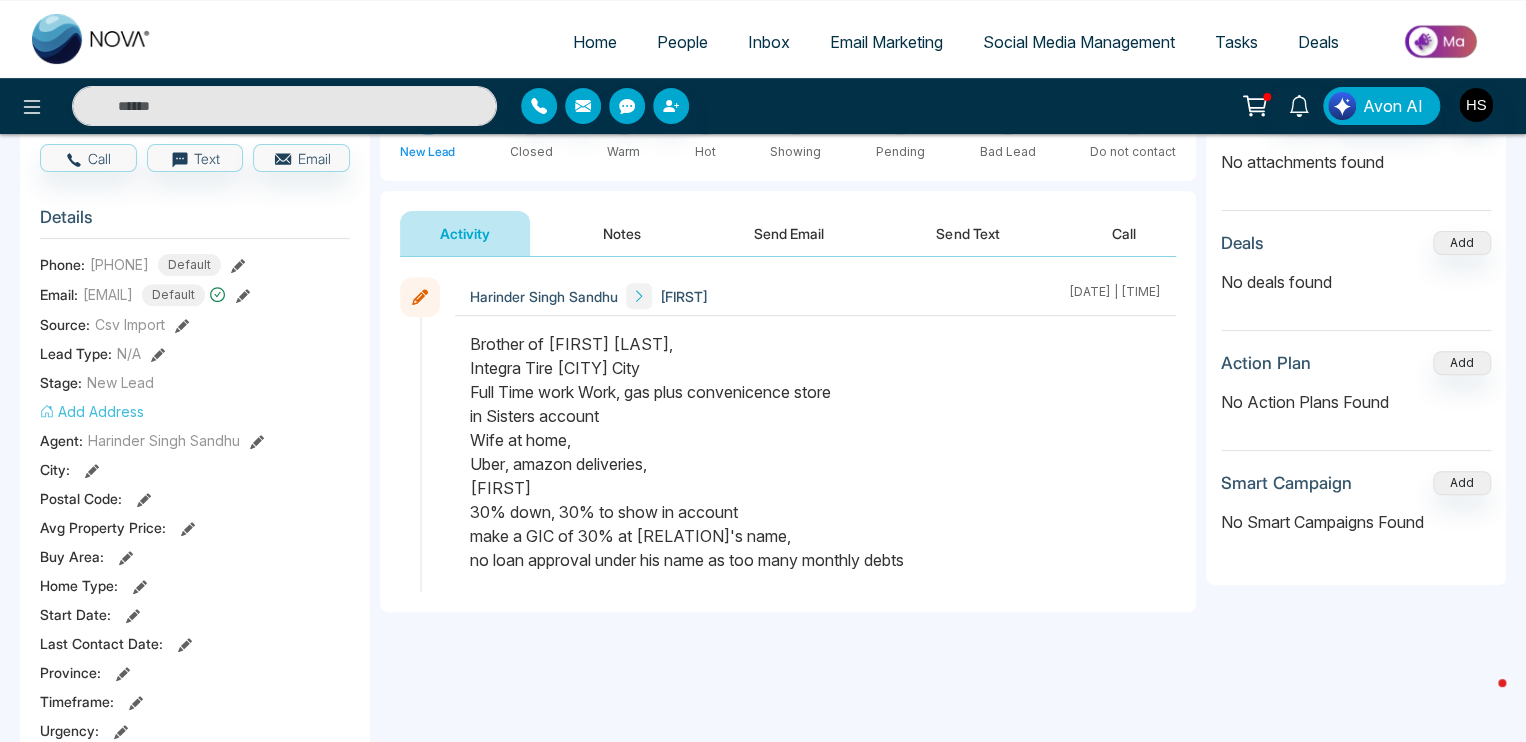 click on "People" at bounding box center (682, 42) 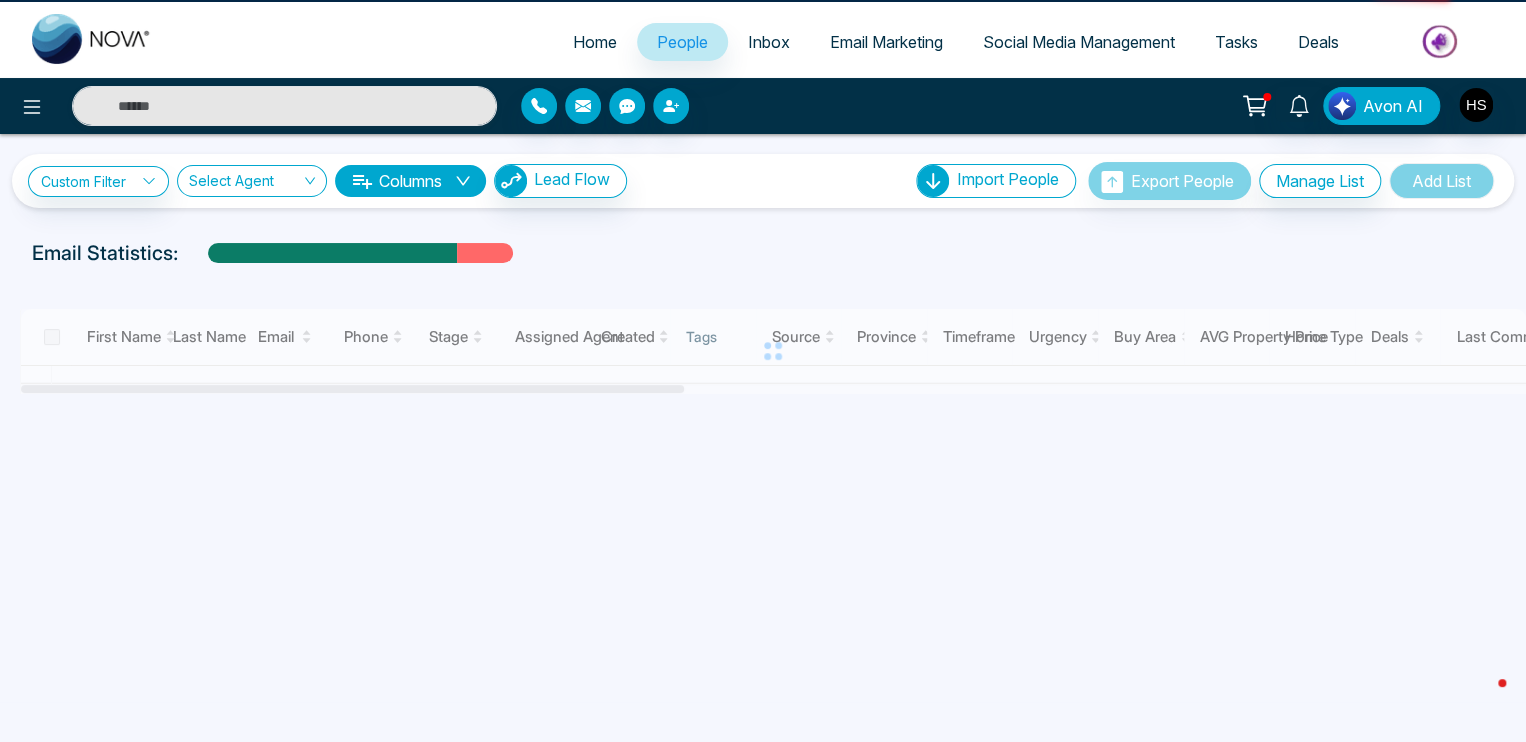 scroll, scrollTop: 0, scrollLeft: 0, axis: both 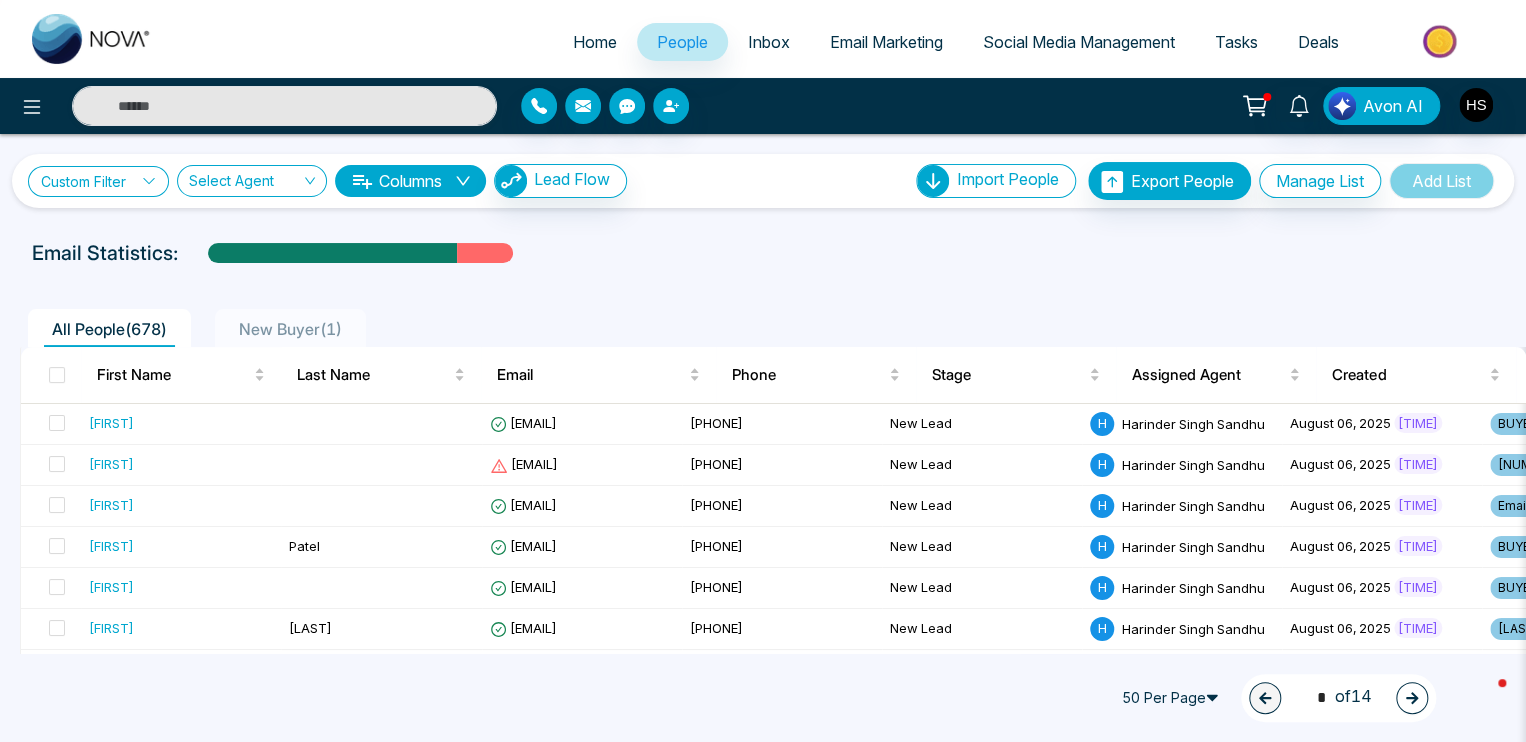 click 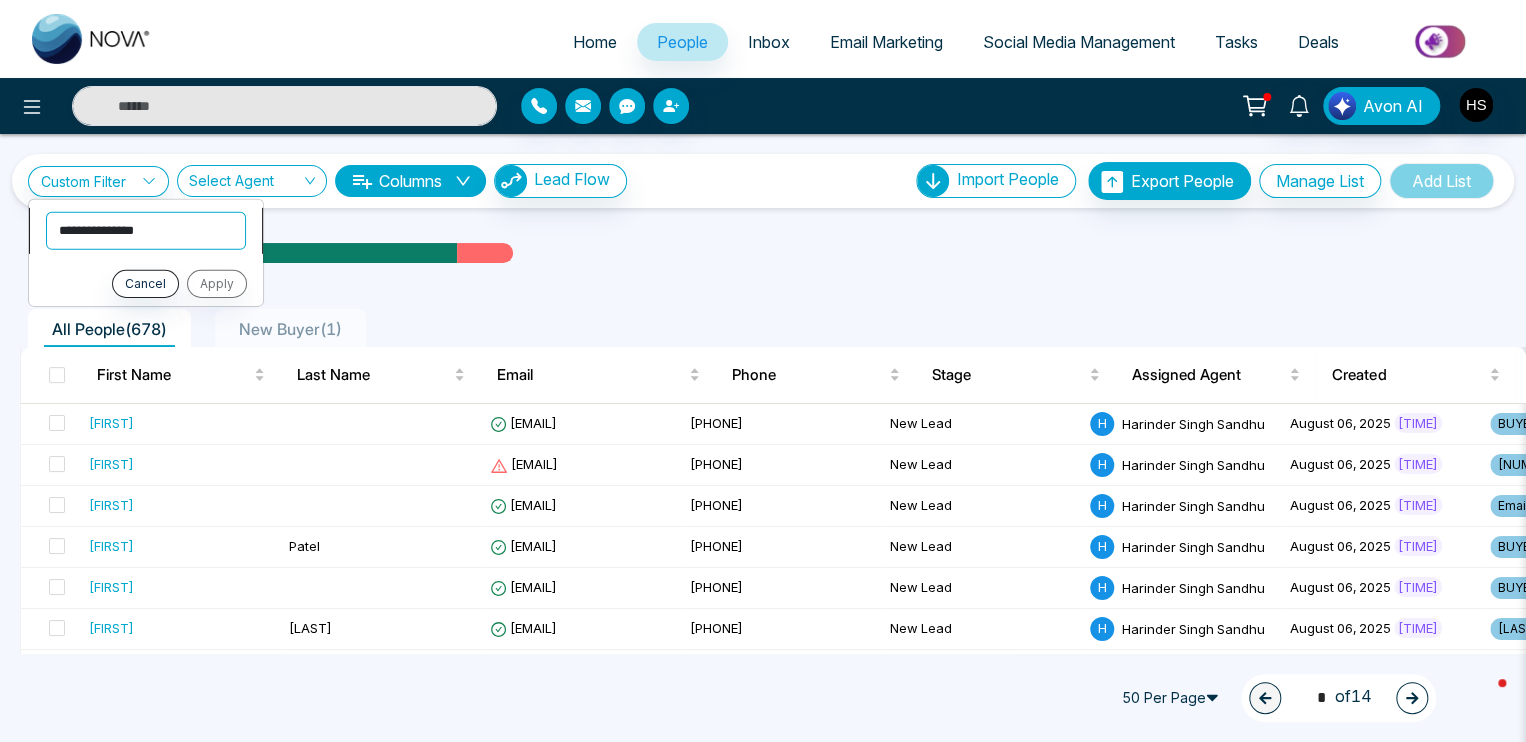 click on "**********" at bounding box center [146, 230] 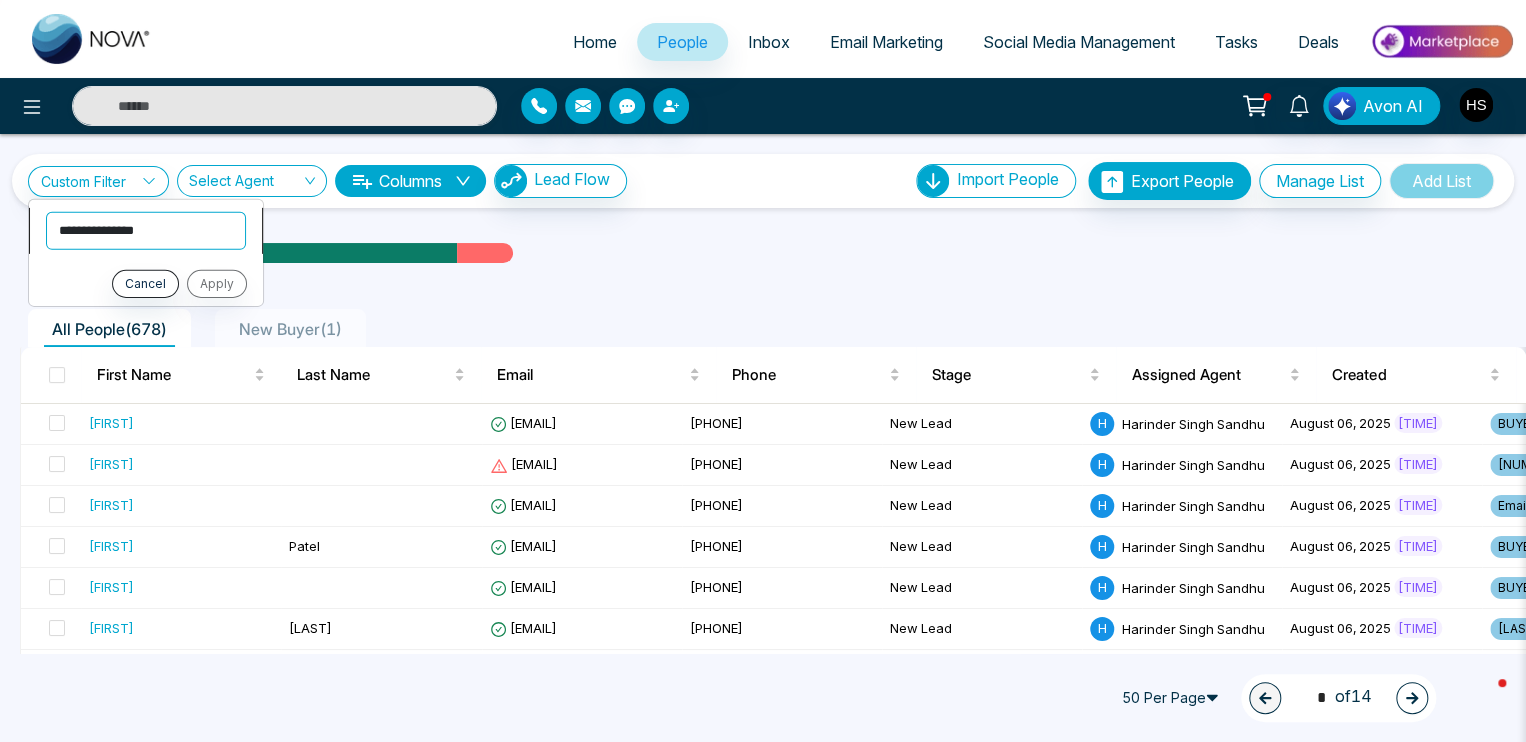 select on "*****" 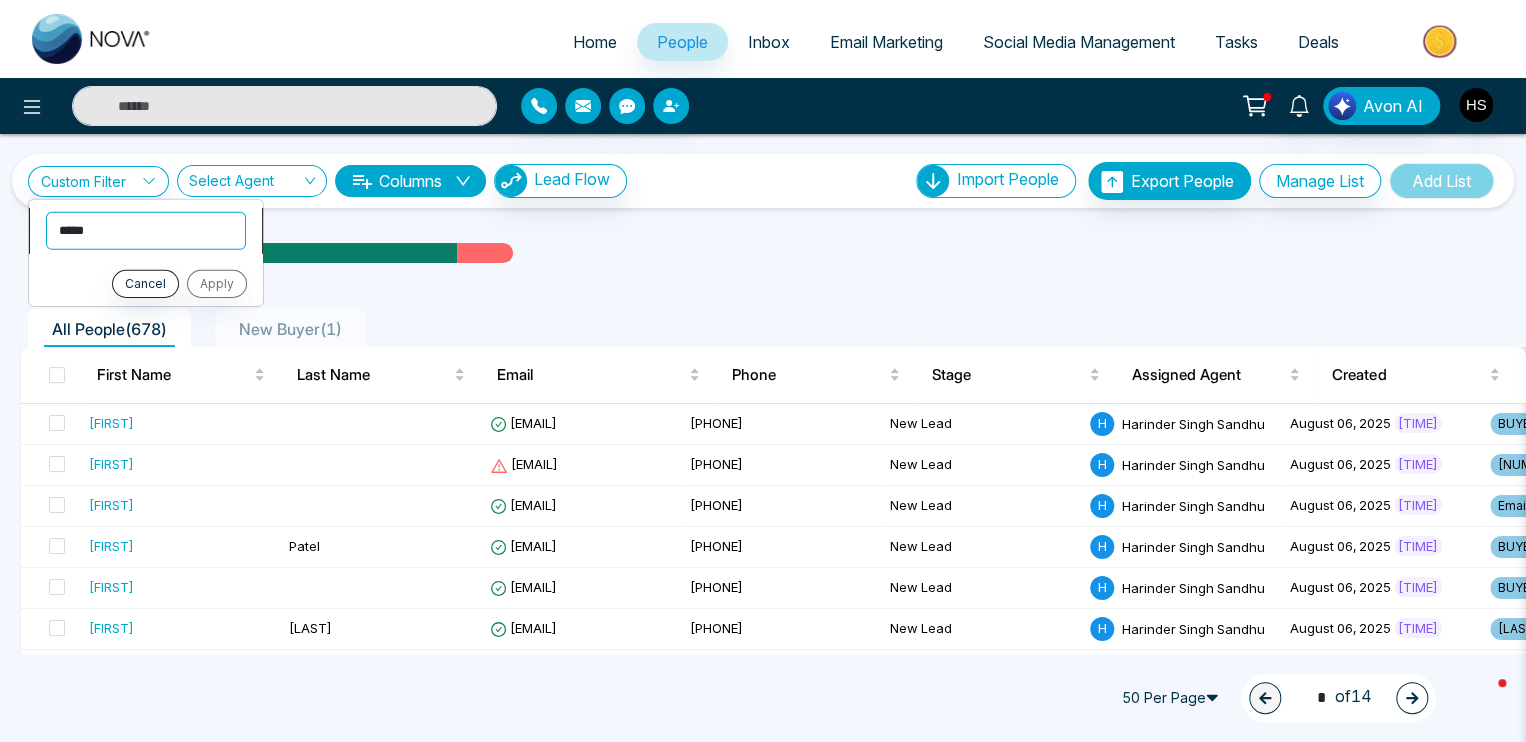 click on "**********" at bounding box center (146, 230) 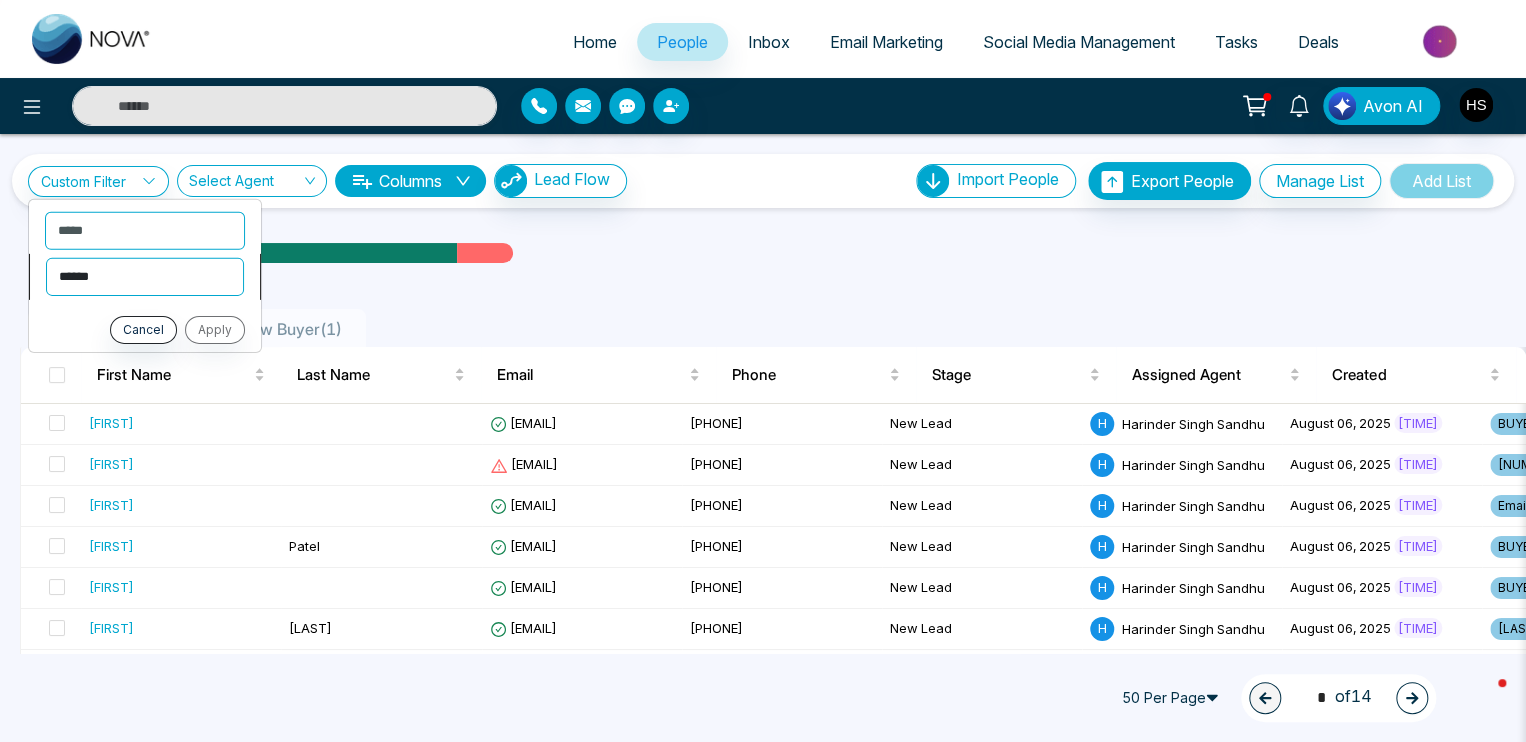 click on "**********" at bounding box center [145, 276] 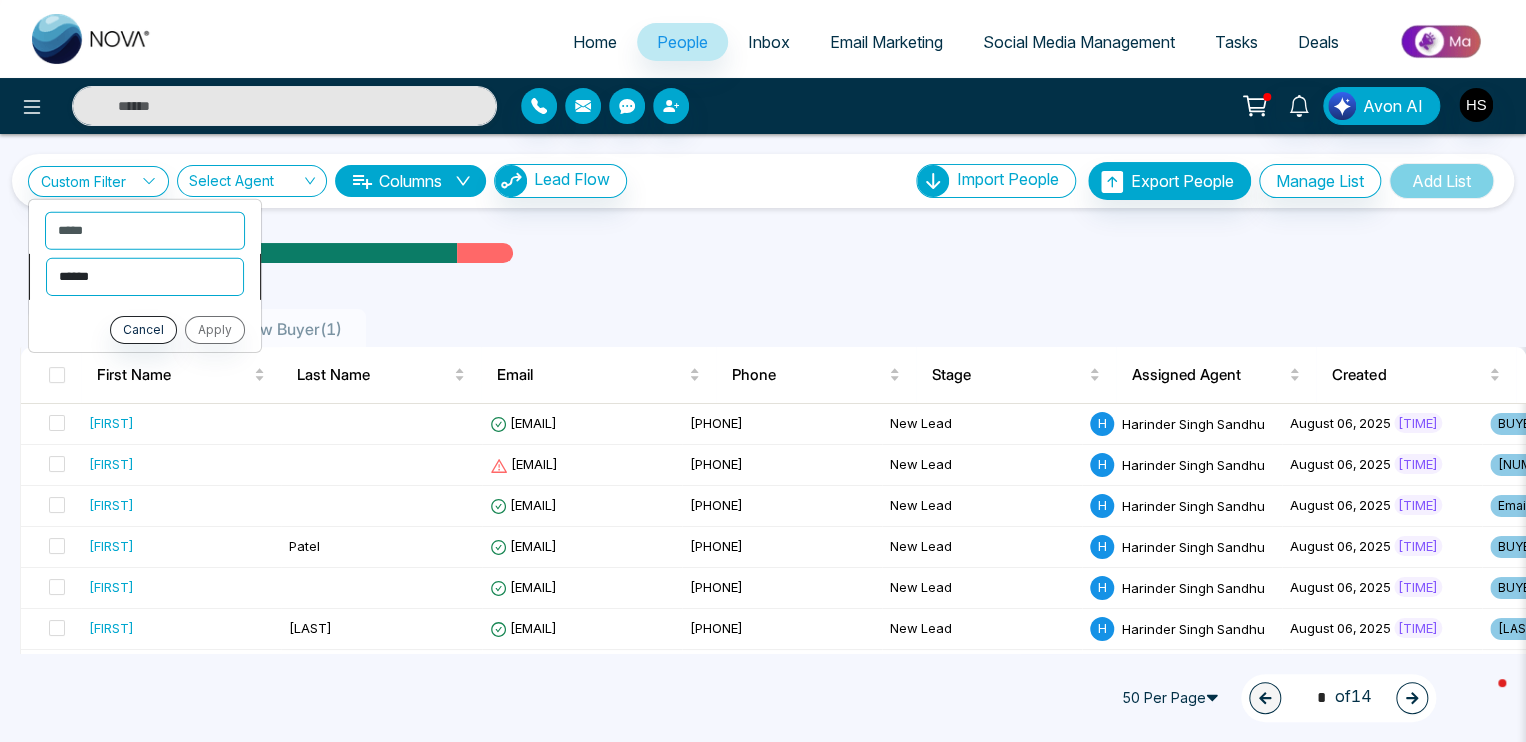 select on "*******" 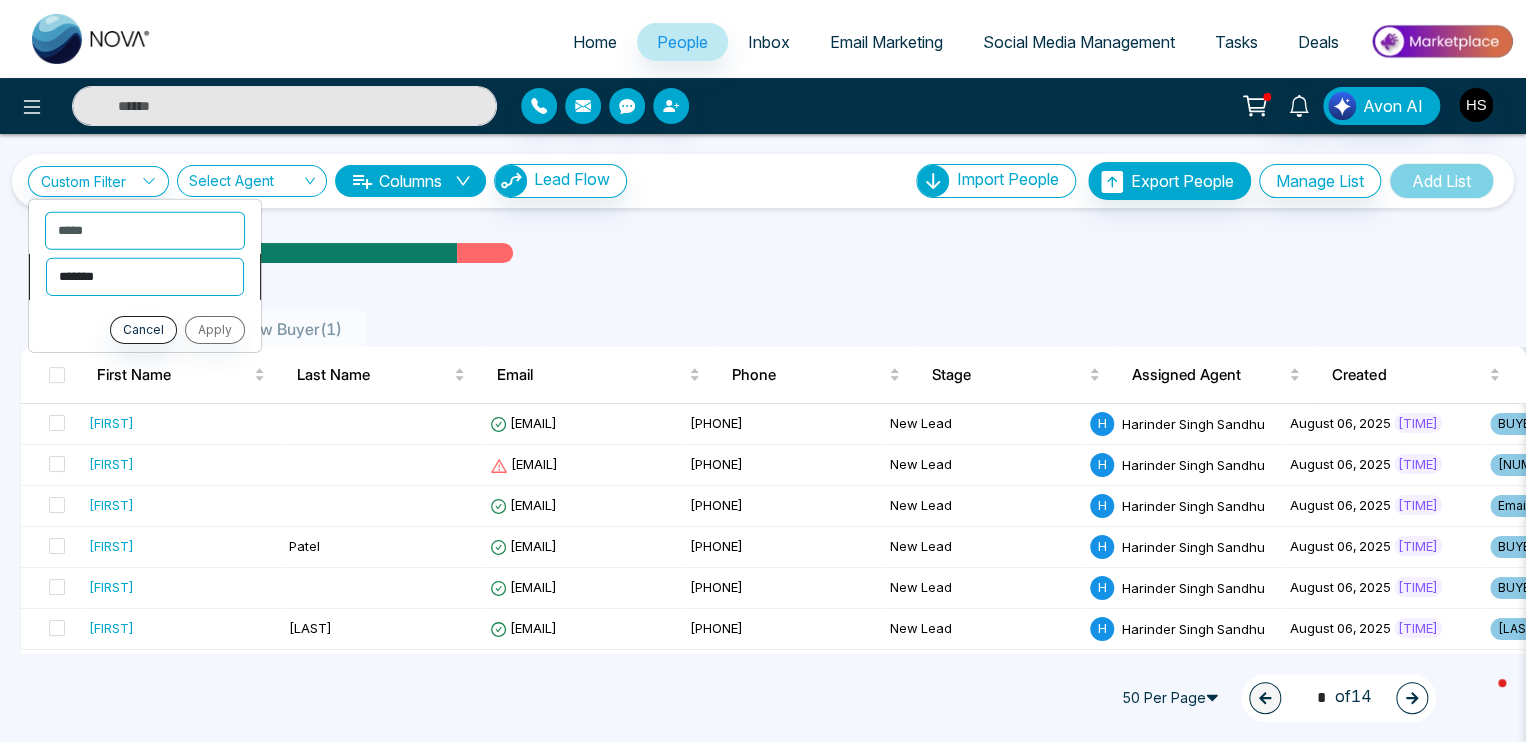 click on "**********" at bounding box center (145, 276) 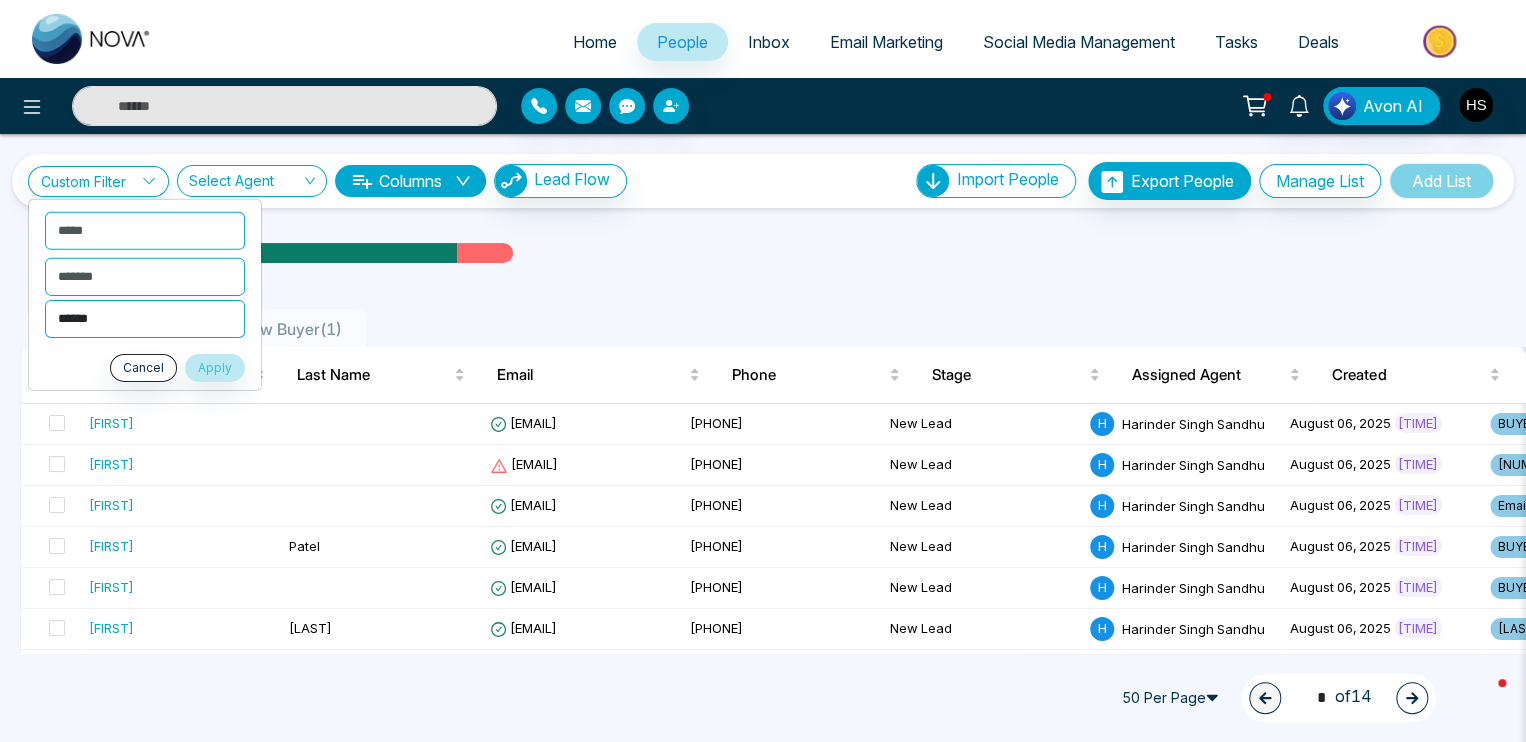click on "**********" at bounding box center (145, 318) 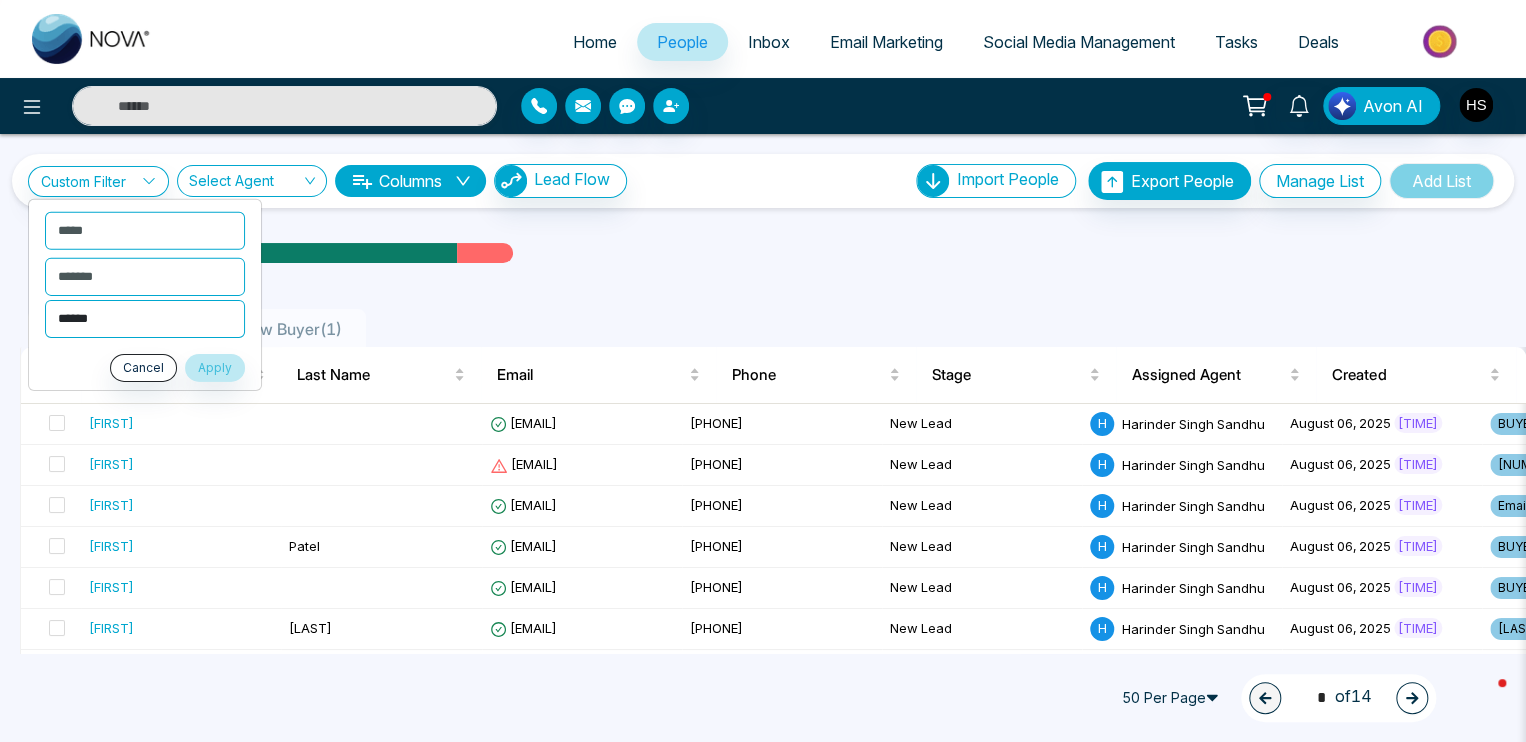 select on "***" 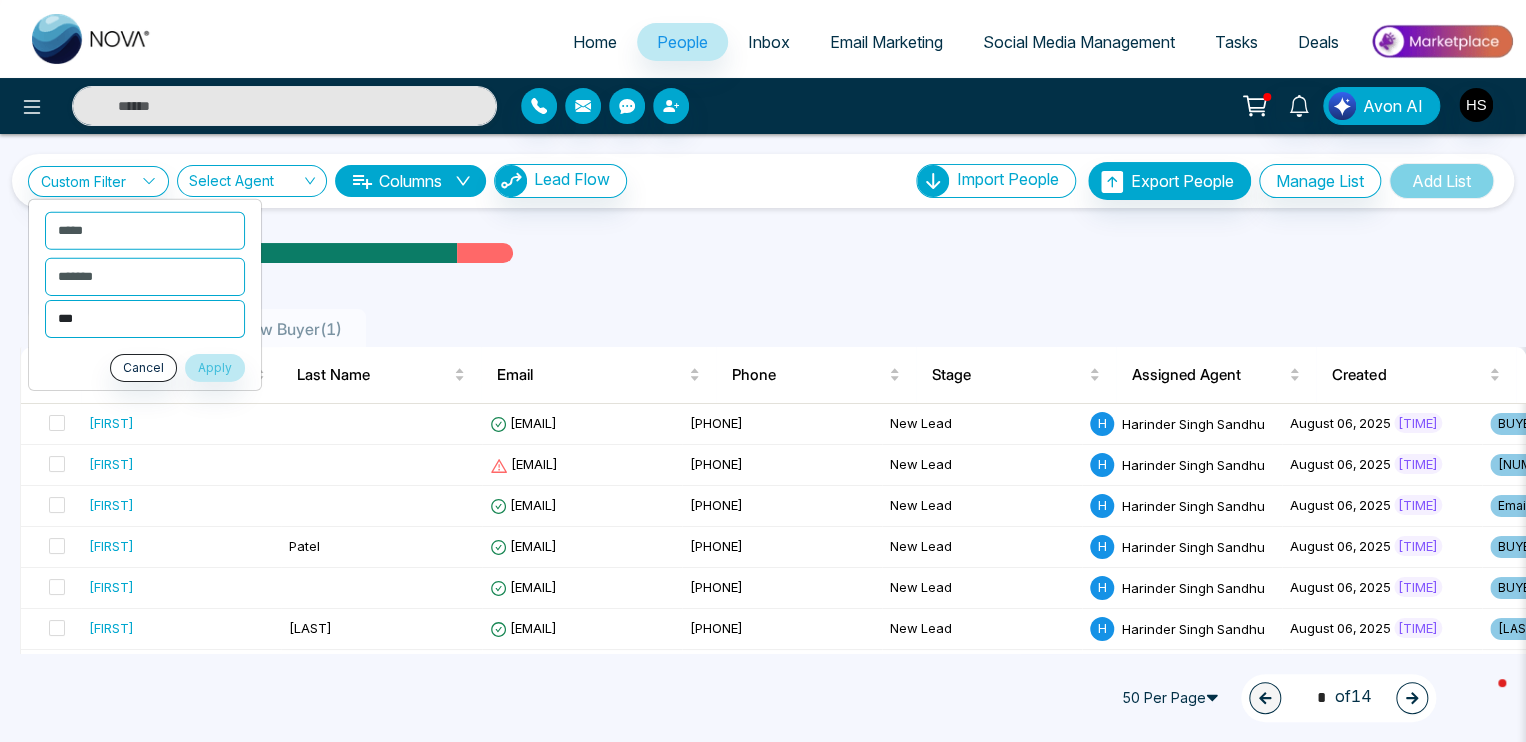 click on "**********" at bounding box center [145, 318] 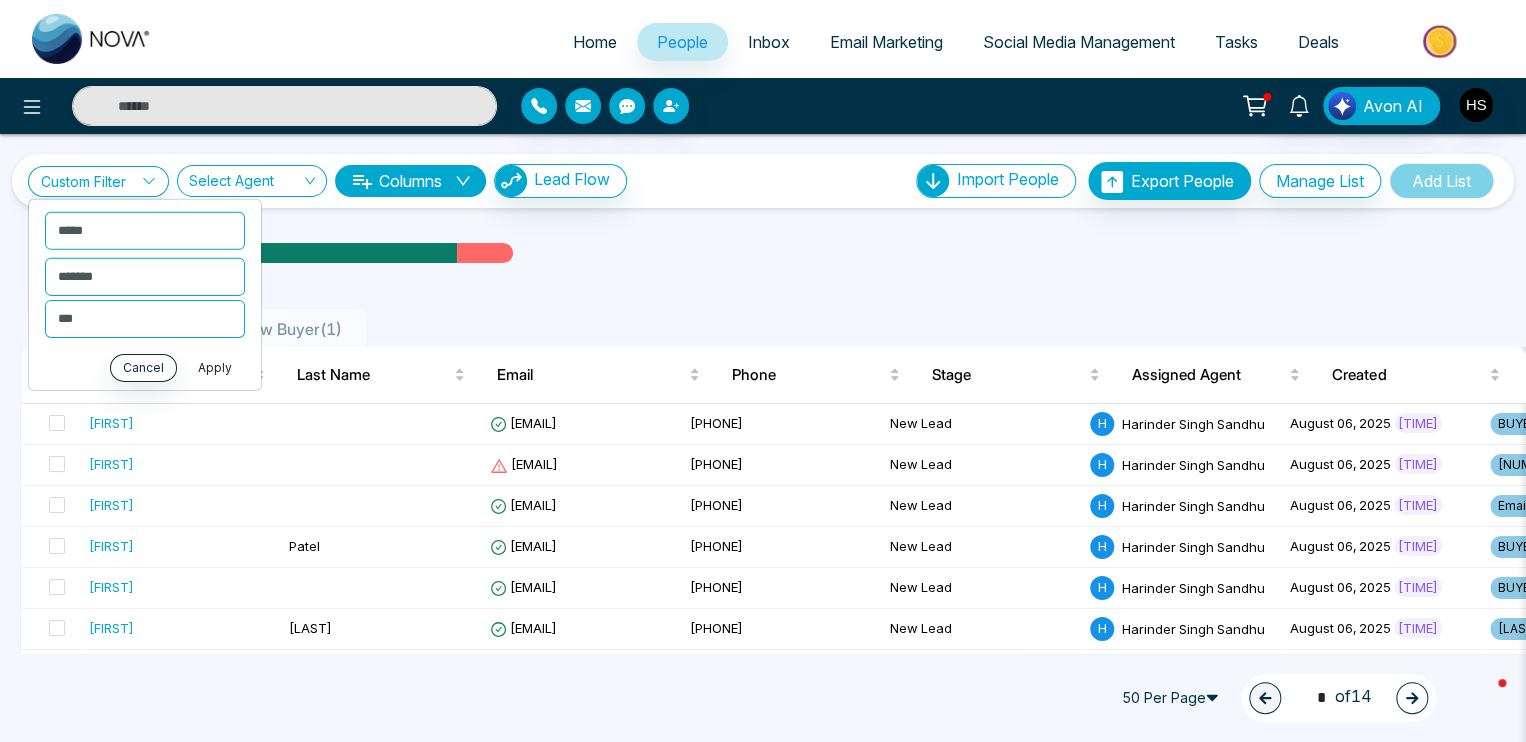 click on "Apply" at bounding box center (215, 367) 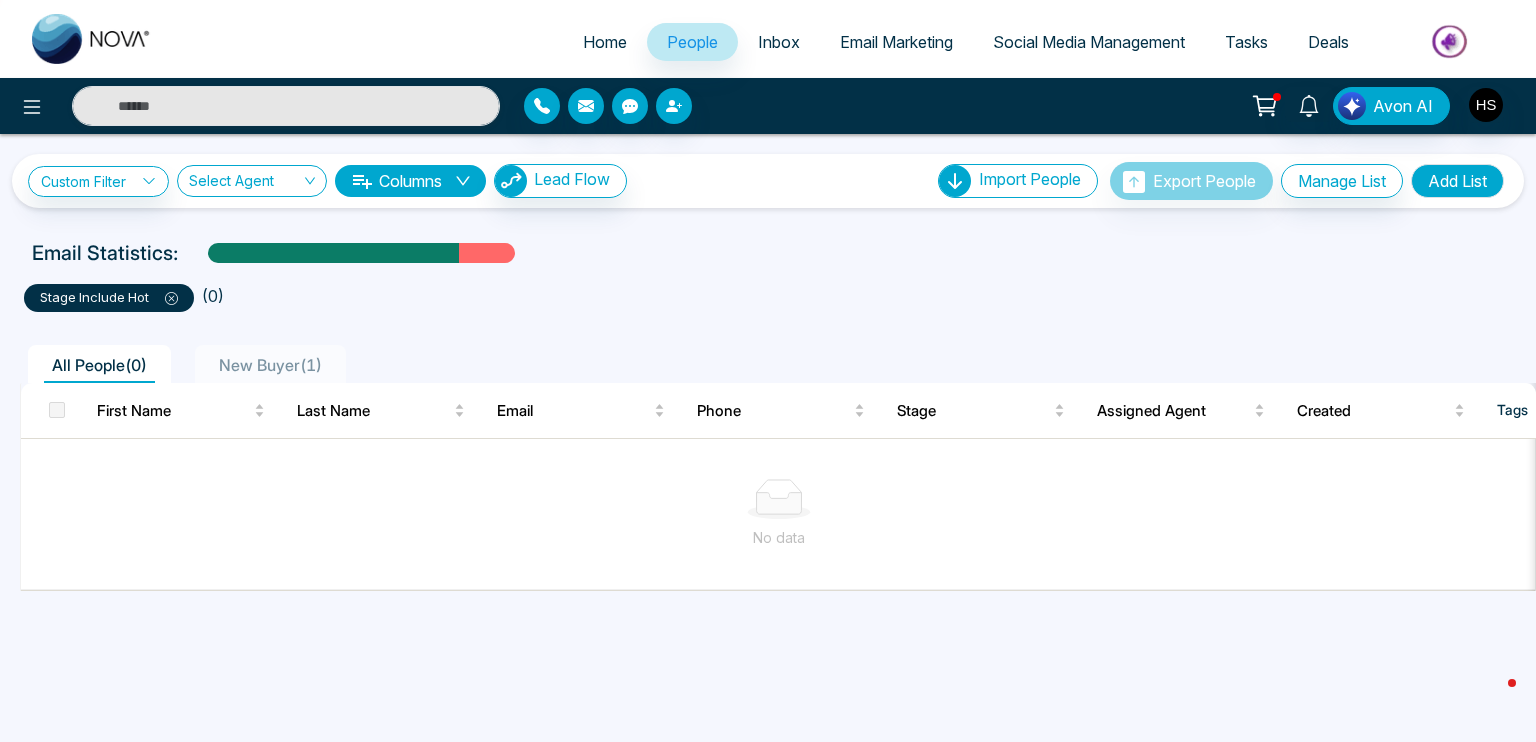 click 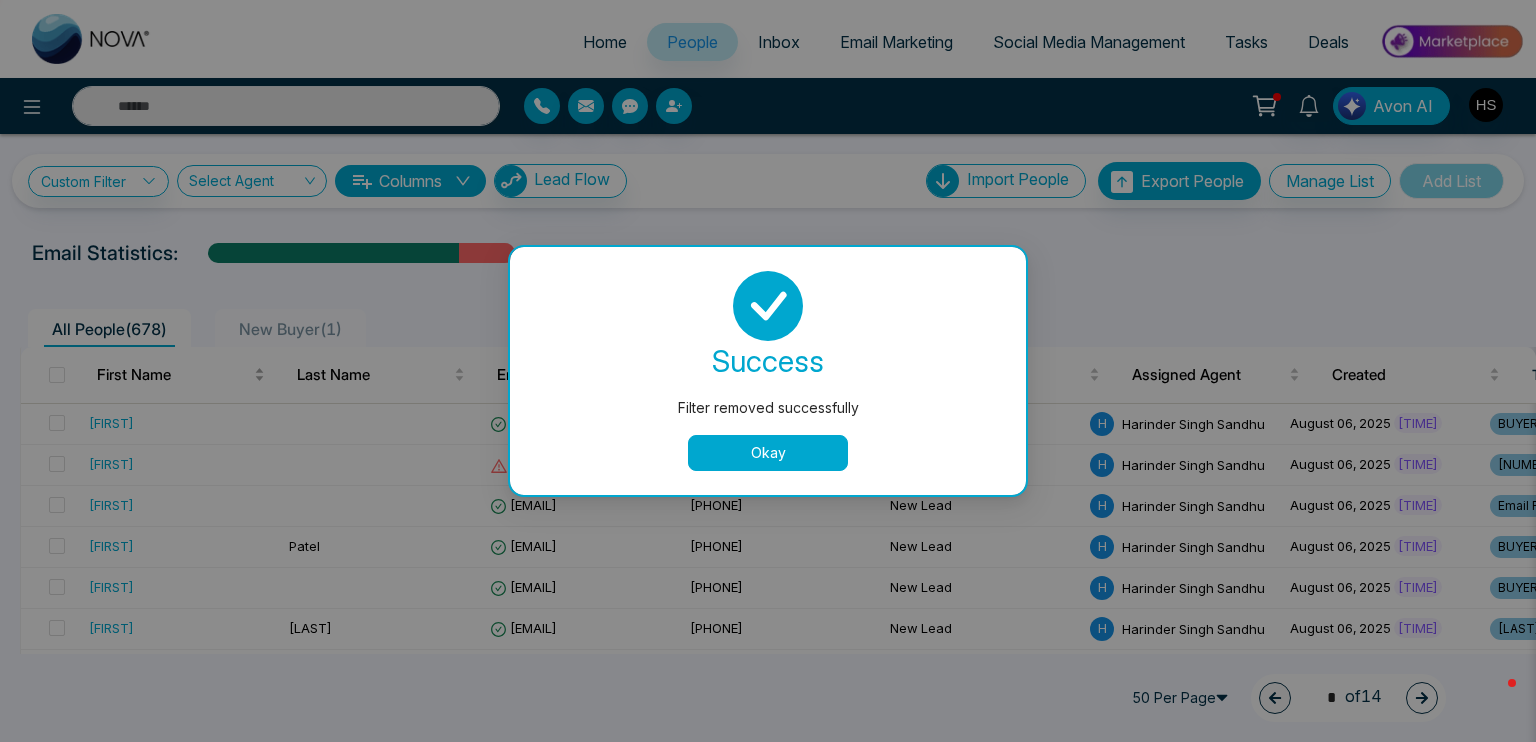 drag, startPoint x: 761, startPoint y: 451, endPoint x: 260, endPoint y: 368, distance: 507.8287 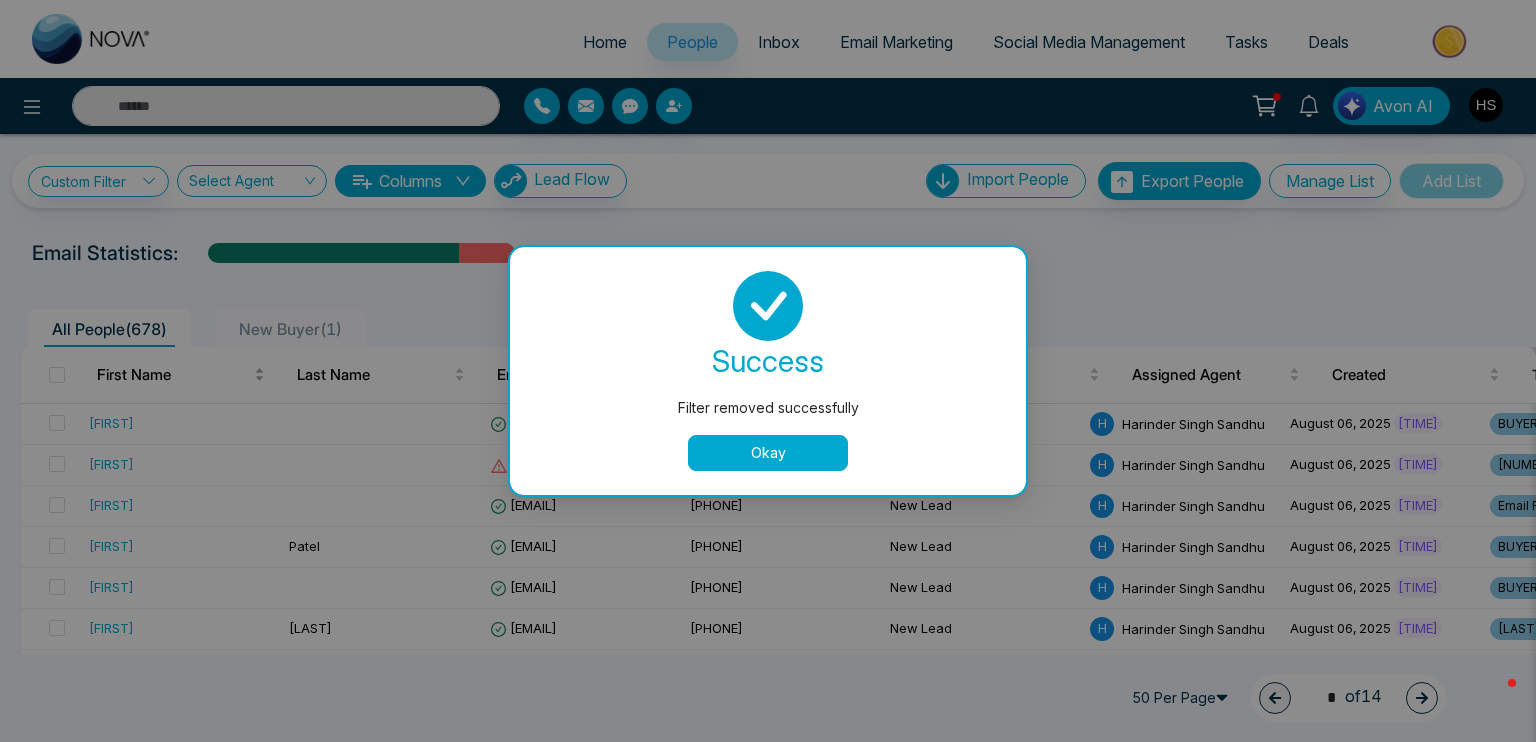 click on "Okay" at bounding box center [768, 453] 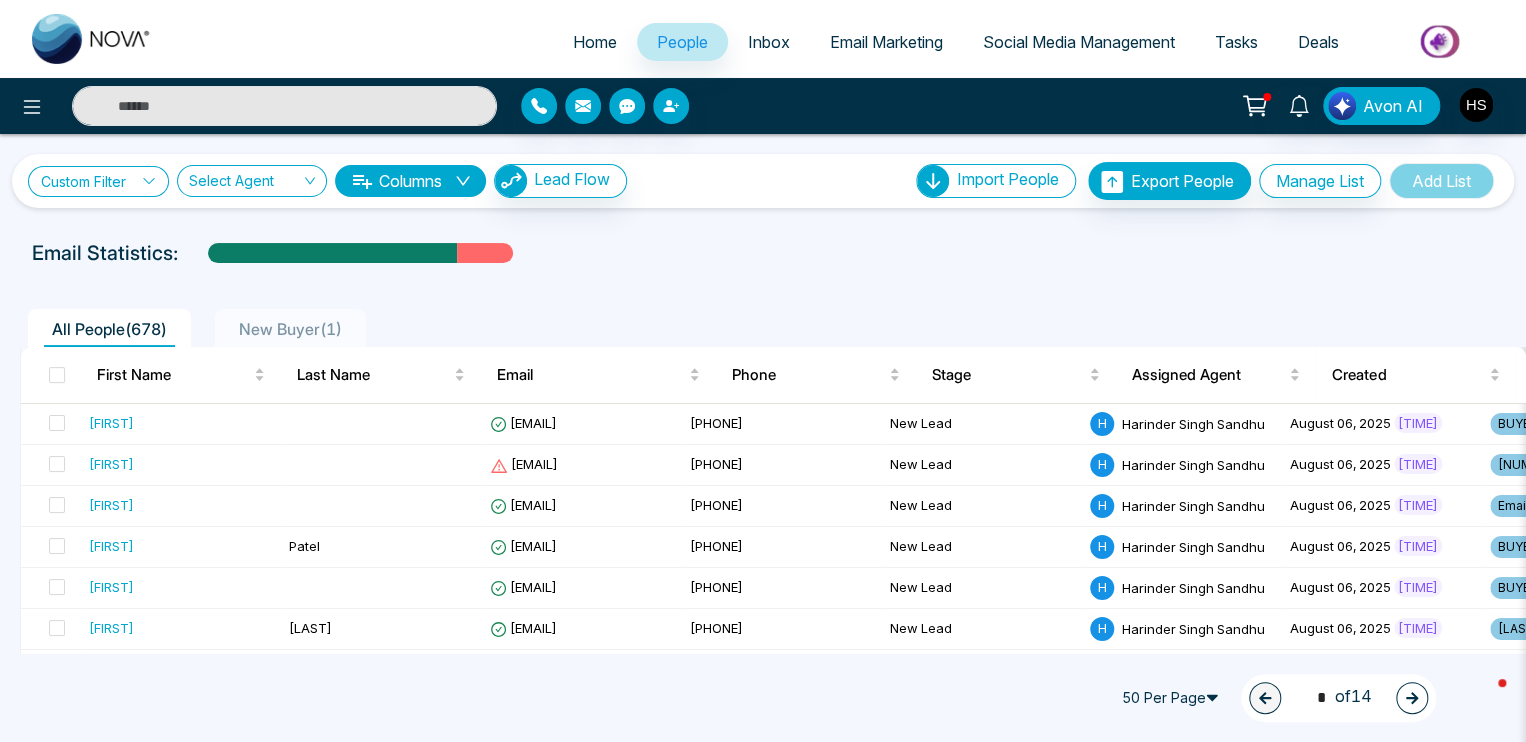 click on "Custom Filter" at bounding box center [98, 181] 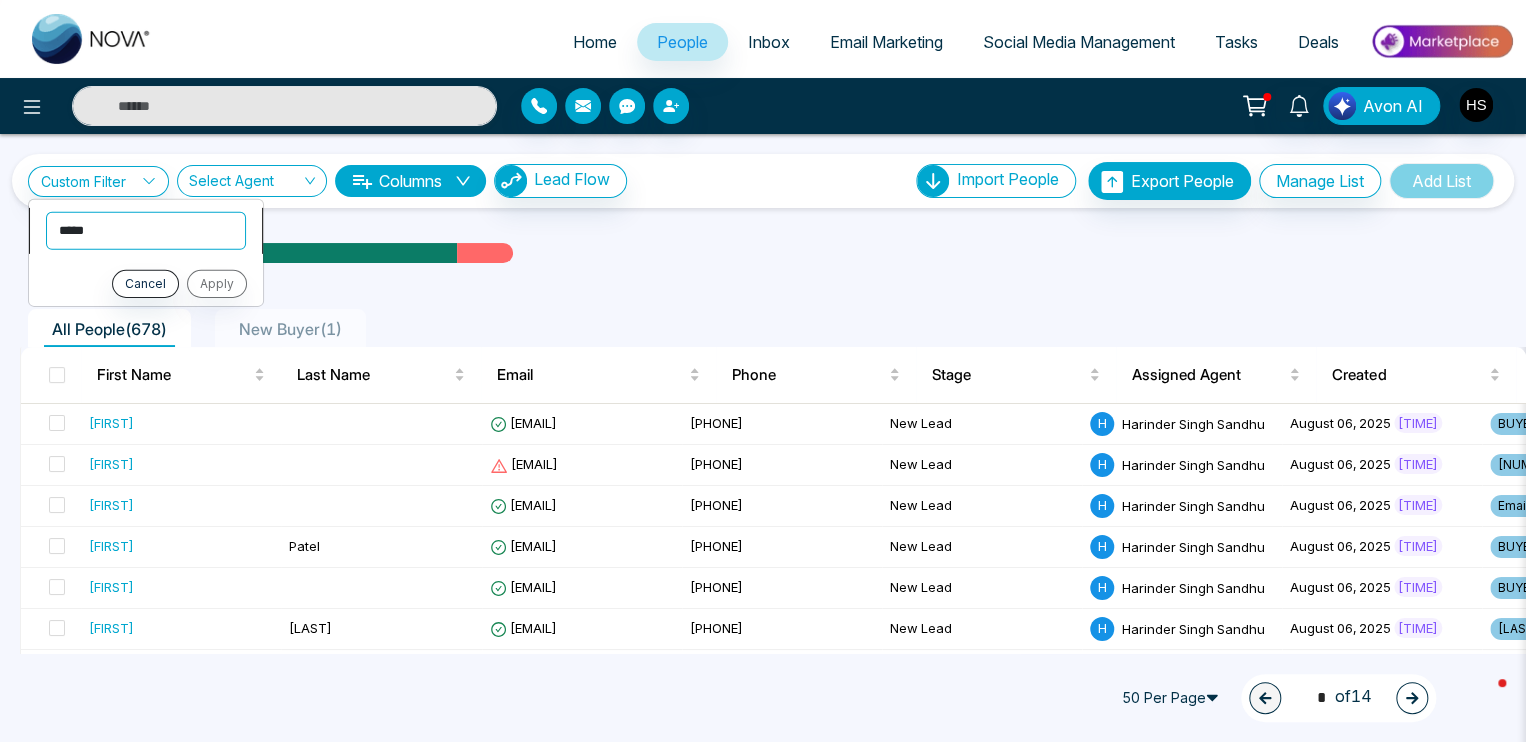 click on "**********" at bounding box center (146, 230) 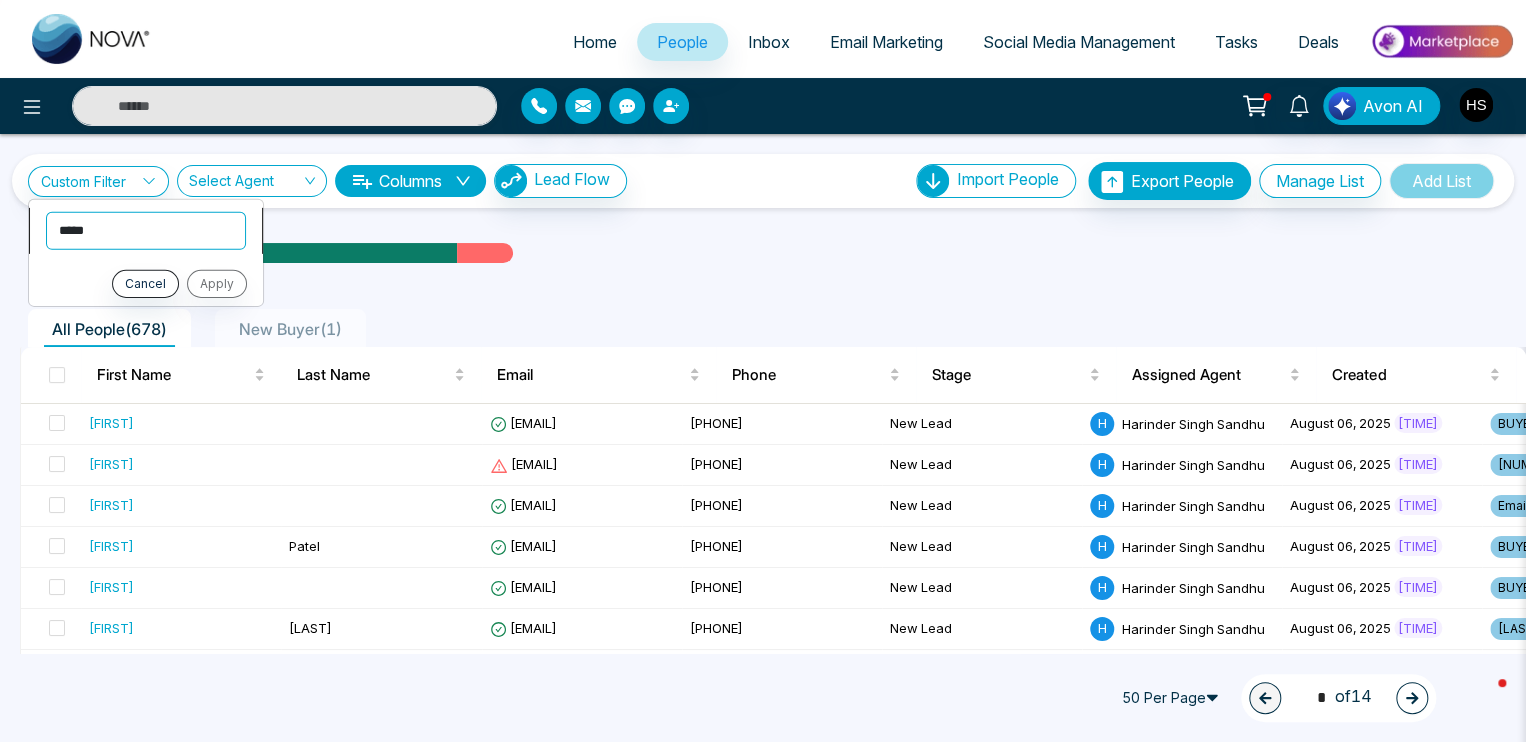select on "****" 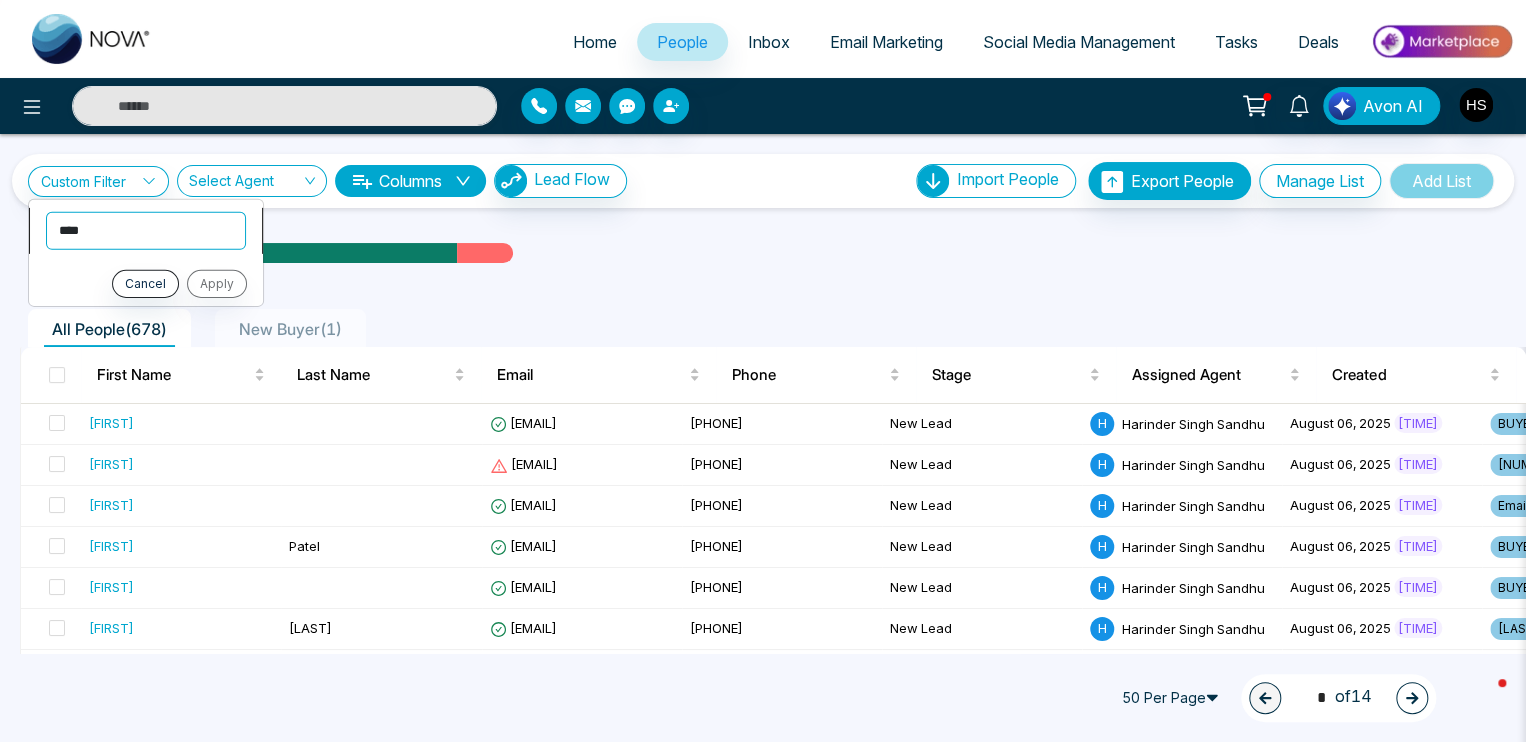 click on "**********" at bounding box center (146, 230) 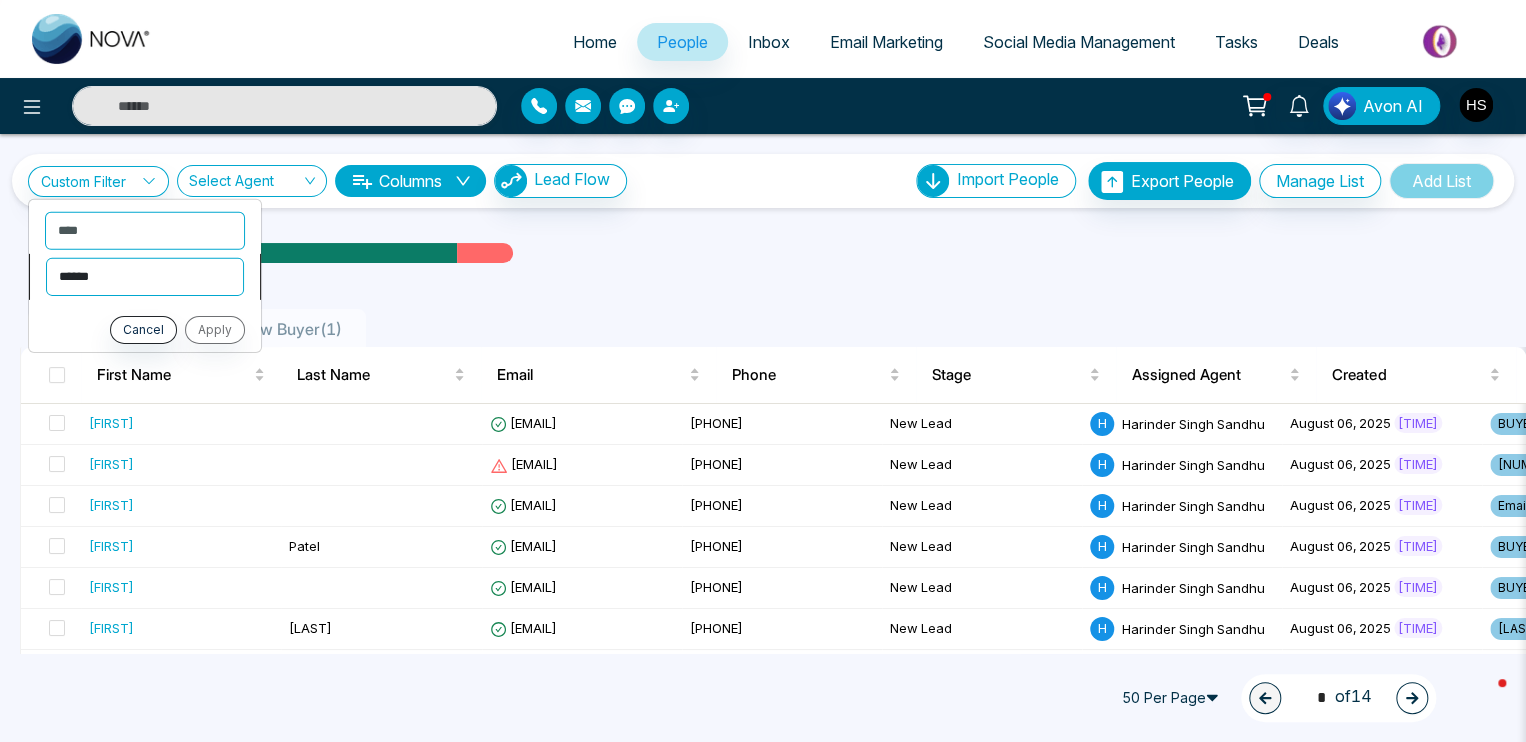 click on "**********" at bounding box center (145, 276) 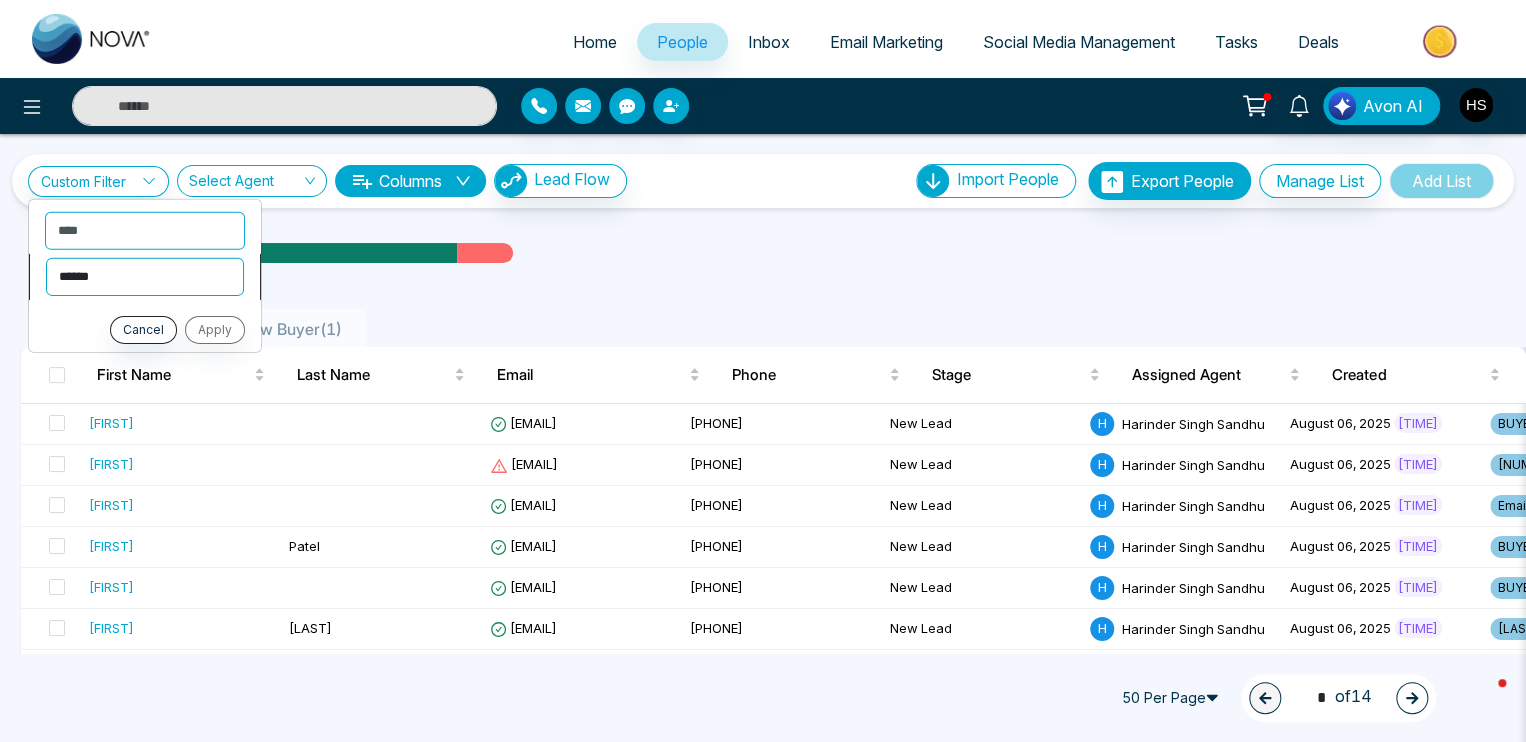 select on "*******" 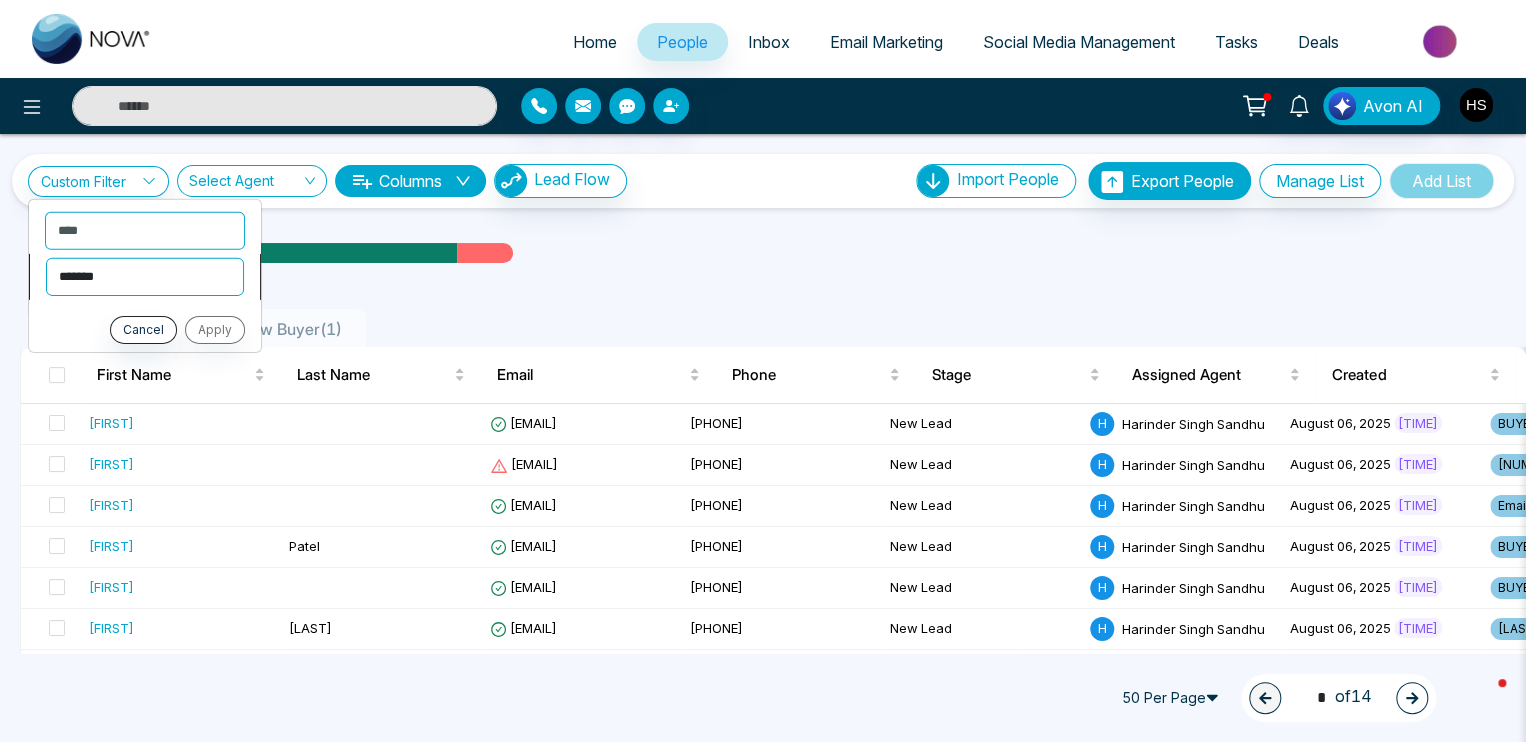 click on "**********" at bounding box center (145, 276) 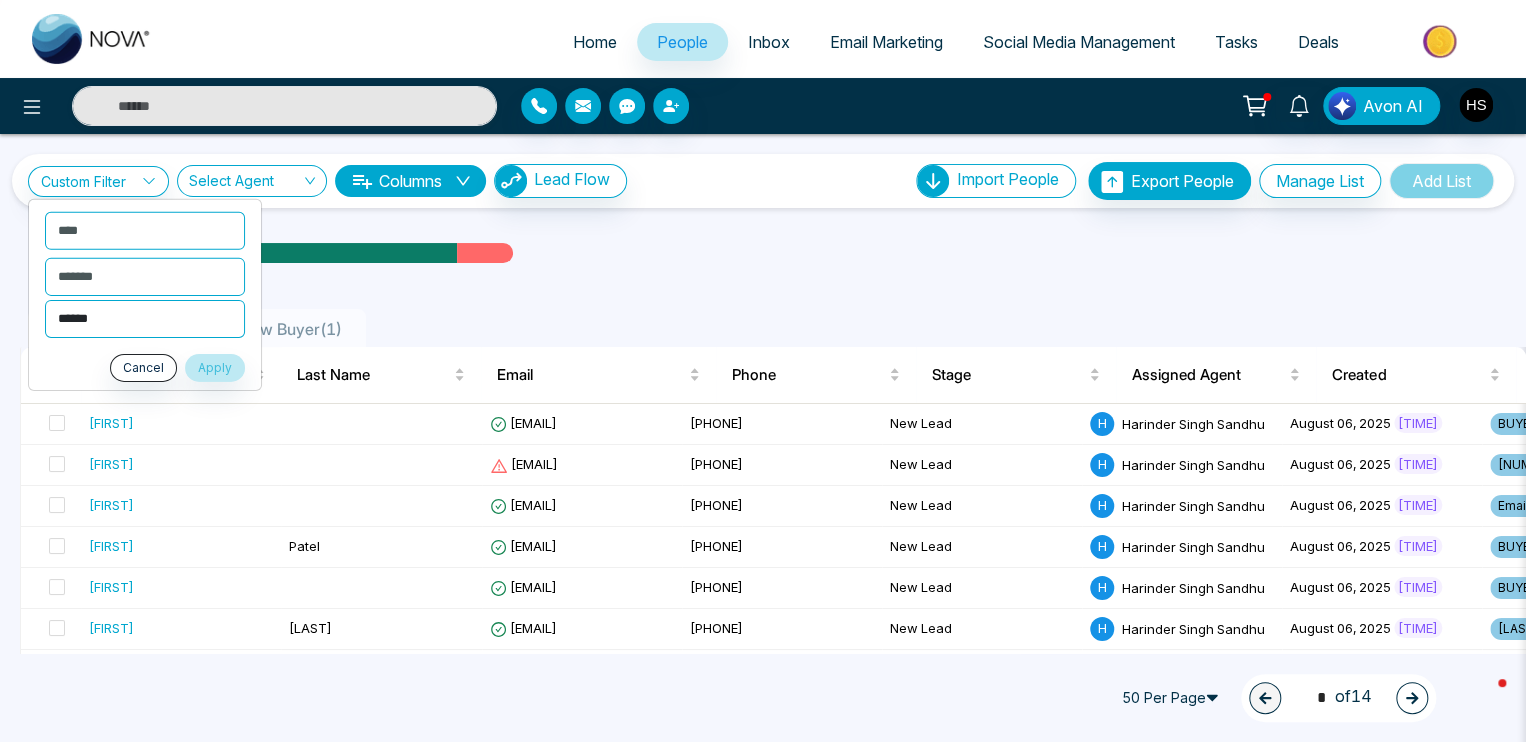 click on "**********" at bounding box center [145, 318] 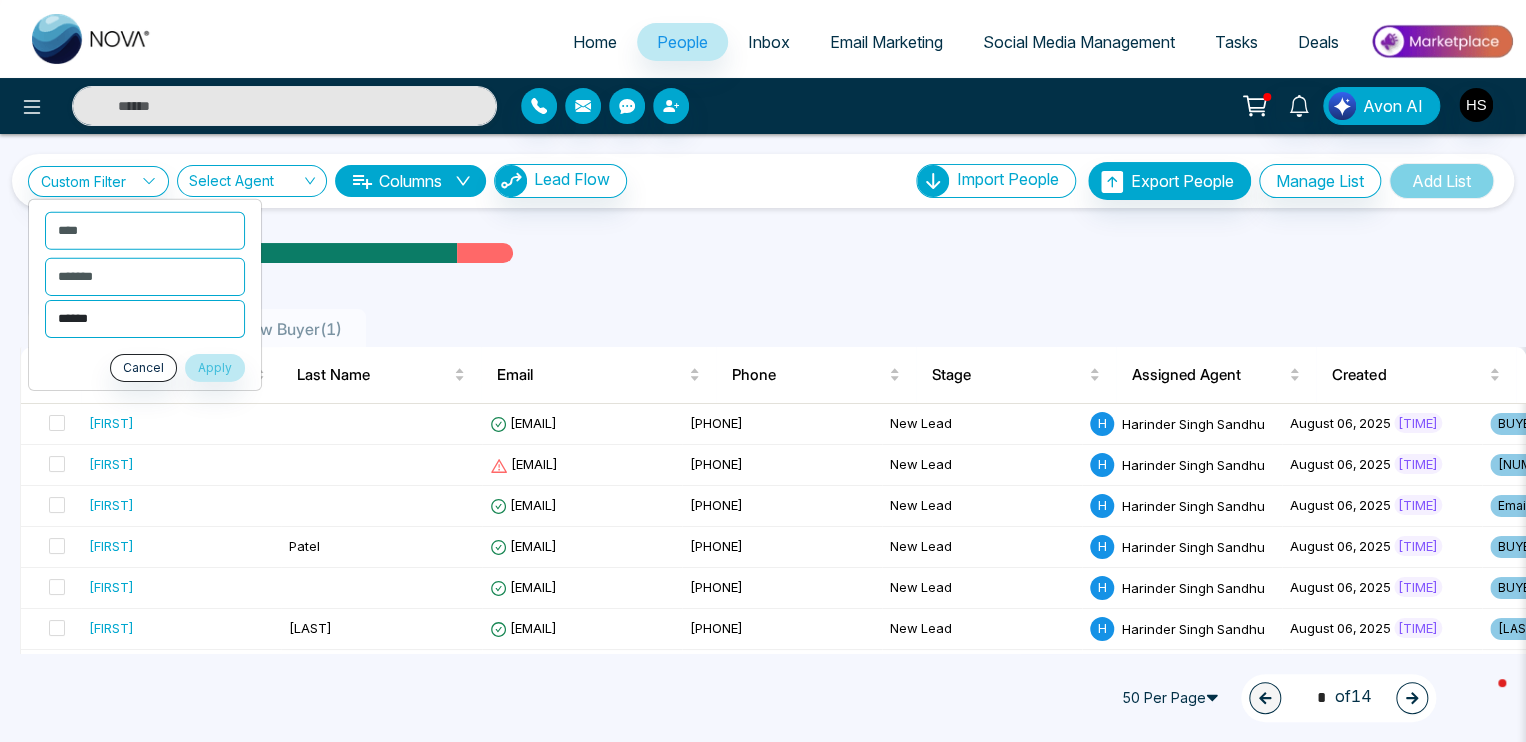 select on "*********" 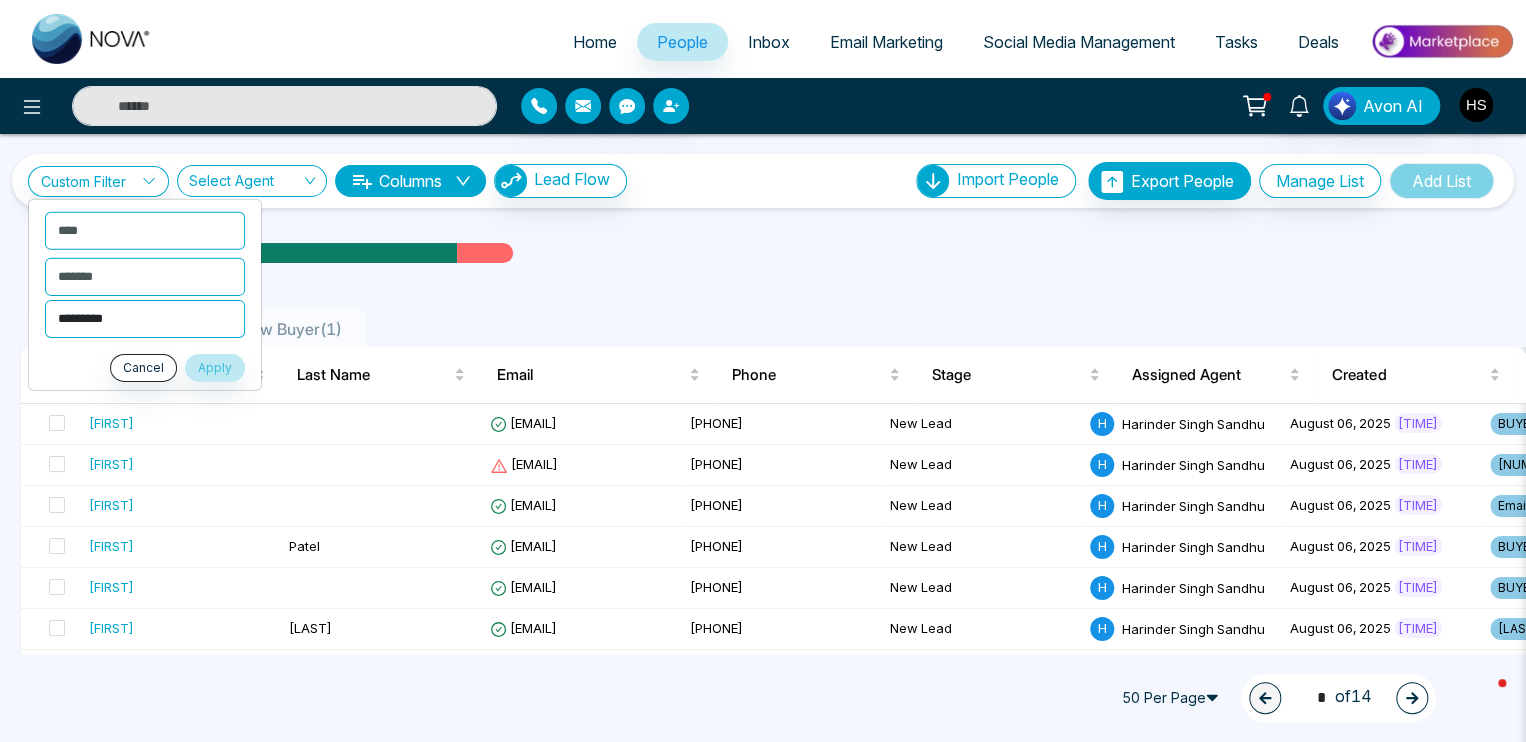 click on "**********" at bounding box center [145, 318] 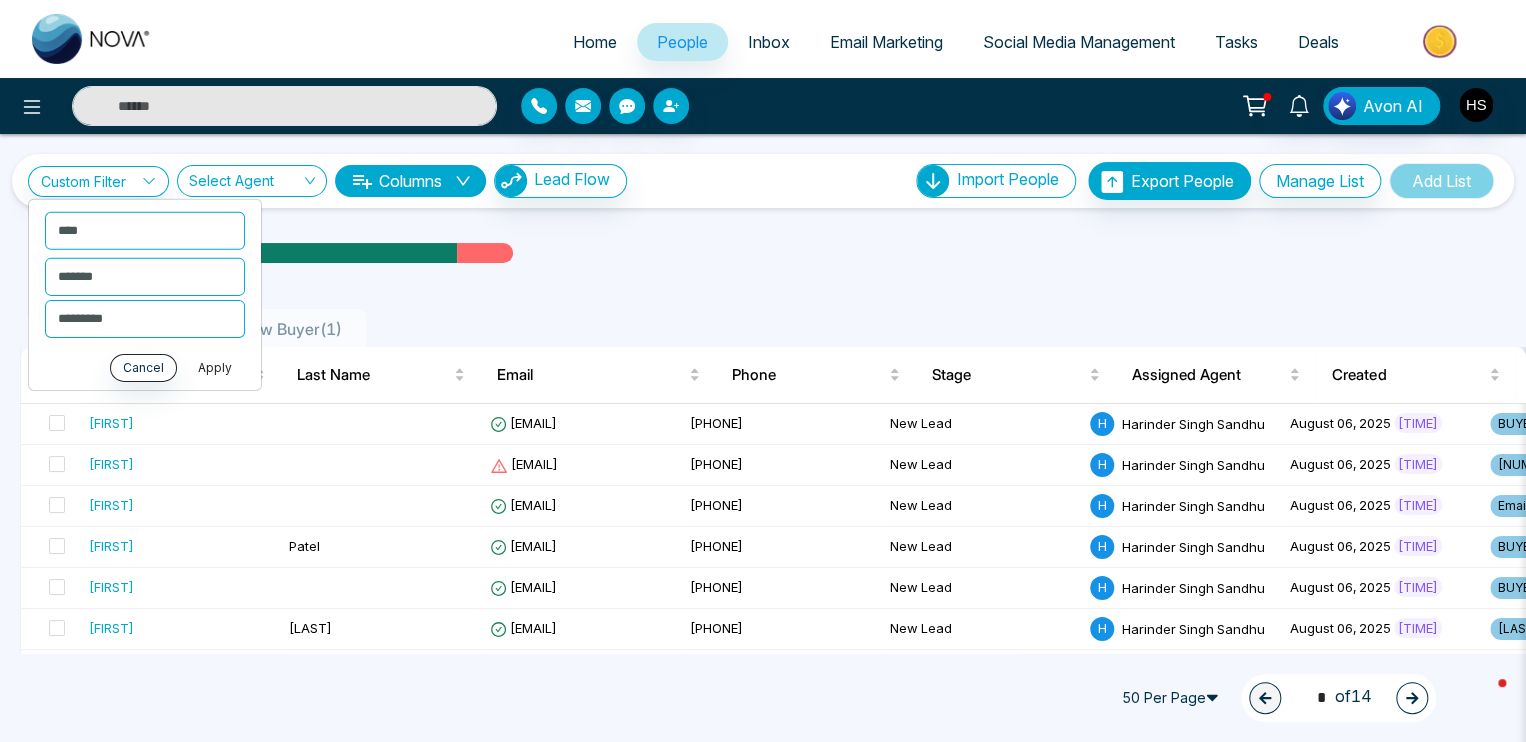 click on "Apply" at bounding box center [215, 367] 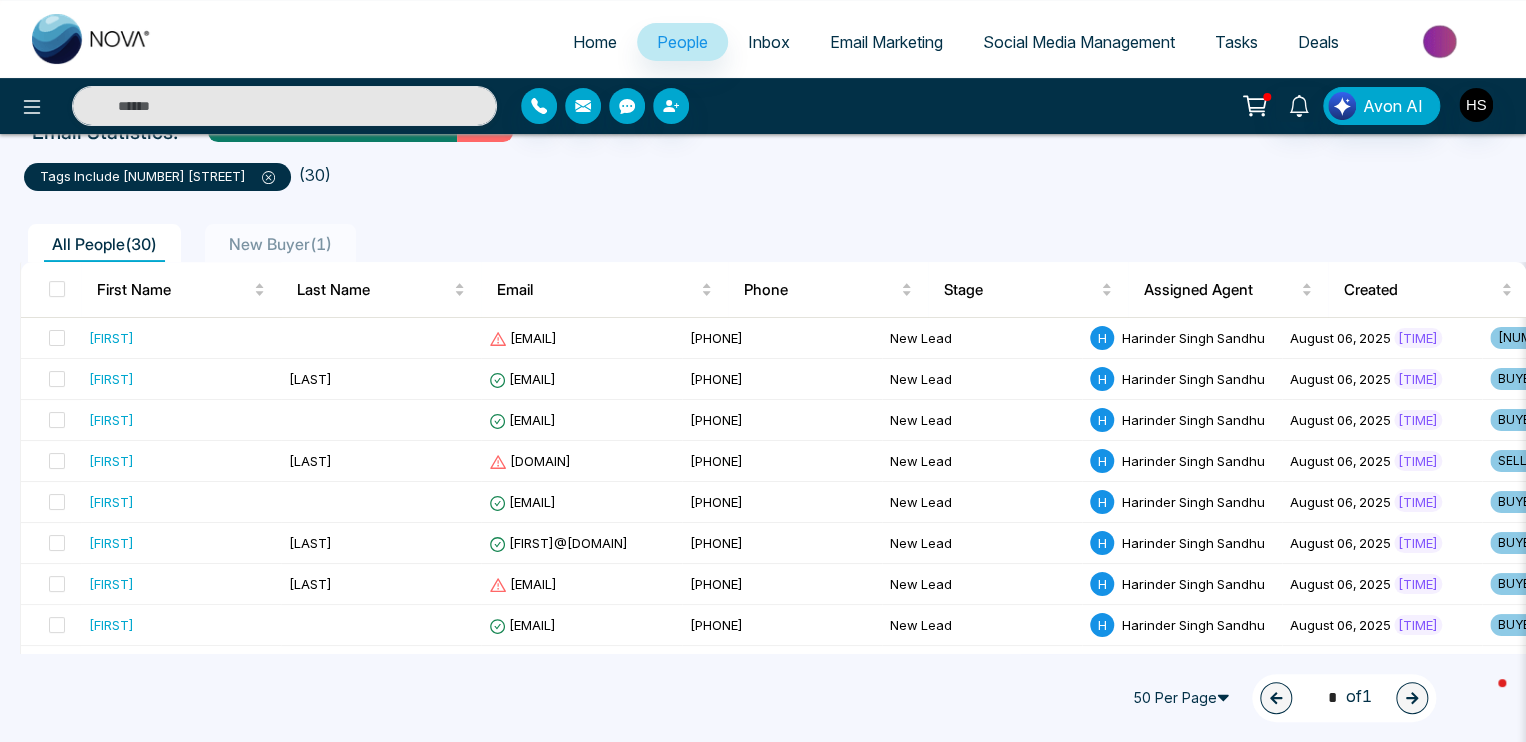 scroll, scrollTop: 0, scrollLeft: 0, axis: both 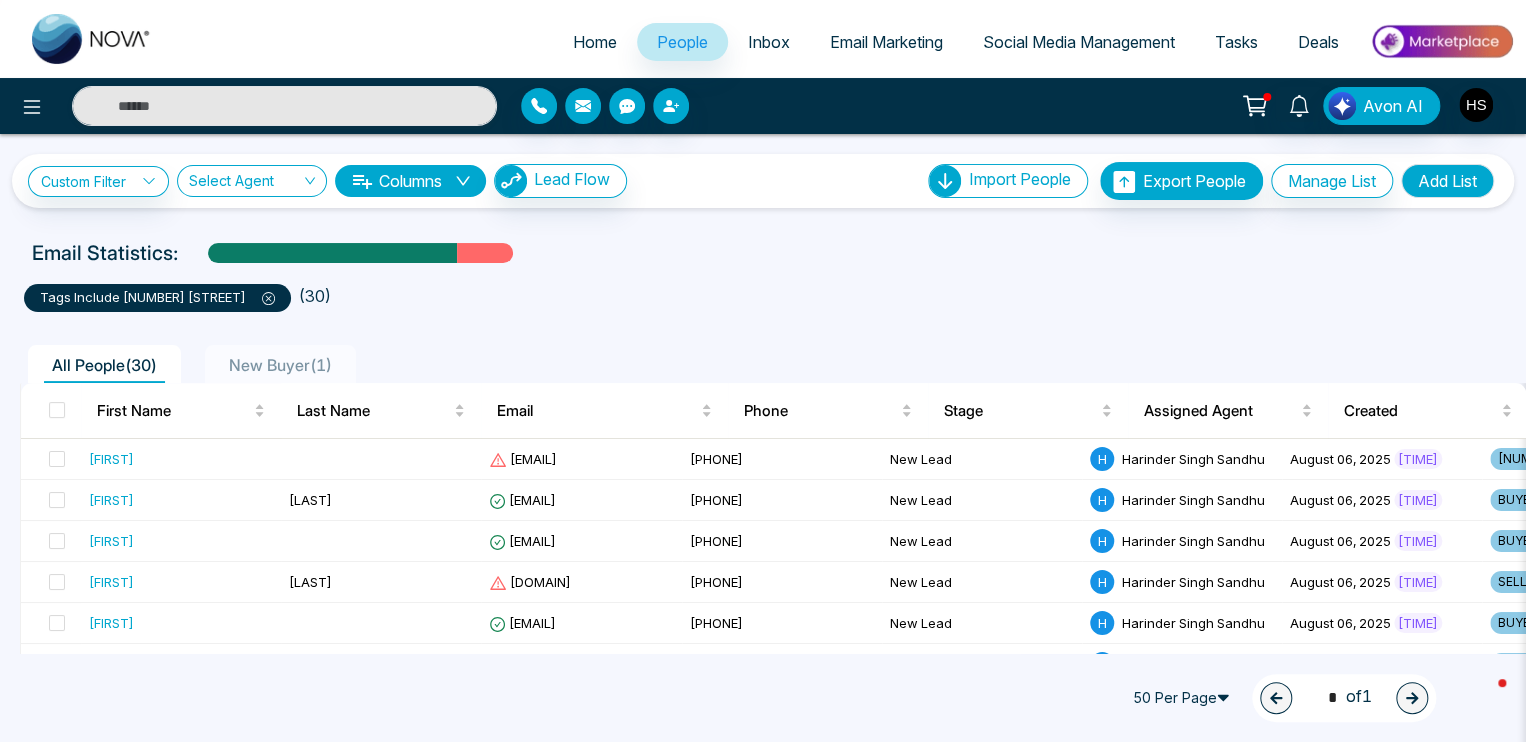 click 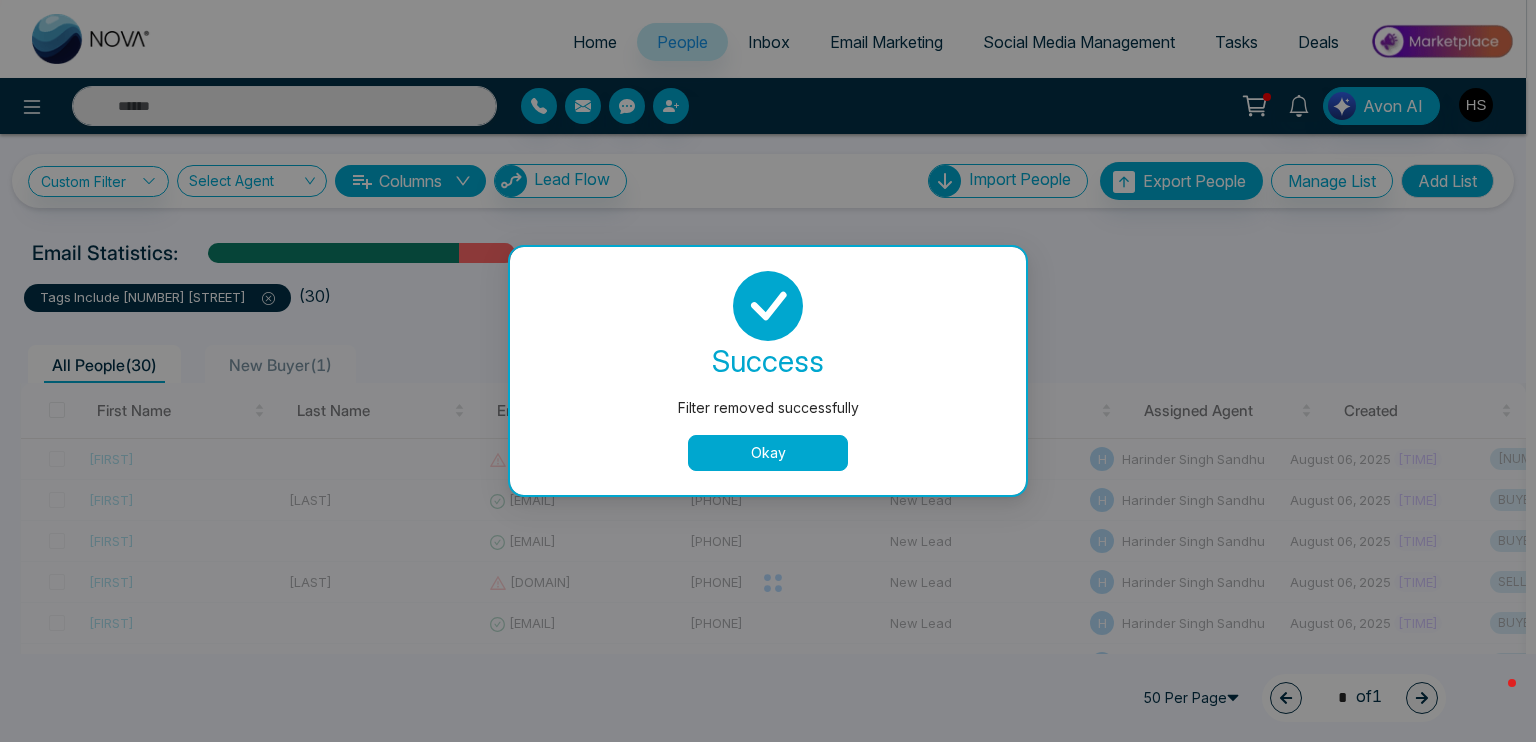click on "Okay" at bounding box center (768, 453) 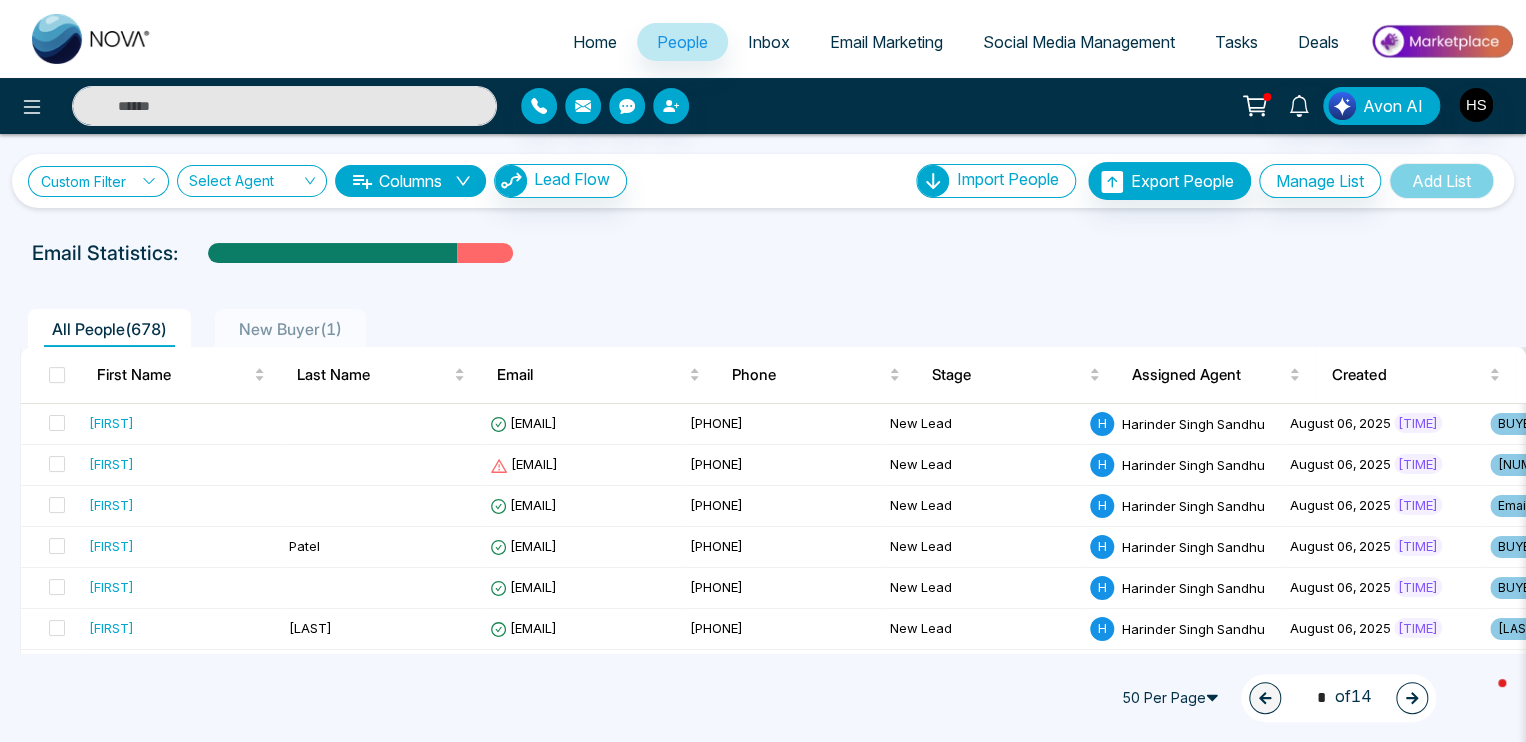 click on "Custom Filter" at bounding box center (98, 181) 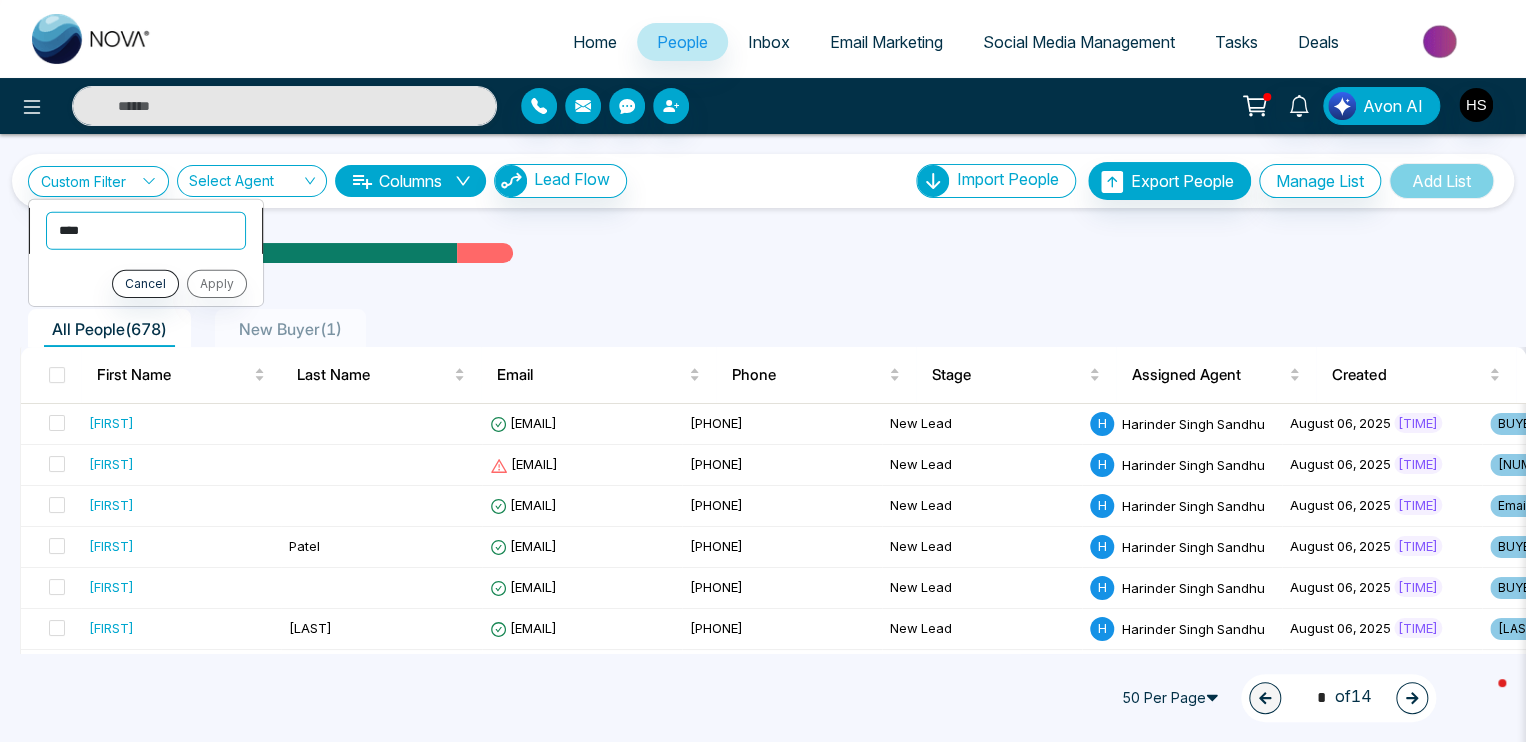 click on "**********" at bounding box center [146, 230] 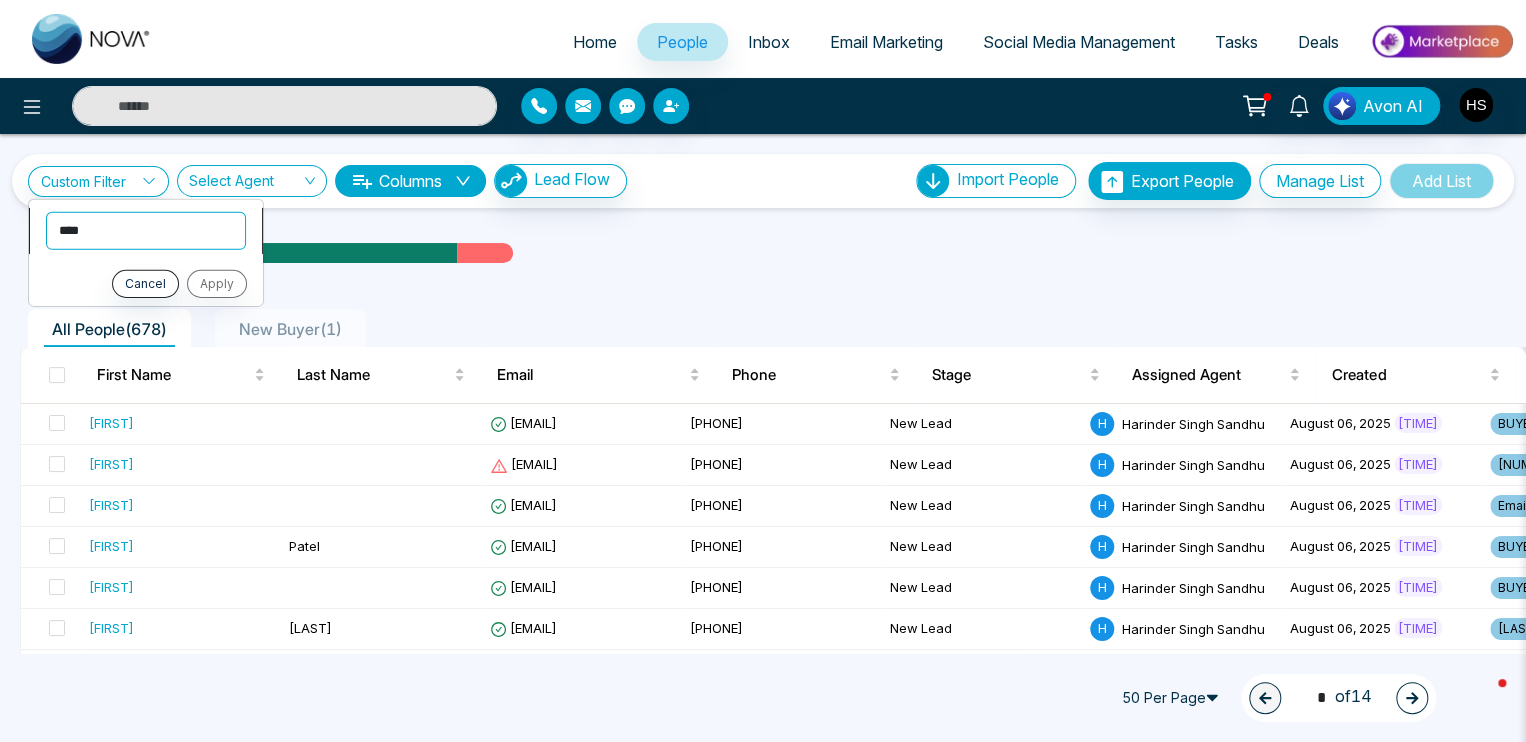 select on "******" 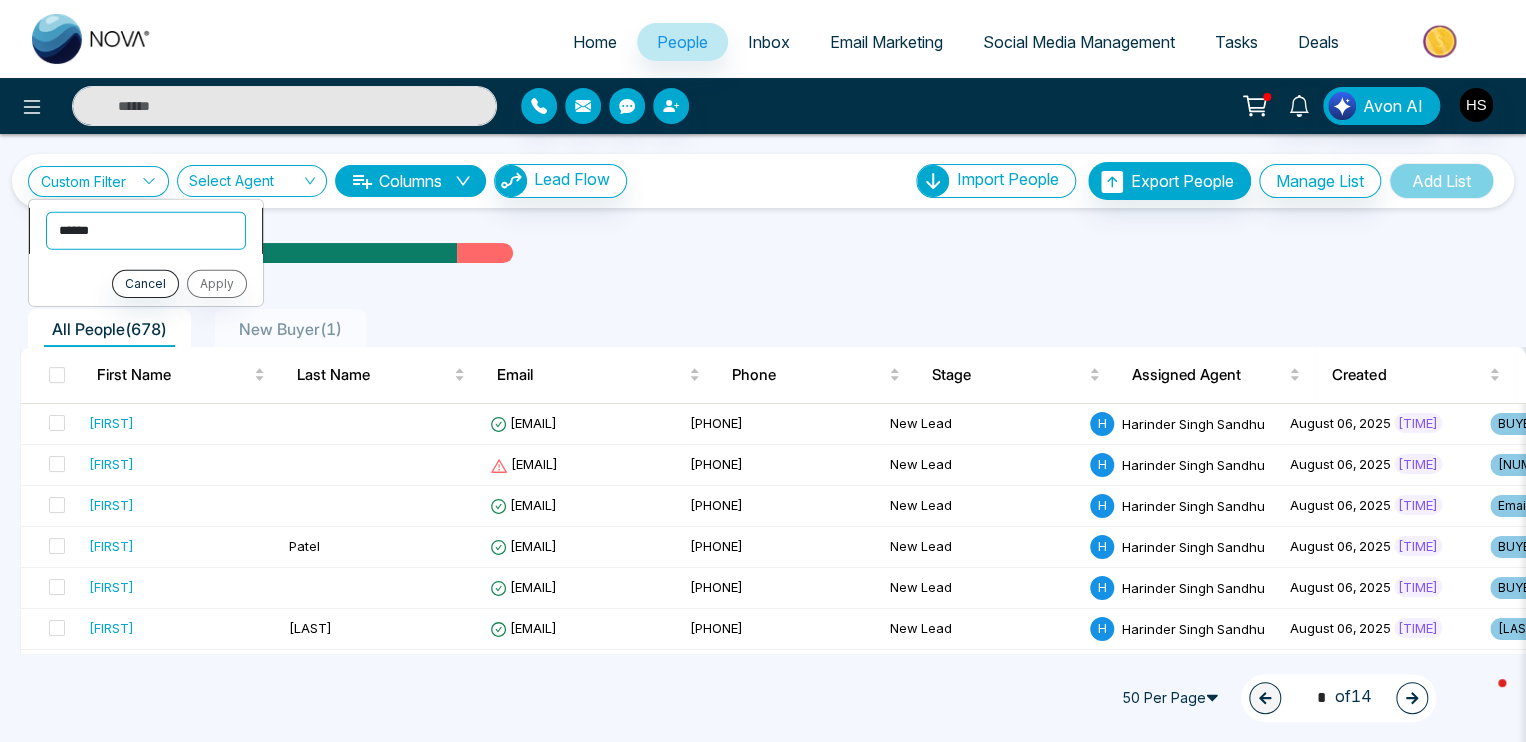 click on "**********" at bounding box center [146, 230] 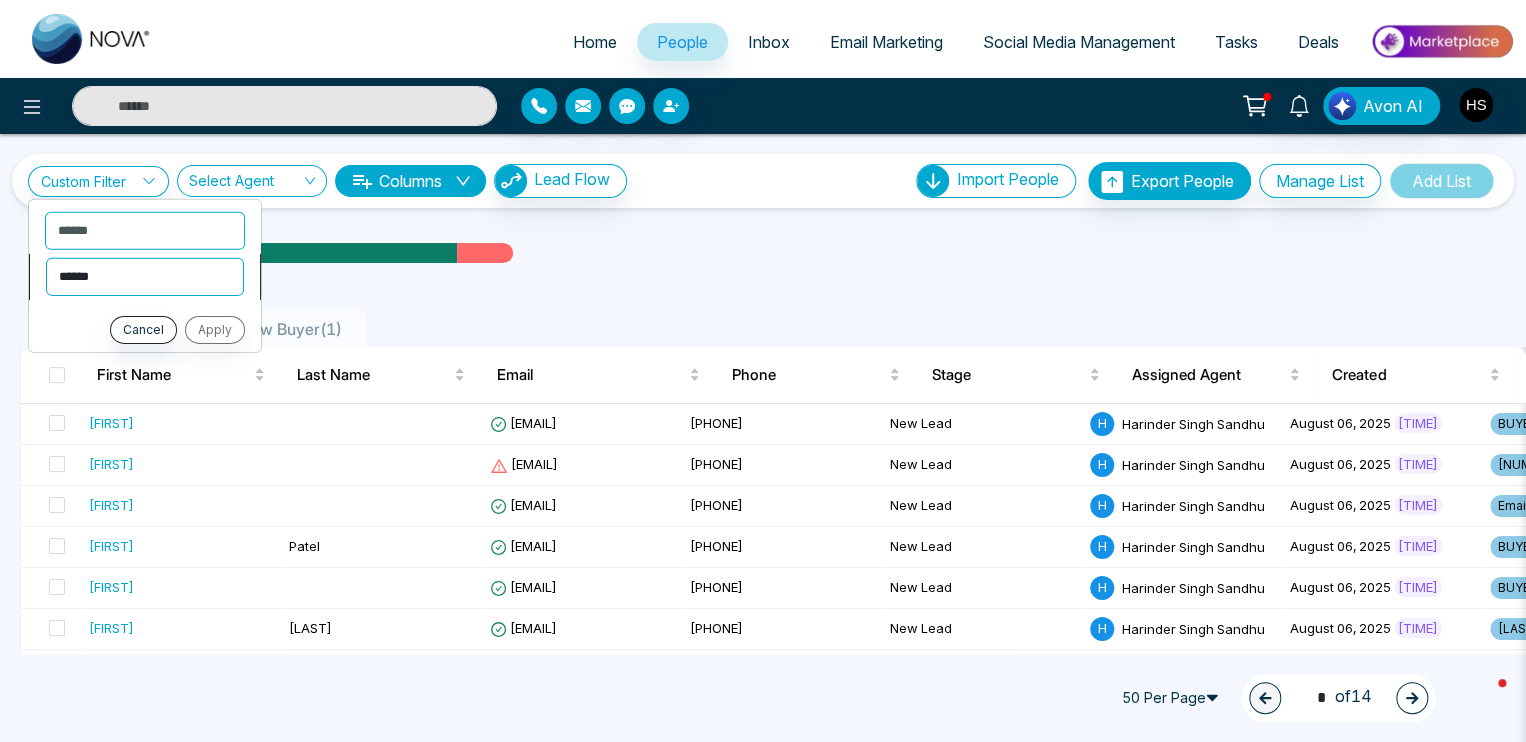 click on "**********" at bounding box center [145, 276] 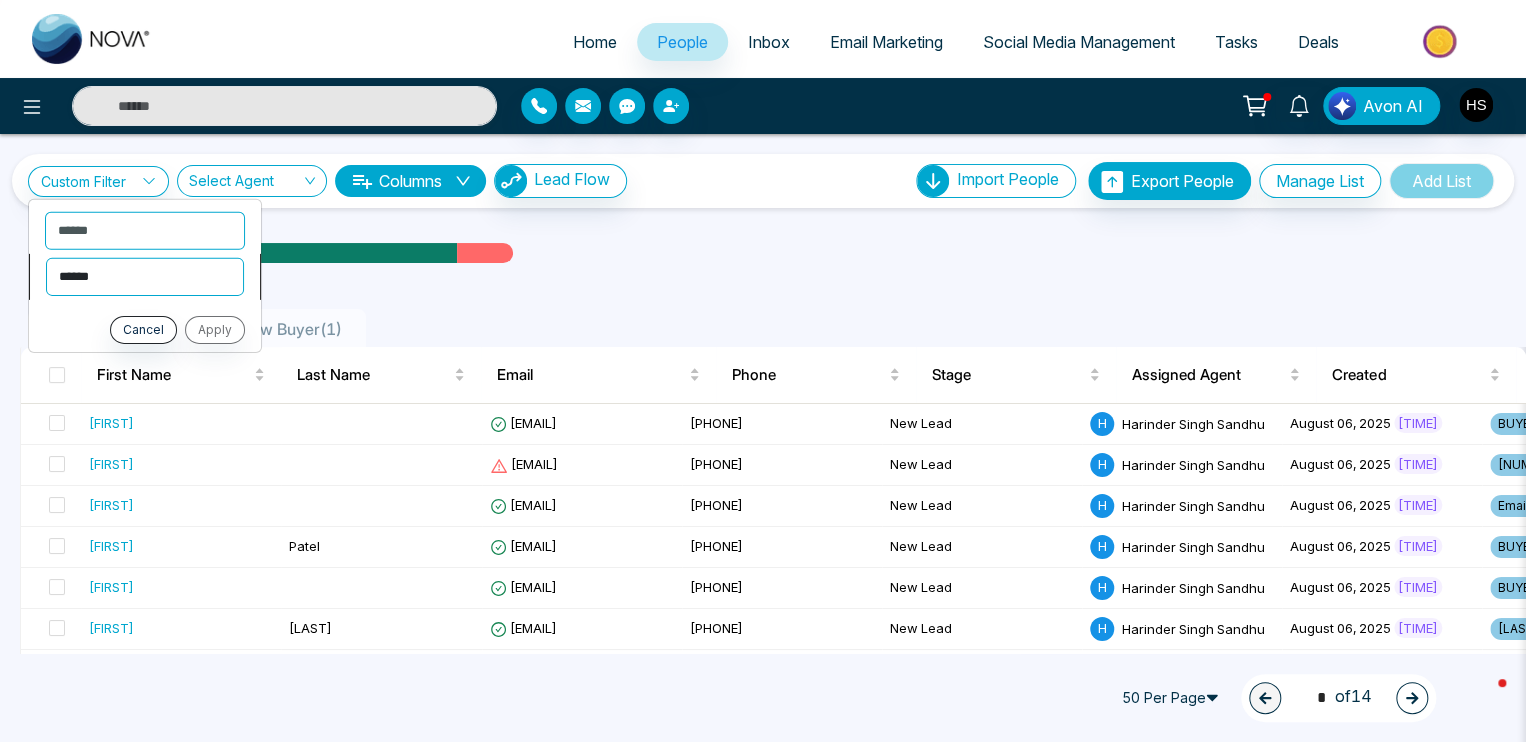 select on "*******" 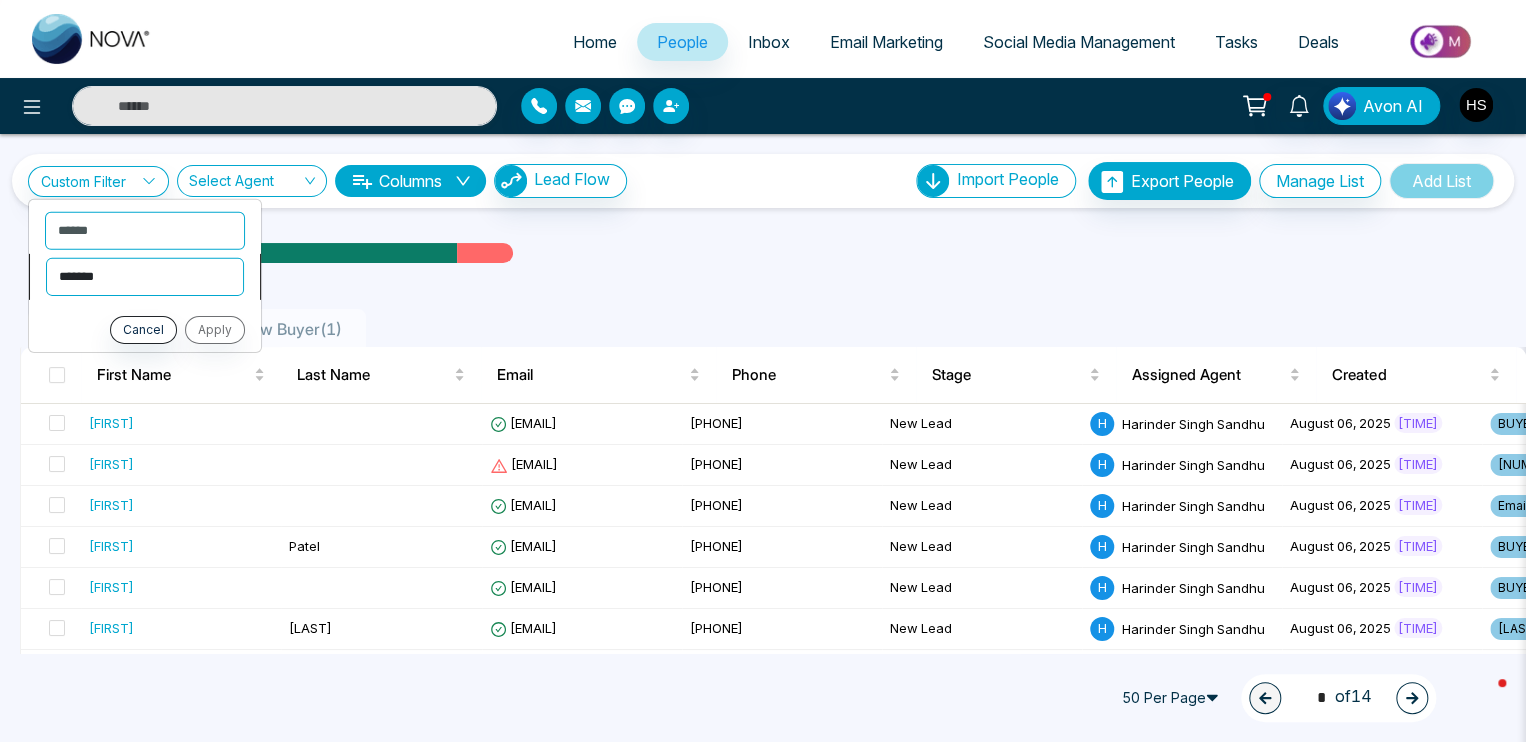 click on "**********" at bounding box center [145, 276] 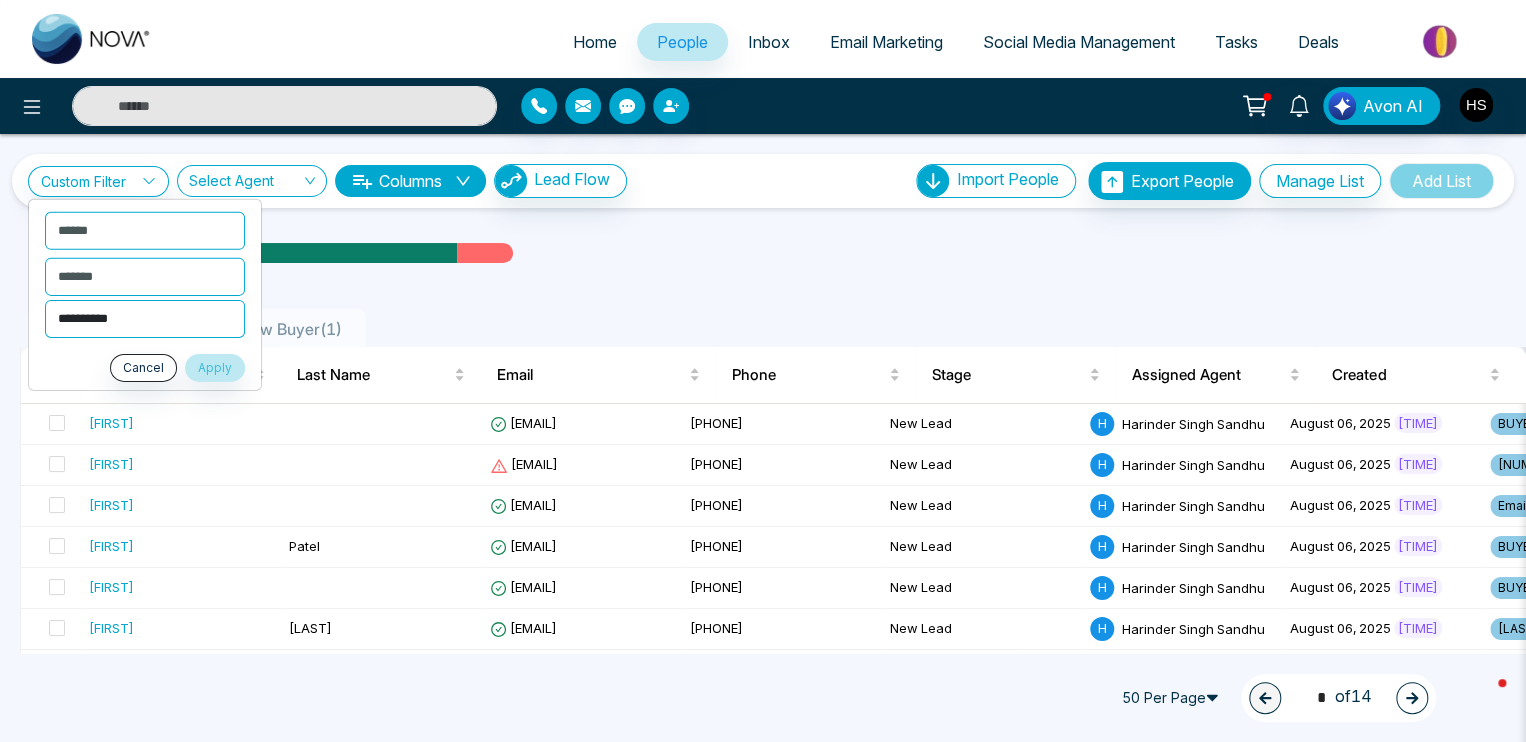 click on "**********" at bounding box center (145, 318) 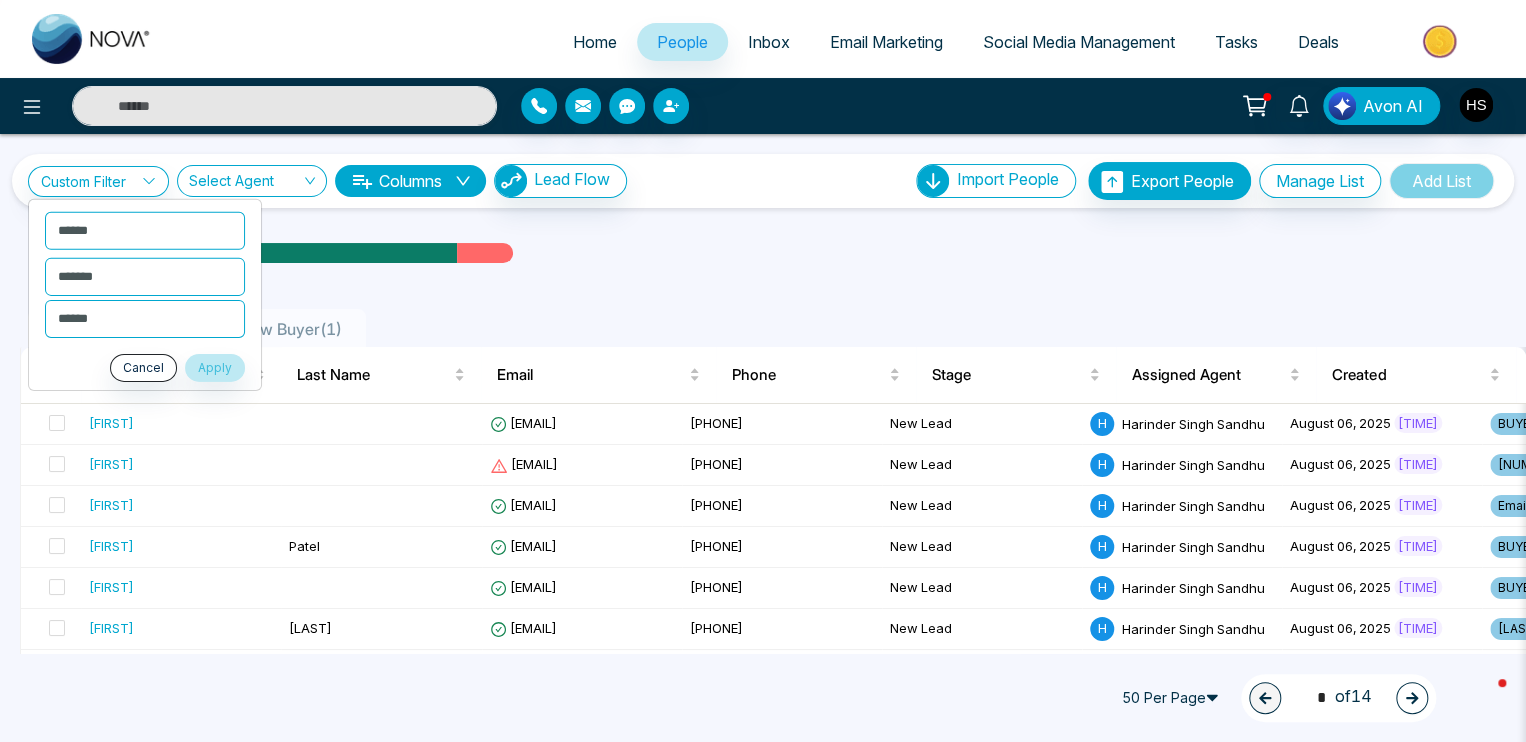click on "All People  ( 678 ) New Buyer  ( 1 ) [FIRST] [LAST] [EMAIL] [PHONE] New Lead H [FIRST] [LAST]  [DATE]  [TIME] BUYER Email Residenti... + 2 Csv Import   -  -  -  -    -  -  -  -   [FIRST]   [EMAIL] [PHONE] New Lead H [FIRST] [LAST]  [DATE]  [TIME] [NUMBER] [STREET] Csv Import   -  -  -  -    -  -  -  -   [FIRST]   [EMAIL] [PHONE] New Lead H [FIRST] [LAST]  [DATE]  [TIME] Email Residenti... Csv Import   -  -  -  -    -  -  -  -   [FIRST] [LAST]   [EMAIL] [PHONE] New Lead H [FIRST] [LAST]  [DATE]  [TIME] BUYER & SELLER Email Residenti... + 1 Csv Import   -  -  -  -    -  -  -  -   [FIRST]   [EMAIL] [PHONE] New Lead H  [DATE]" at bounding box center (763, 1414) 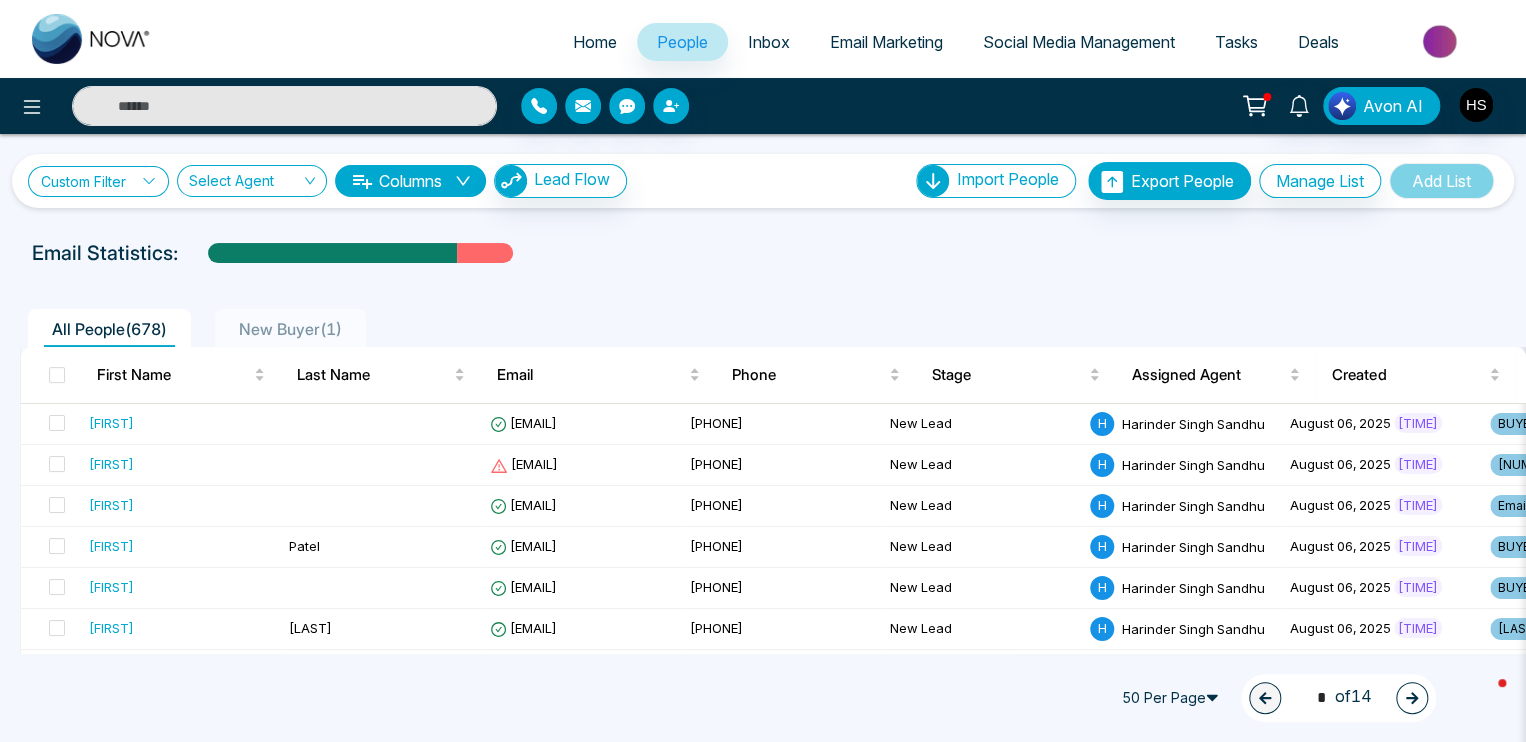 drag, startPoint x: 152, startPoint y: 173, endPoint x: 137, endPoint y: 211, distance: 40.853397 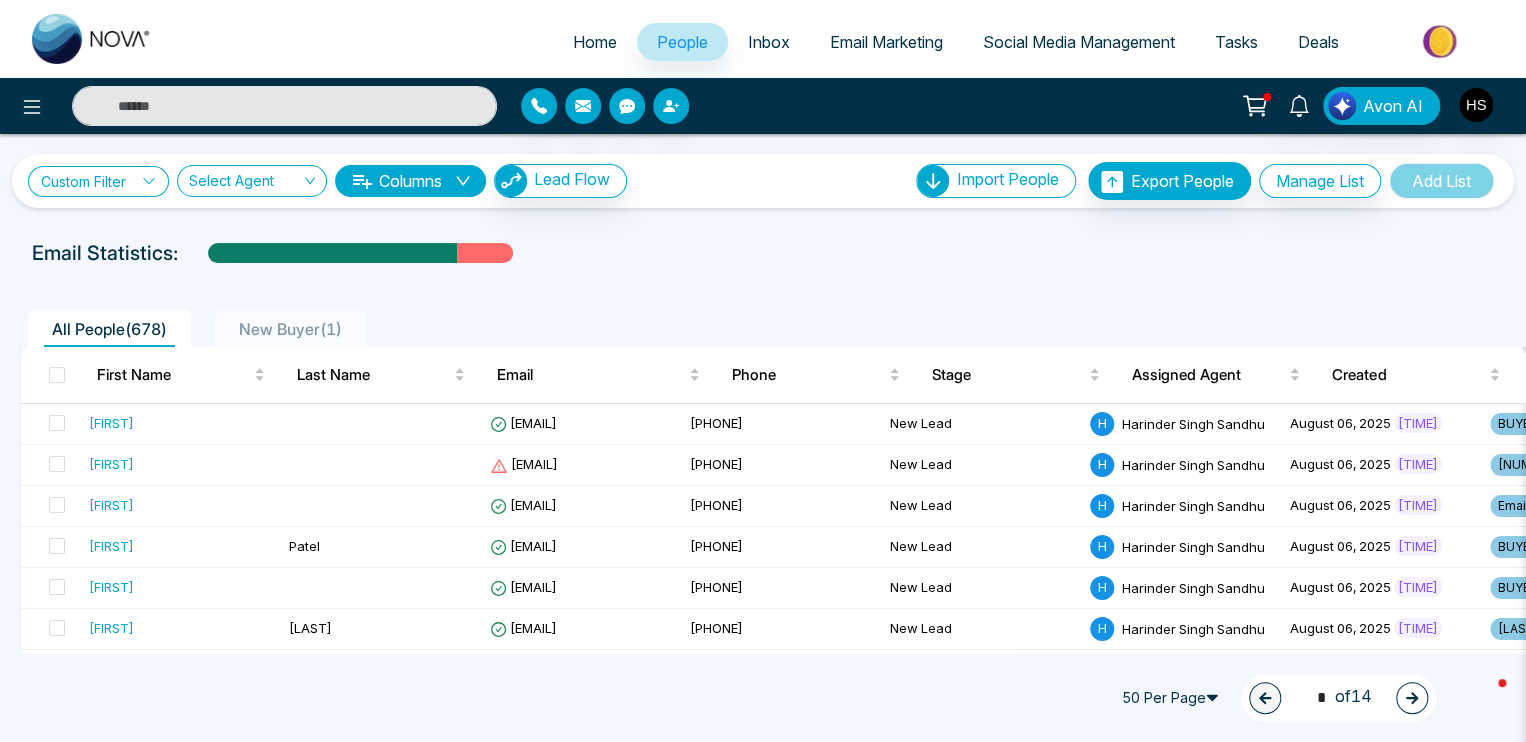 click 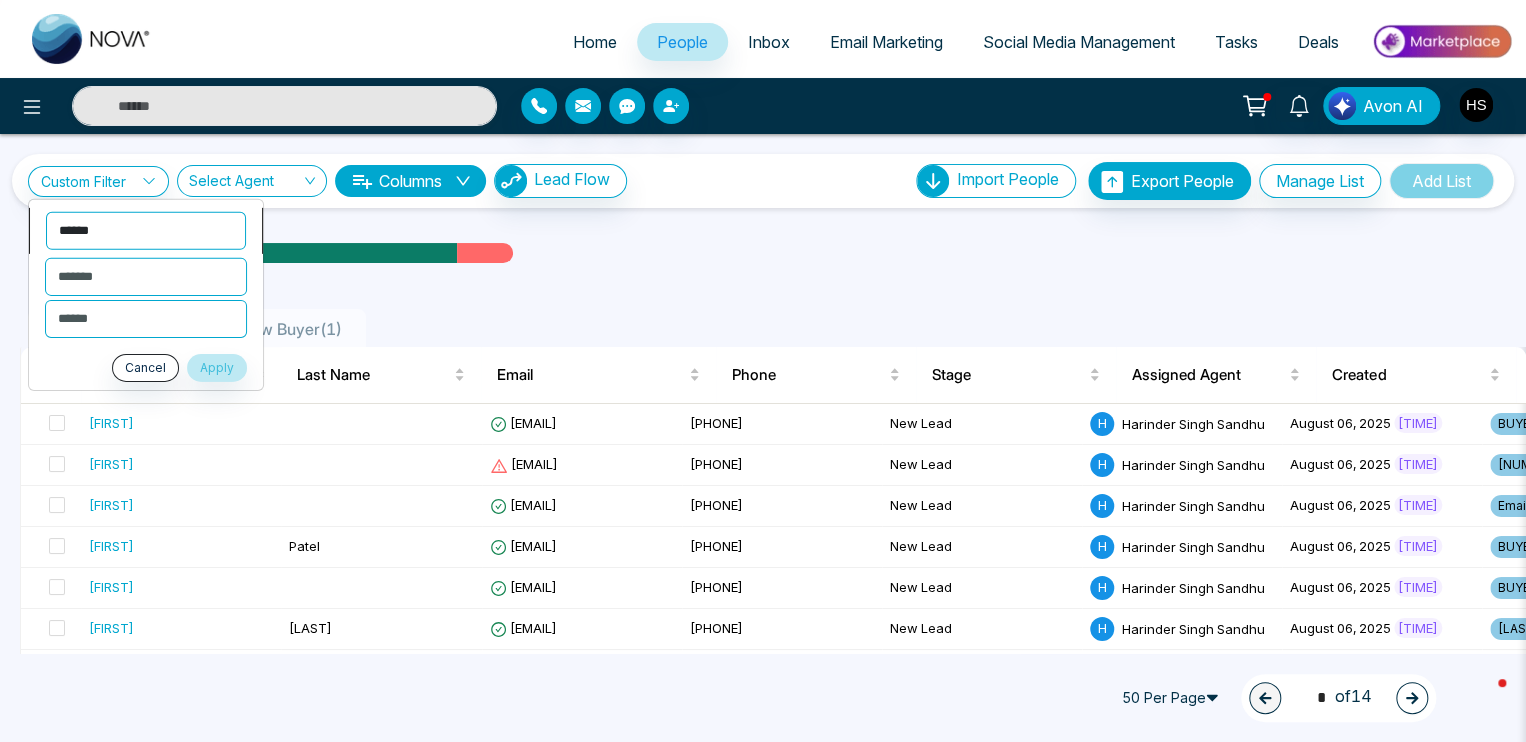 click on "**********" at bounding box center [146, 230] 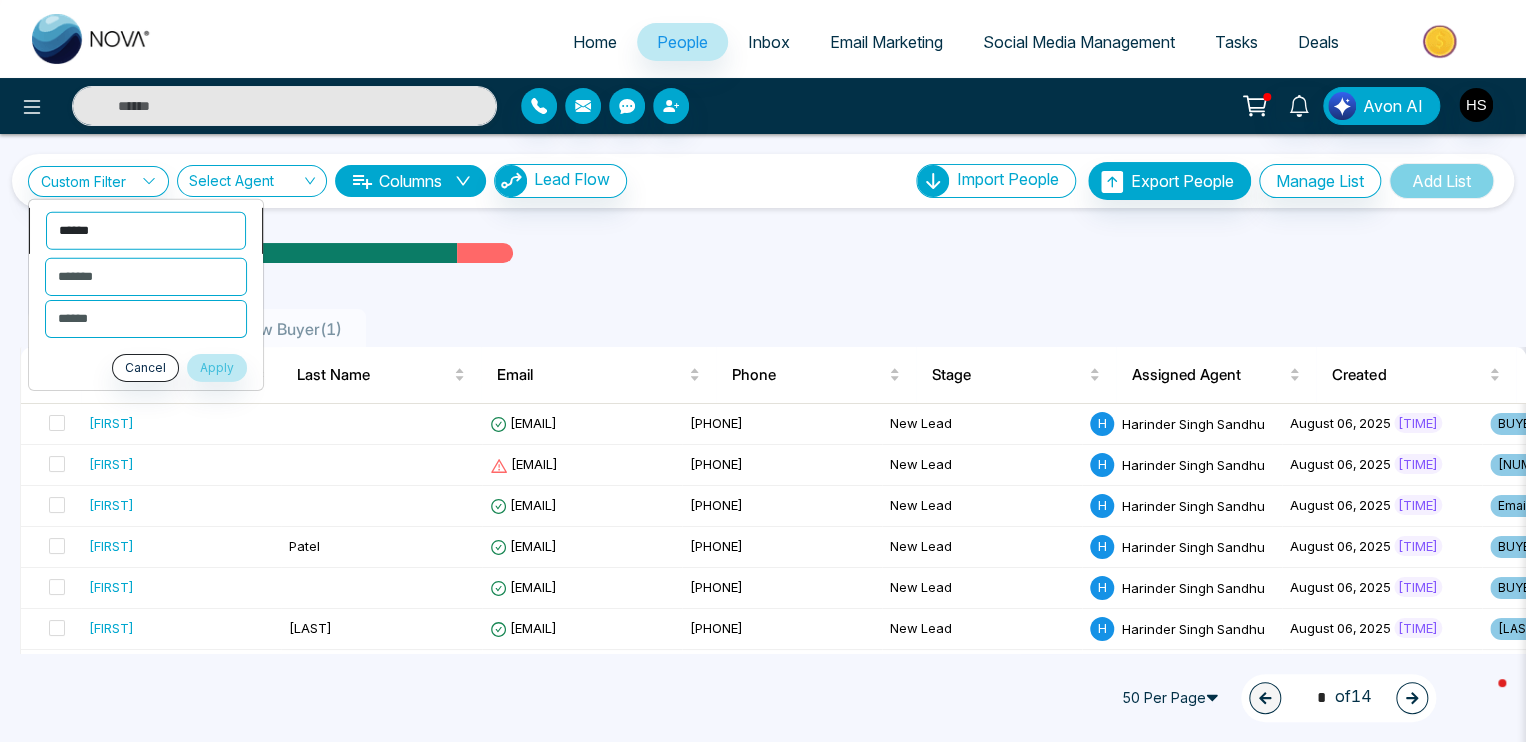 select on "****" 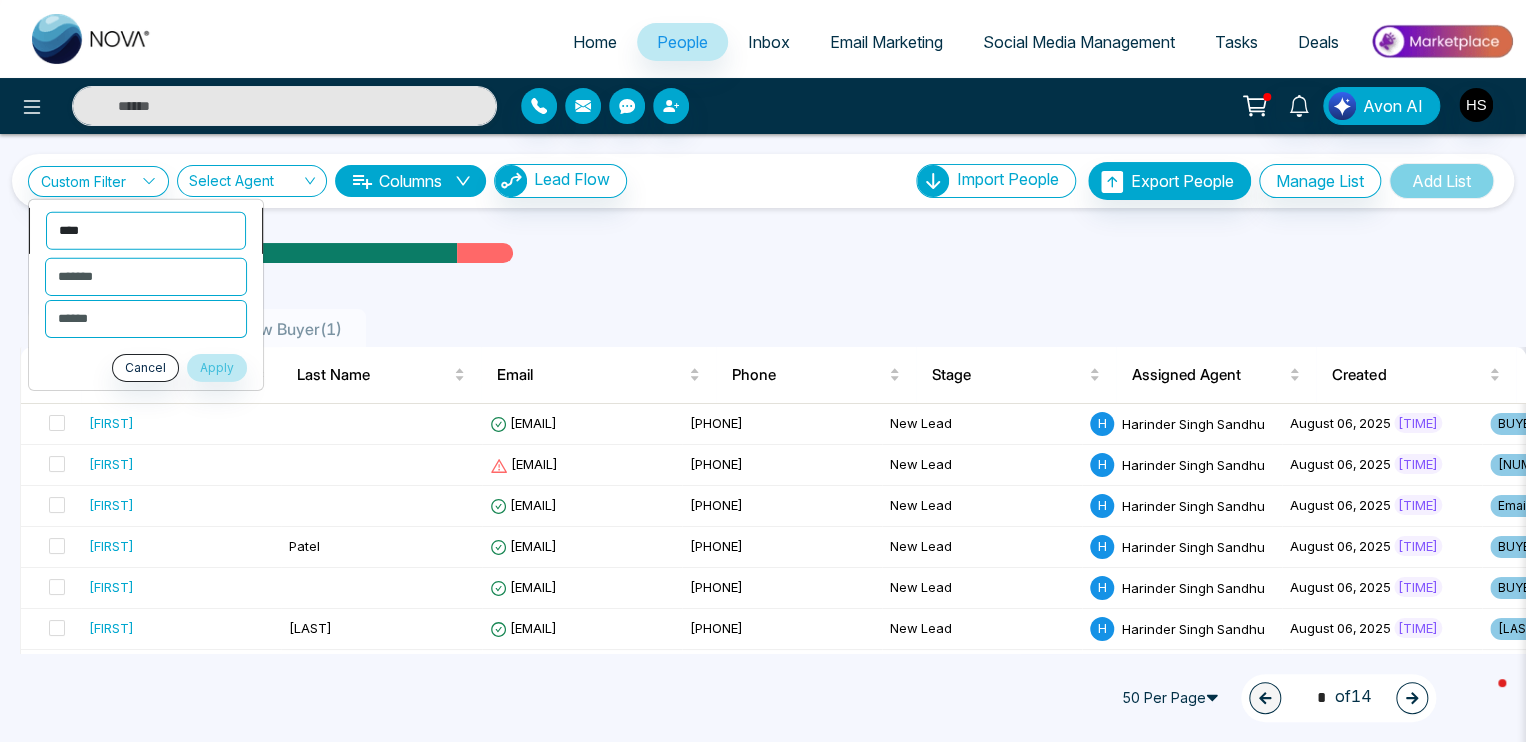 click on "**********" at bounding box center [146, 230] 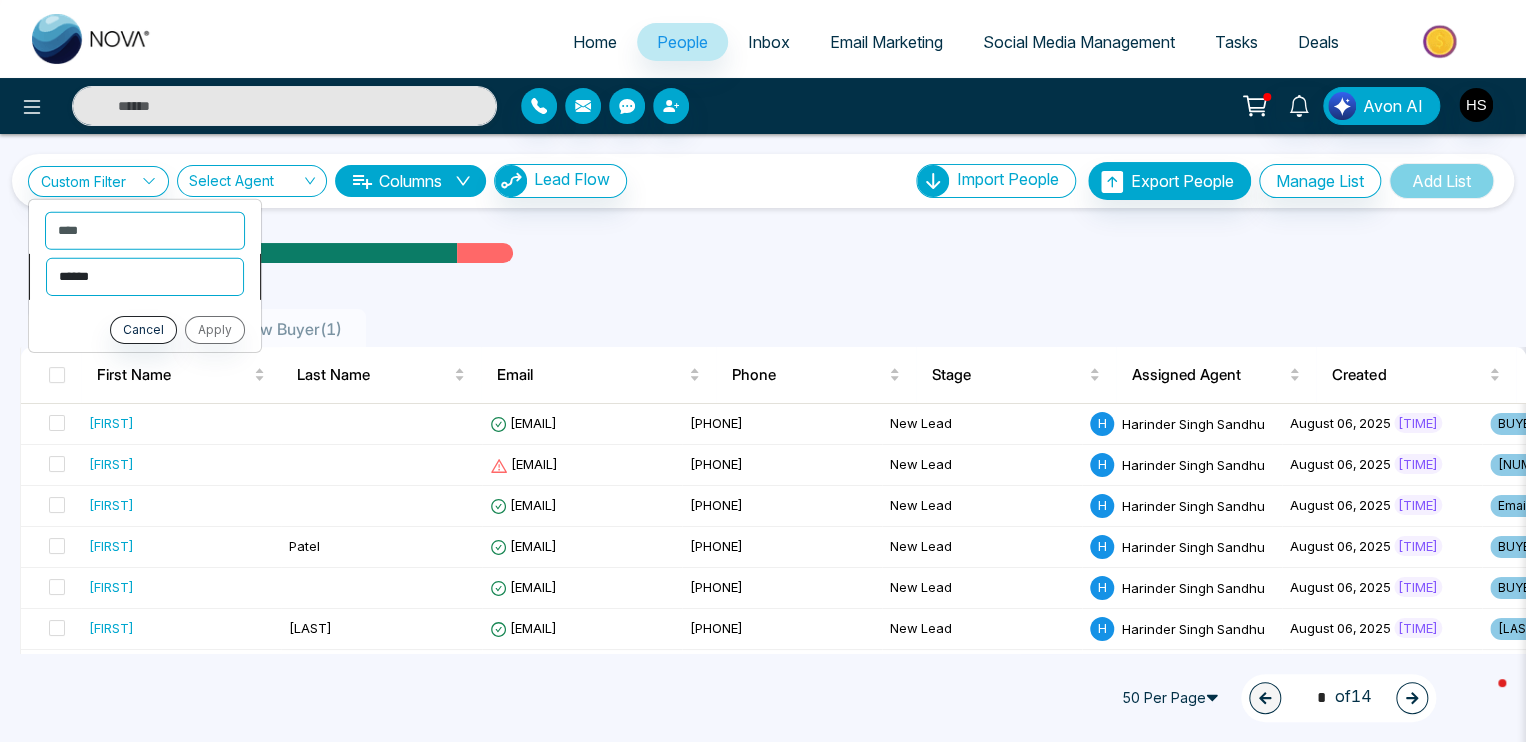 click on "**********" at bounding box center (145, 276) 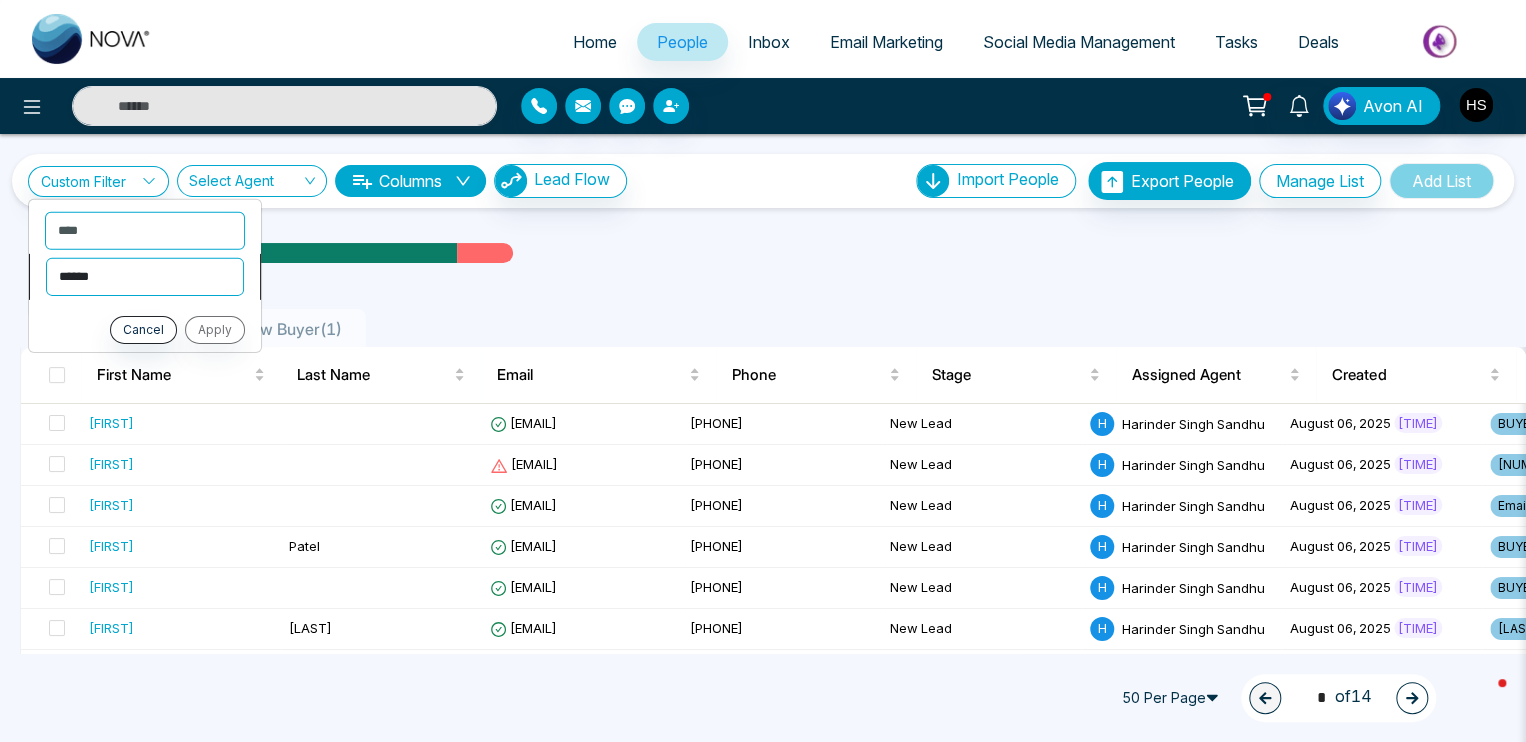 select on "*******" 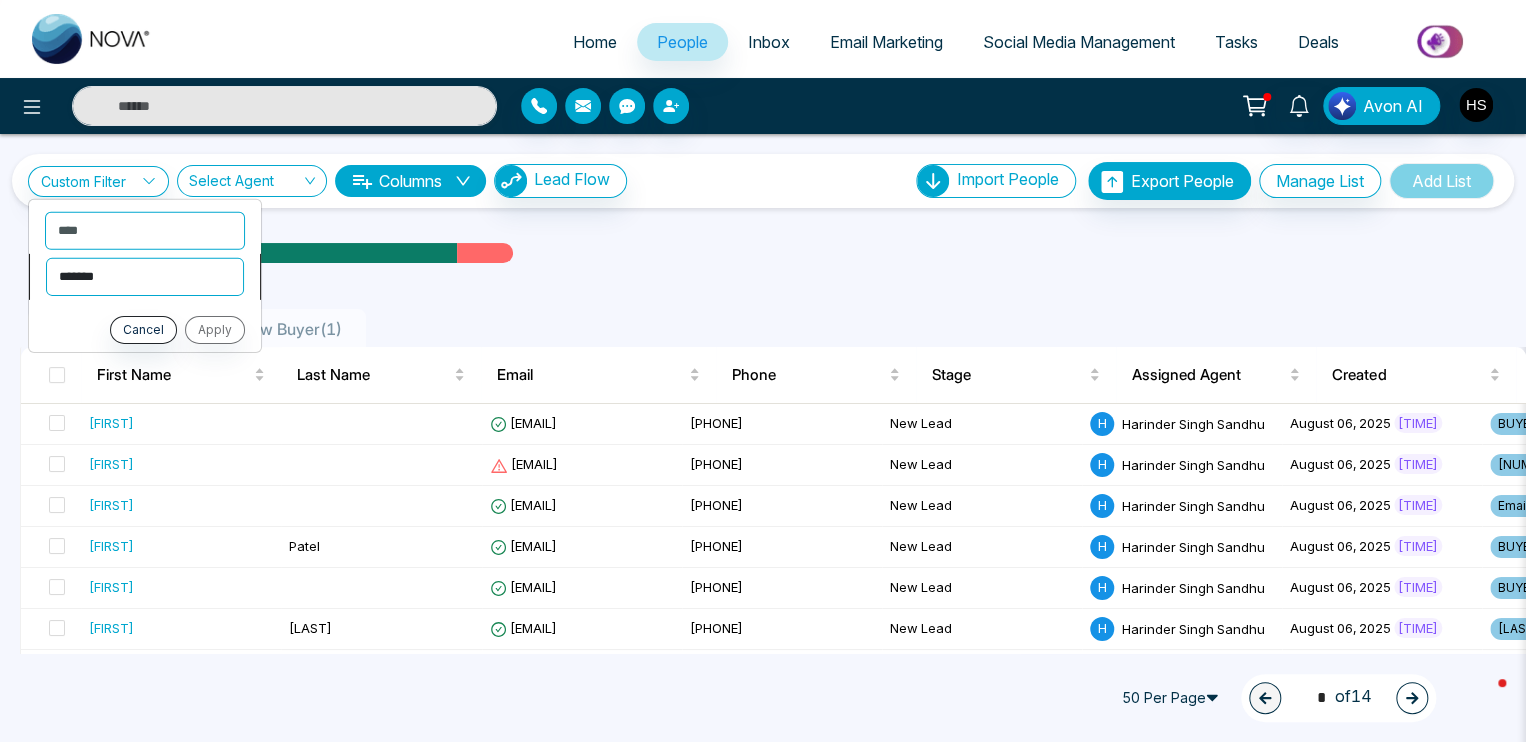 click on "**********" at bounding box center (145, 276) 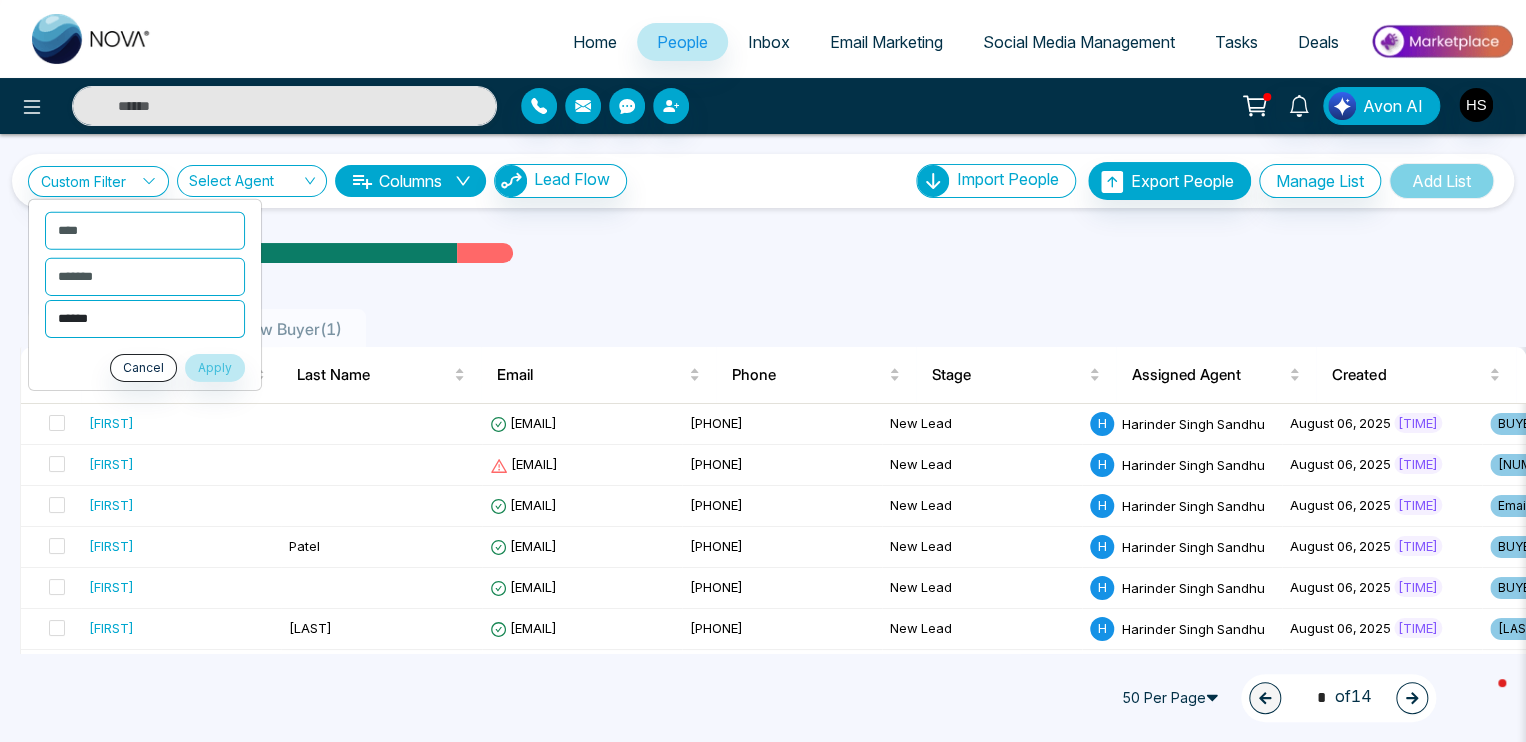 click on "**********" at bounding box center (145, 318) 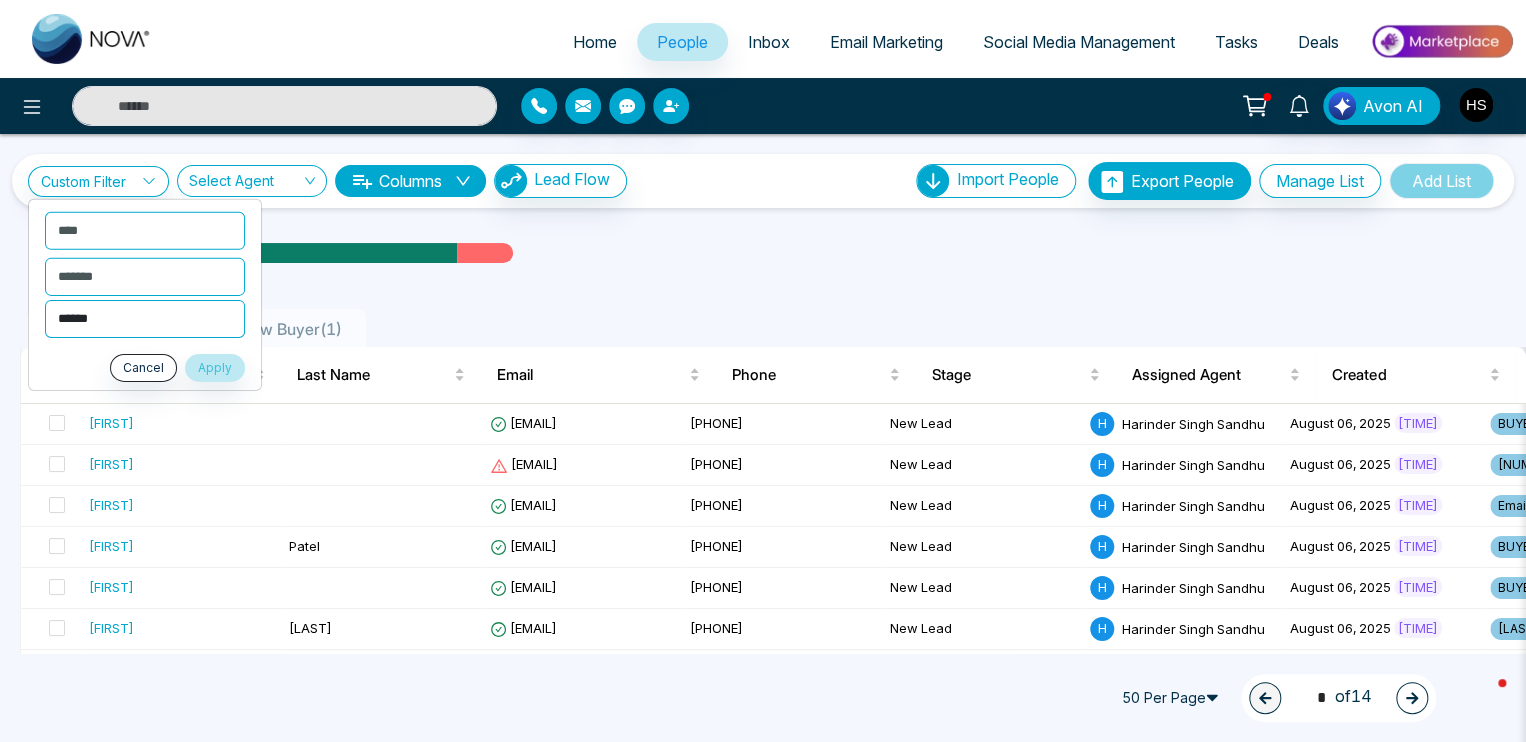 select on "**********" 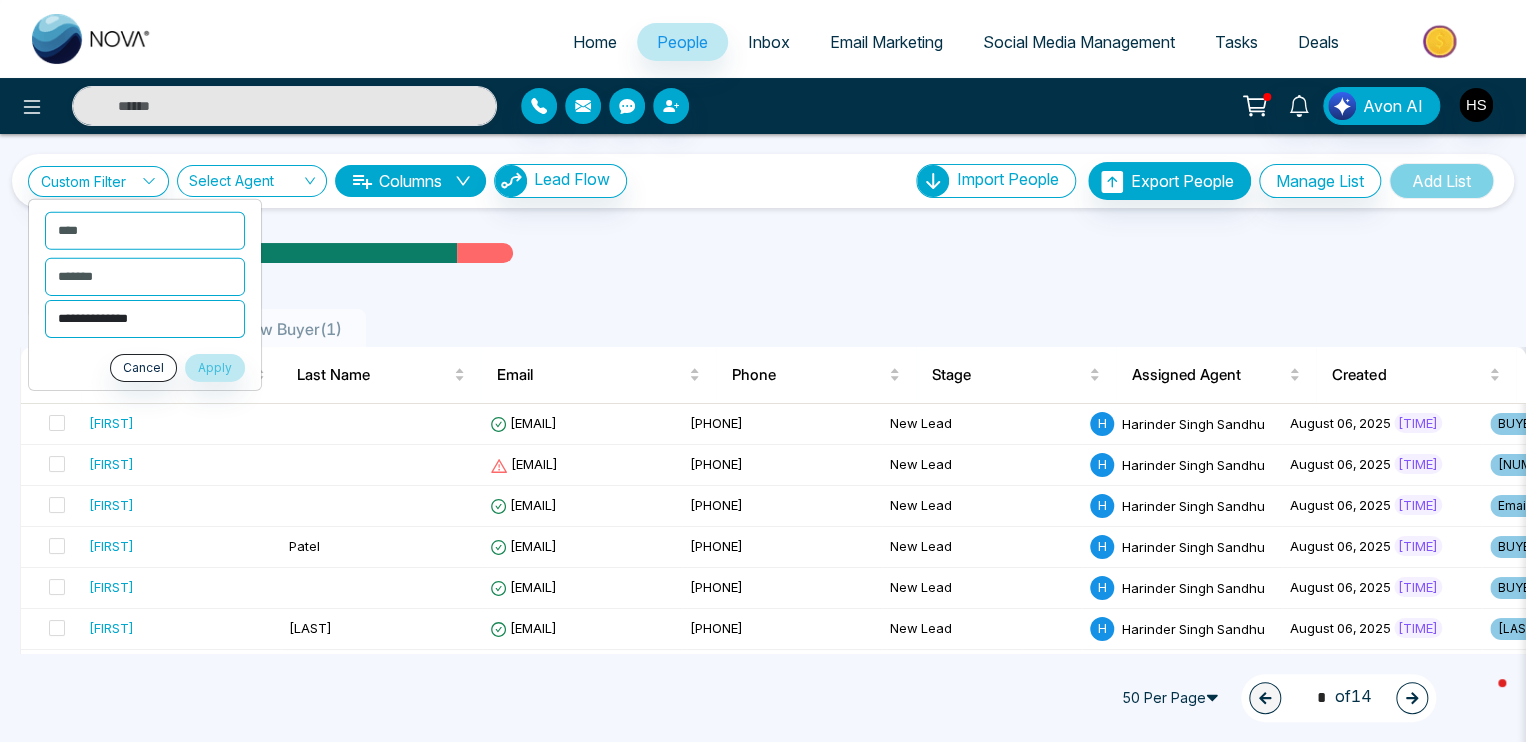 click on "**********" at bounding box center [145, 318] 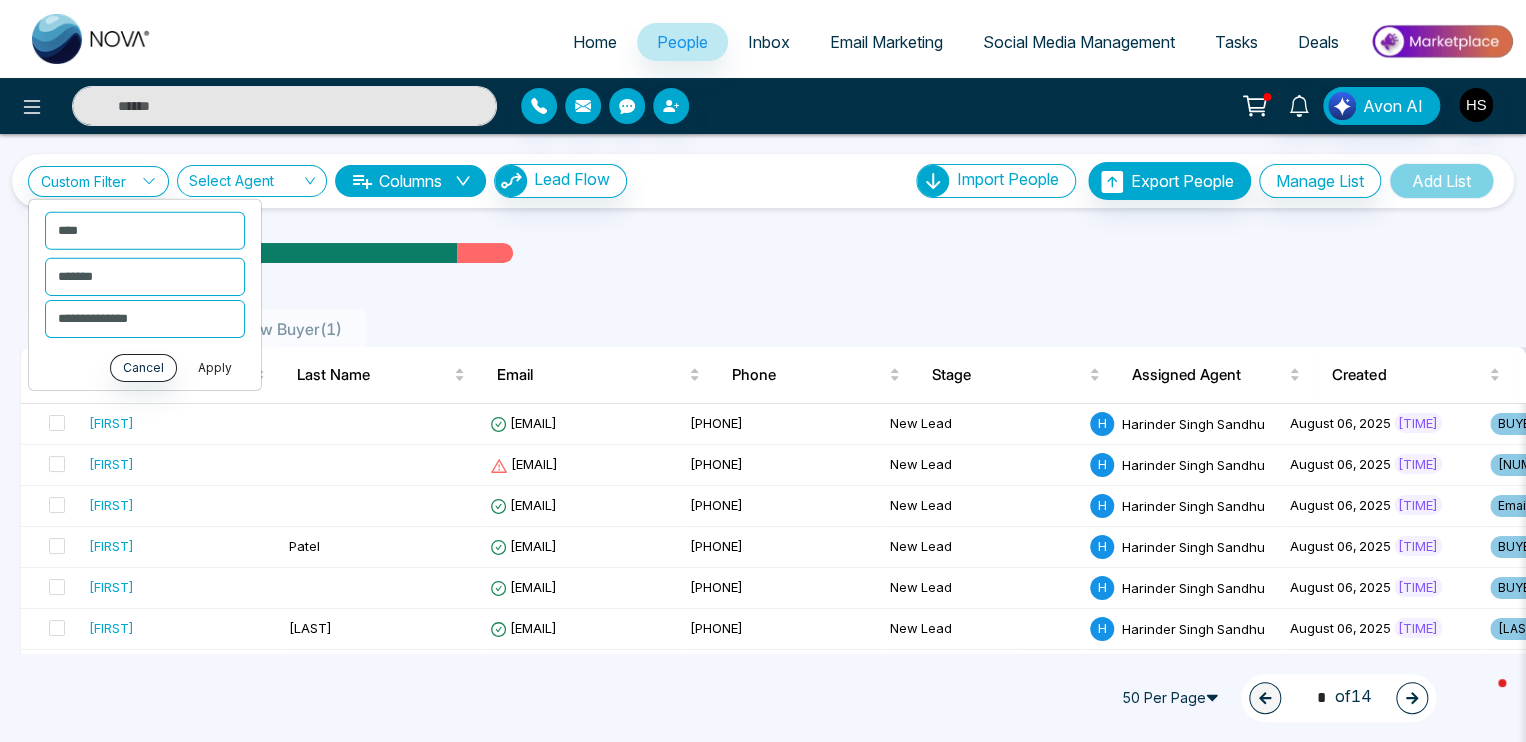click on "Apply" at bounding box center [215, 367] 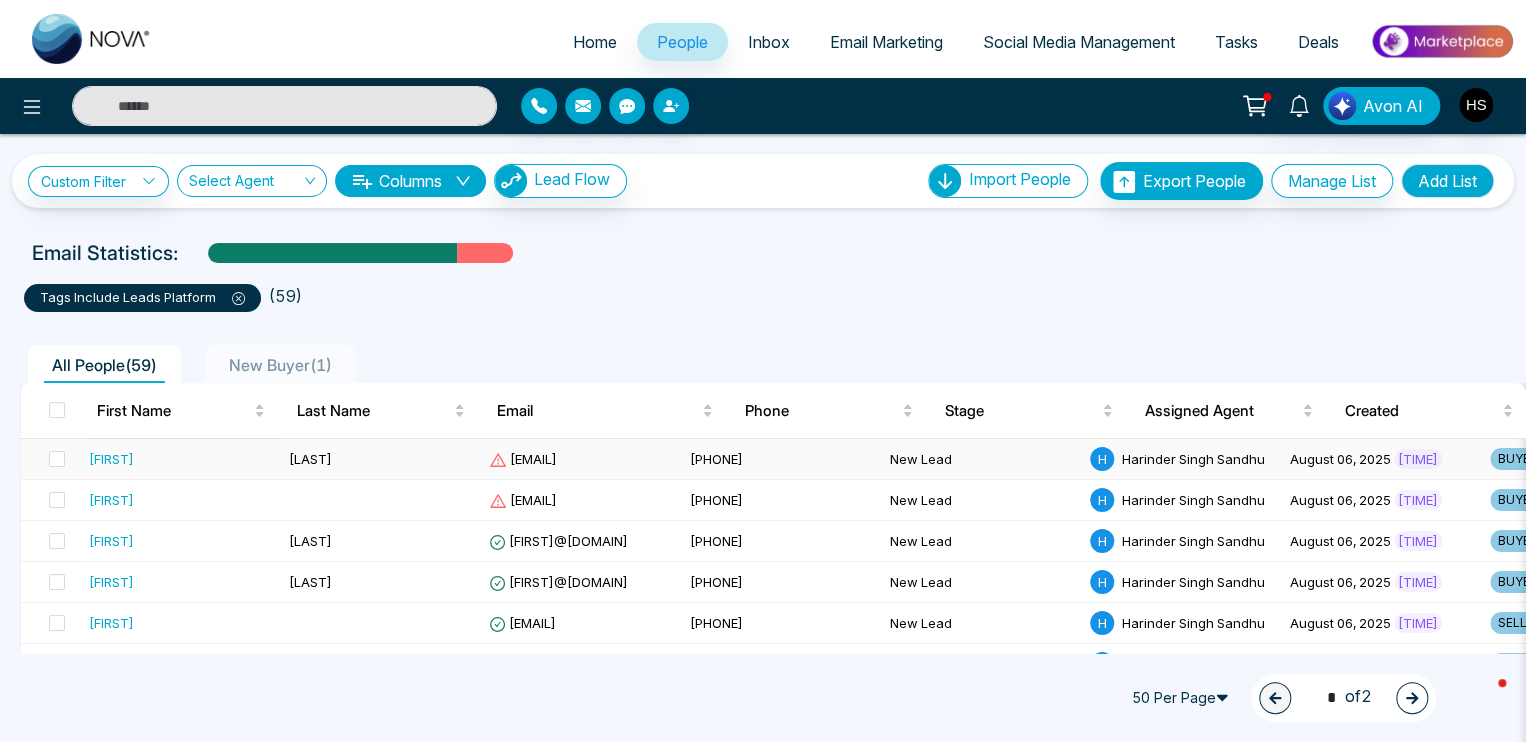 click on "[FIRST]" at bounding box center [111, 459] 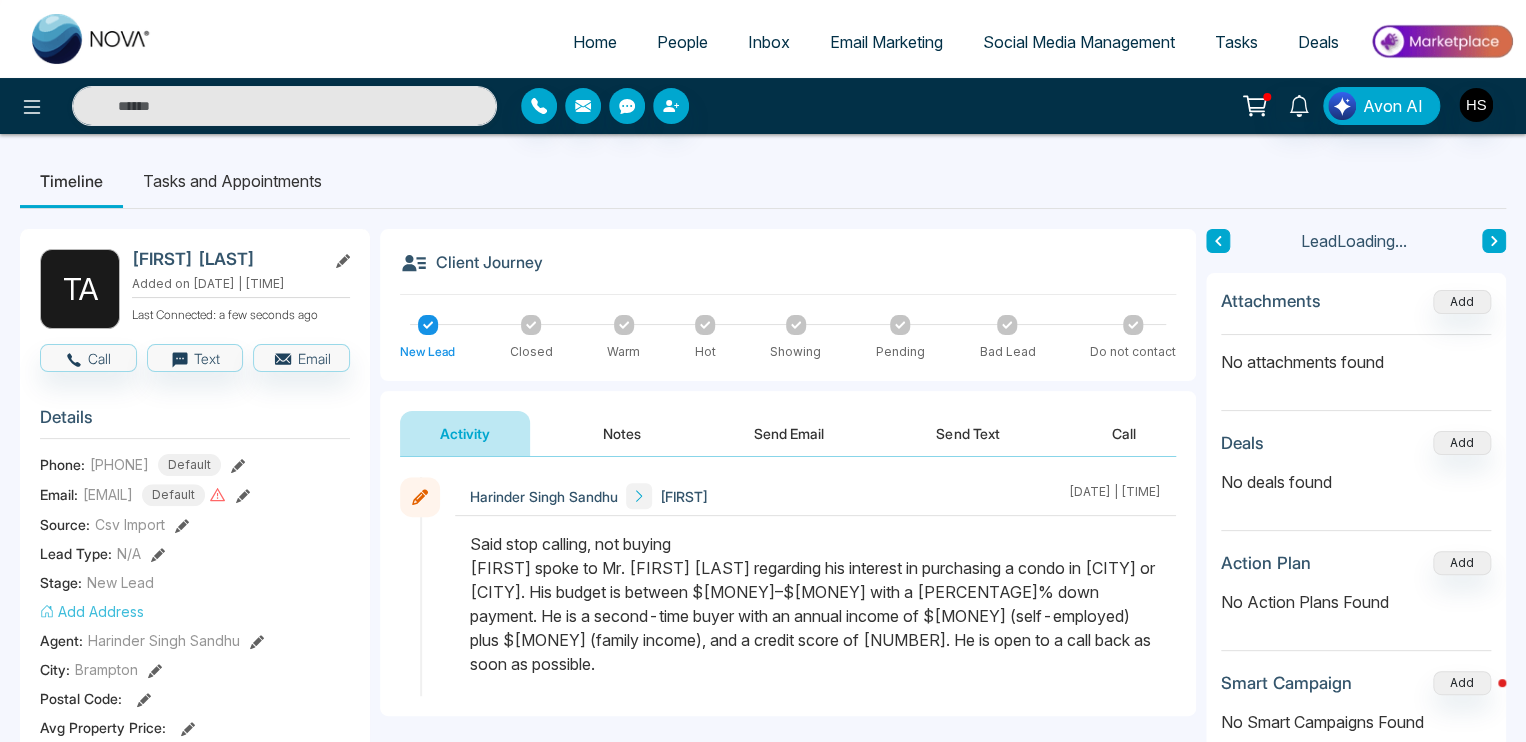 click on "Notes" at bounding box center (622, 433) 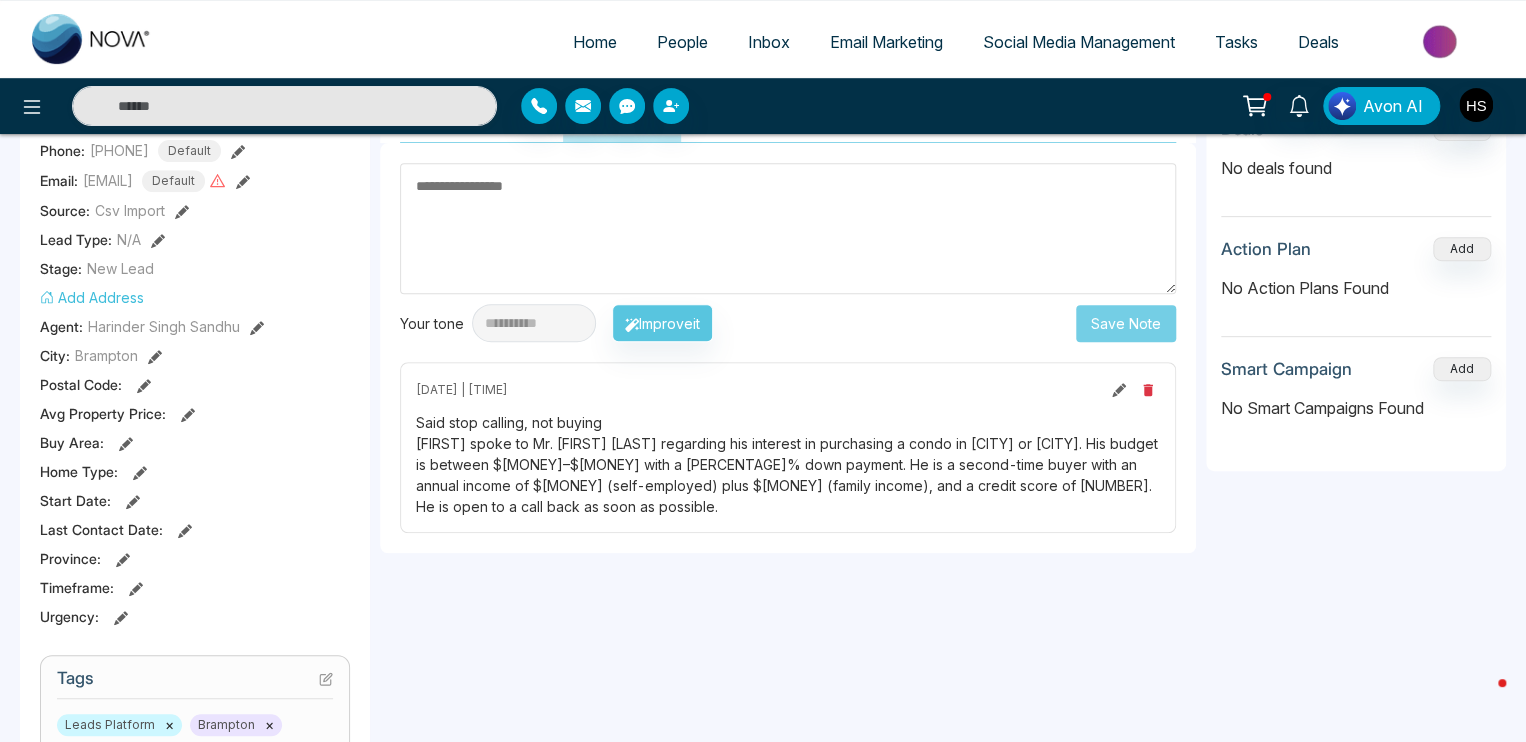 scroll, scrollTop: 0, scrollLeft: 0, axis: both 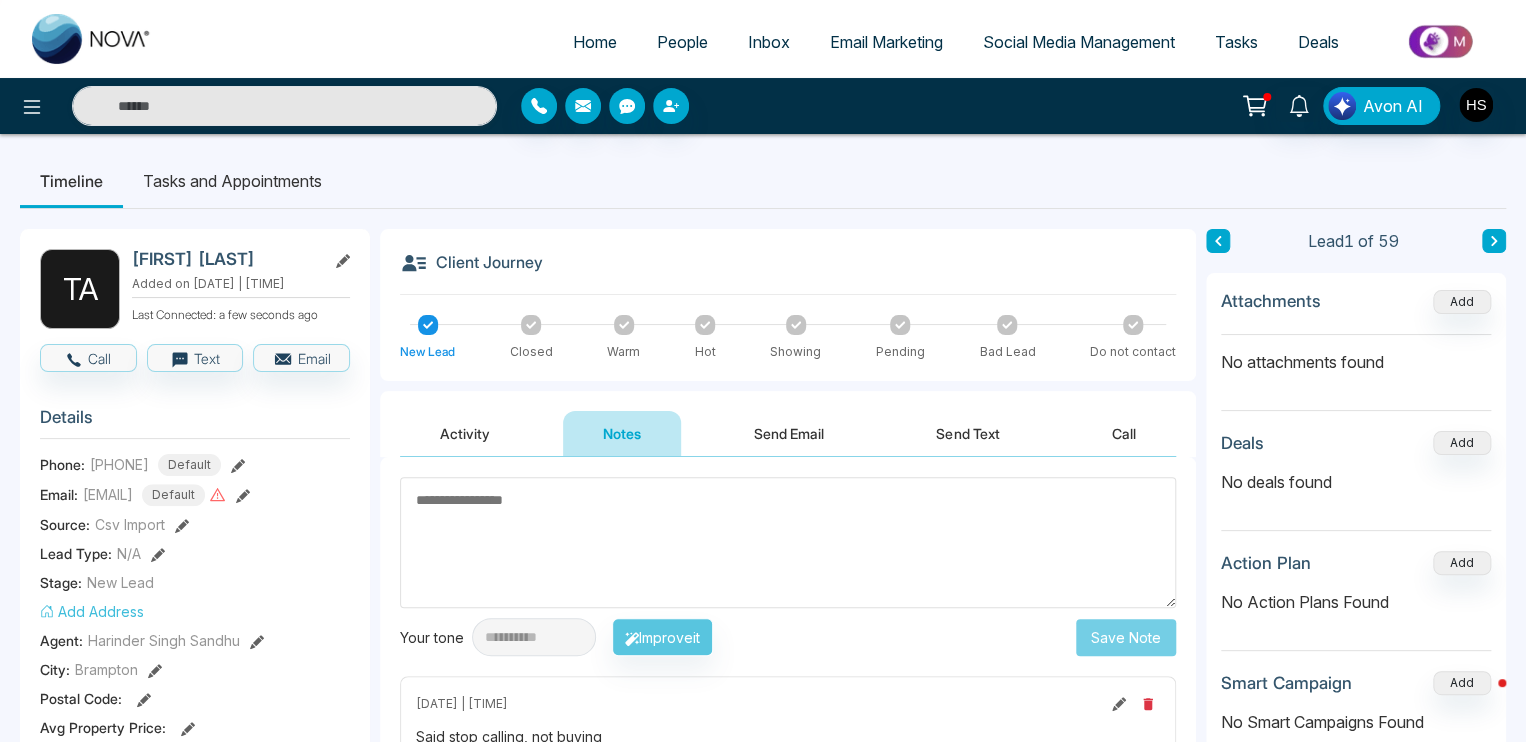 click 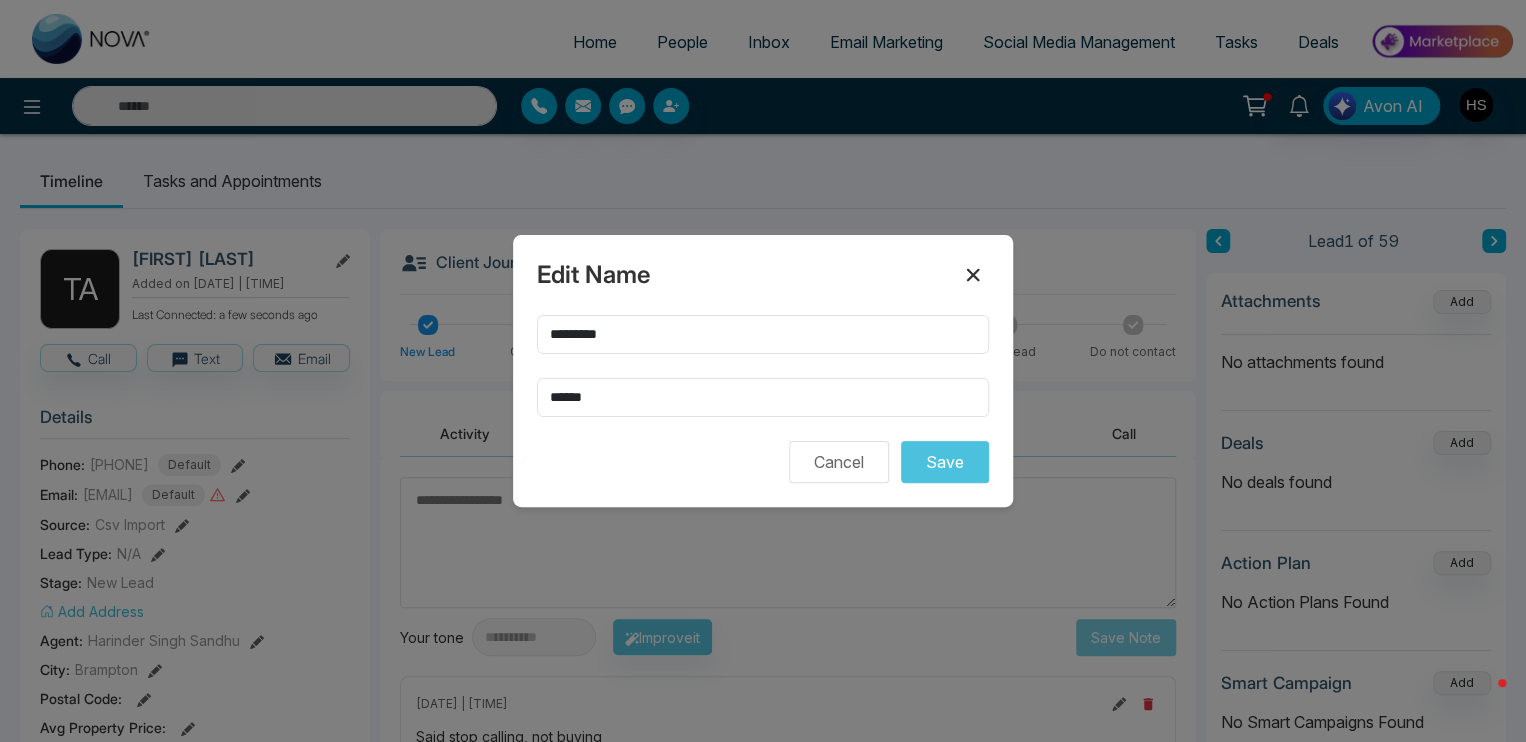 click 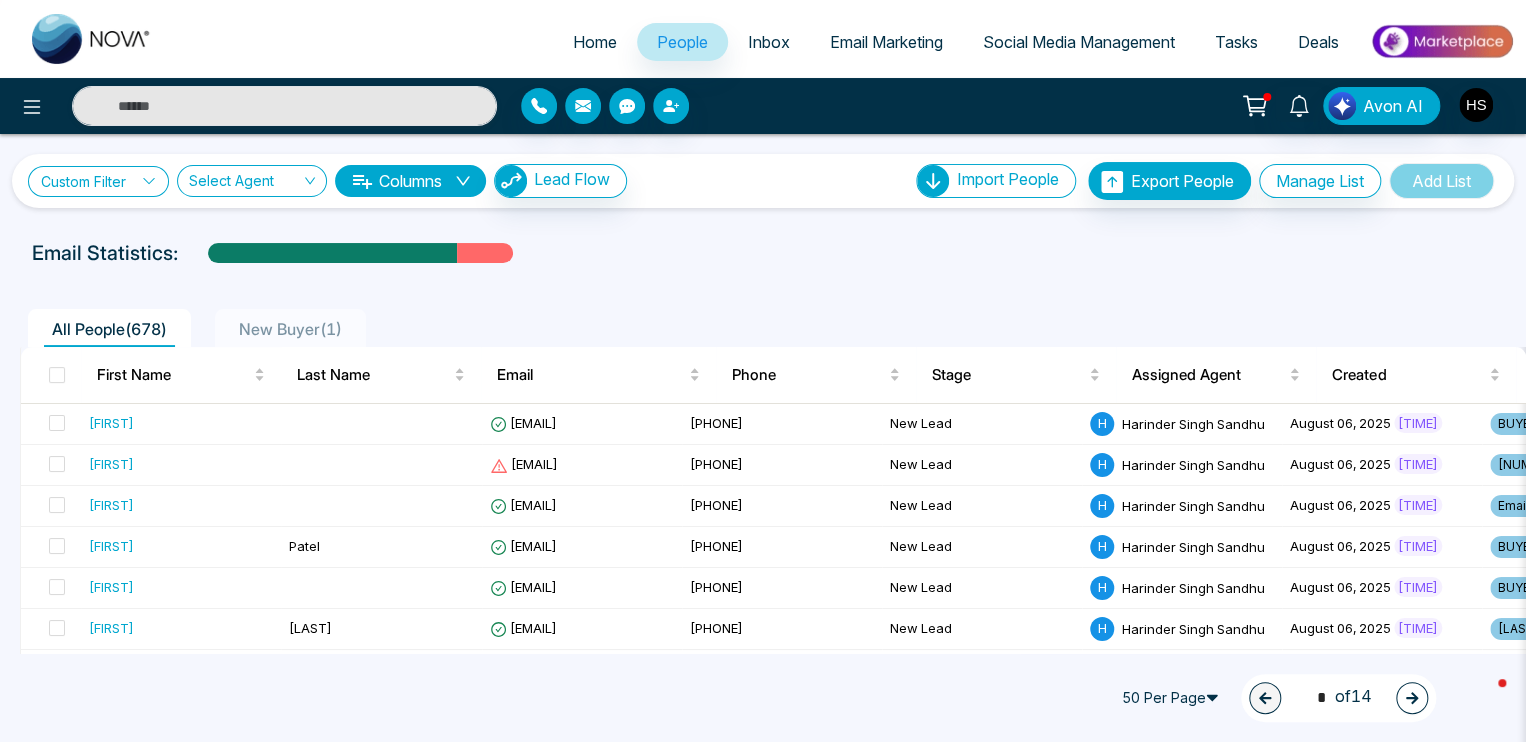 click on "Custom Filter" at bounding box center [98, 181] 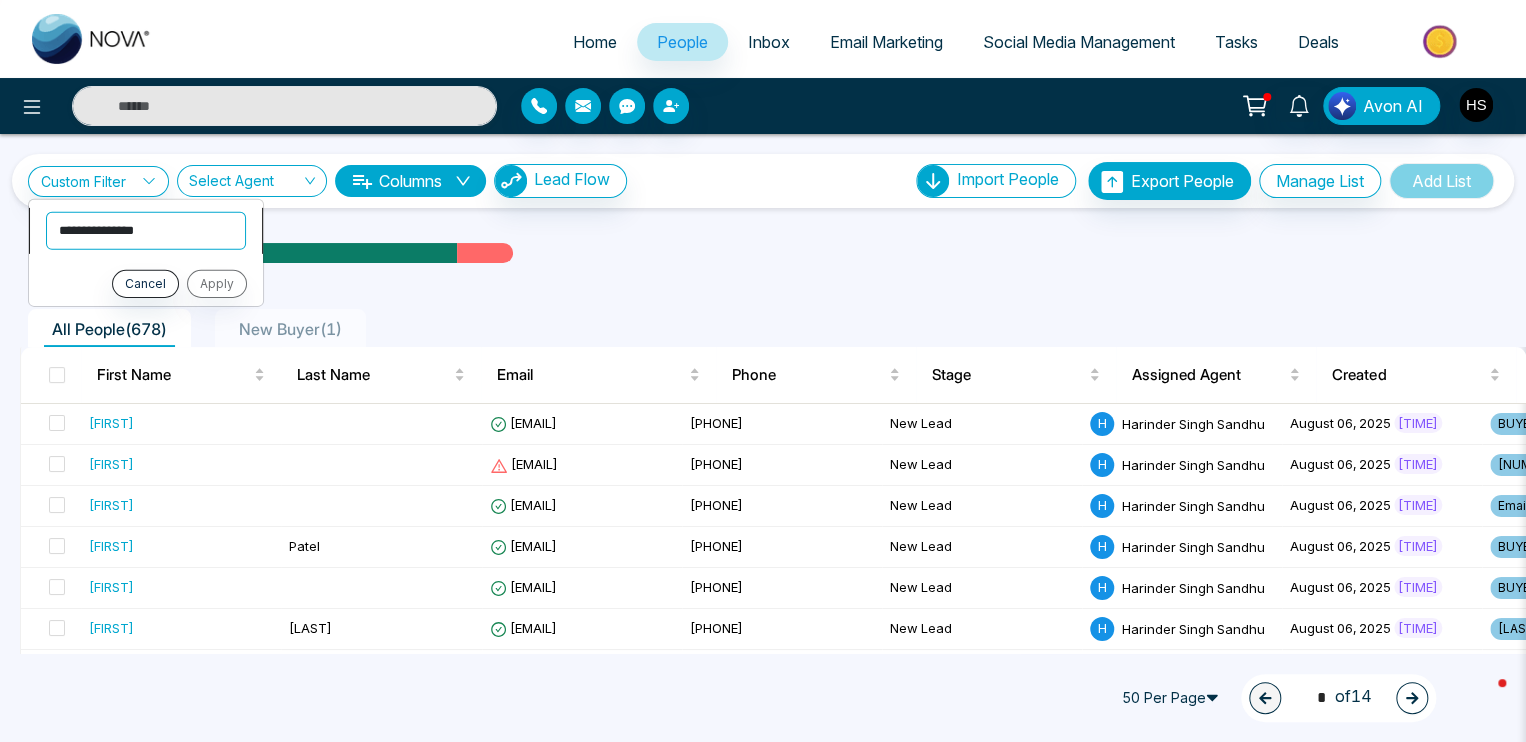 click on "**********" at bounding box center (146, 230) 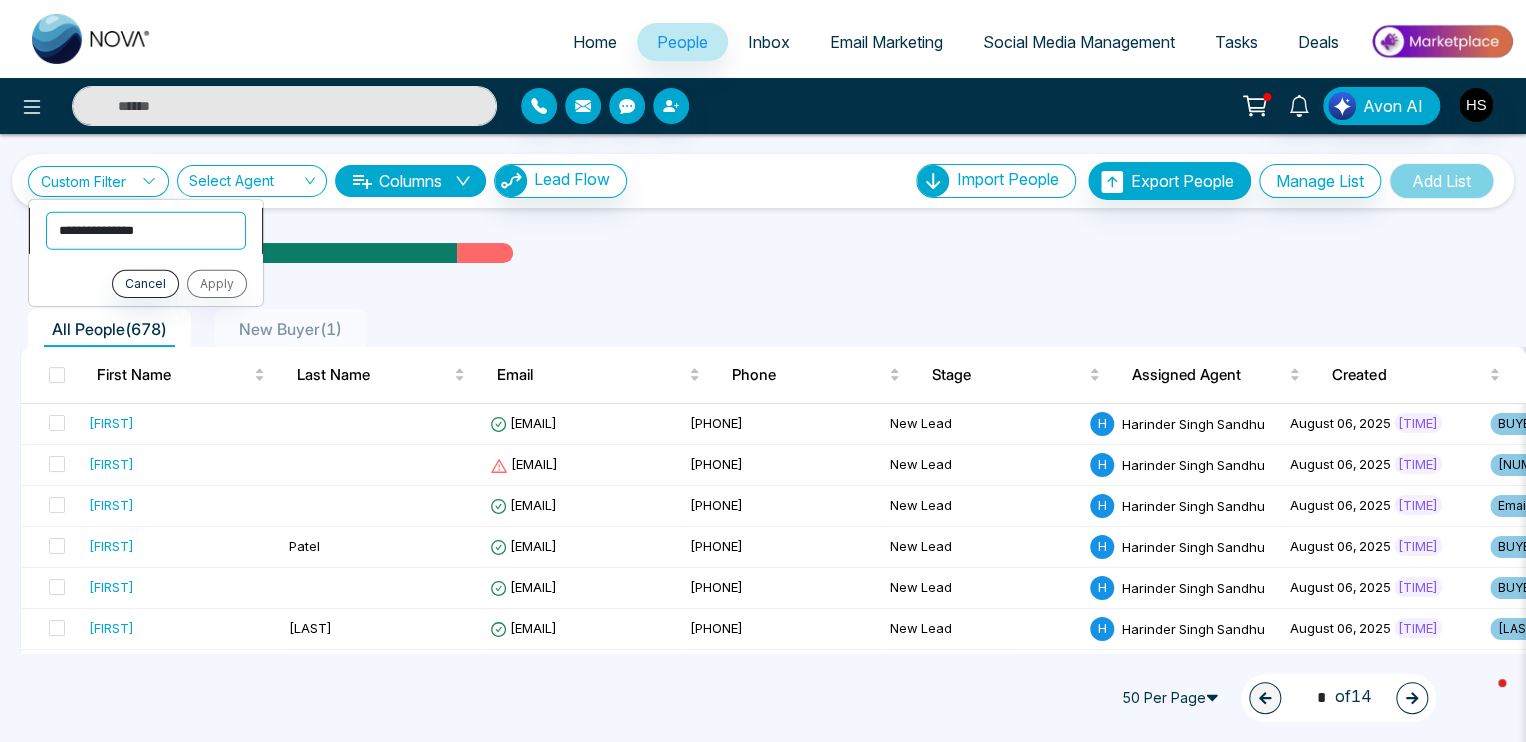 select on "*****" 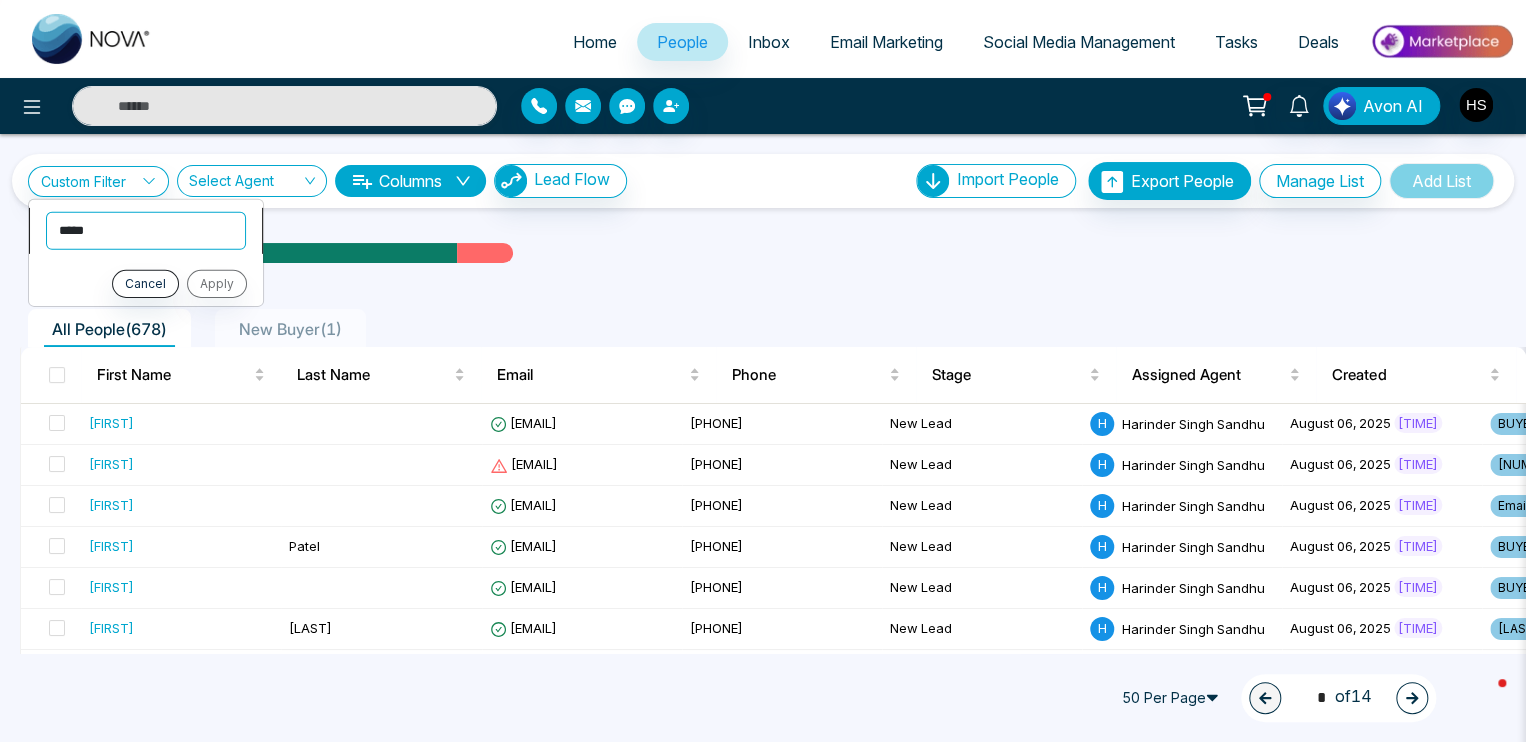 click on "**********" at bounding box center [146, 230] 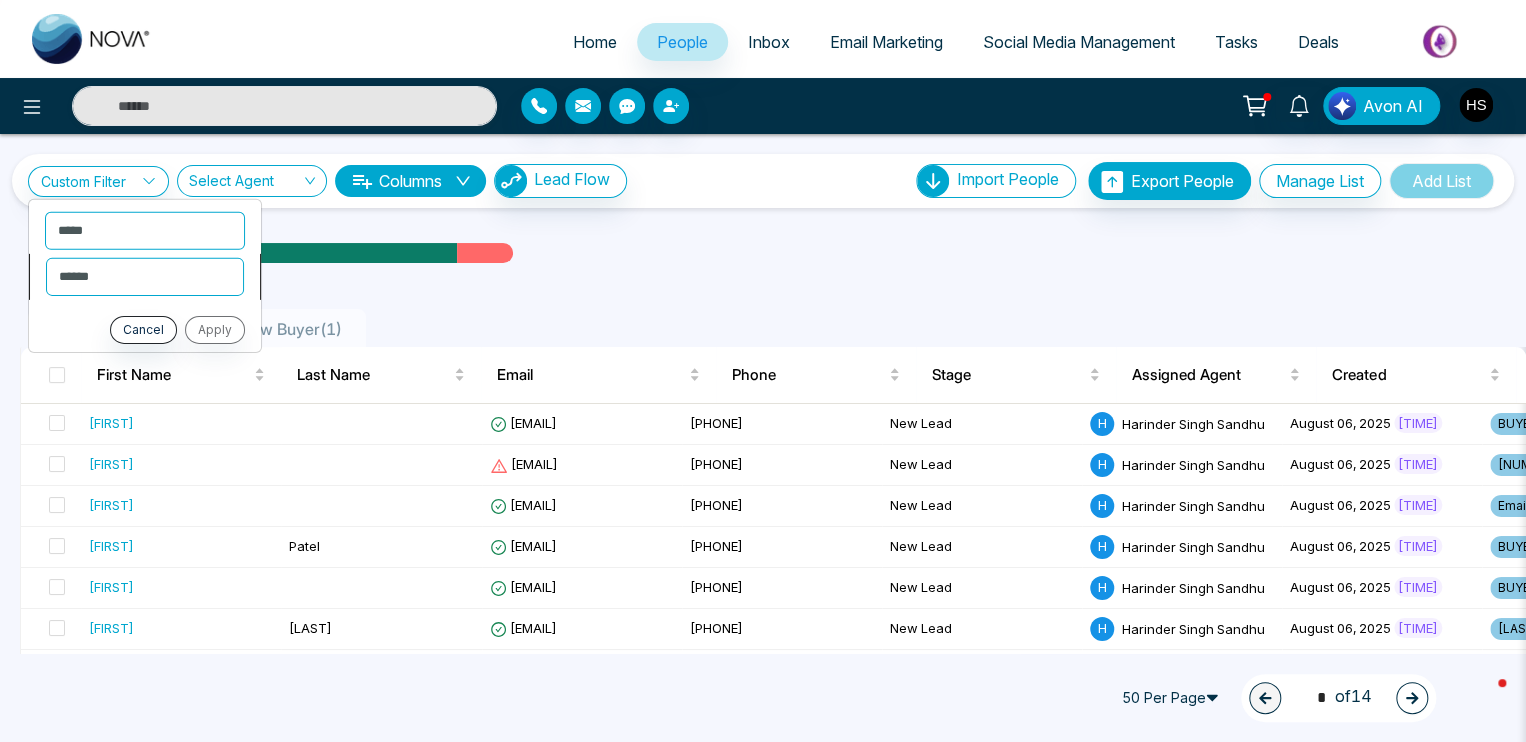 click on "**********" at bounding box center (145, 276) 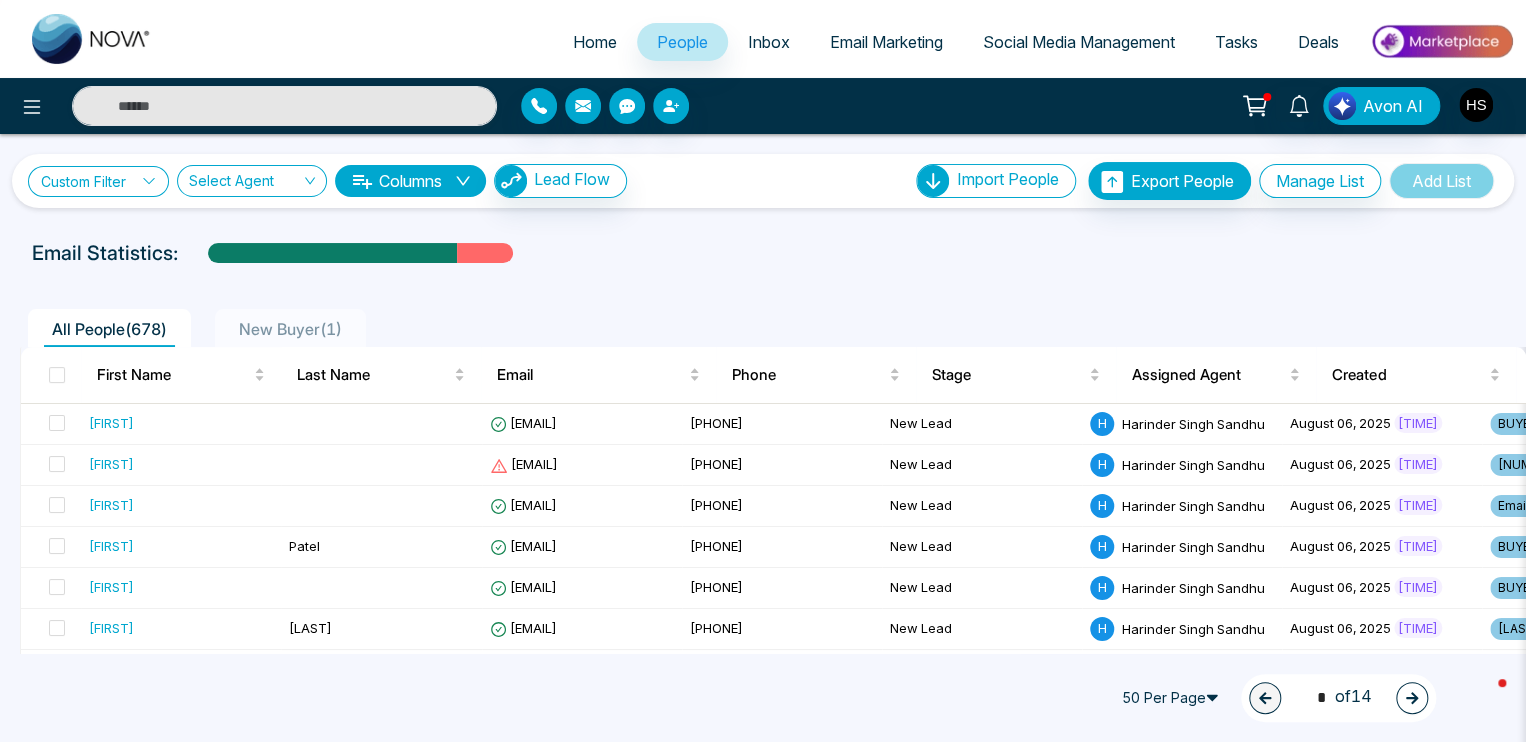 click on "Custom Filter" at bounding box center (98, 181) 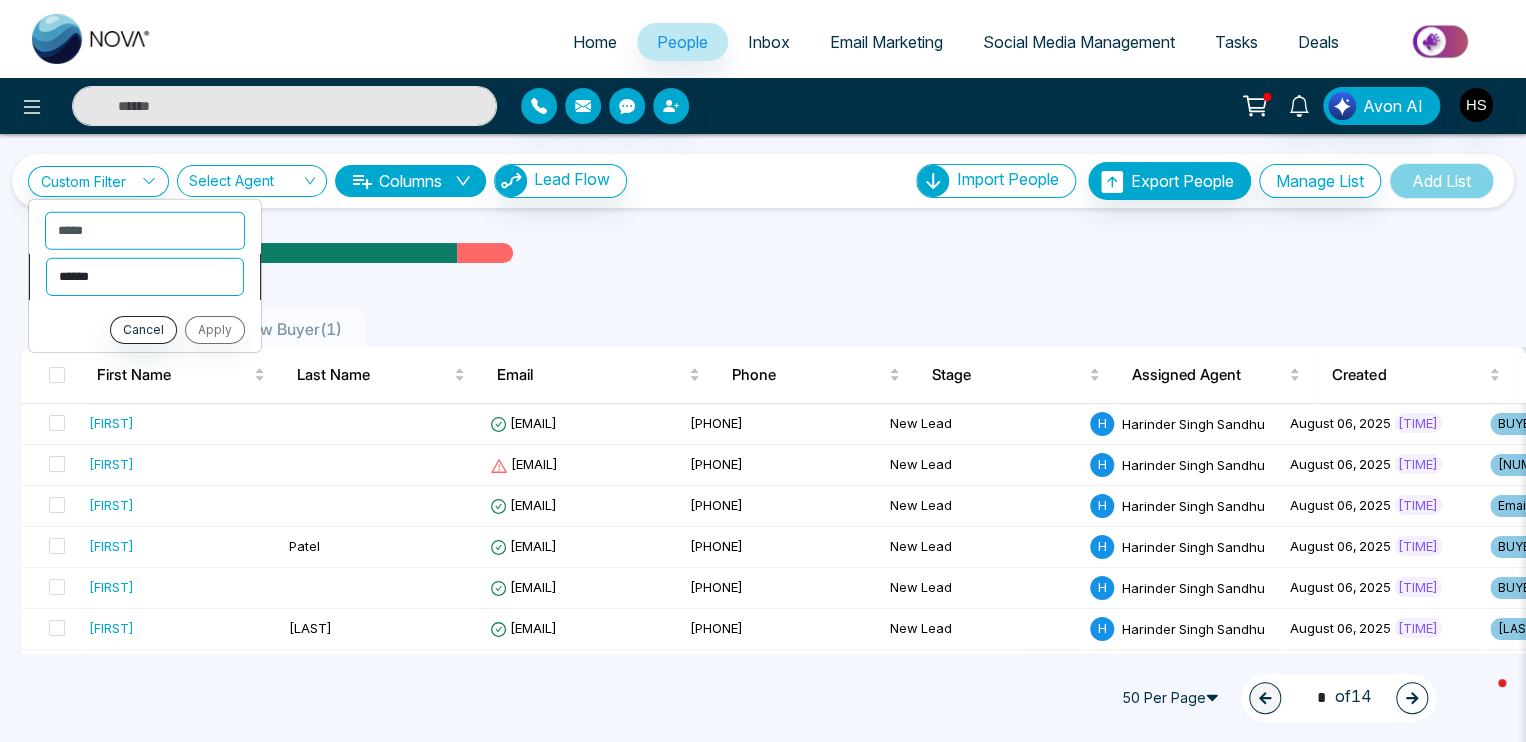 click on "**********" at bounding box center (145, 276) 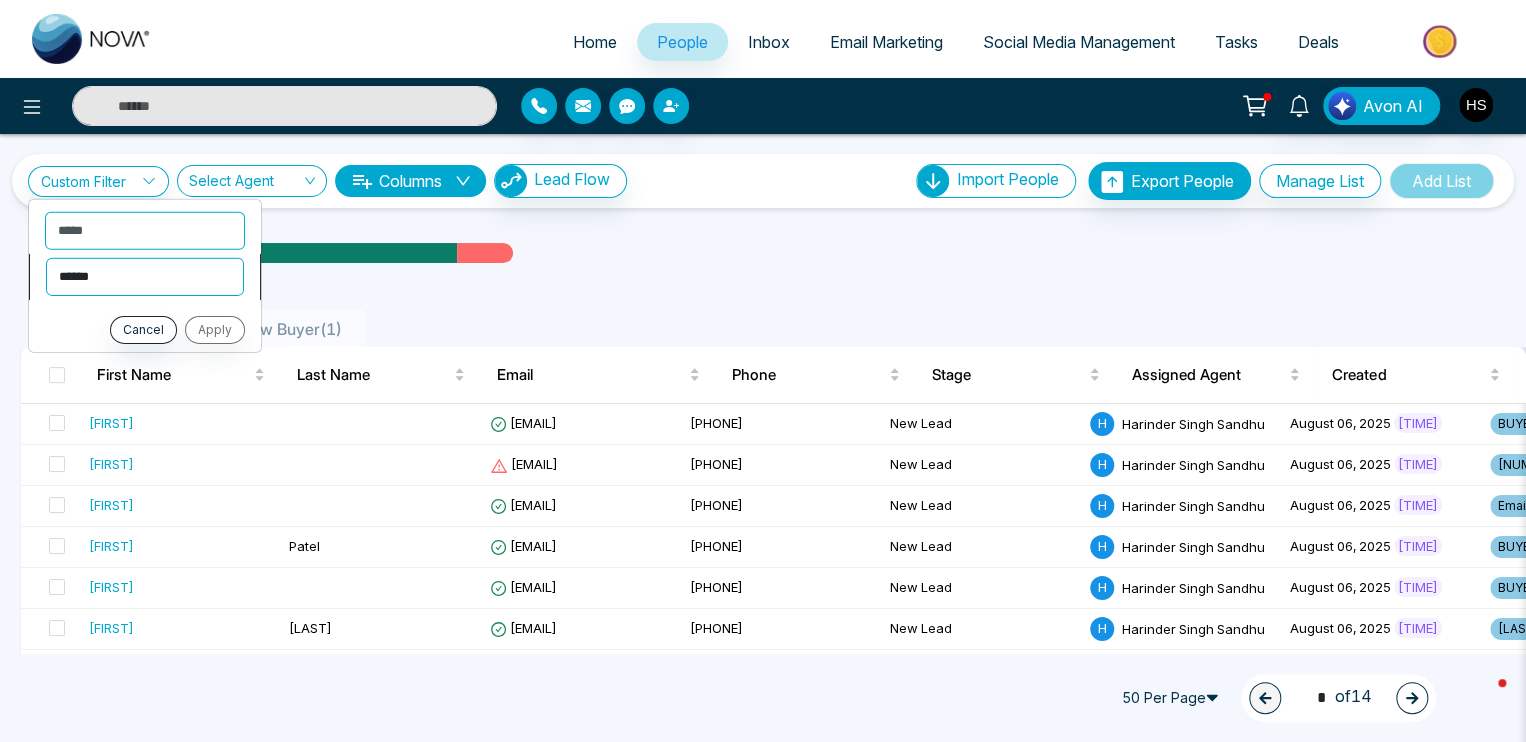 select on "*******" 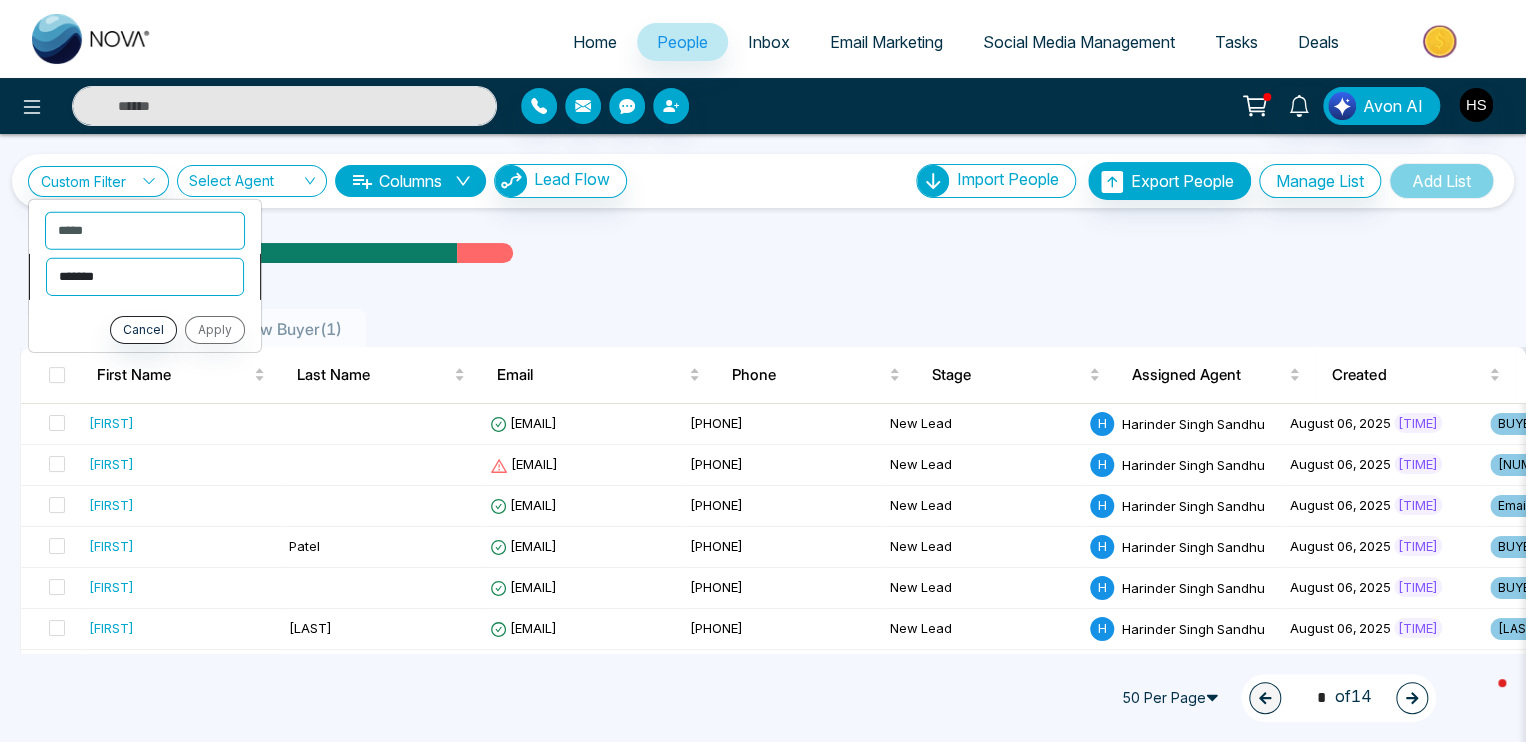 click on "**********" at bounding box center (145, 276) 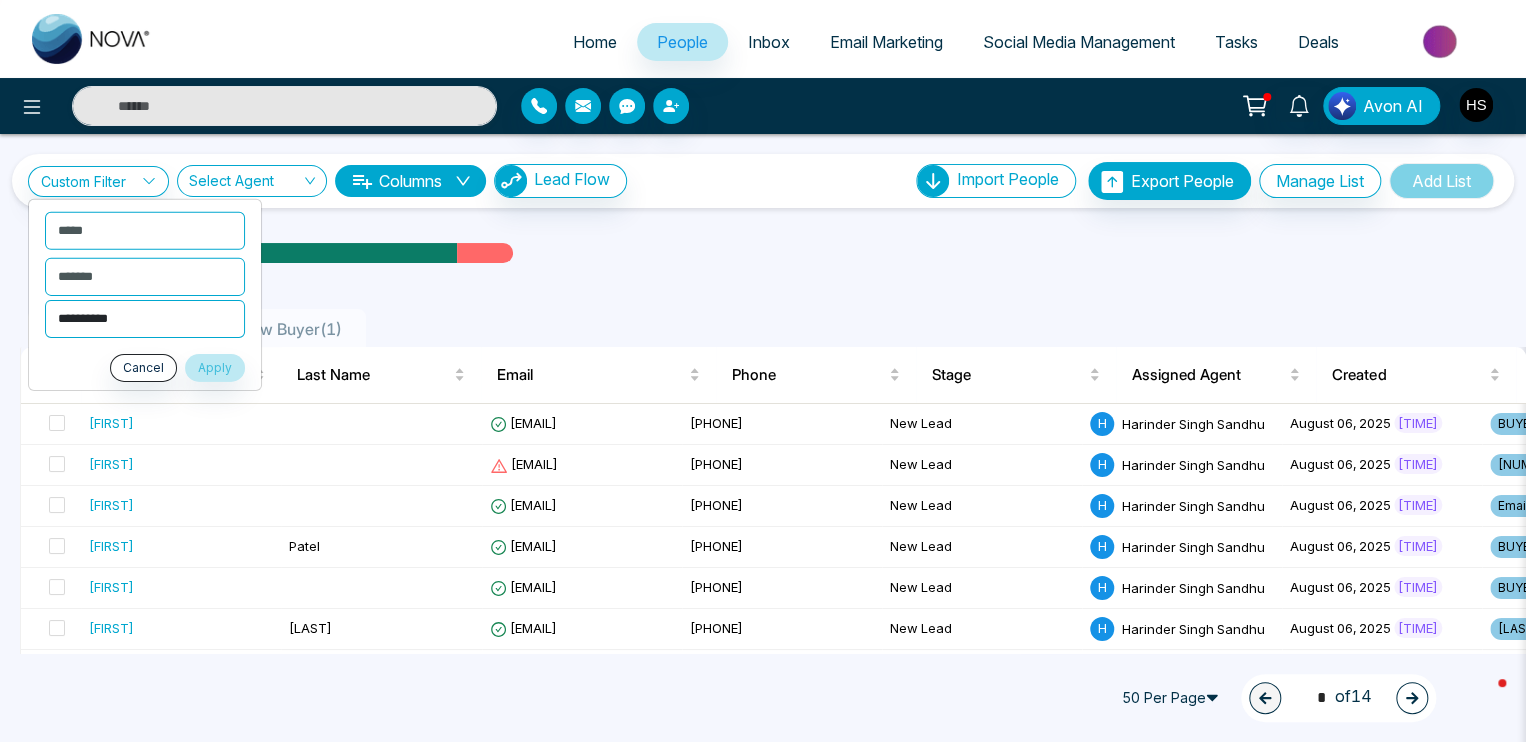 drag, startPoint x: 108, startPoint y: 293, endPoint x: 100, endPoint y: 315, distance: 23.409399 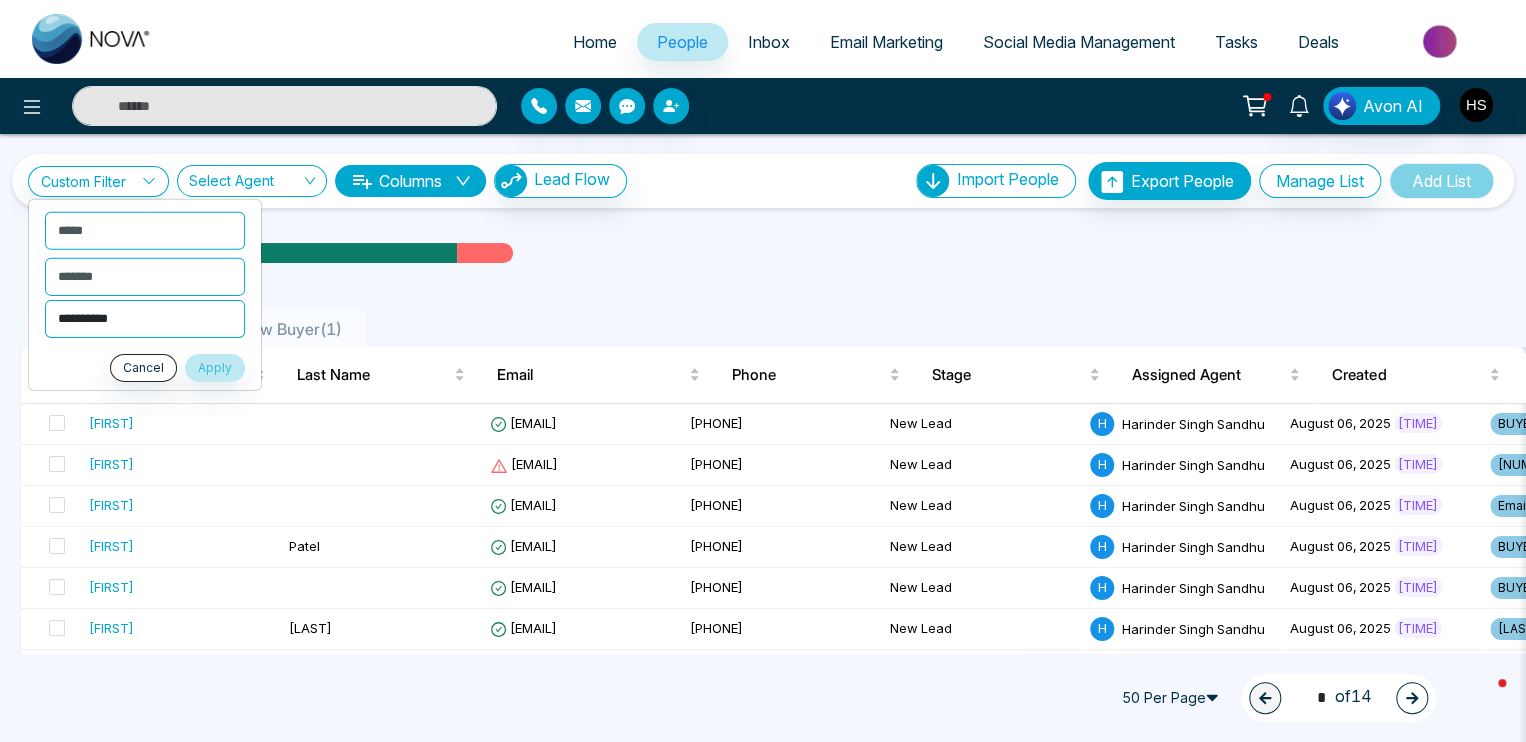 click on "**********" at bounding box center [145, 318] 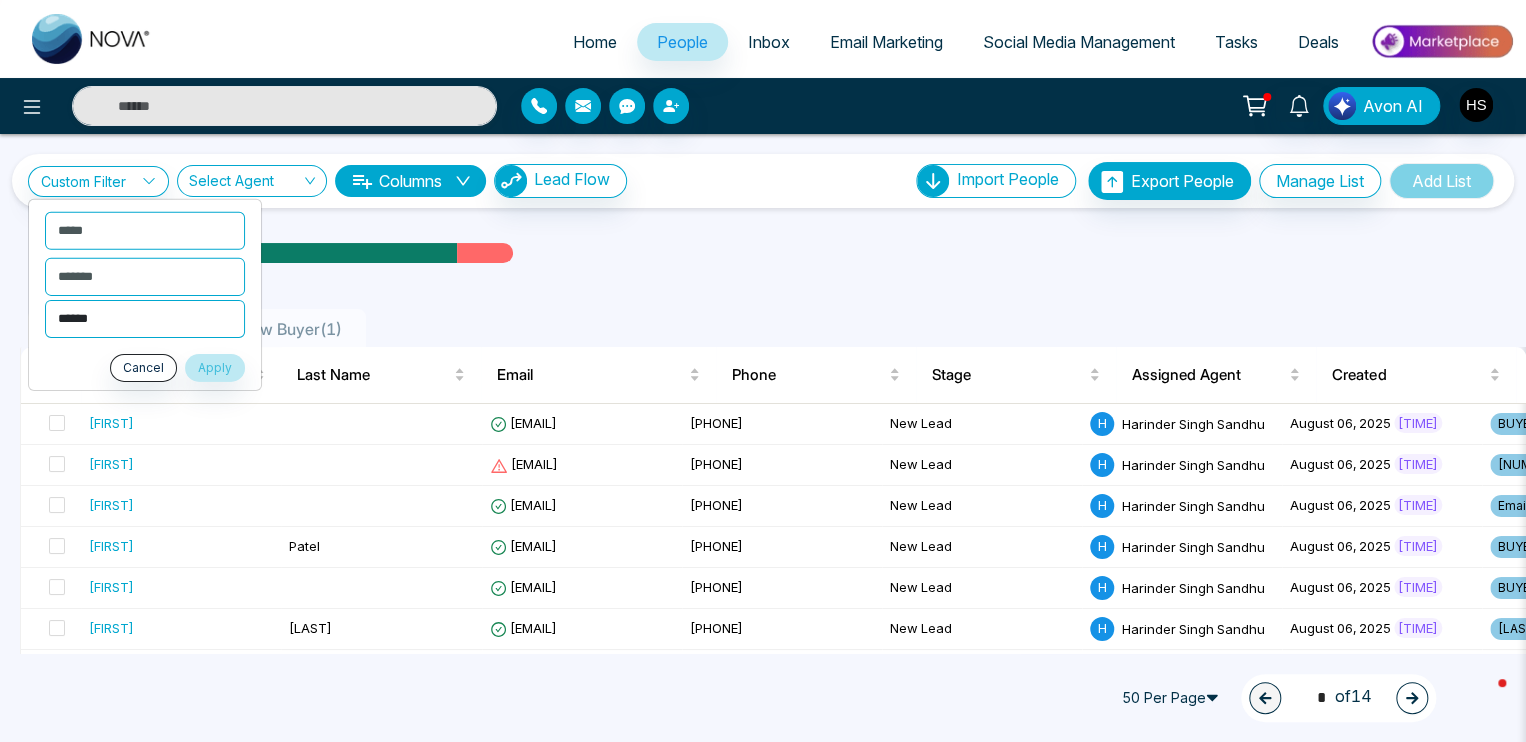 select on "***" 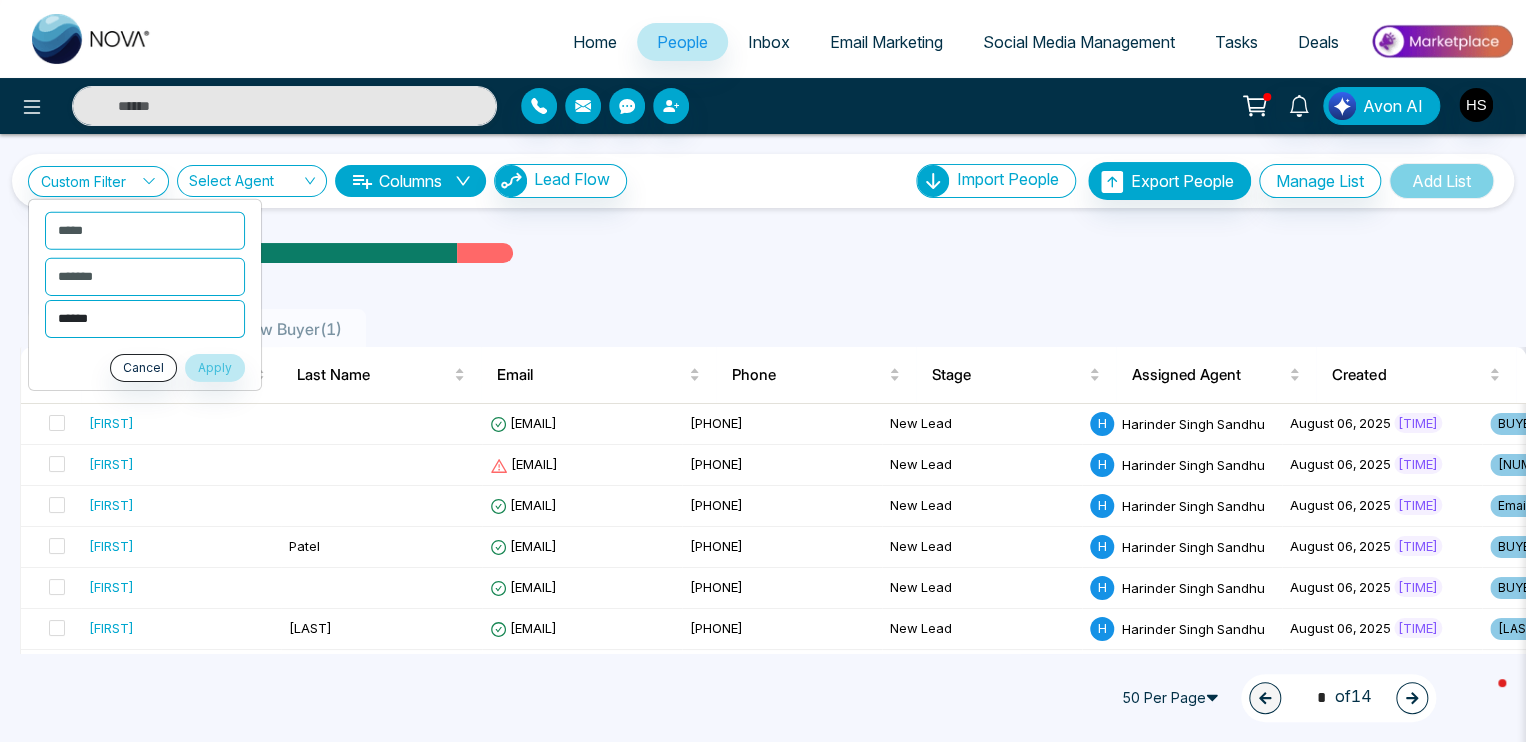 click on "**********" at bounding box center [145, 318] 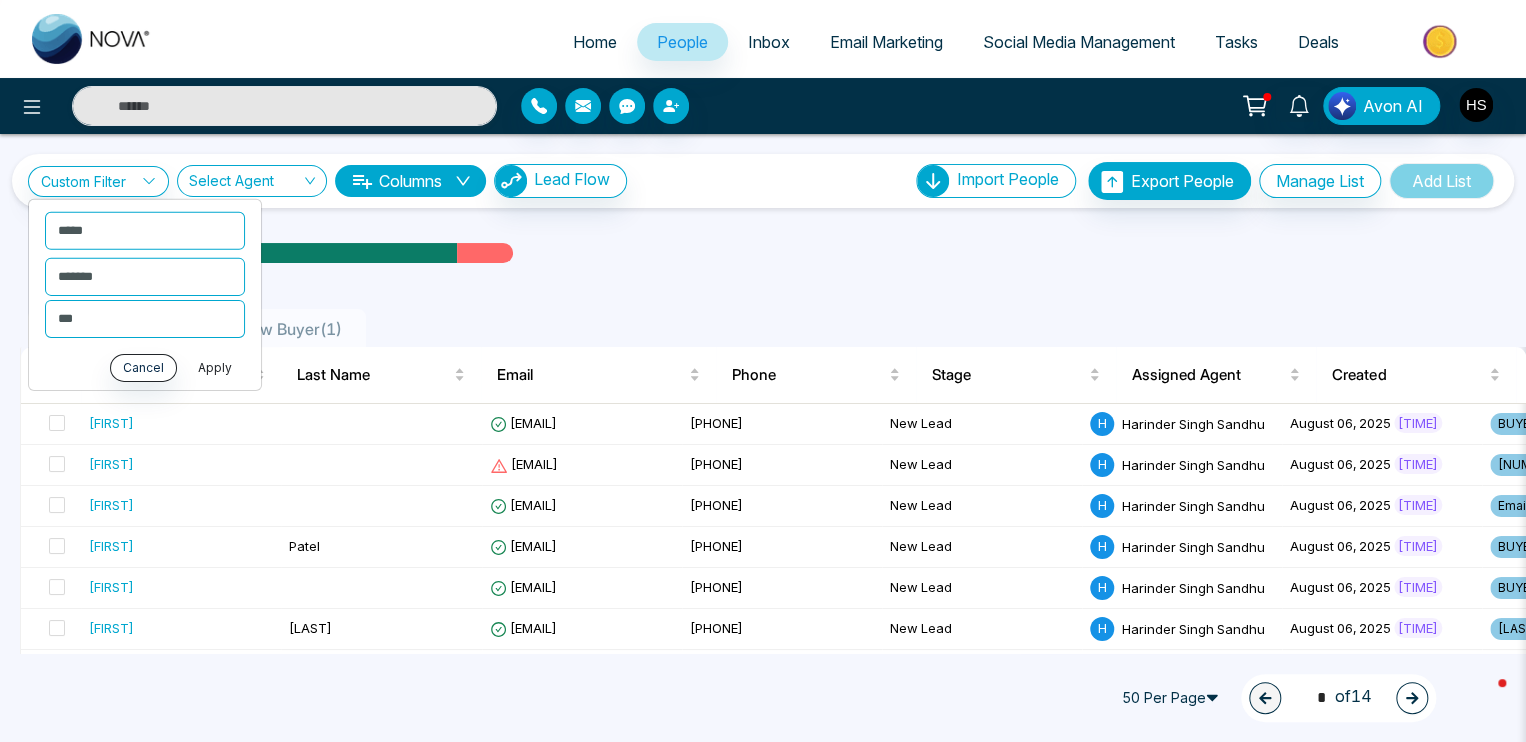 click on "Apply" at bounding box center (215, 367) 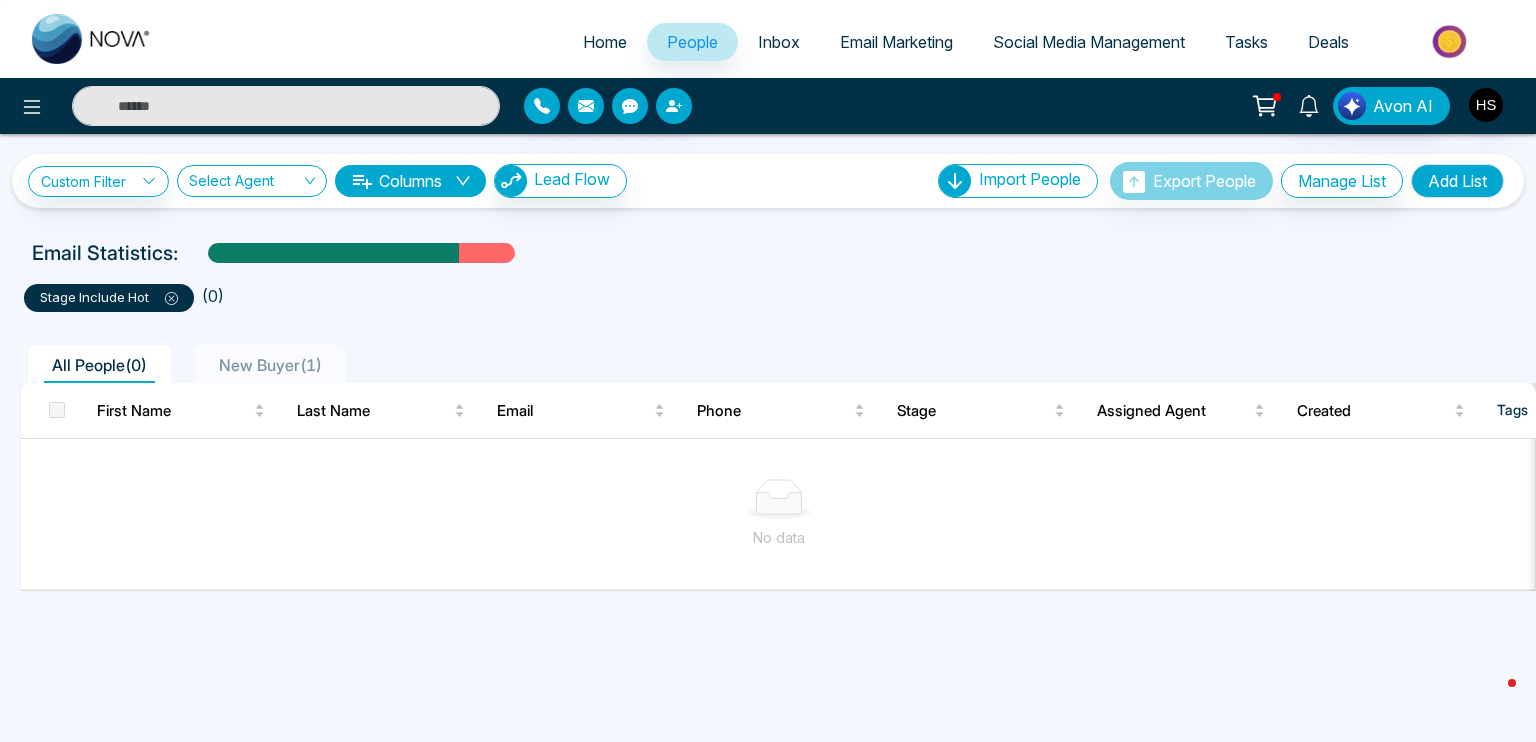 click 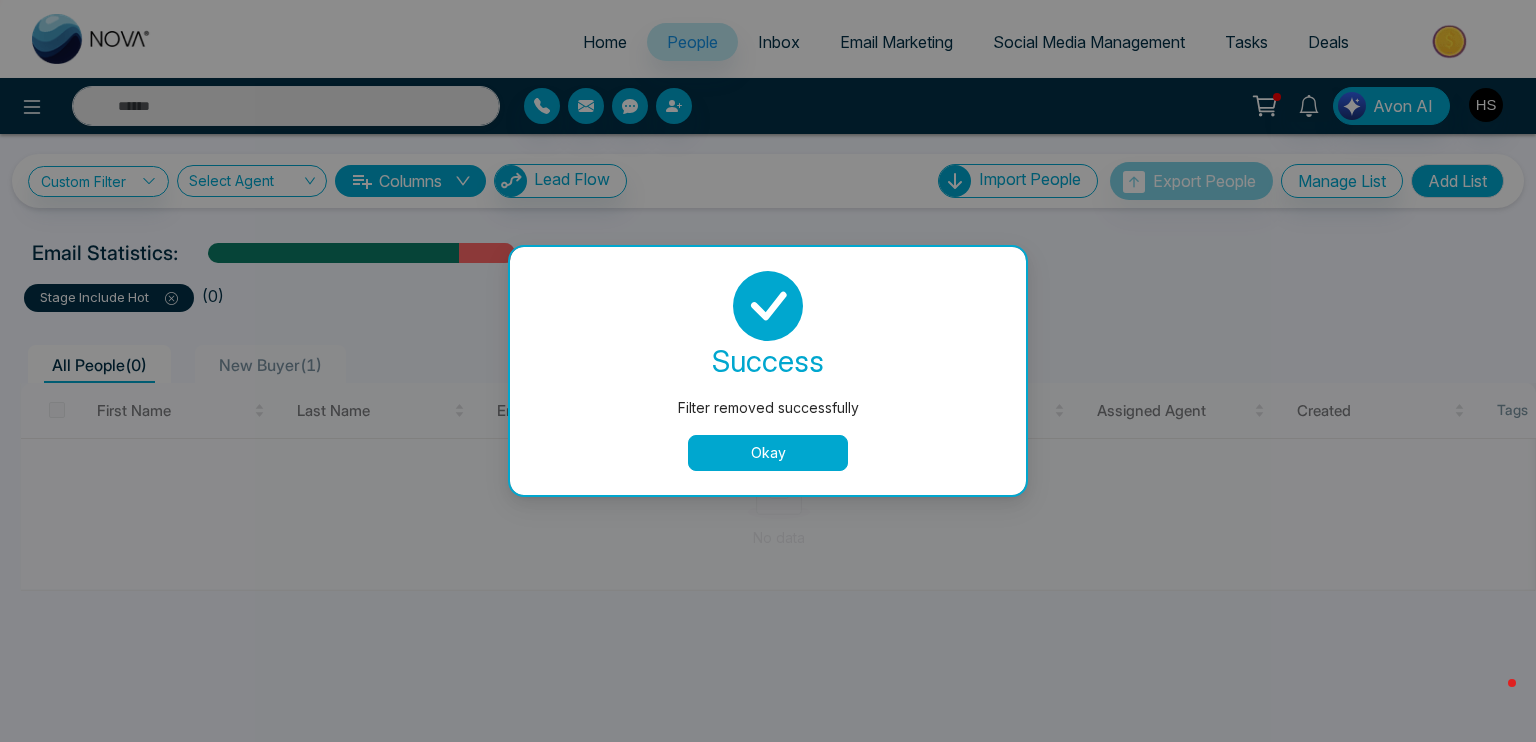 click on "Okay" at bounding box center (768, 453) 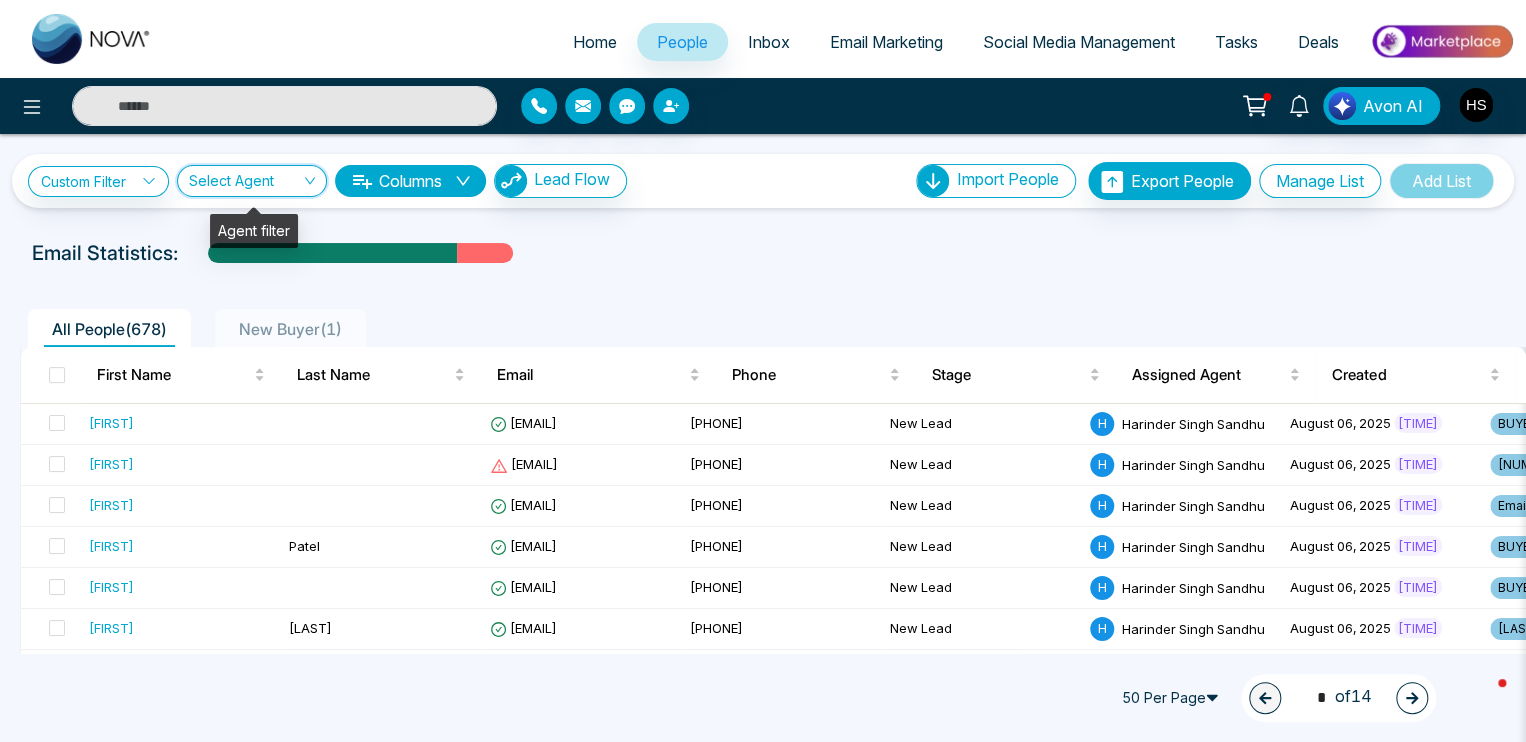 click at bounding box center (245, 185) 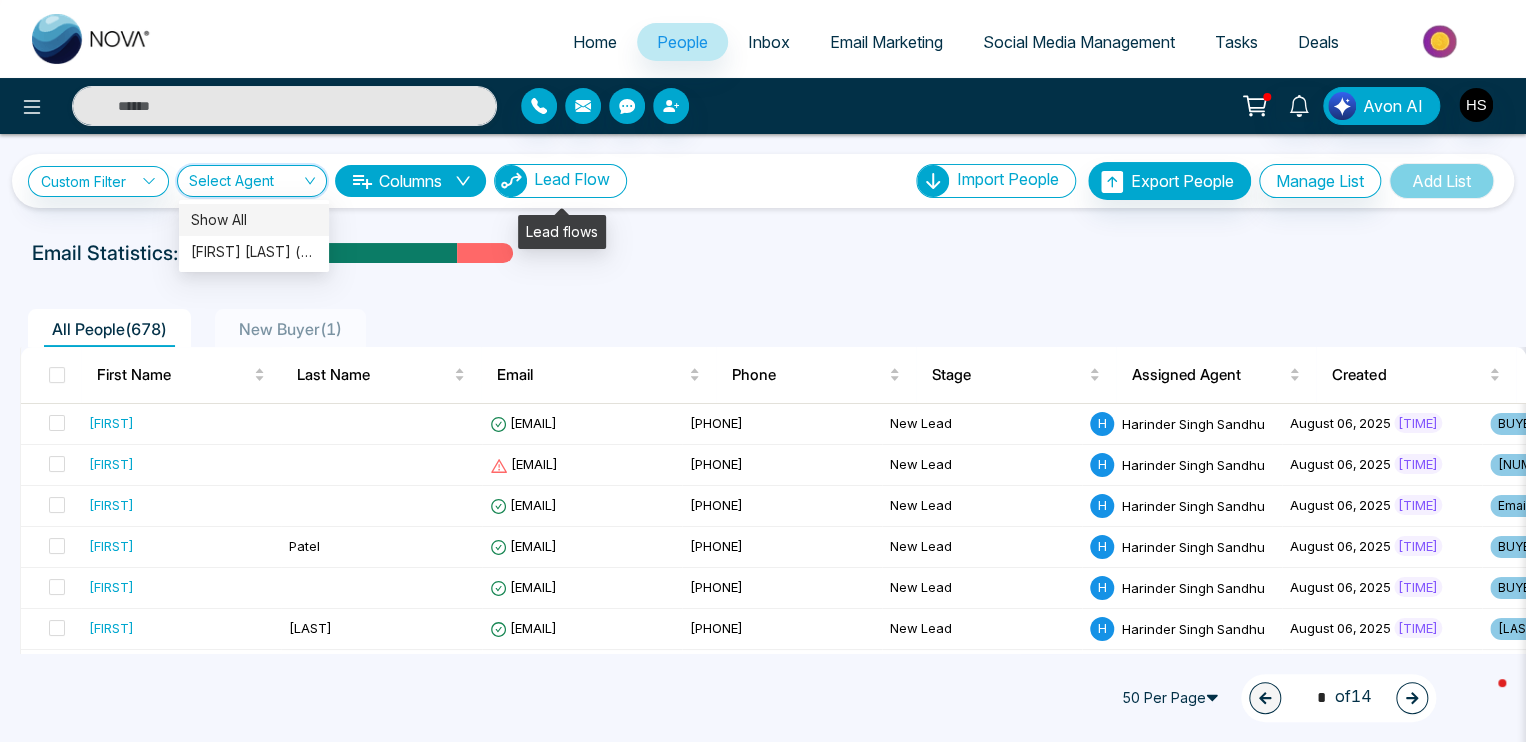 click on "Lead Flow" at bounding box center (560, 181) 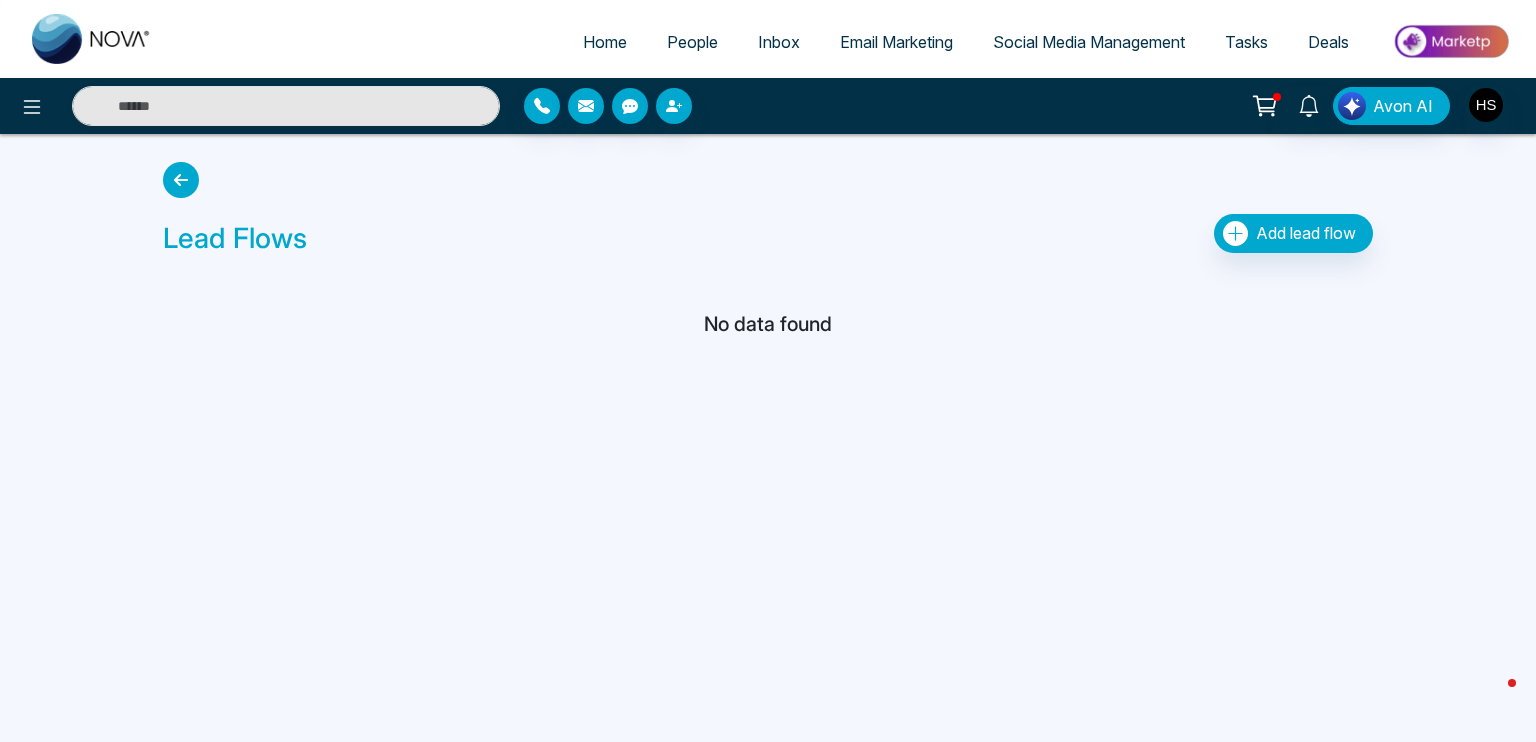 click at bounding box center (181, 180) 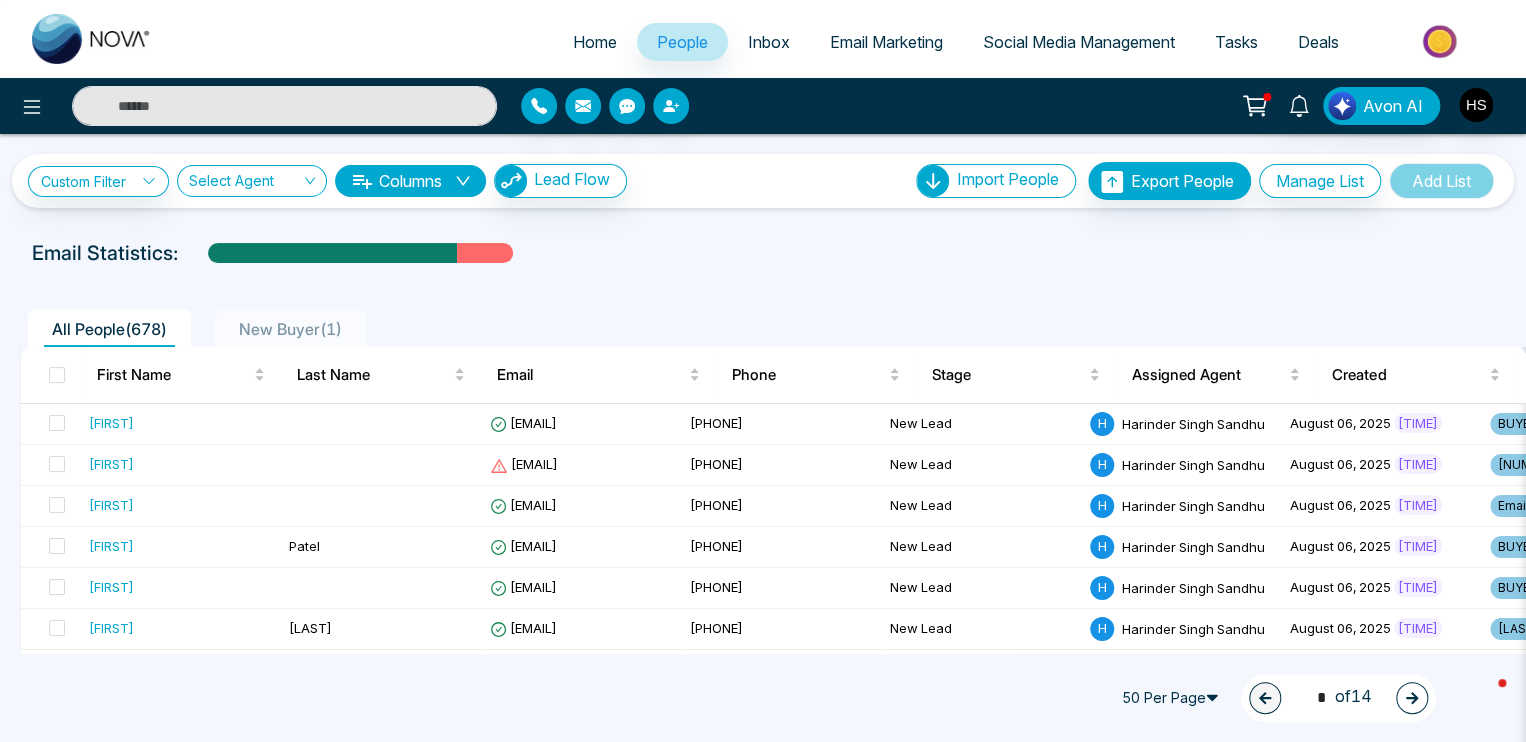 click on "All People  ( [PHONE] )" at bounding box center (109, 329) 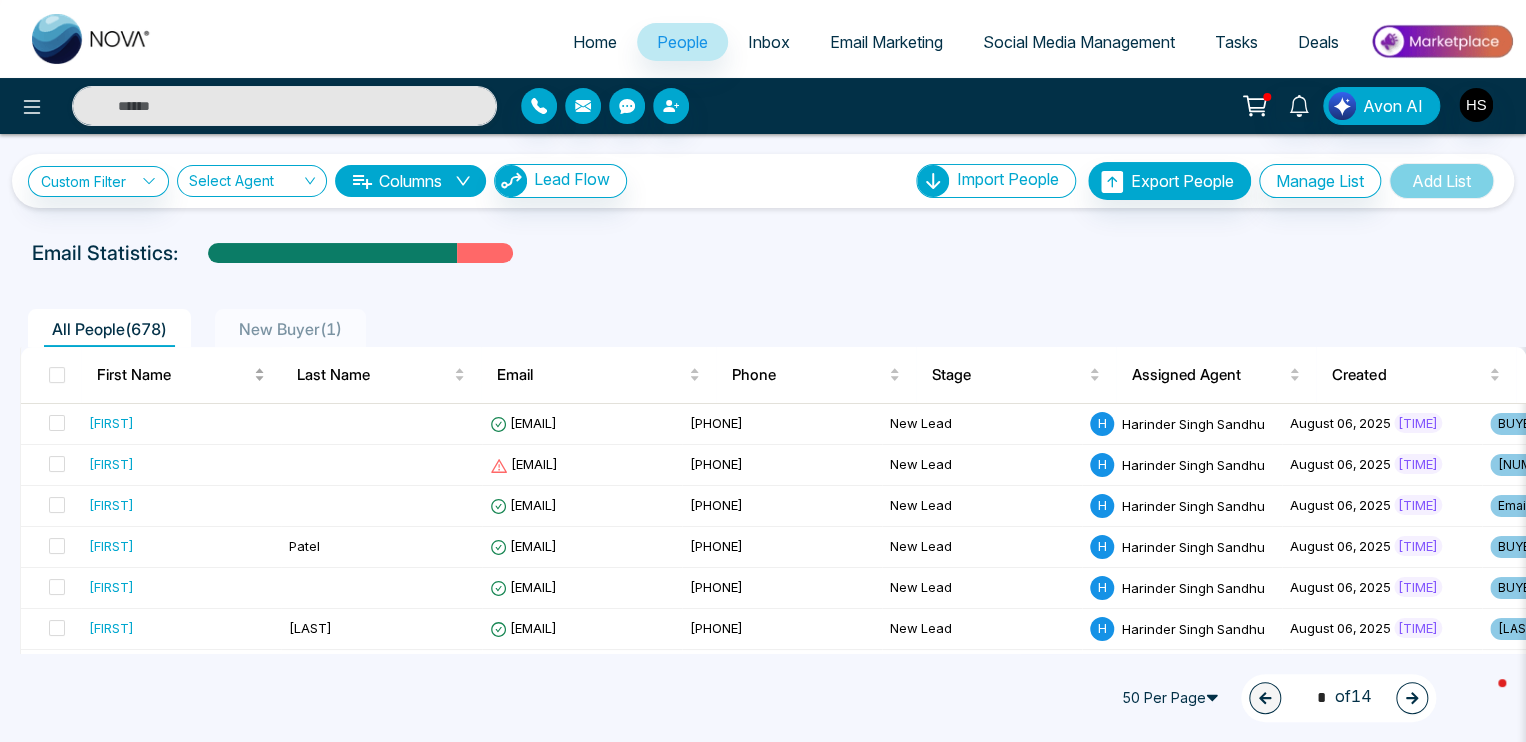 click on "First Name" at bounding box center (173, 375) 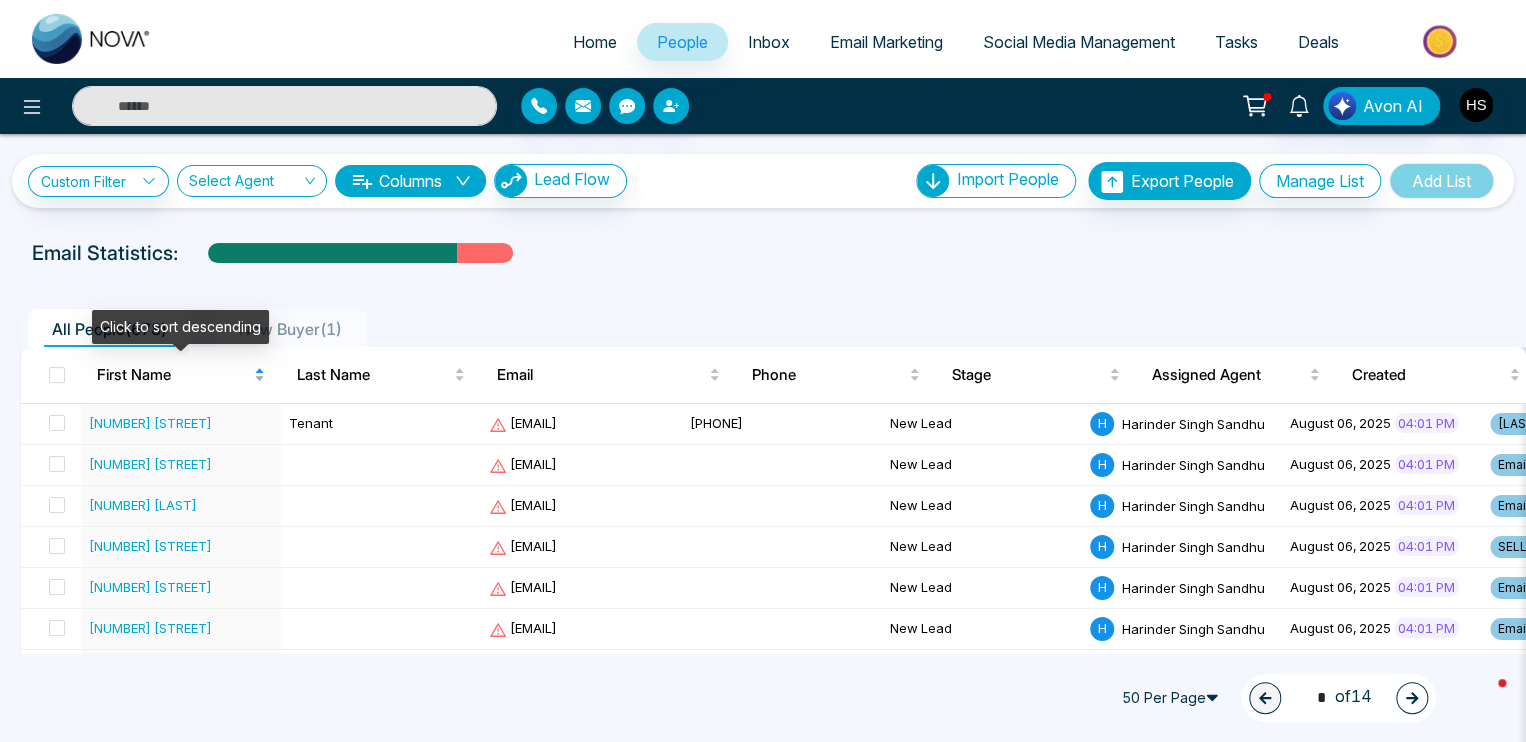 click on "First Name" at bounding box center (173, 375) 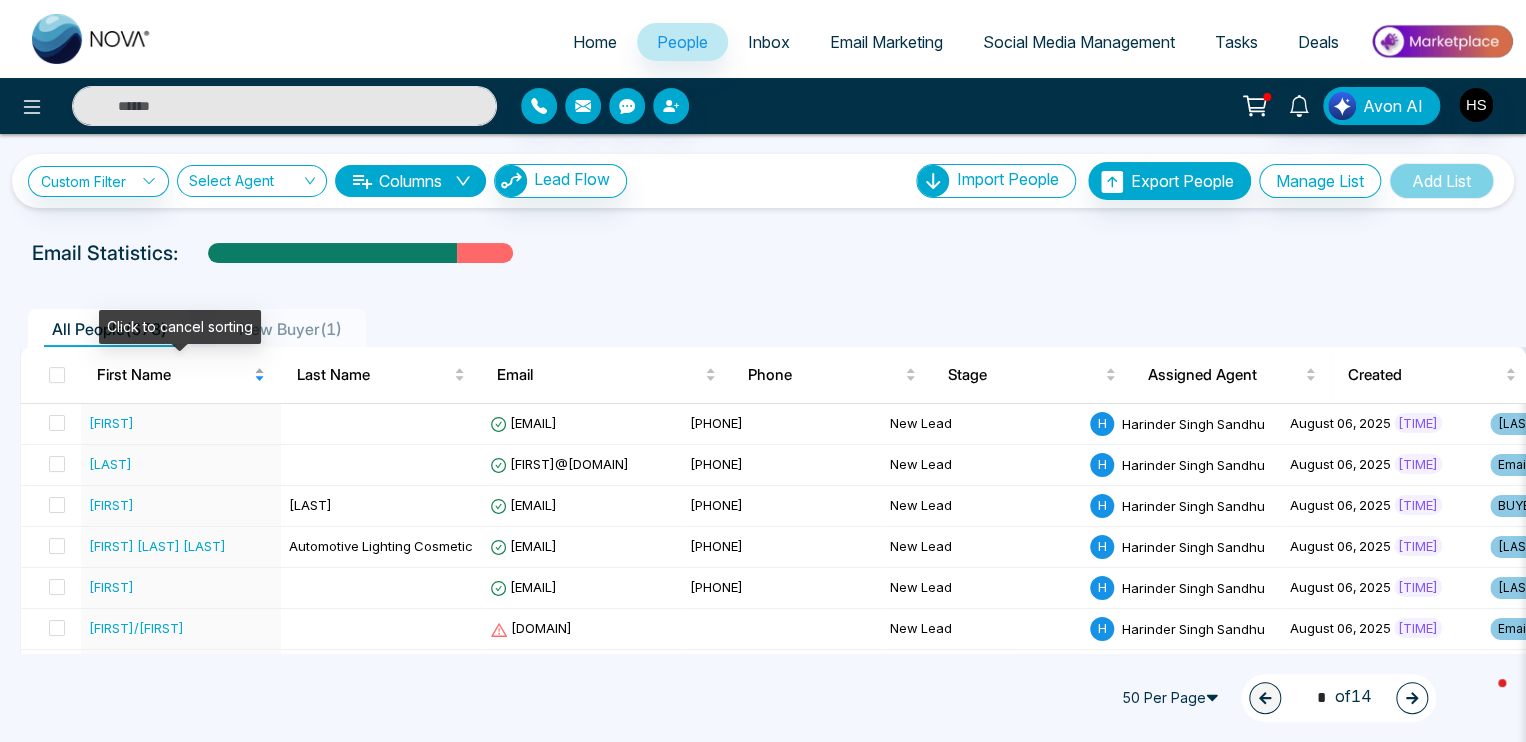 click on "First Name" at bounding box center [173, 375] 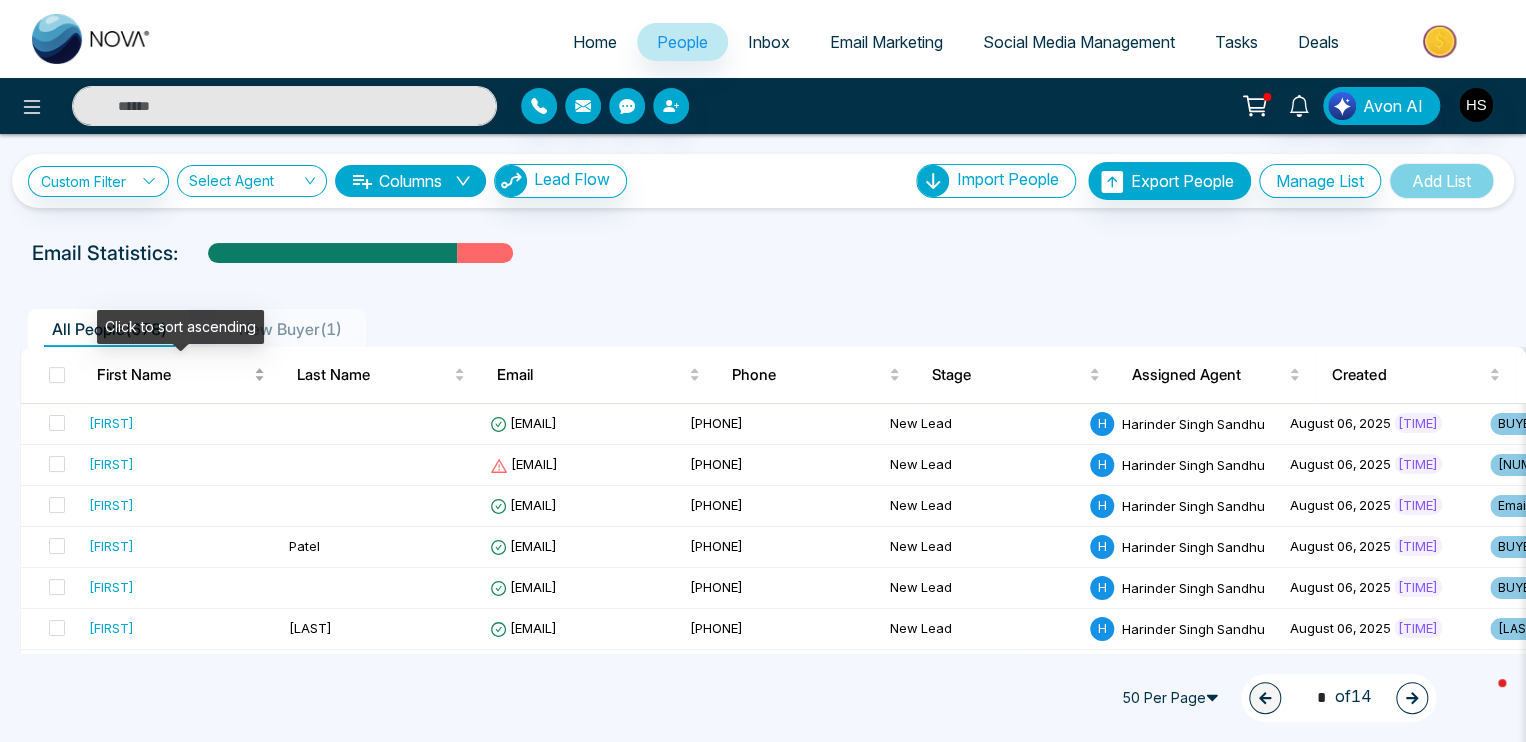 click on "First Name" at bounding box center (181, 375) 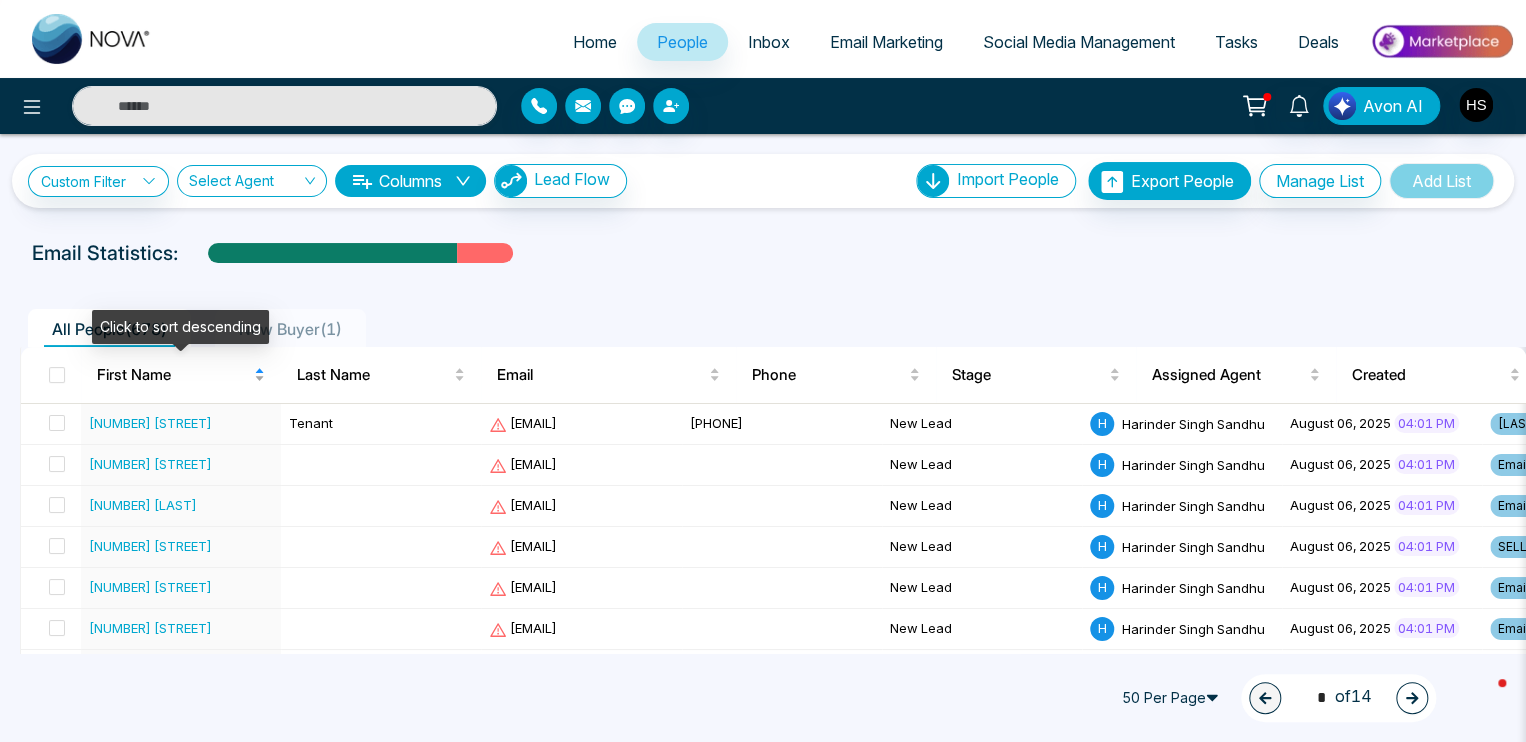 click on "First Name" at bounding box center (181, 375) 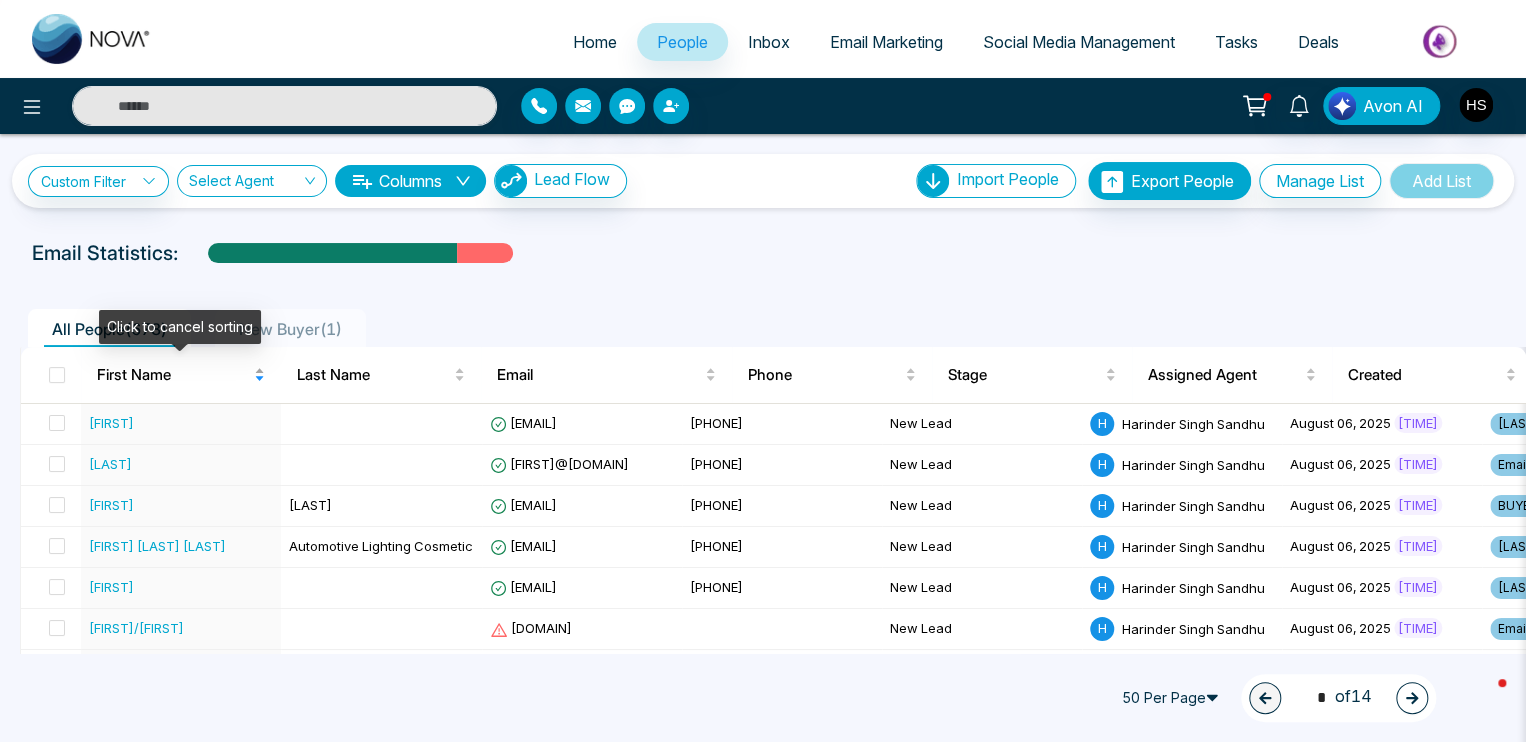 click on "First Name" at bounding box center [181, 375] 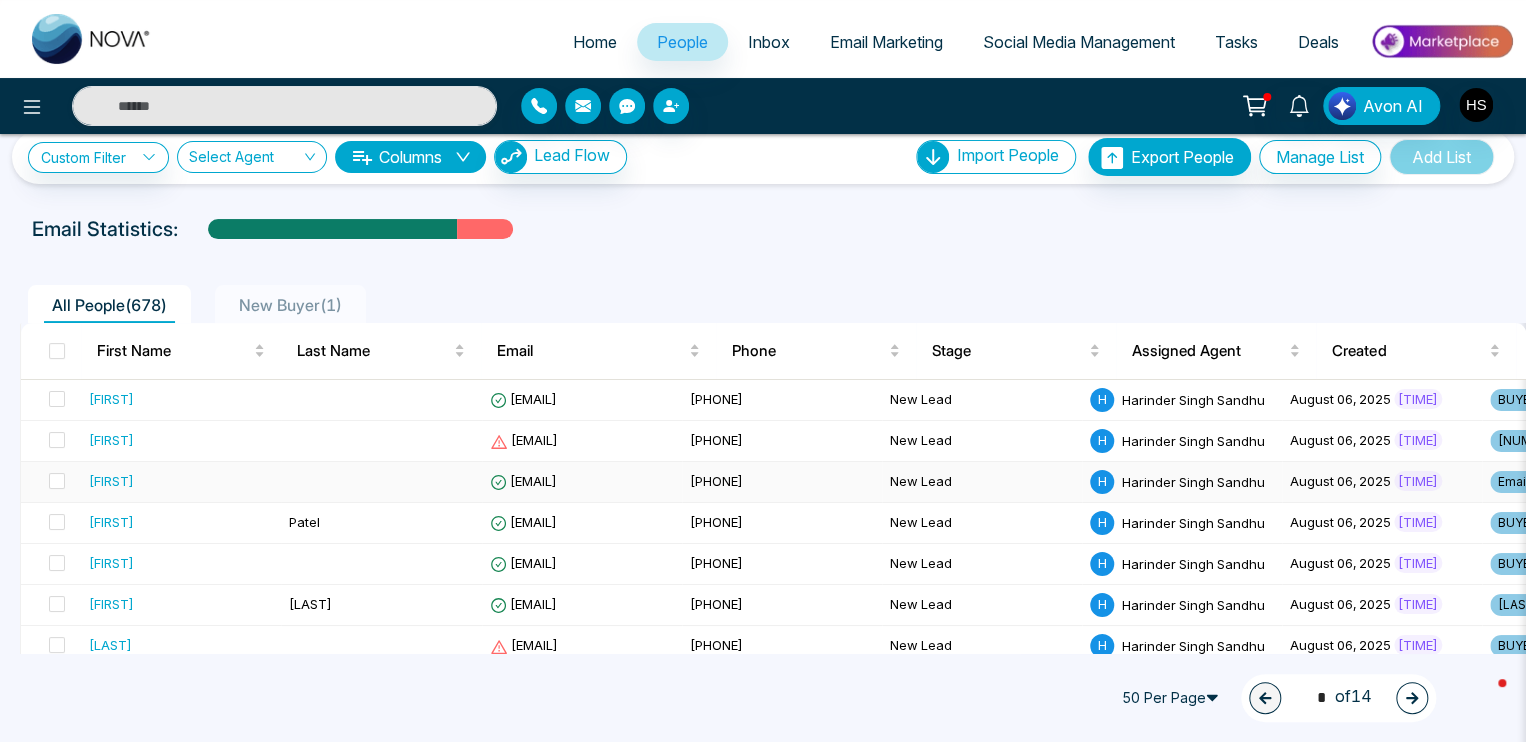 scroll, scrollTop: 0, scrollLeft: 0, axis: both 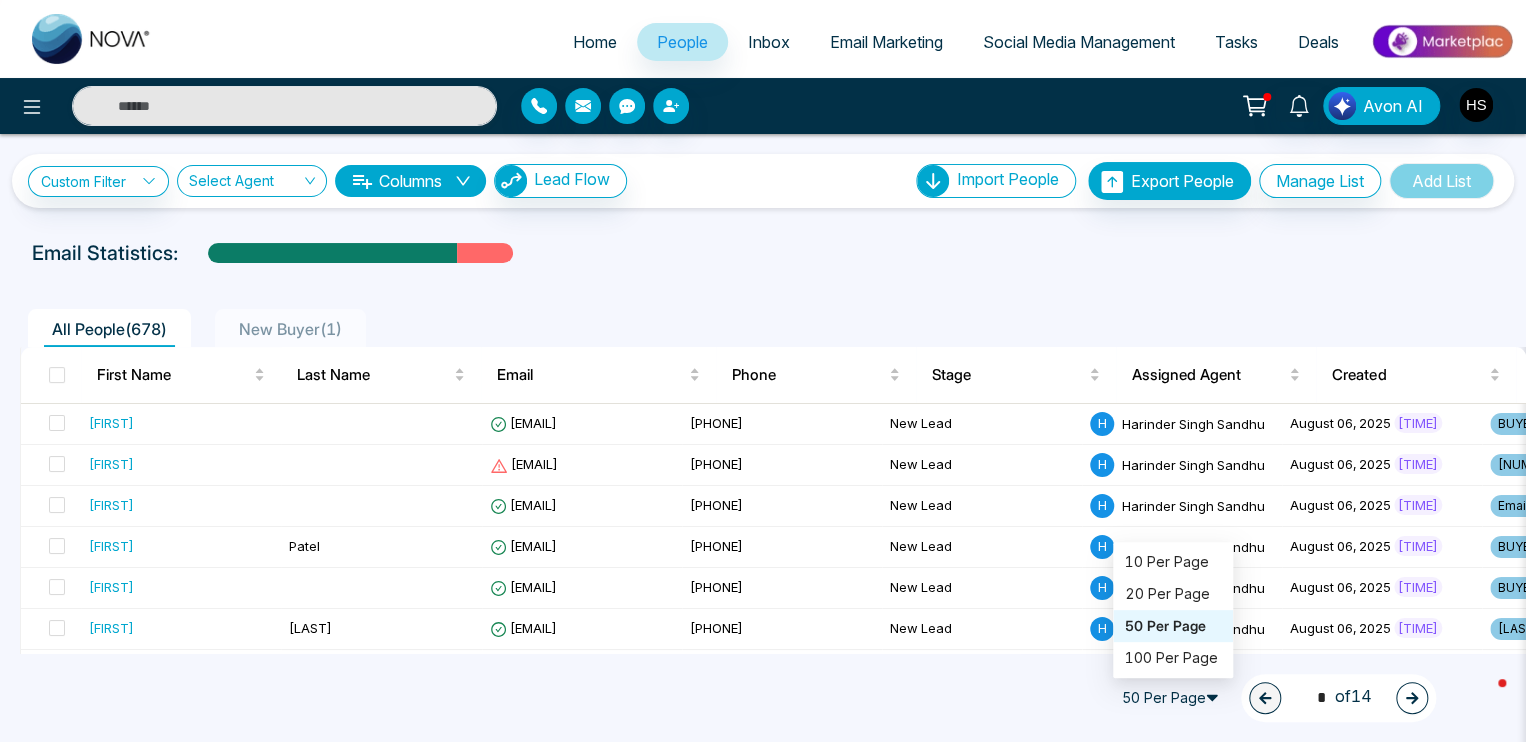 click on "50 Per Page" at bounding box center [1173, 698] 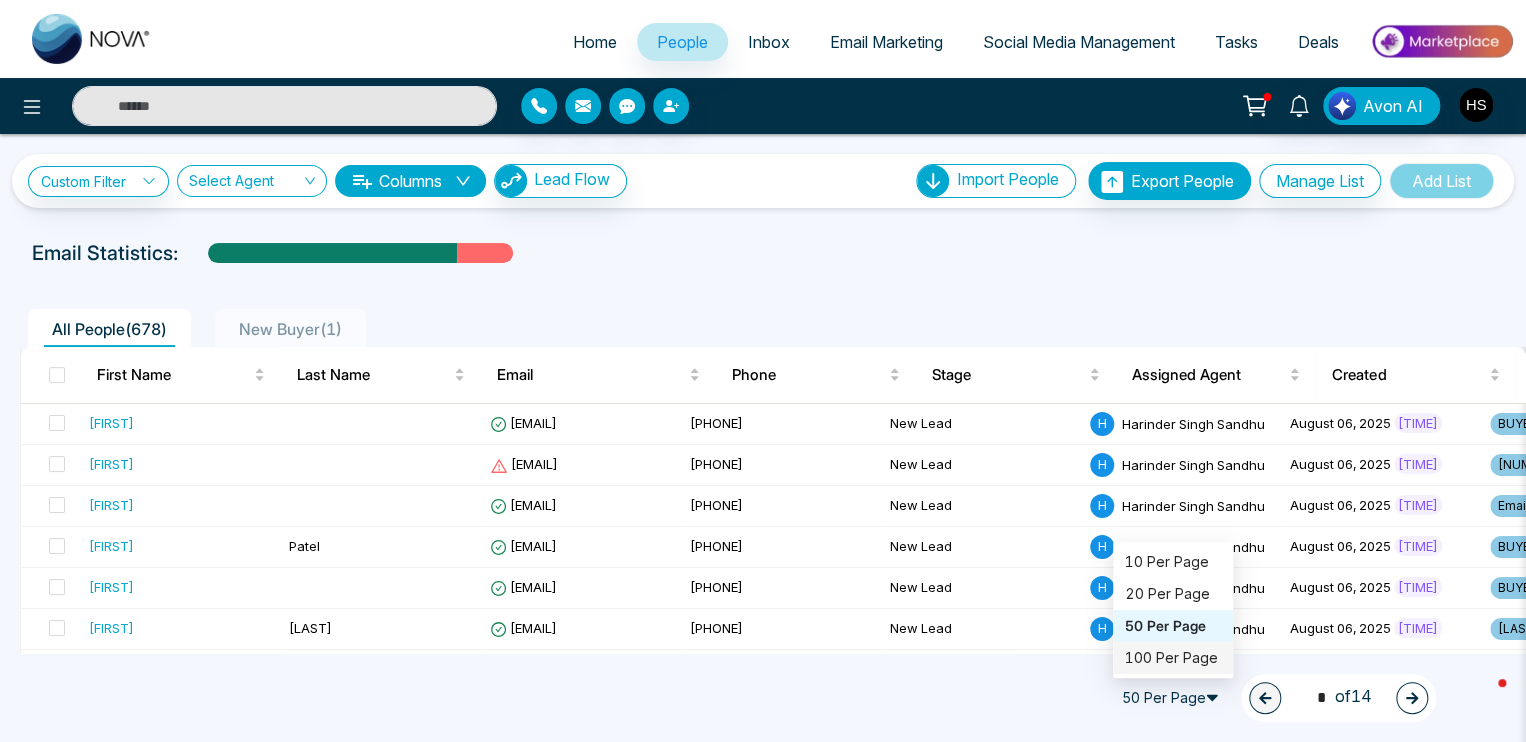 click on "100 Per Page" at bounding box center (1173, 658) 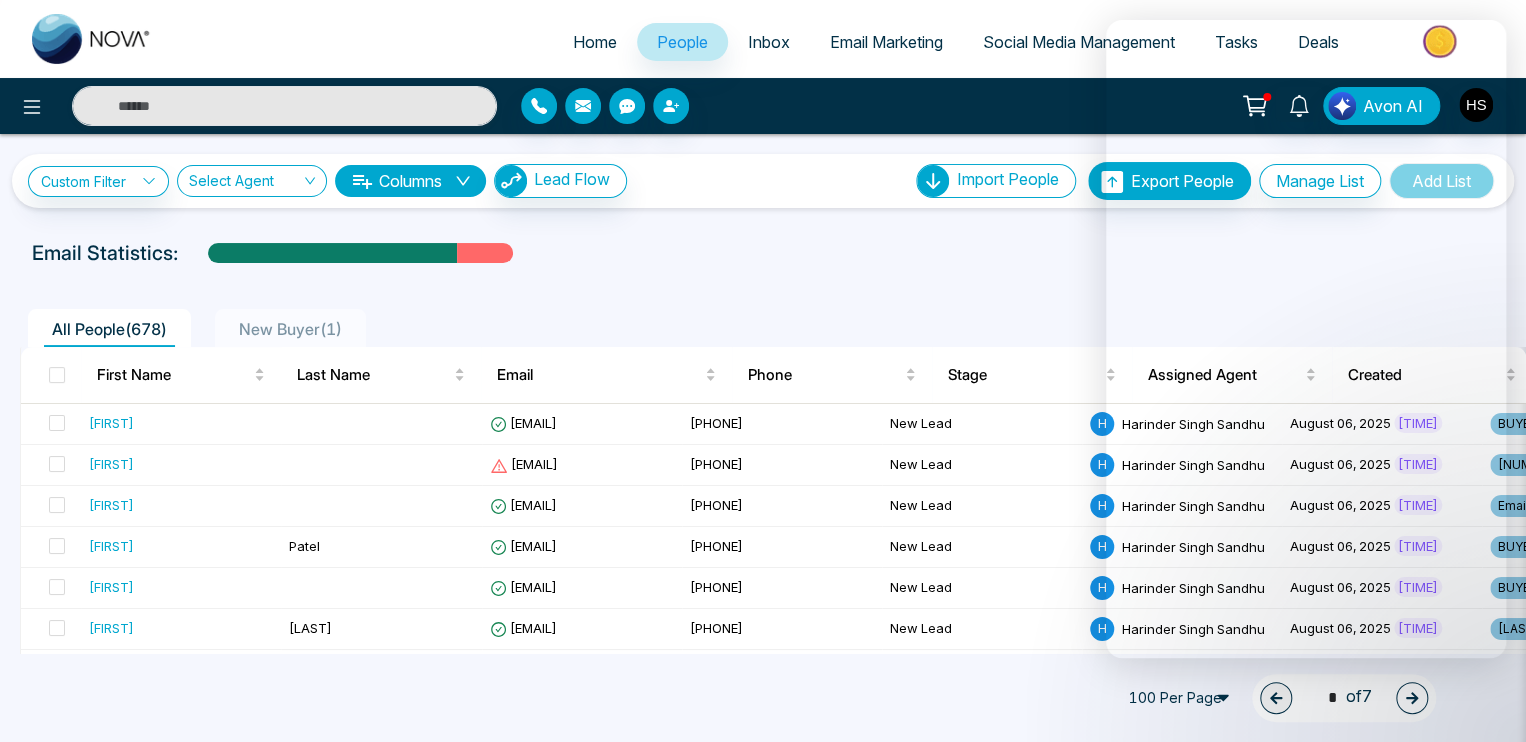 click on "All People  ( 678 ) New Buyer  ( 1 ) [FIRST] [LAST] [EMAIL] [PHONE] New Lead H [FIRST] [LAST]  [DATE]  [TIME] BUYER Email Residenti... + 2 Csv Import   -  -  -  -    -  -  -  -   [FIRST]   [EMAIL] [PHONE] New Lead H [FIRST] [LAST]  [DATE]  [TIME] [NUMBER] [STREET] Csv Import   -  -  -  -    -  -  -  -   [FIRST]   [EMAIL] [PHONE] New Lead H [FIRST] [LAST]  [DATE]  [TIME] Email Residenti... Csv Import   -  -  -  -    -  -  -  -   [FIRST] [LAST]   [EMAIL] [PHONE] New Lead H [FIRST] [LAST]  [DATE]  [TIME] BUYER & SELLER Email Residenti... + 1 Csv Import   -  -  -  -    -  -  -  -   [FIRST]   [EMAIL] [PHONE] New Lead H  [DATE]" at bounding box center (763, 2439) 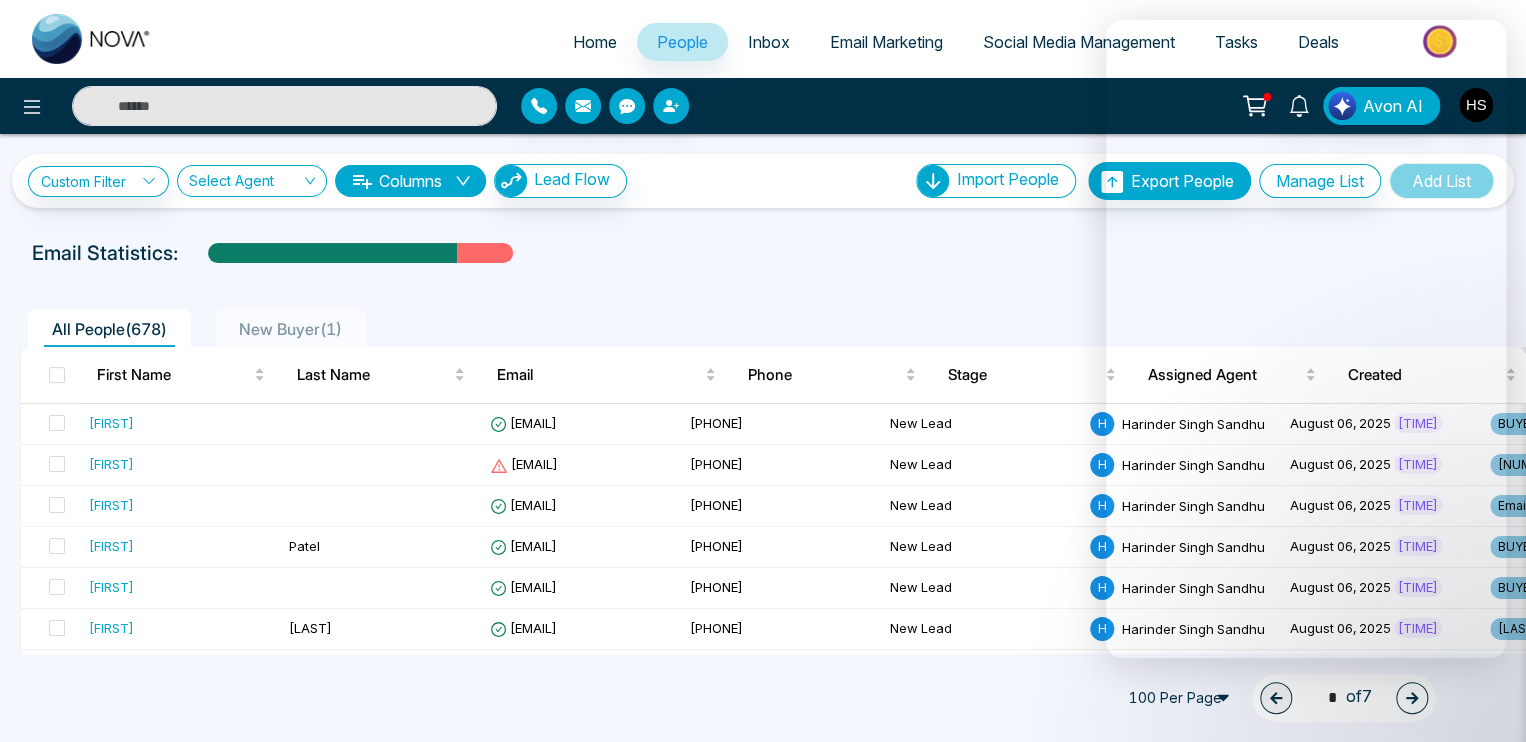click on "Email Statistics:" at bounding box center [763, 253] 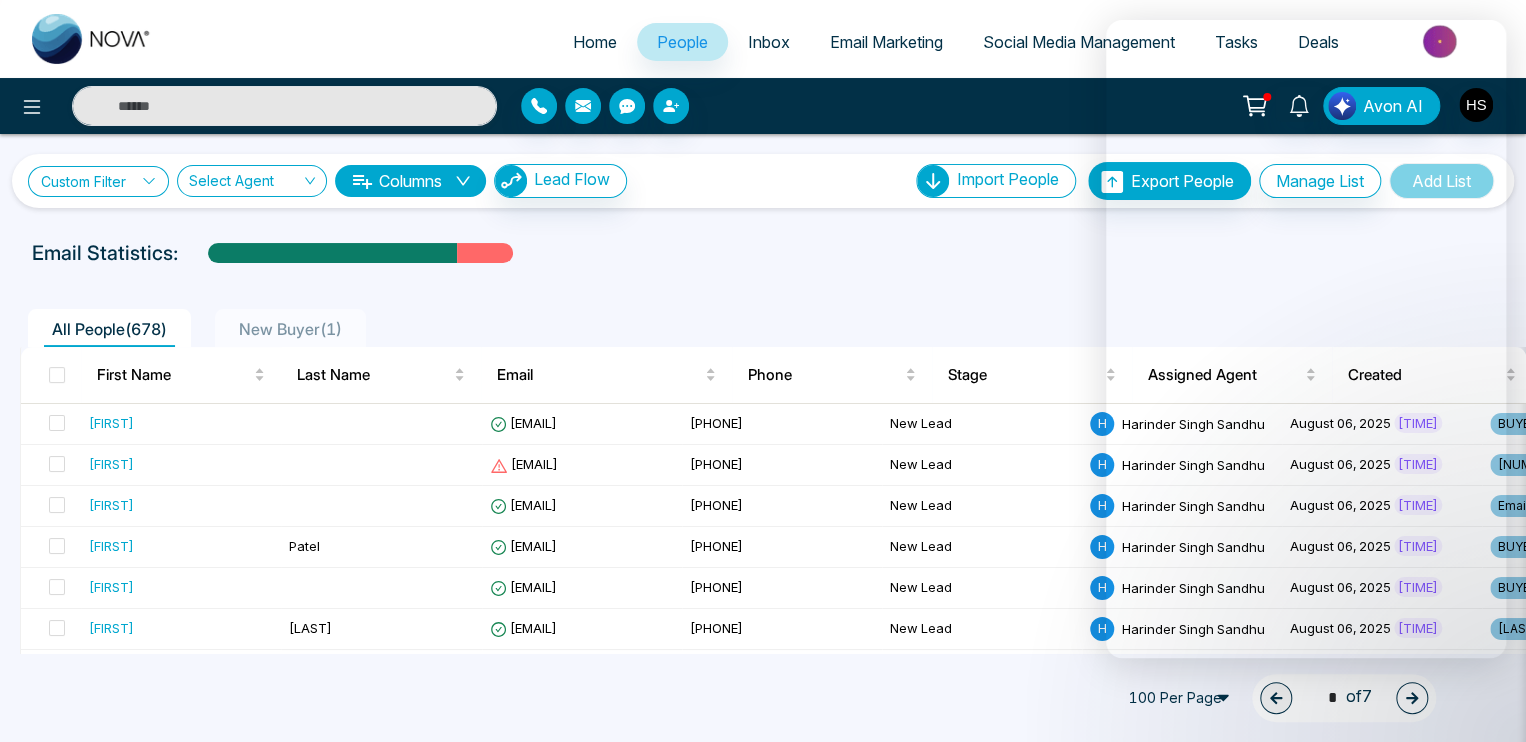 click on "Custom Filter" at bounding box center (98, 181) 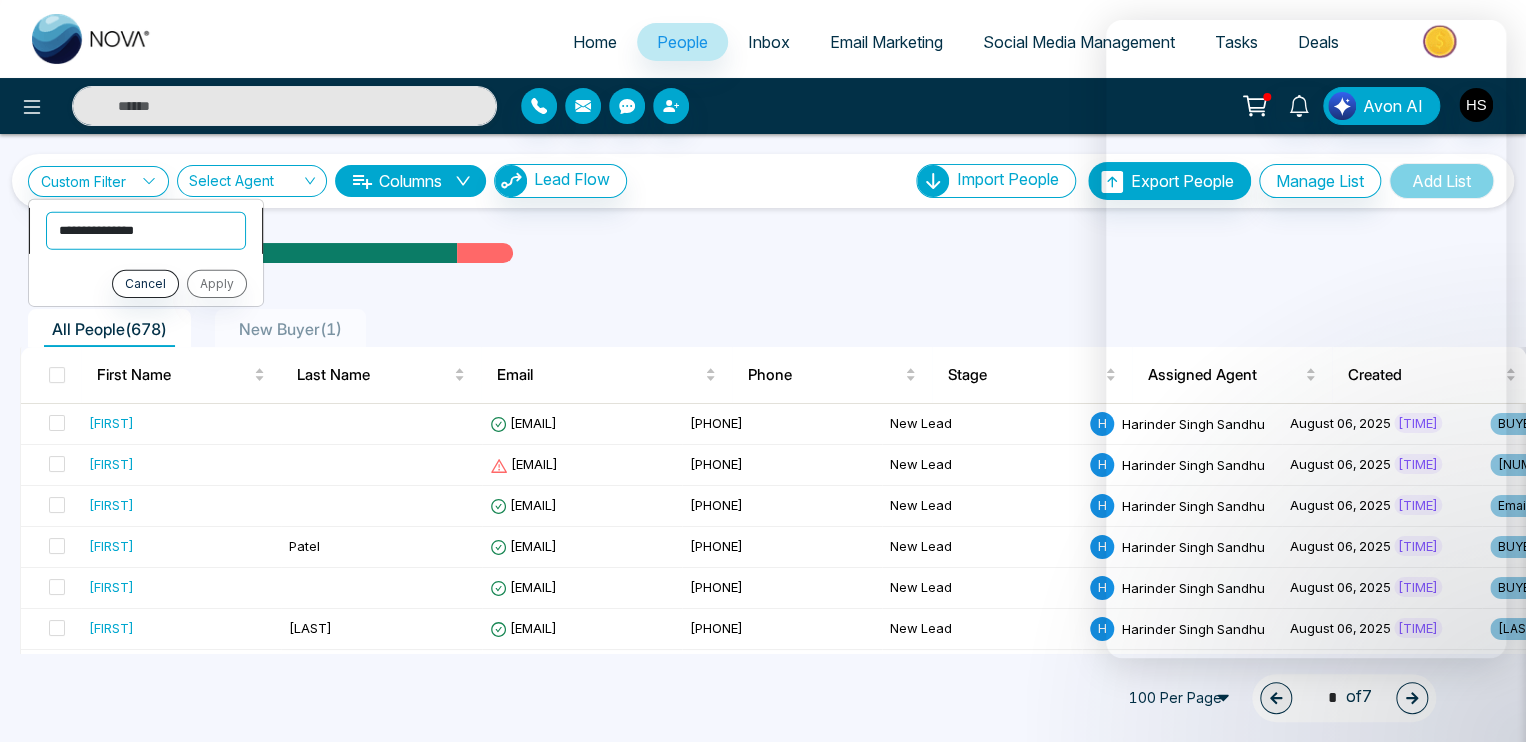 click on "**********" at bounding box center [146, 230] 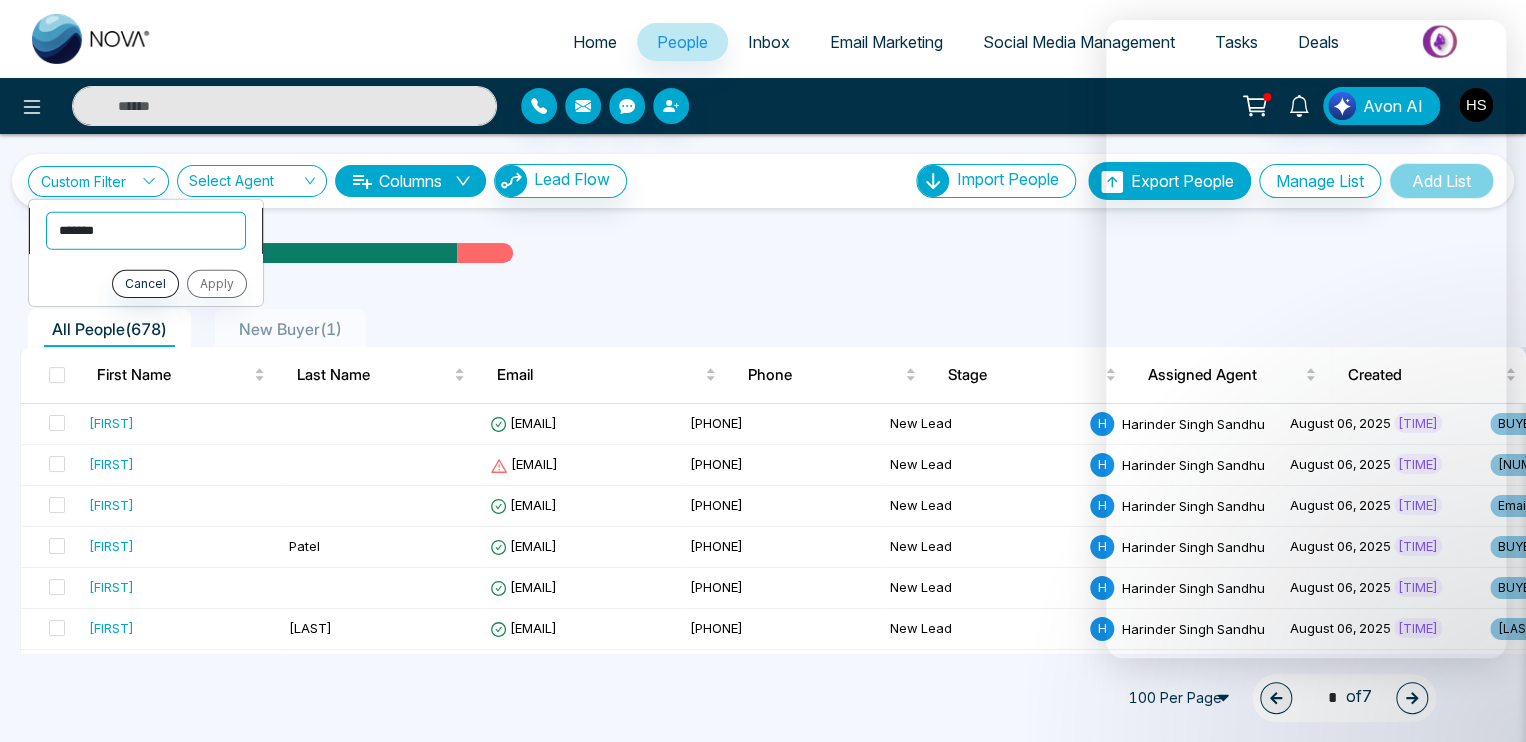 click on "**********" at bounding box center (146, 230) 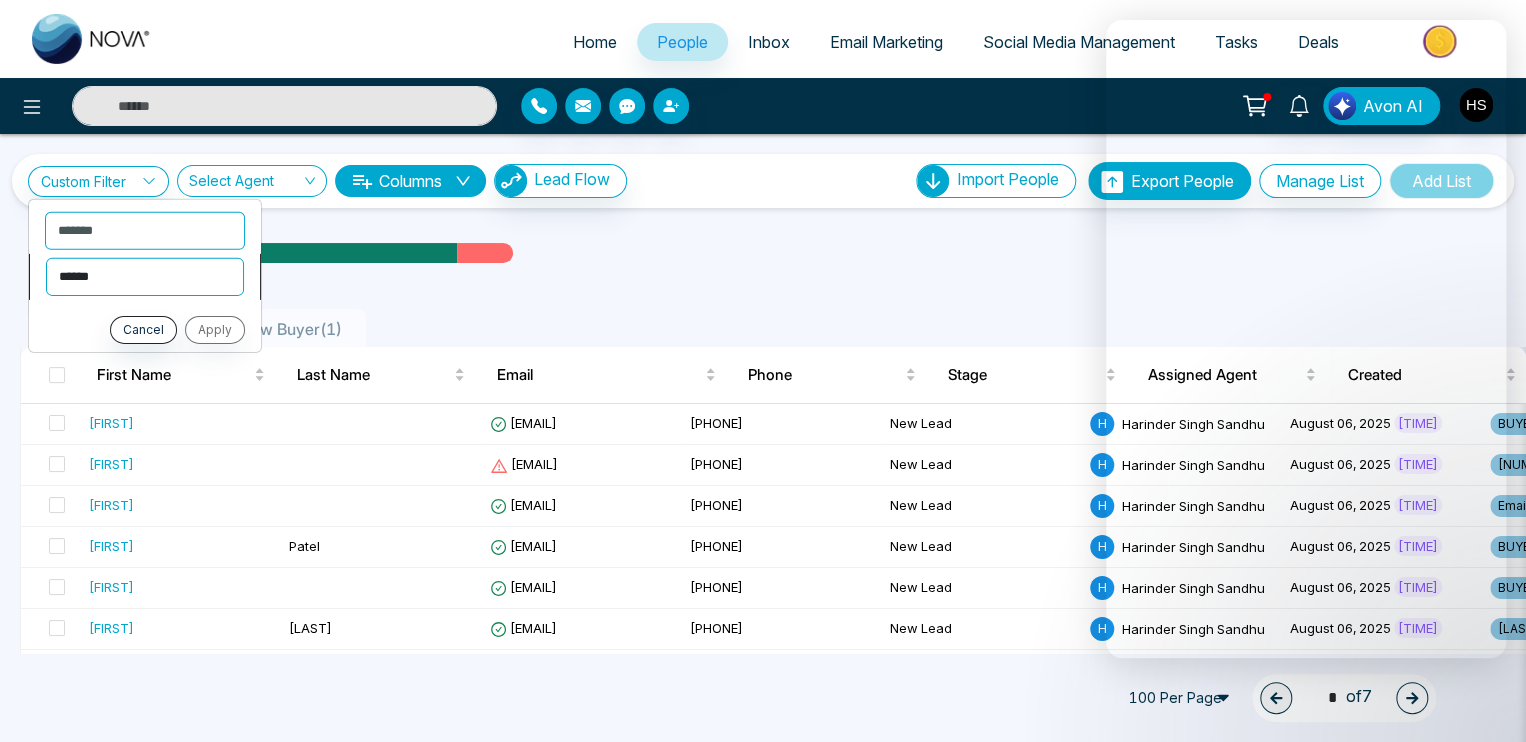 click on "**********" at bounding box center [145, 276] 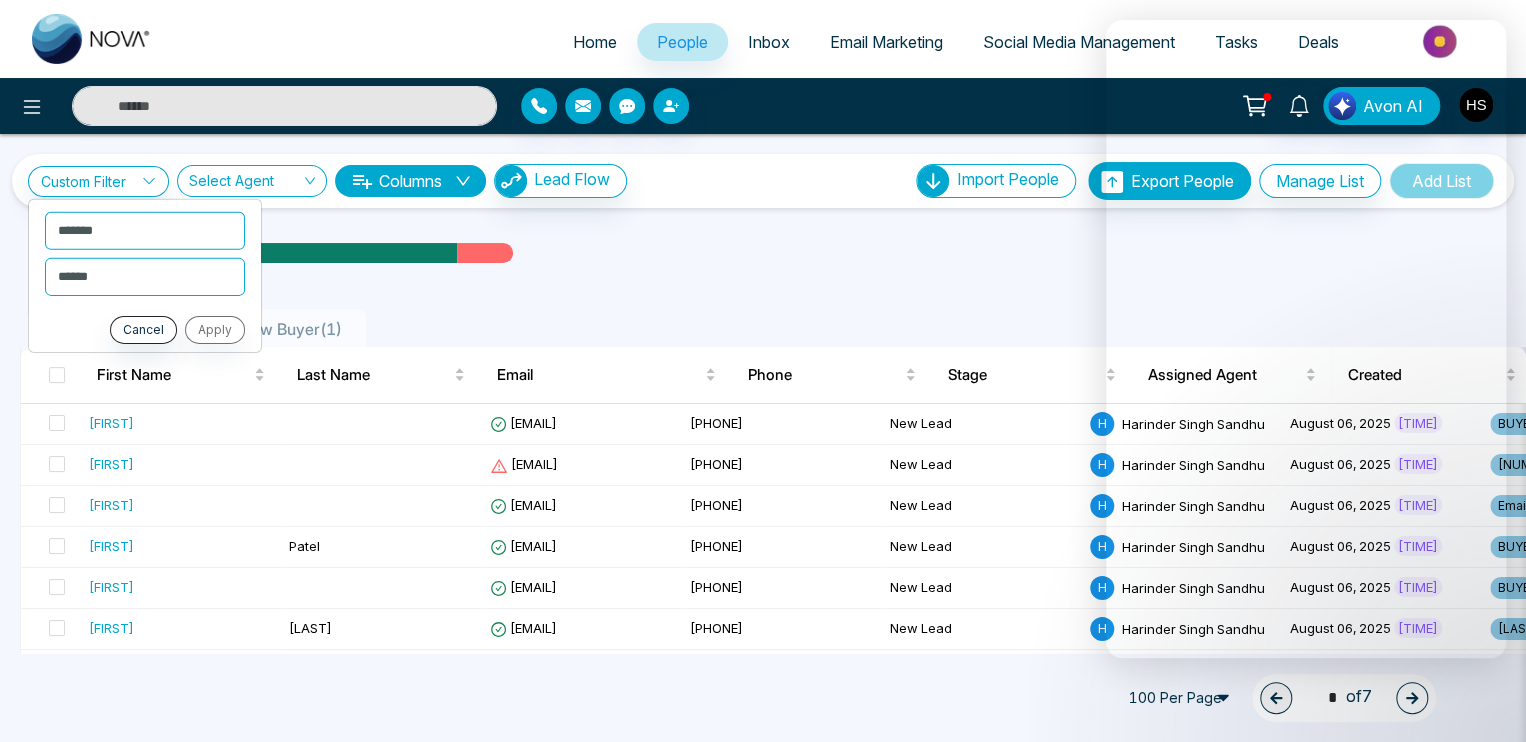 drag, startPoint x: 297, startPoint y: 273, endPoint x: 287, endPoint y: 274, distance: 10.049875 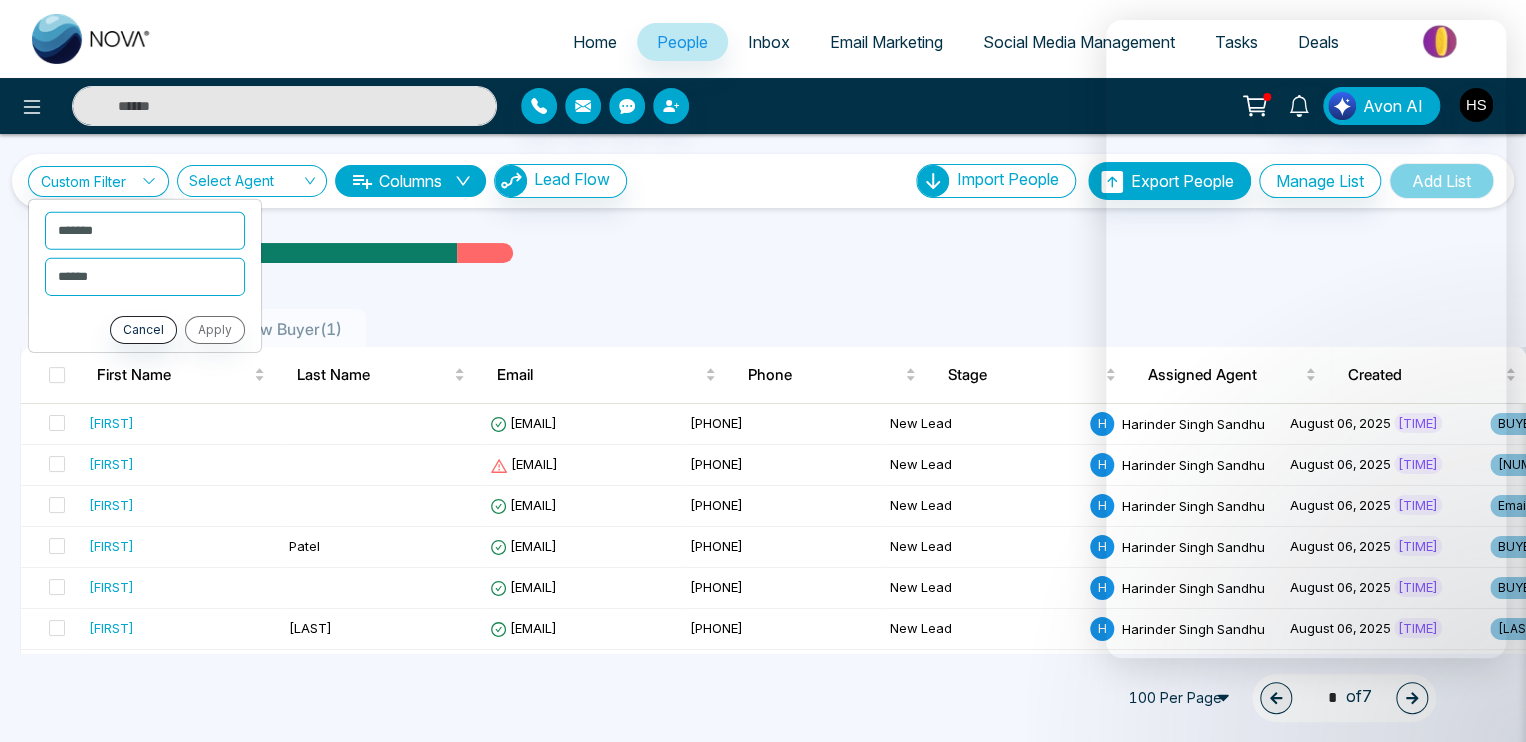 click at bounding box center (763, 272) 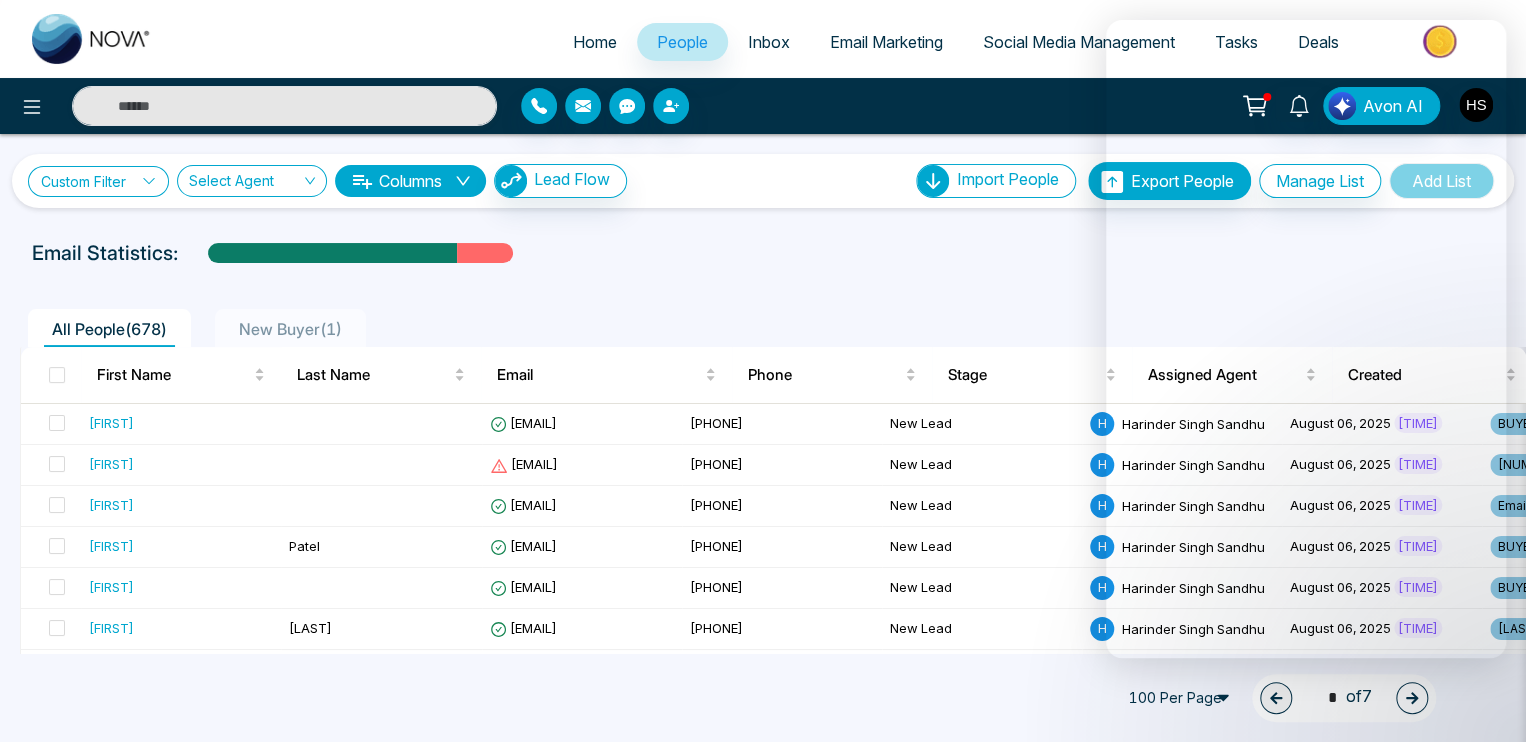 click on "Custom Filter" at bounding box center (98, 181) 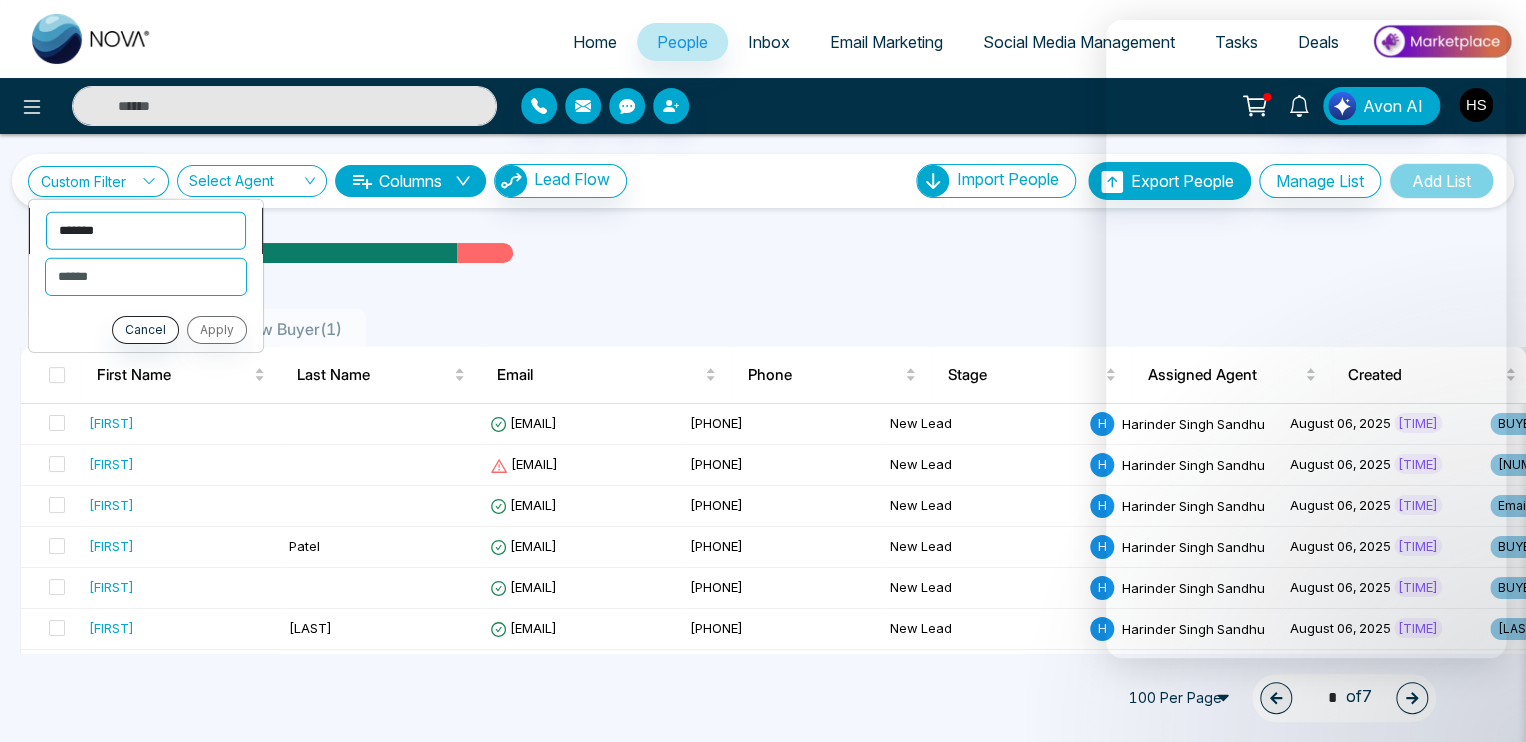 click on "**********" at bounding box center [146, 230] 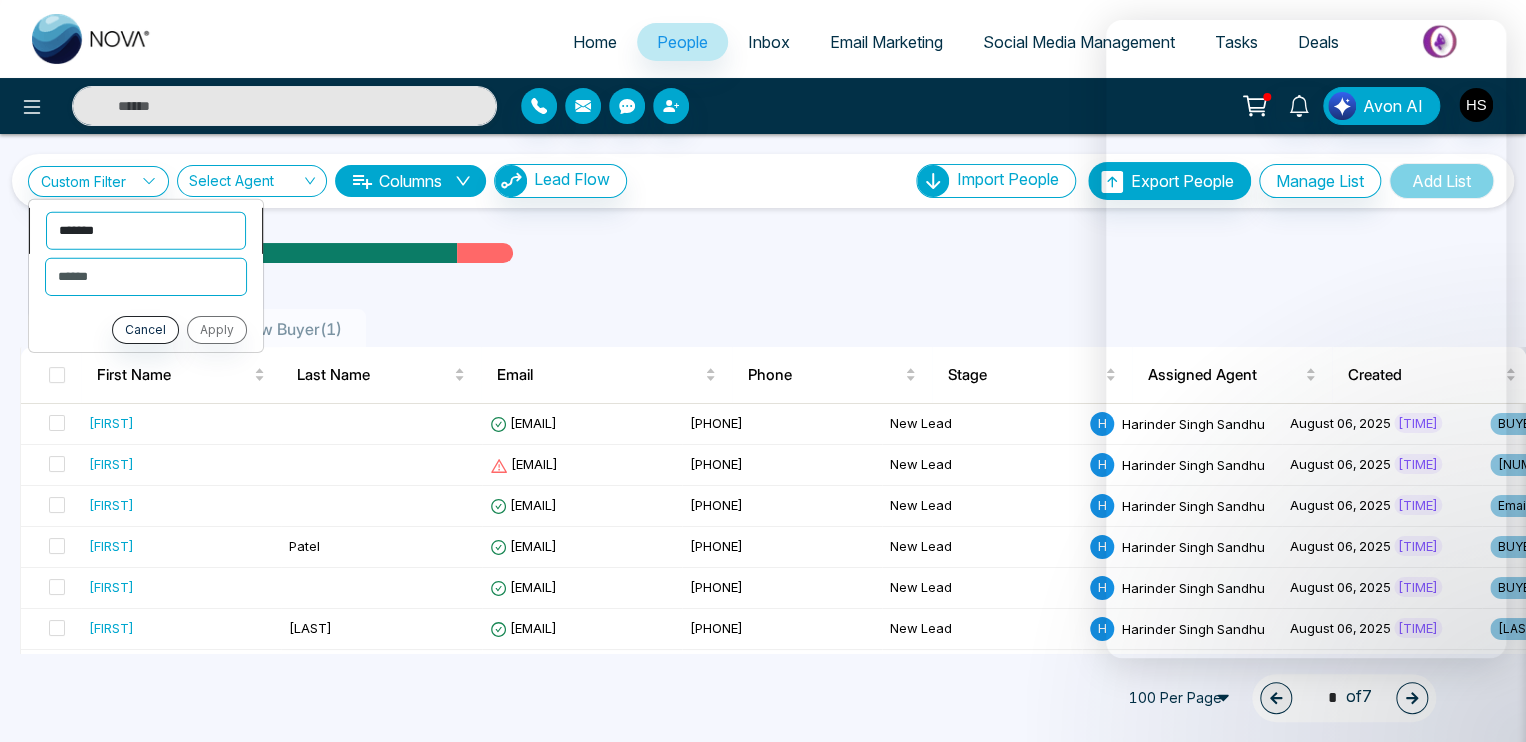 select on "*********" 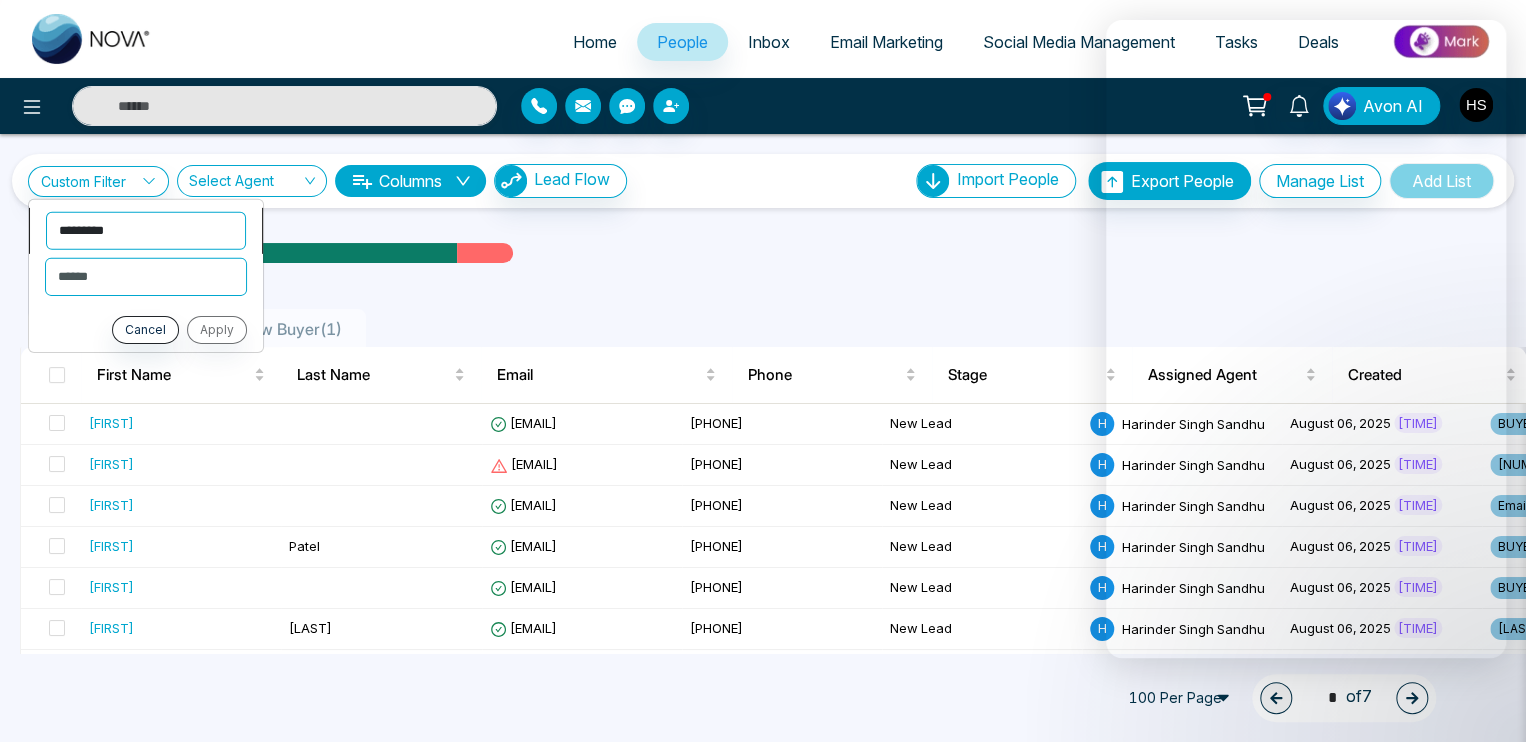 click on "**********" at bounding box center (146, 230) 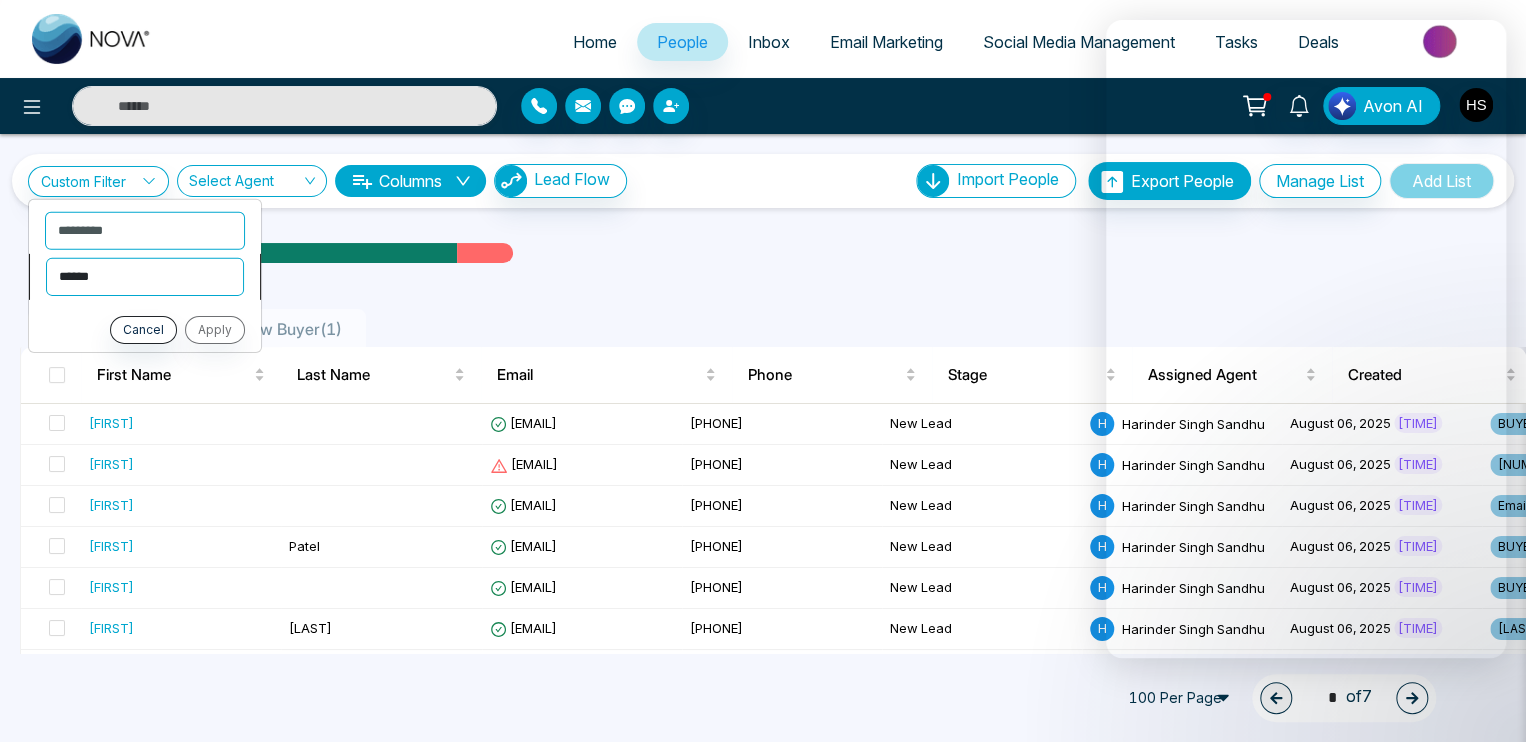 click on "**********" at bounding box center (145, 276) 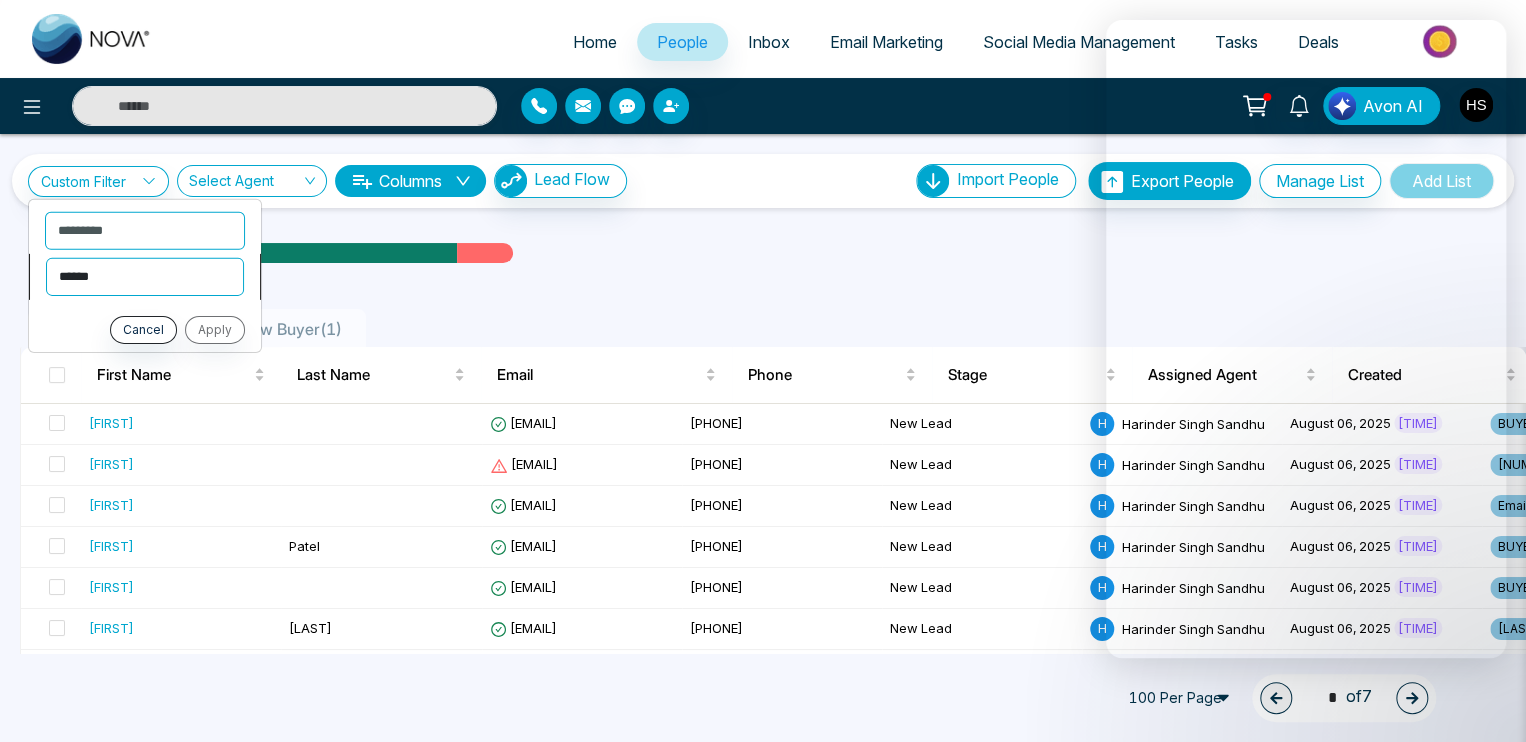 select on "*******" 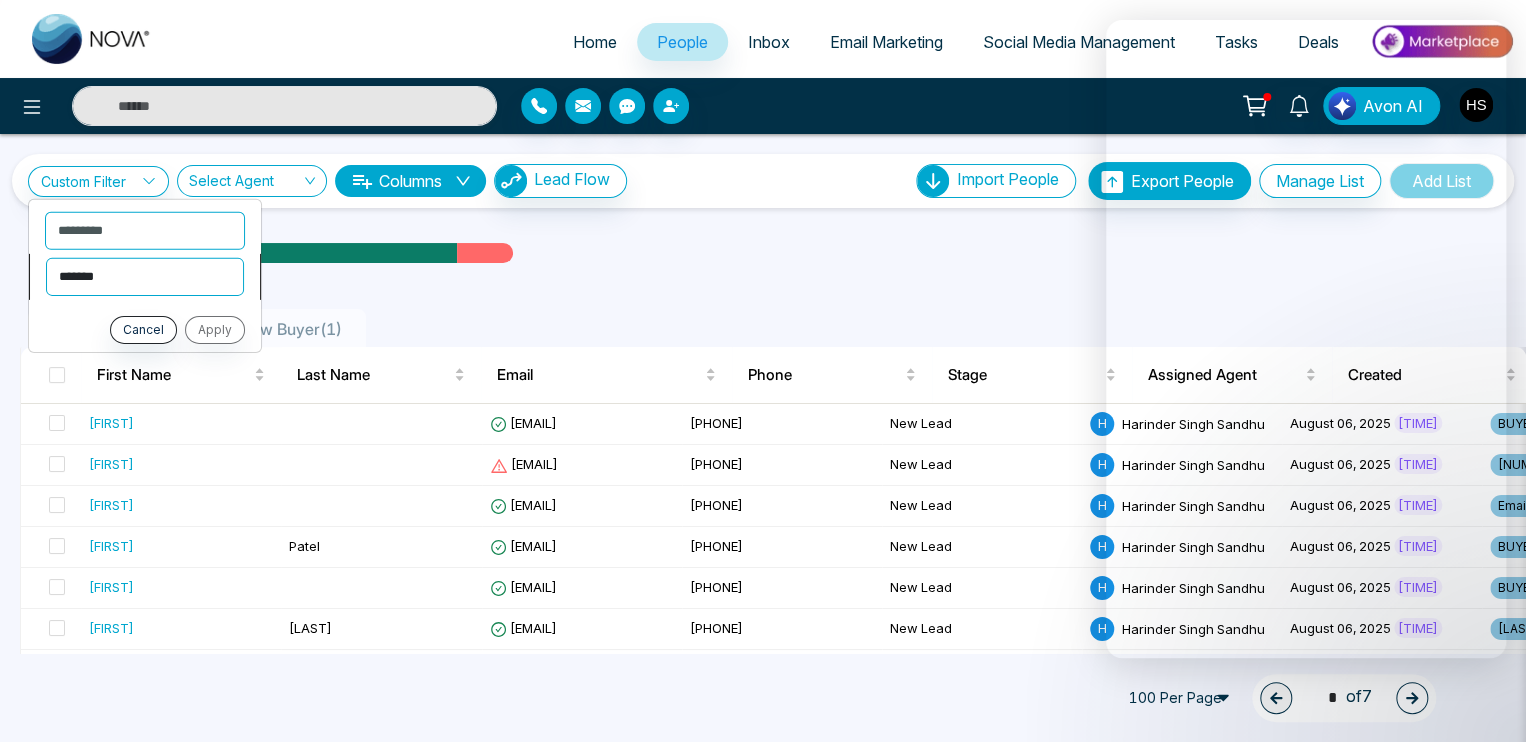 click on "**********" at bounding box center (145, 276) 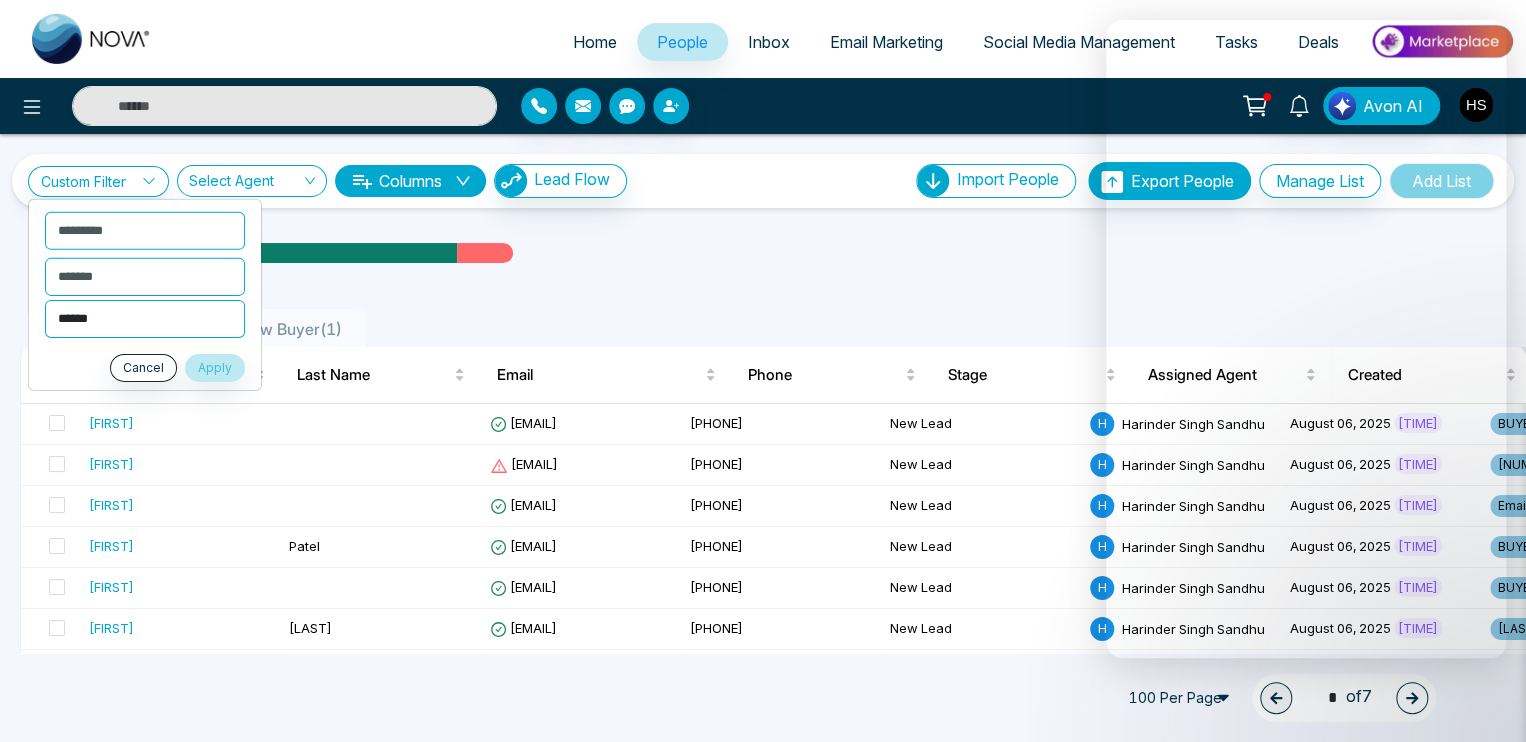 click on "****** ***** ****** ****** ******** ***** ********* ******** *****" at bounding box center [145, 318] 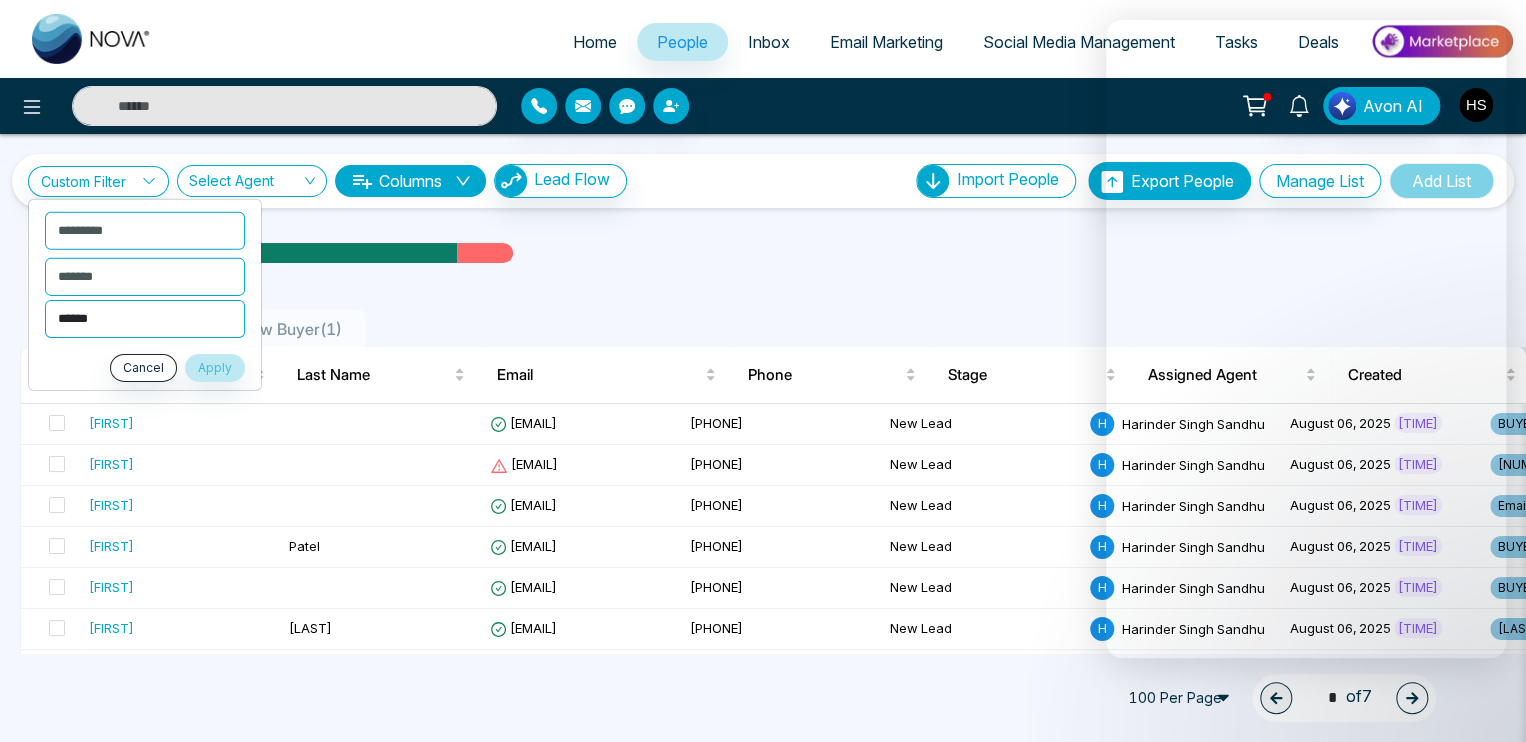 select on "*****" 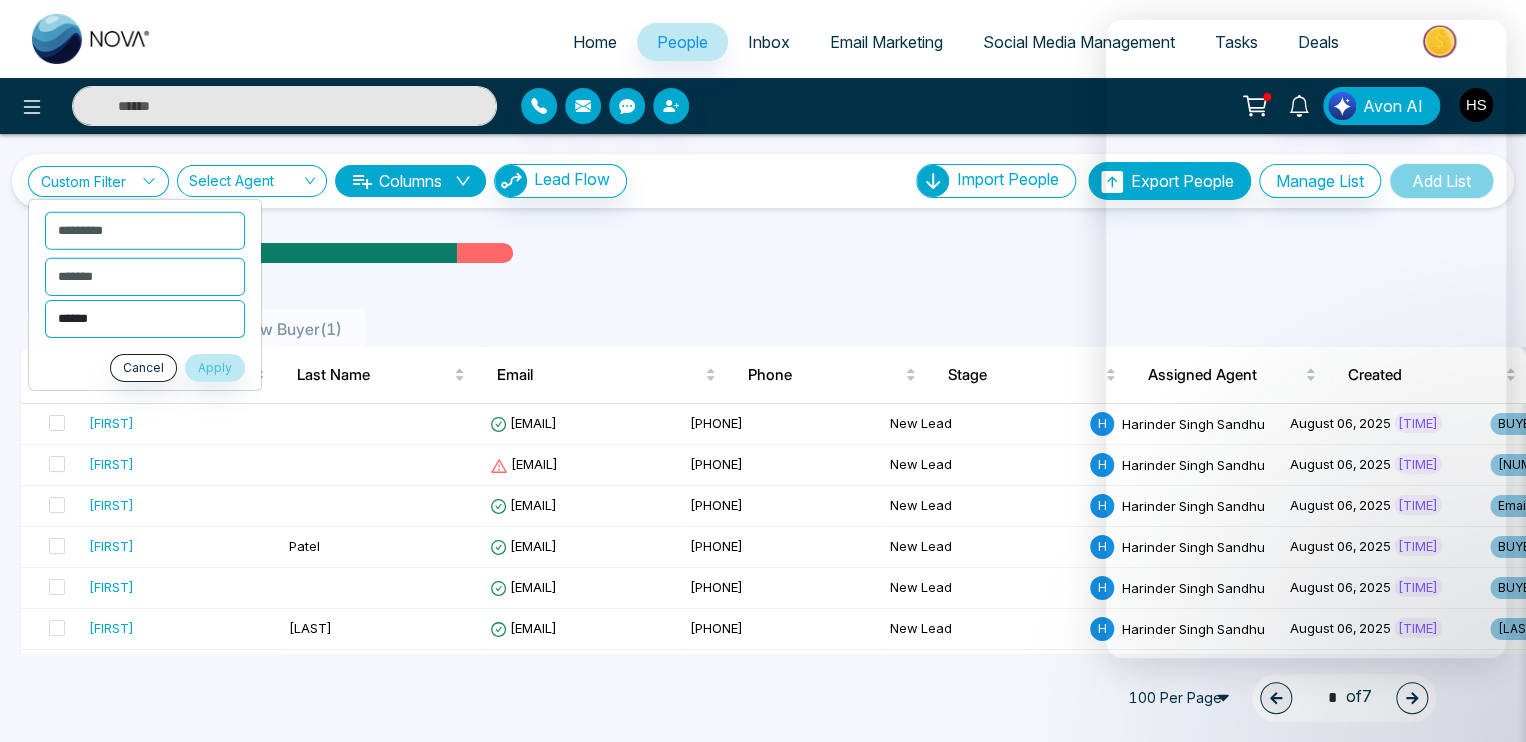 click on "****** ***** ****** ****** ******** ***** ********* ******** *****" at bounding box center (145, 318) 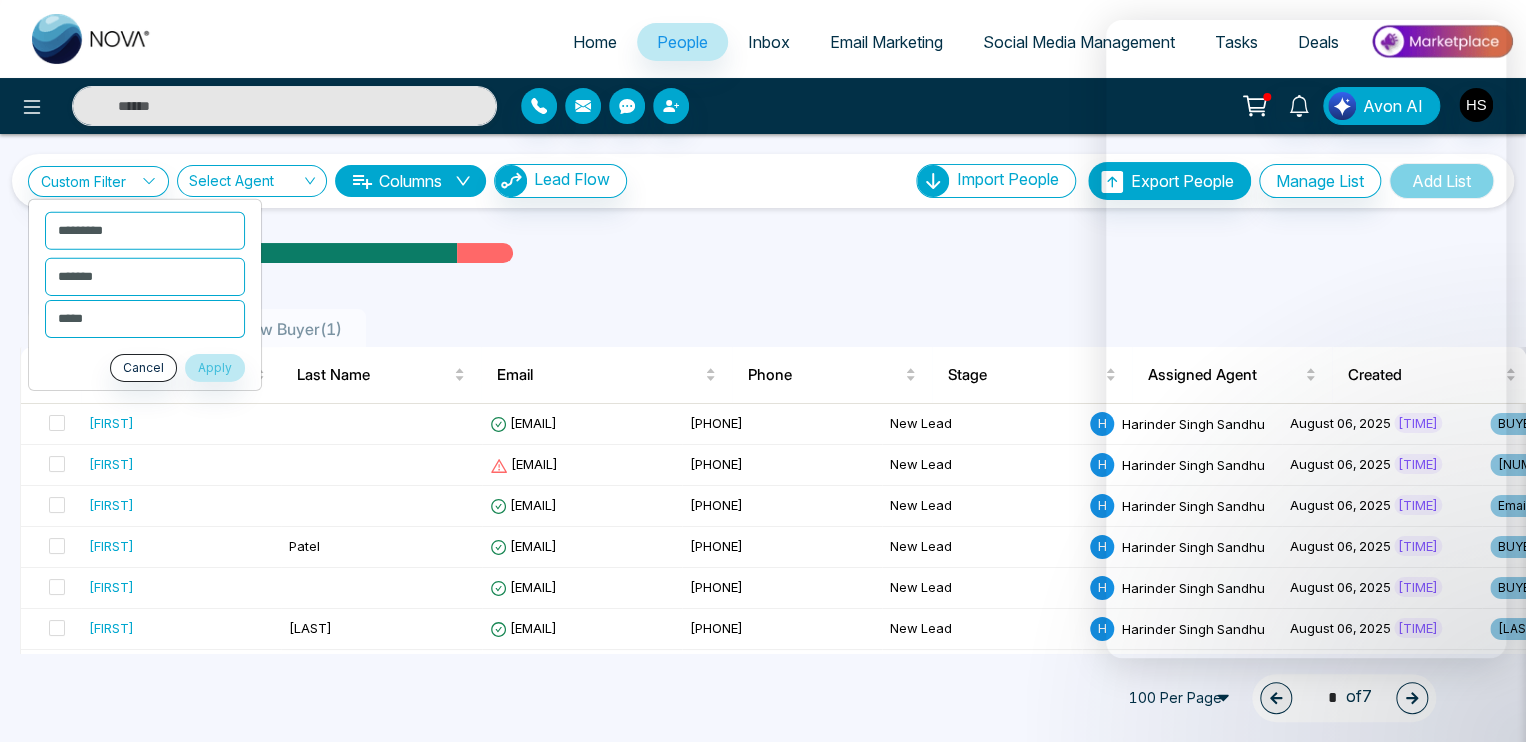 click on "**********" at bounding box center (145, 294) 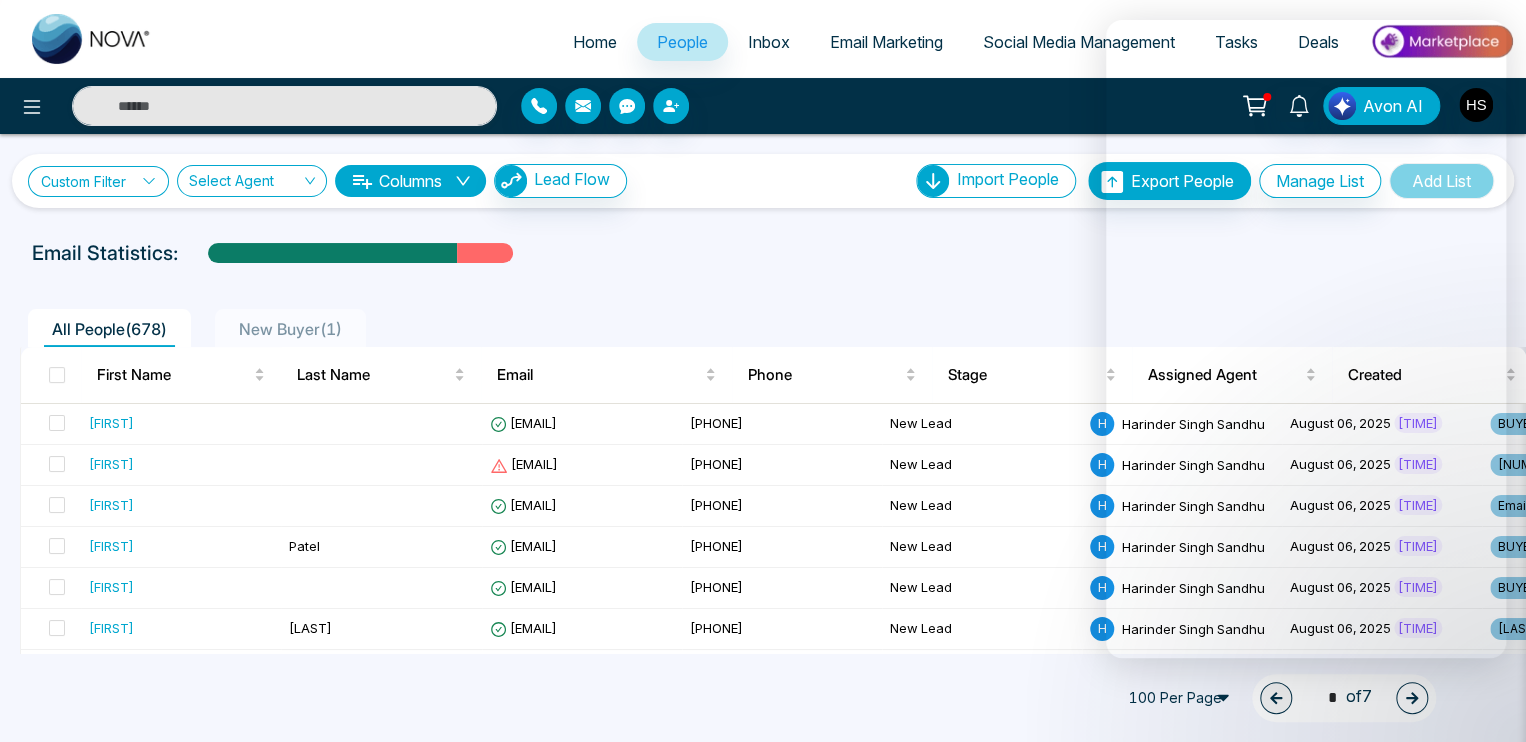 click on "Custom Filter" at bounding box center (98, 181) 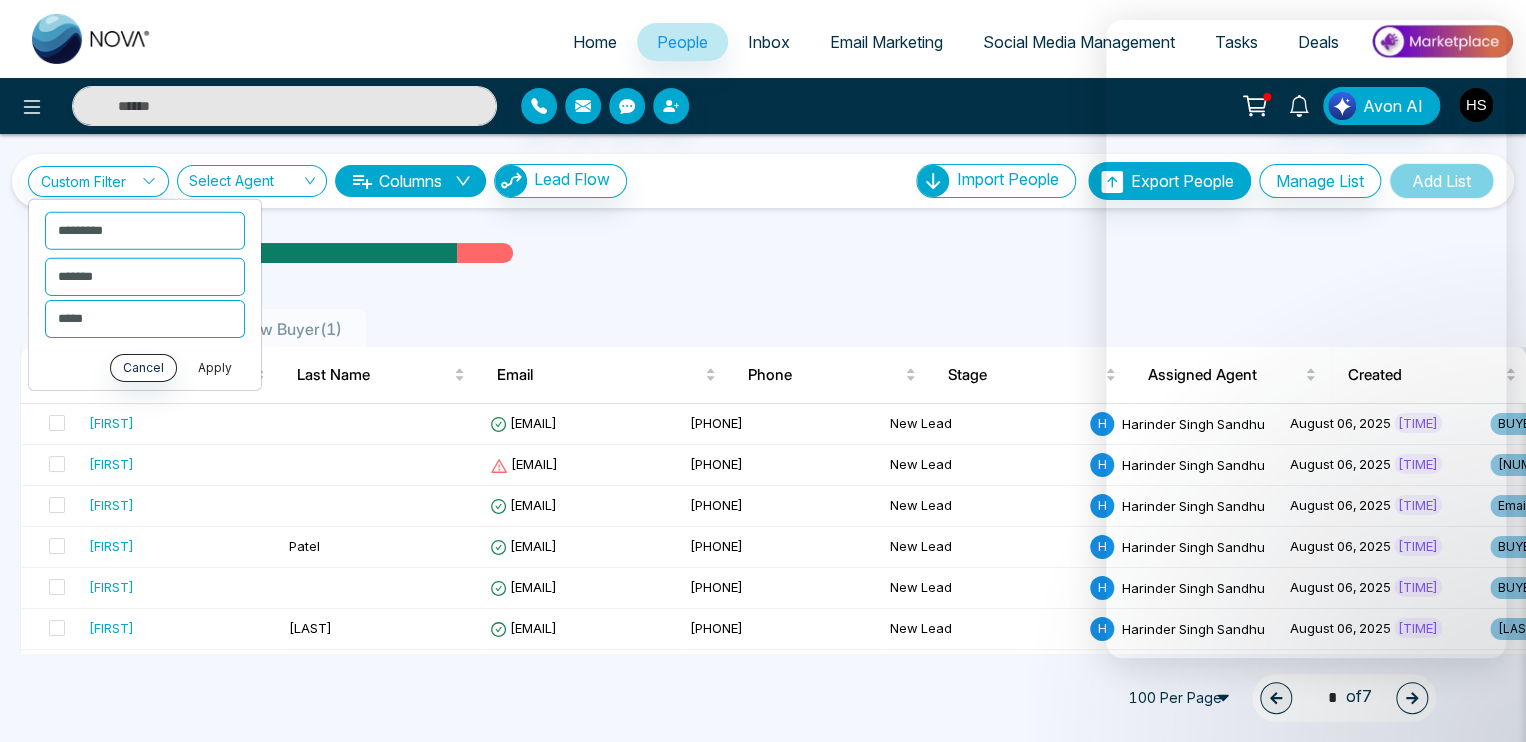 click on "Apply" at bounding box center [215, 367] 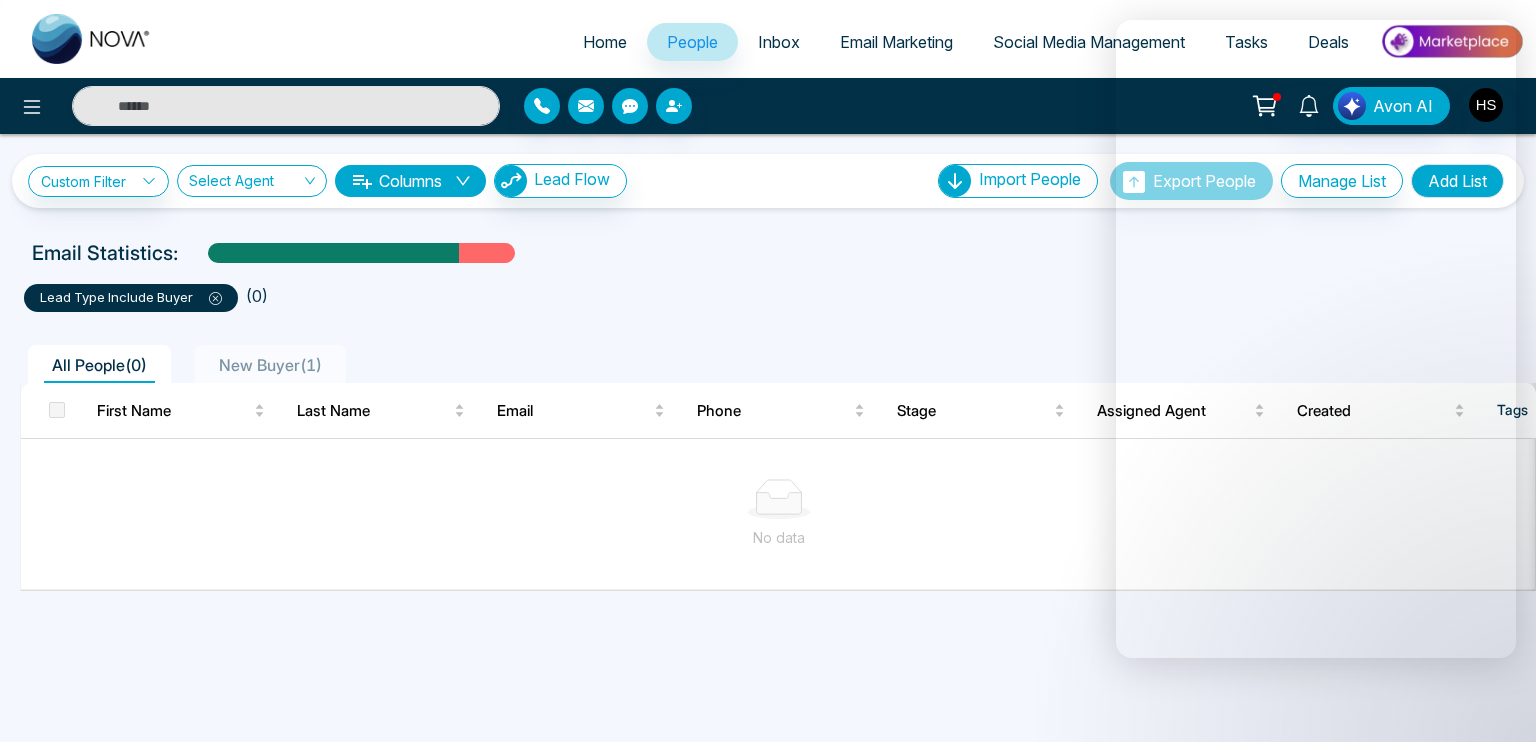 click on "lead type   include   Buyer" at bounding box center (131, 298) 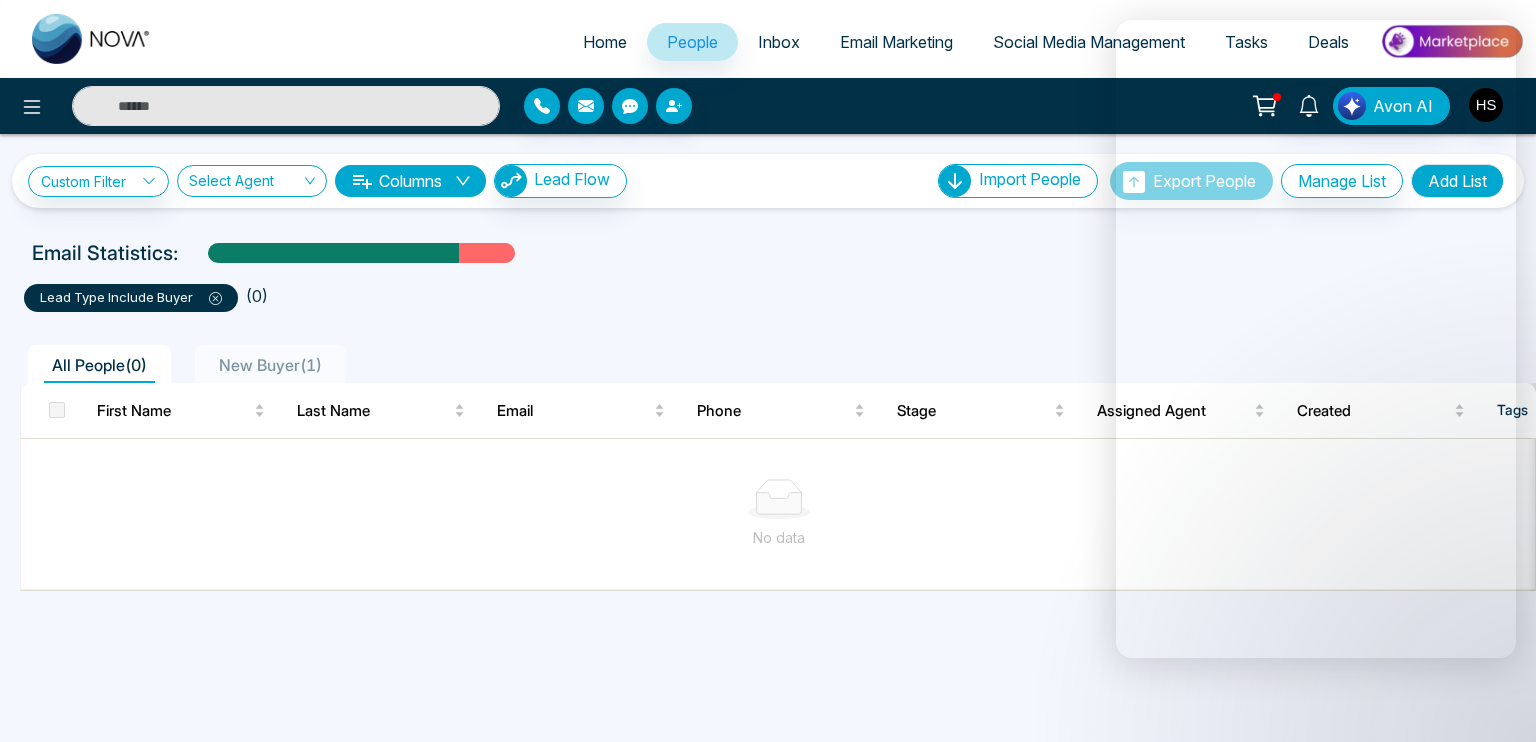 click 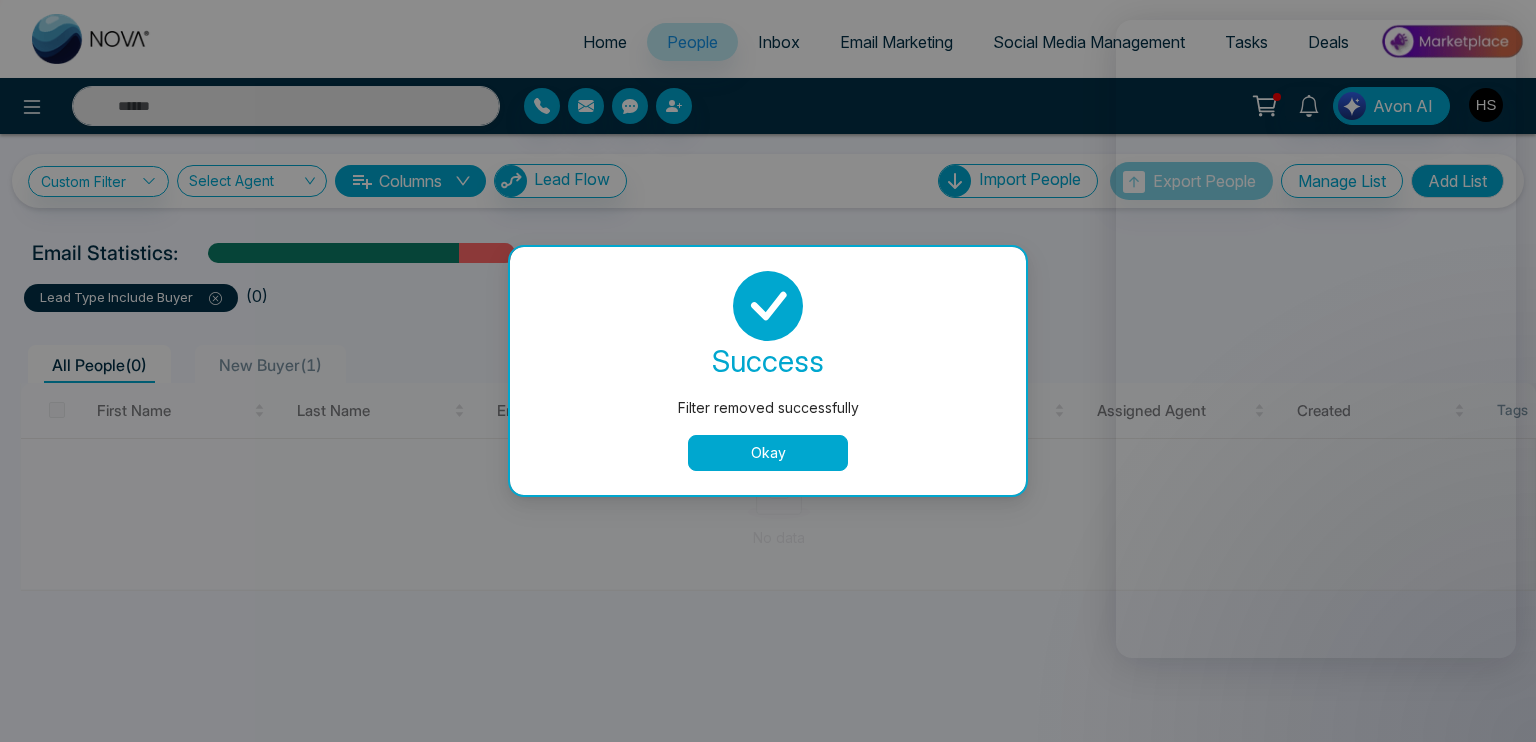 click on "Okay" at bounding box center (768, 453) 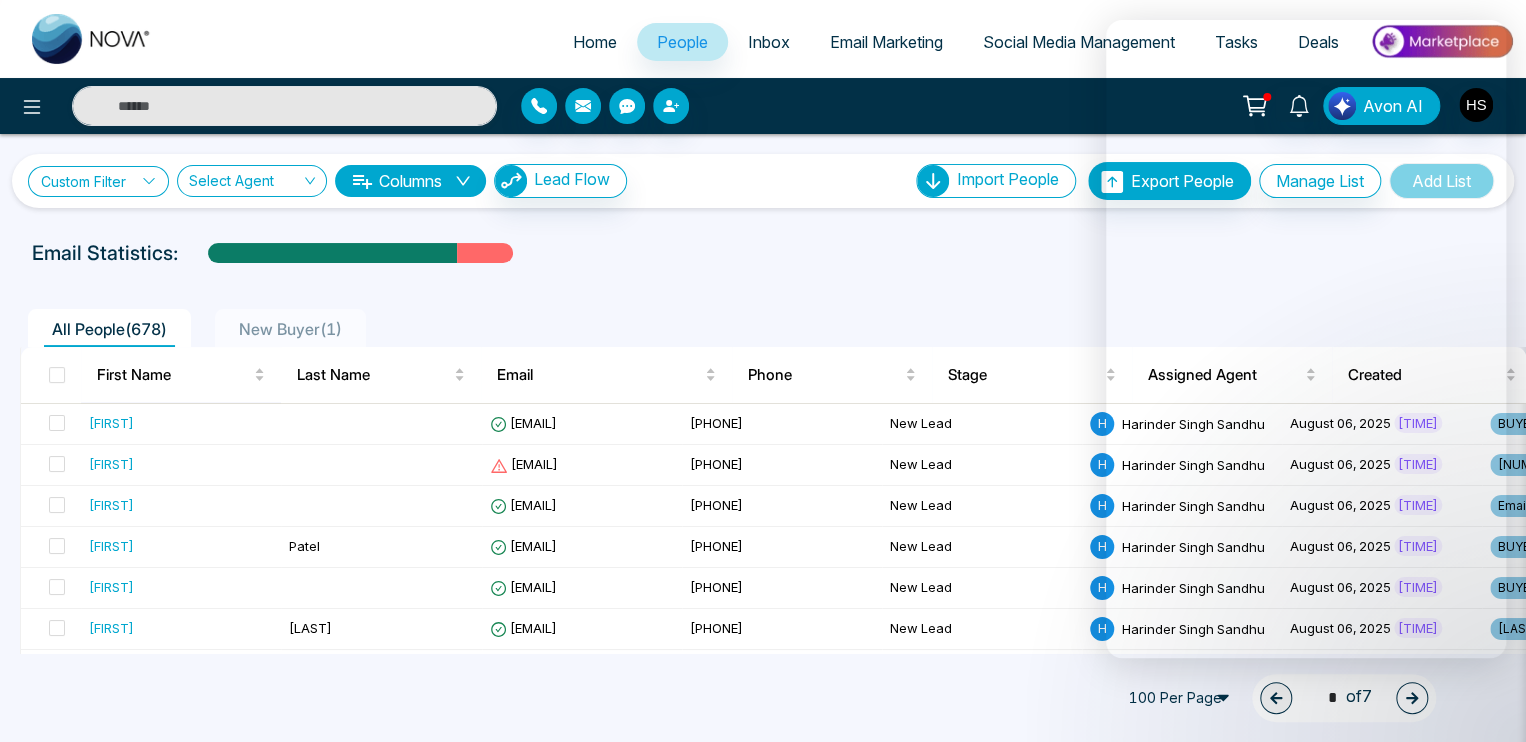 click on "Custom Filter" at bounding box center (98, 181) 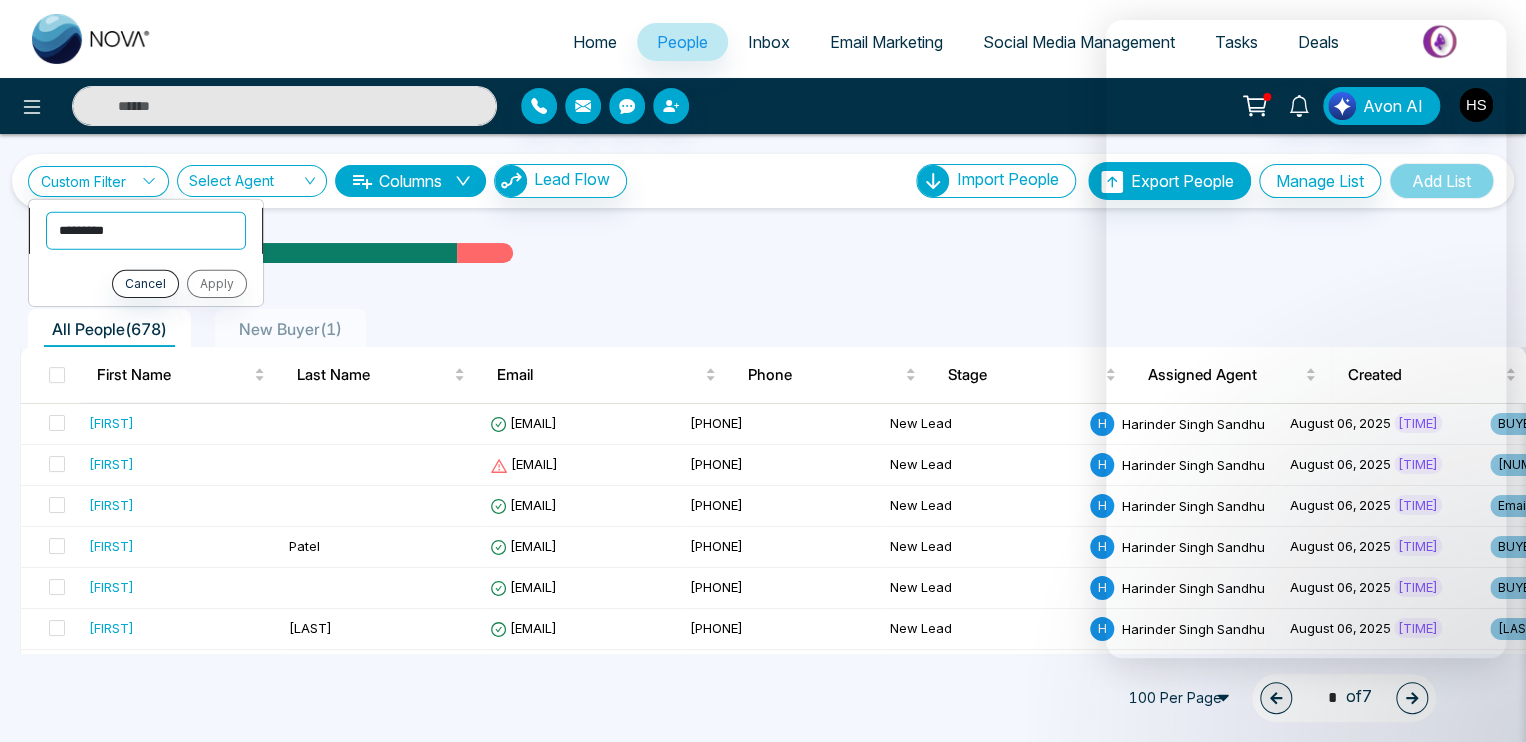 click on "**********" at bounding box center (146, 230) 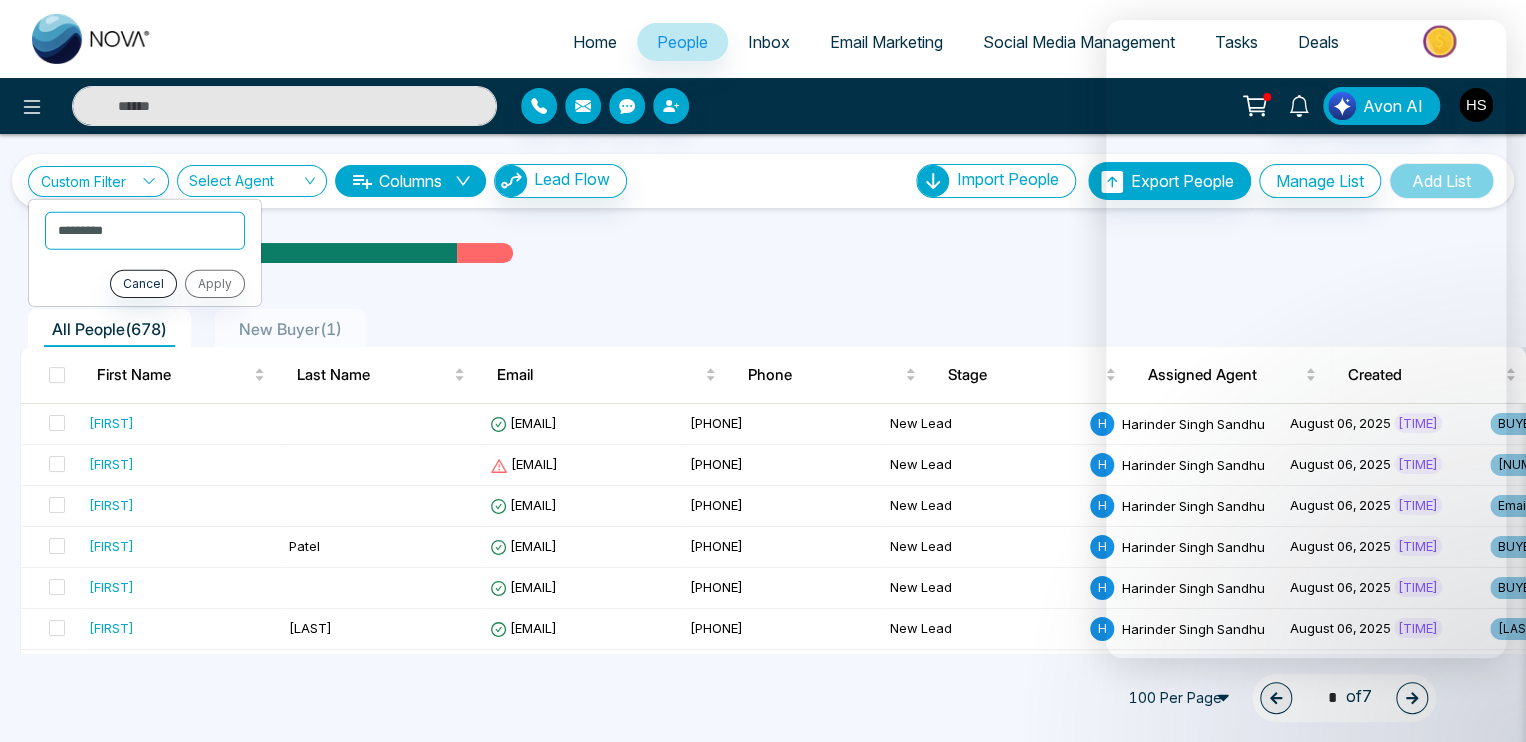 click on "Email Statistics:" at bounding box center [763, 253] 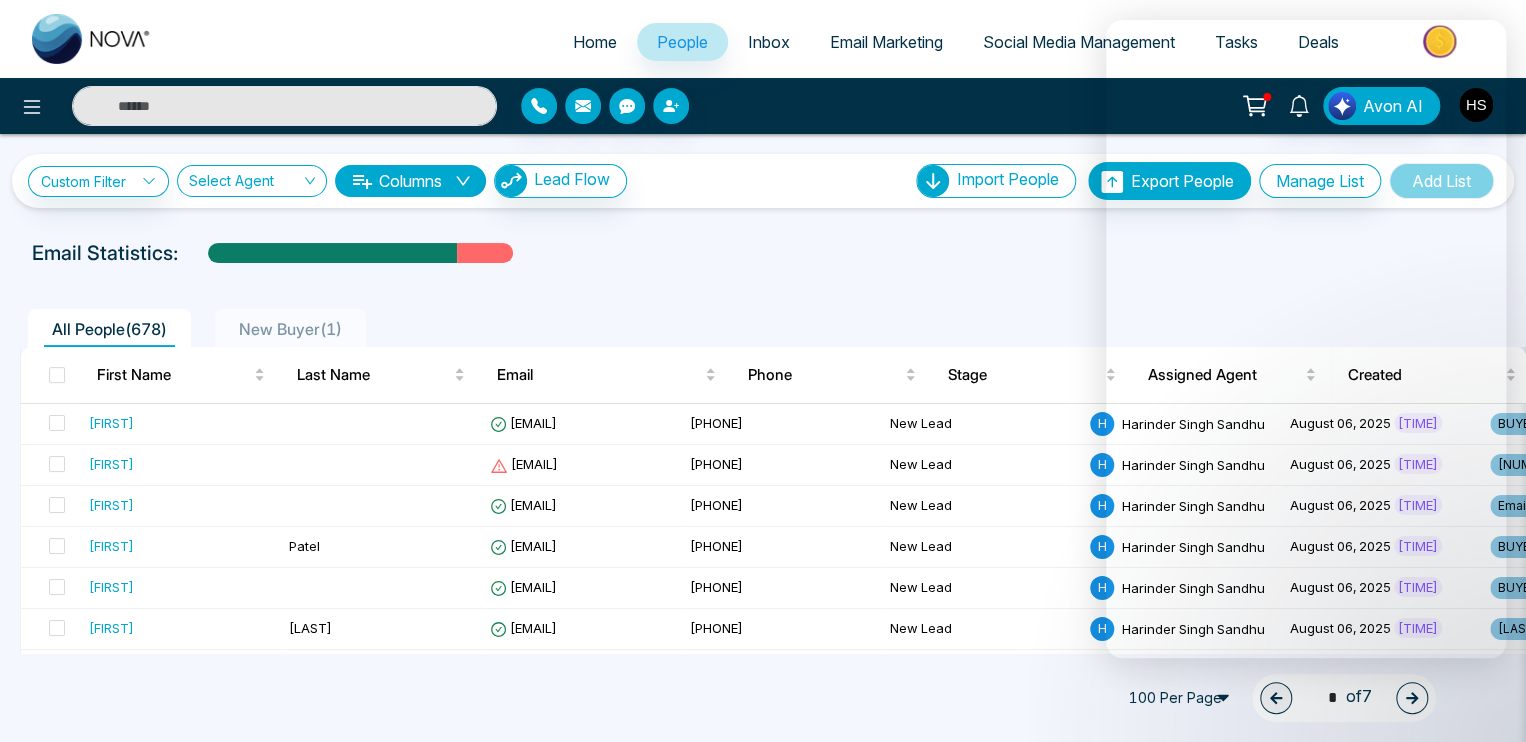 click on "All People  ( 678 ) New Buyer  ( 1 ) [FIRST] [LAST] [EMAIL] [PHONE] New Lead H [FIRST] [LAST]  [DATE]  [TIME] BUYER Email Residenti... + 2 Csv Import   -  -  -  -    -  -  -  -   [FIRST]   [EMAIL] [PHONE] New Lead H [FIRST] [LAST]  [DATE]  [TIME] [NUMBER] [STREET] Csv Import   -  -  -  -    -  -  -  -   [FIRST]   [EMAIL] [PHONE] New Lead H [FIRST] [LAST]  [DATE]  [TIME] Email Residenti... Csv Import   -  -  -  -    -  -  -  -   [FIRST] [LAST]   [EMAIL] [PHONE] New Lead H [FIRST] [LAST]  [DATE]  [TIME] BUYER & SELLER Email Residenti... + 1 Csv Import   -  -  -  -    -  -  -  -   [FIRST]   [EMAIL] [PHONE] New Lead H  [DATE]" at bounding box center [763, 2439] 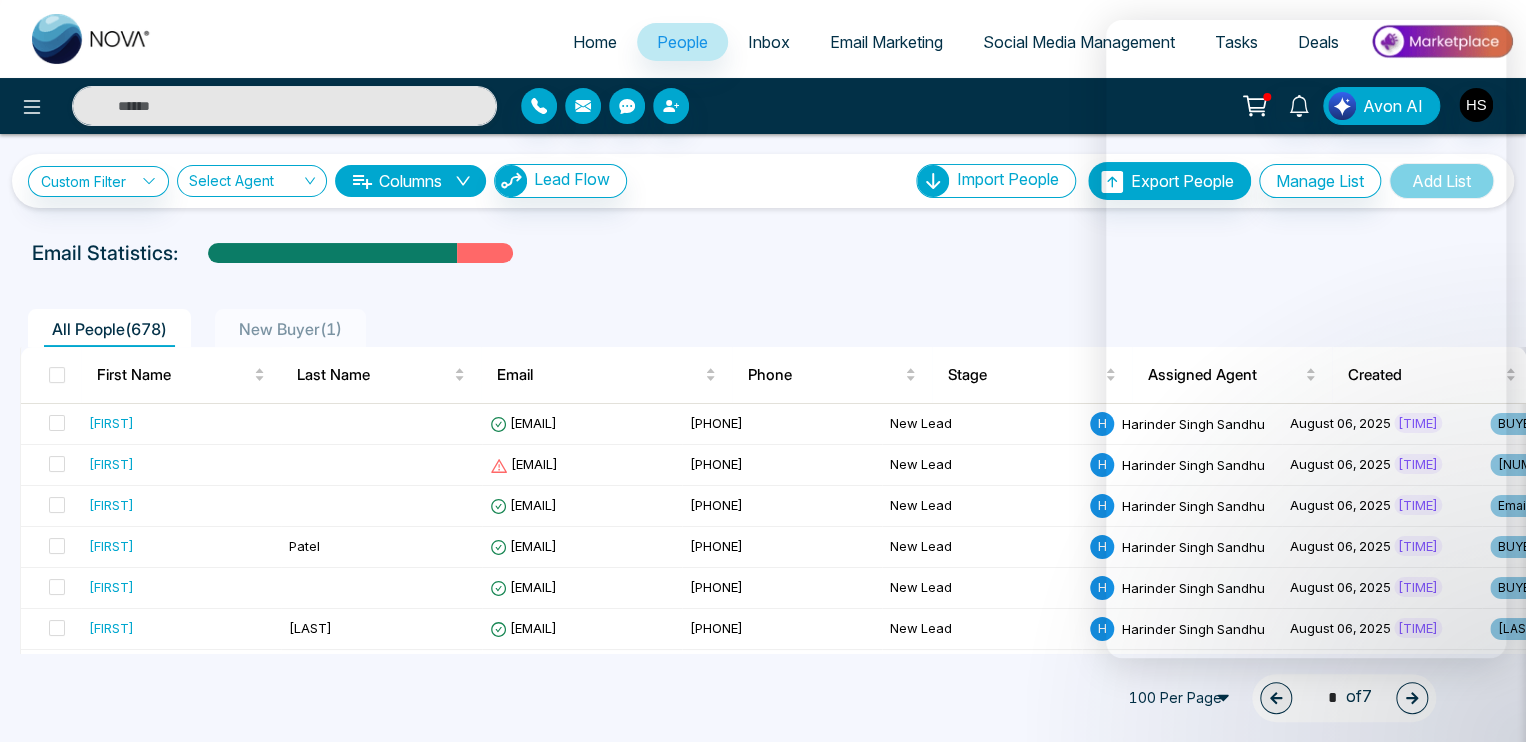 click on "People" at bounding box center [682, 42] 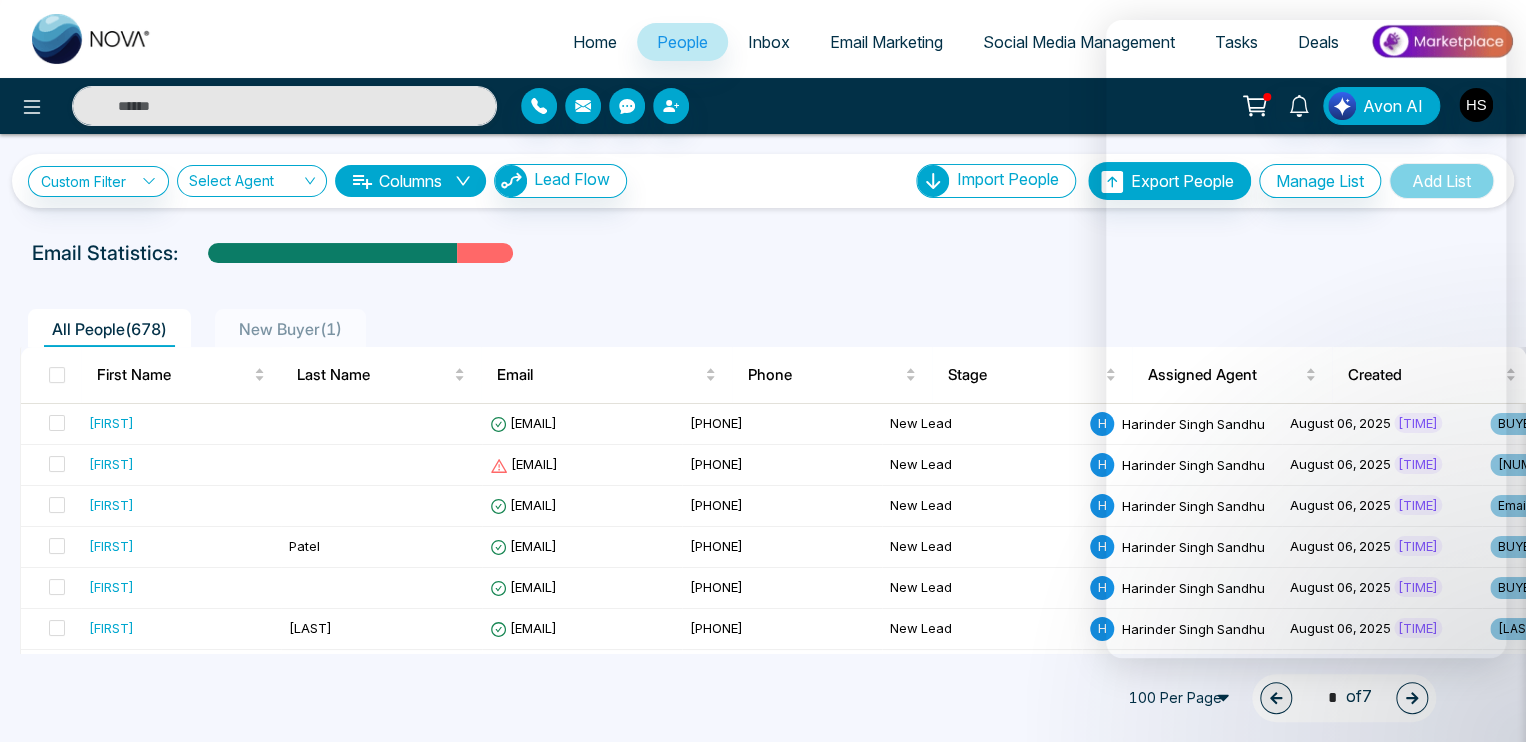click on "All People  ( [NUMBER] ) New Buyer  ( [NUMBER] )" at bounding box center (718, 328) 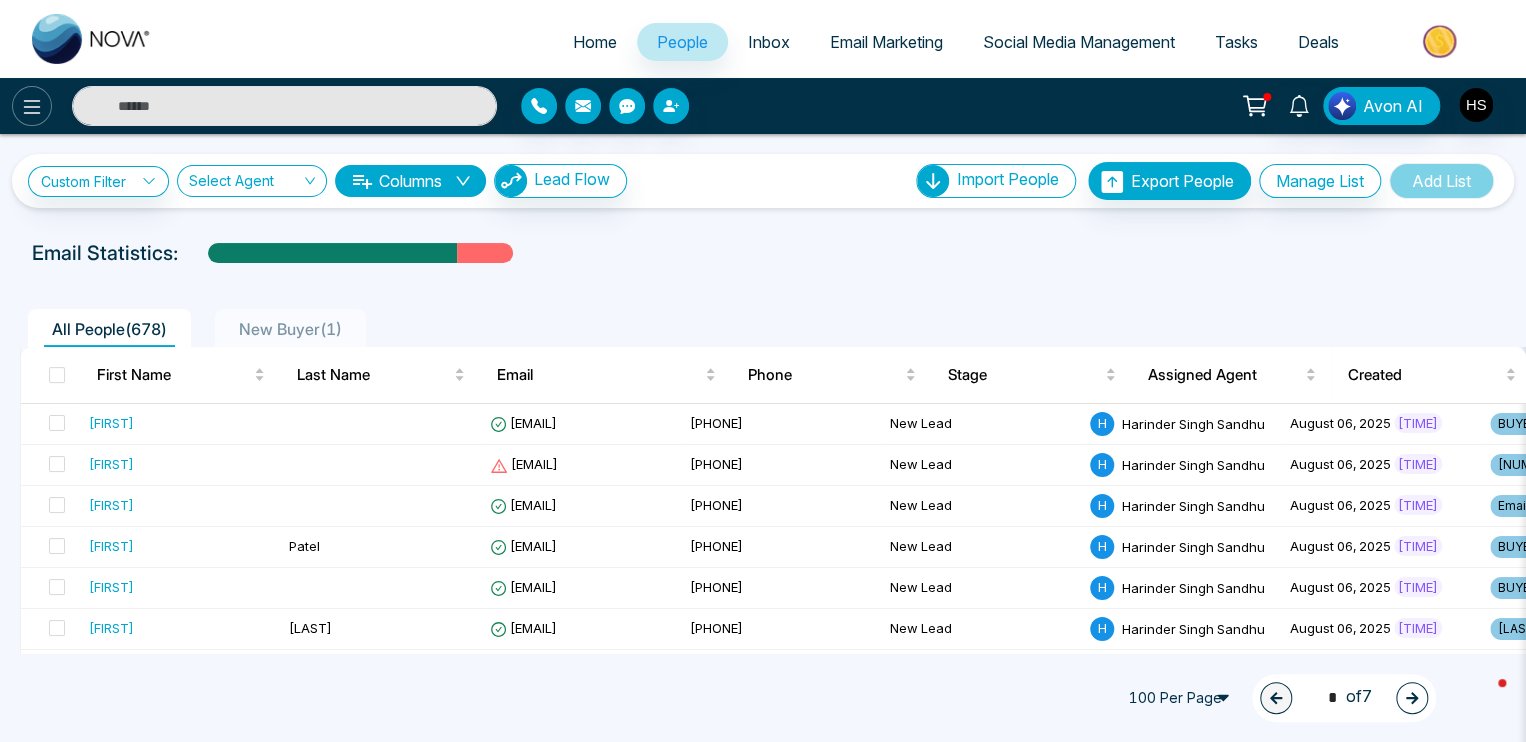 click at bounding box center [32, 106] 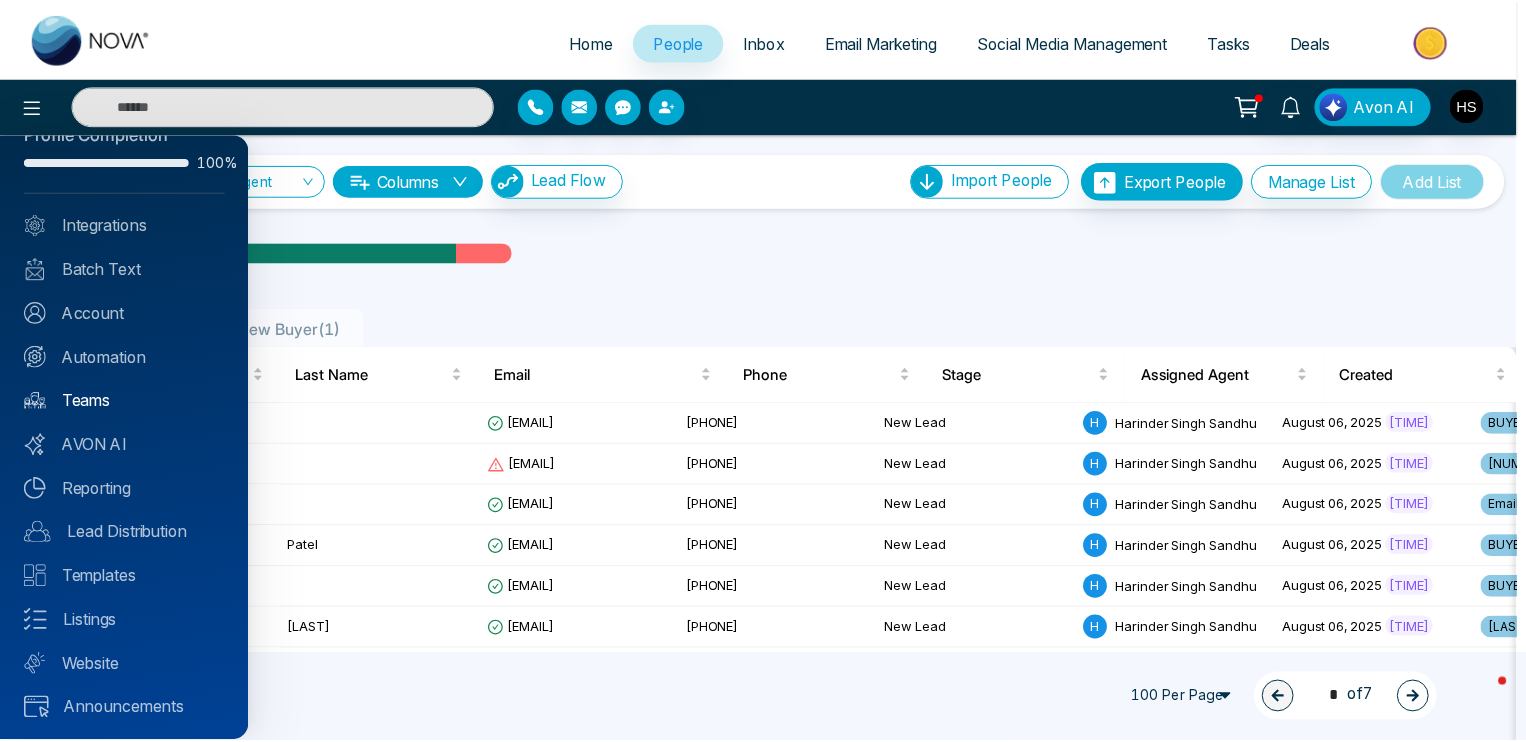 scroll, scrollTop: 43, scrollLeft: 0, axis: vertical 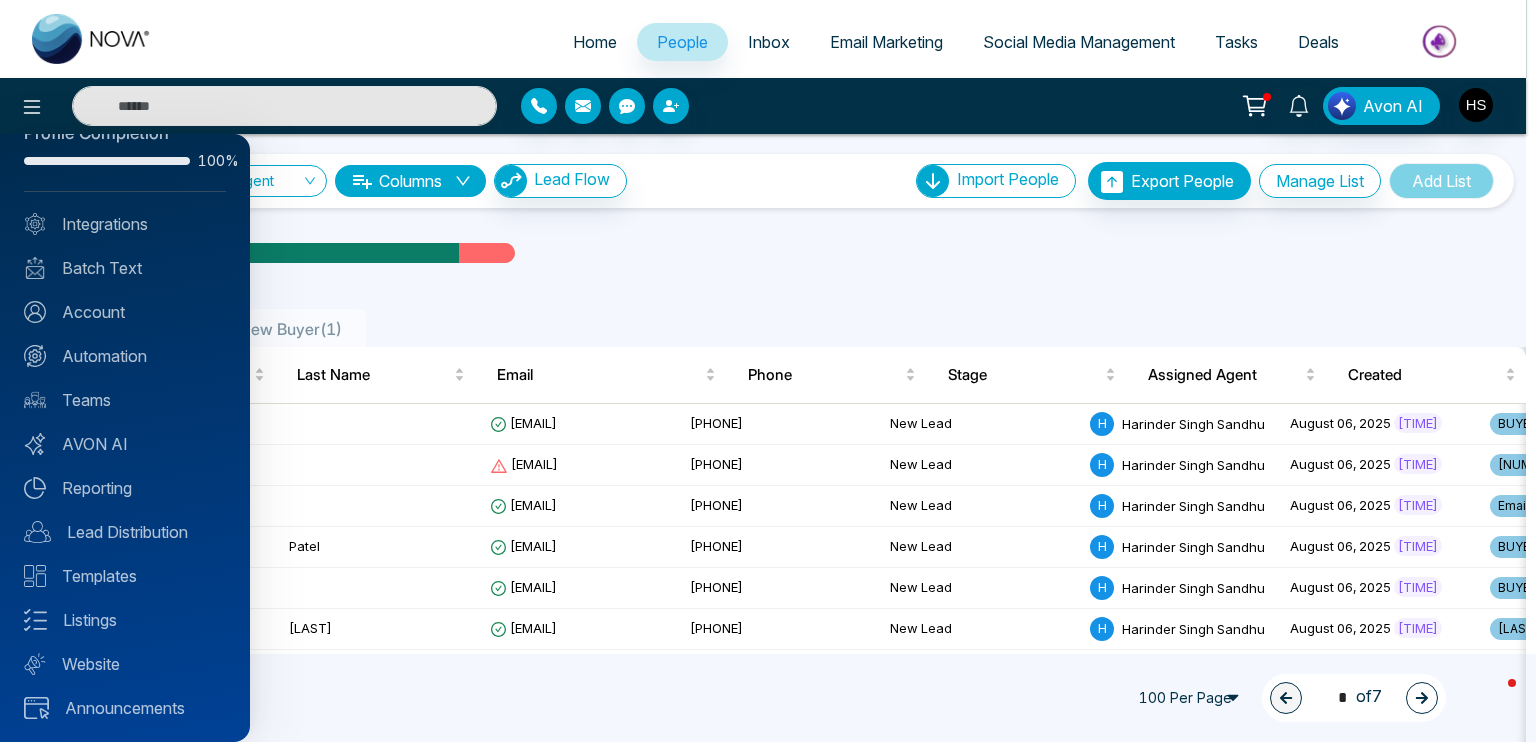 click at bounding box center (768, 371) 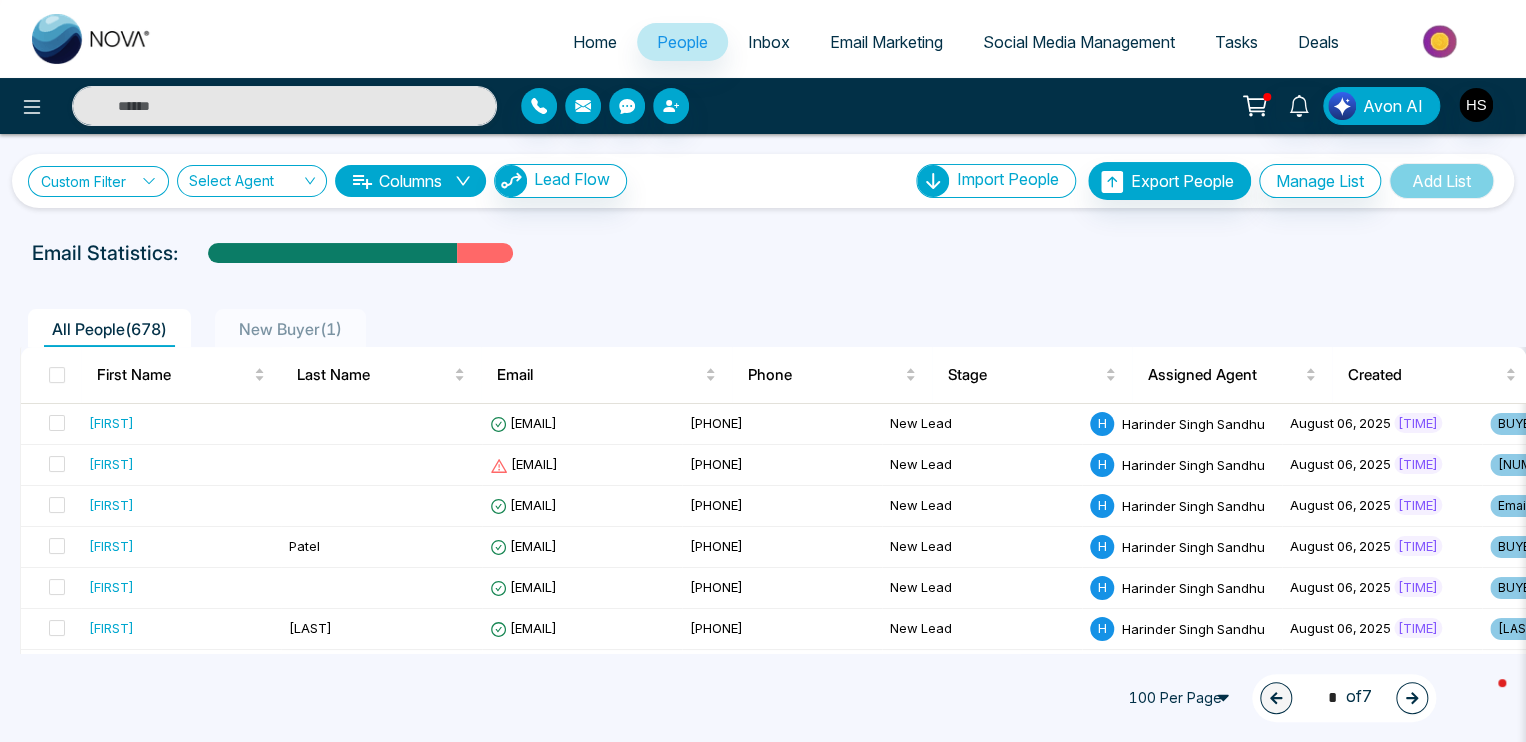click 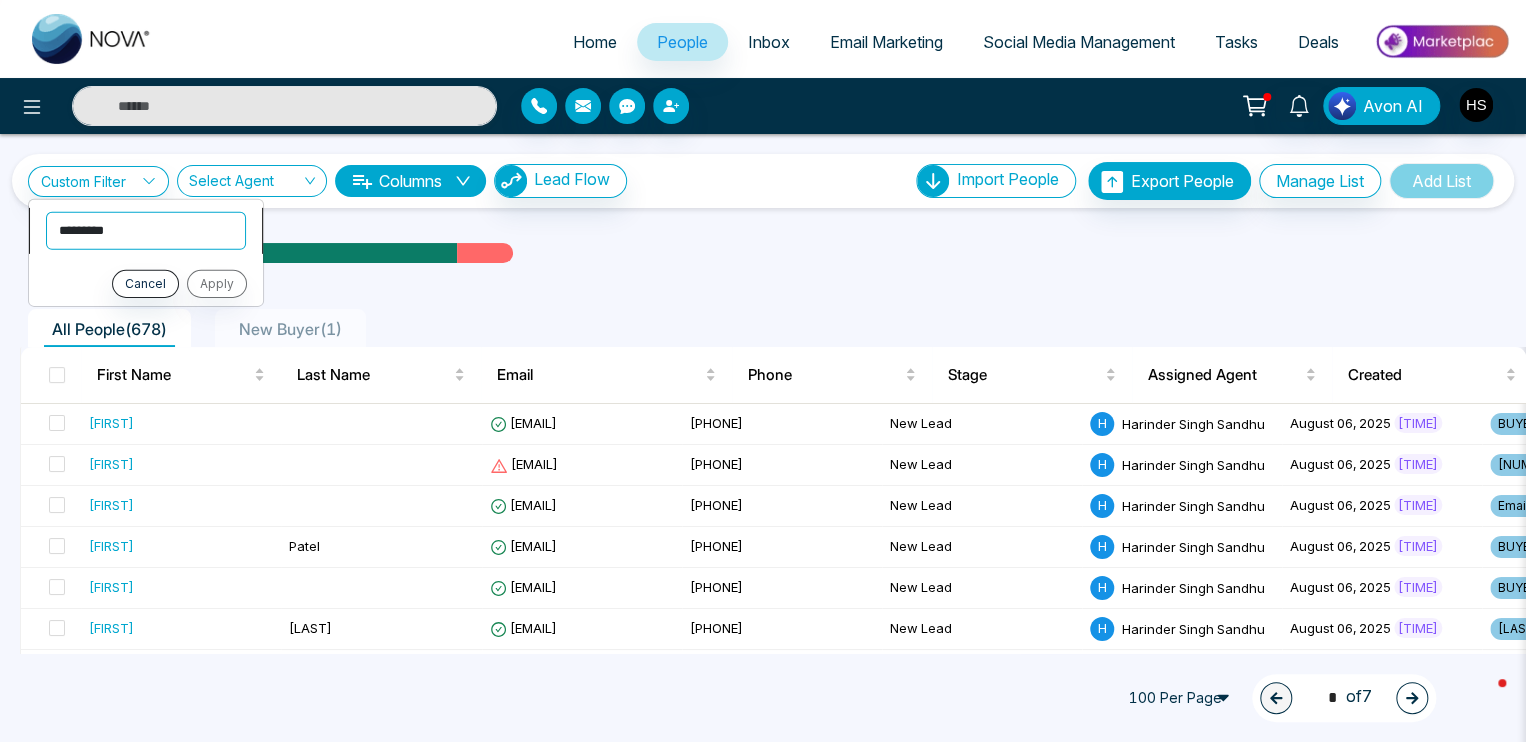 click on "**********" at bounding box center [146, 230] 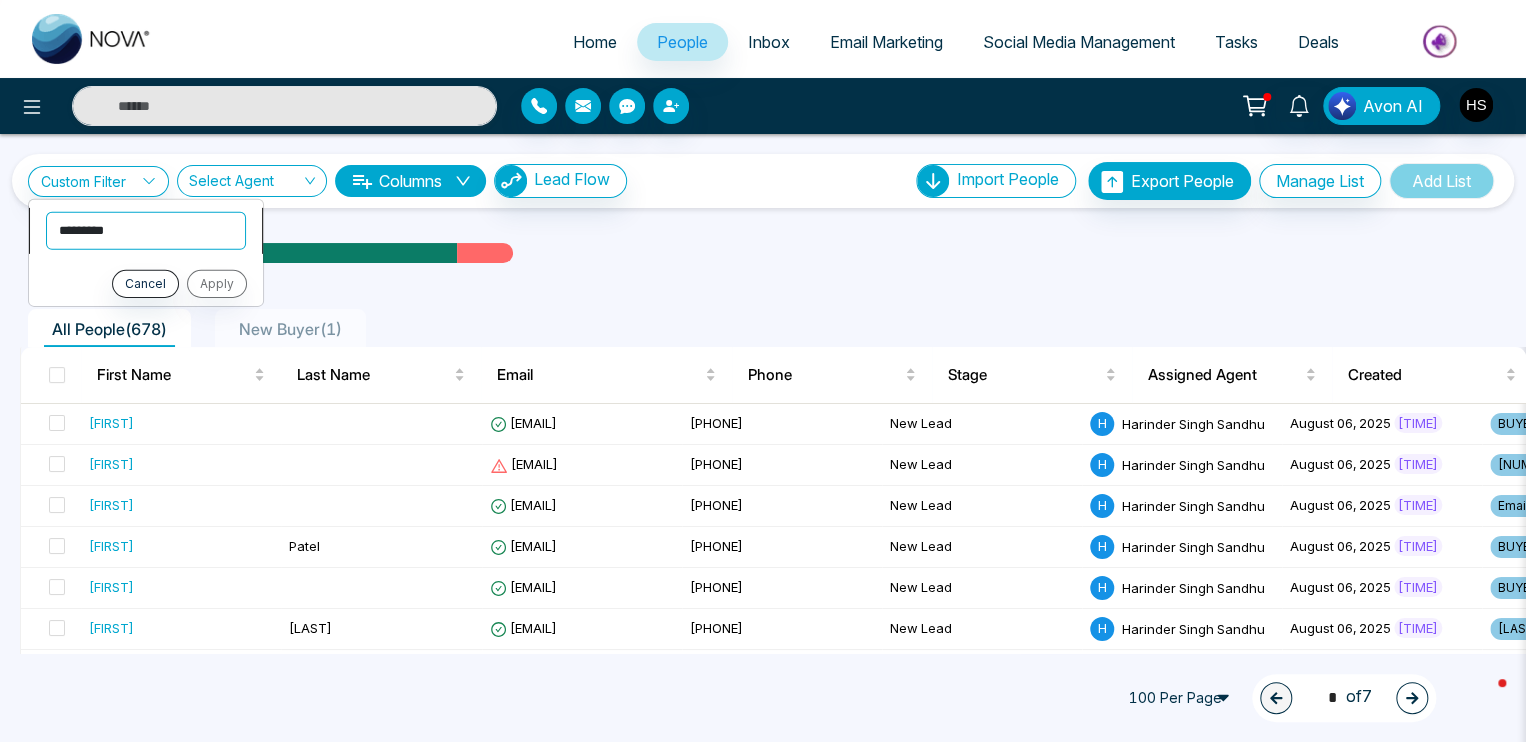 select on "******" 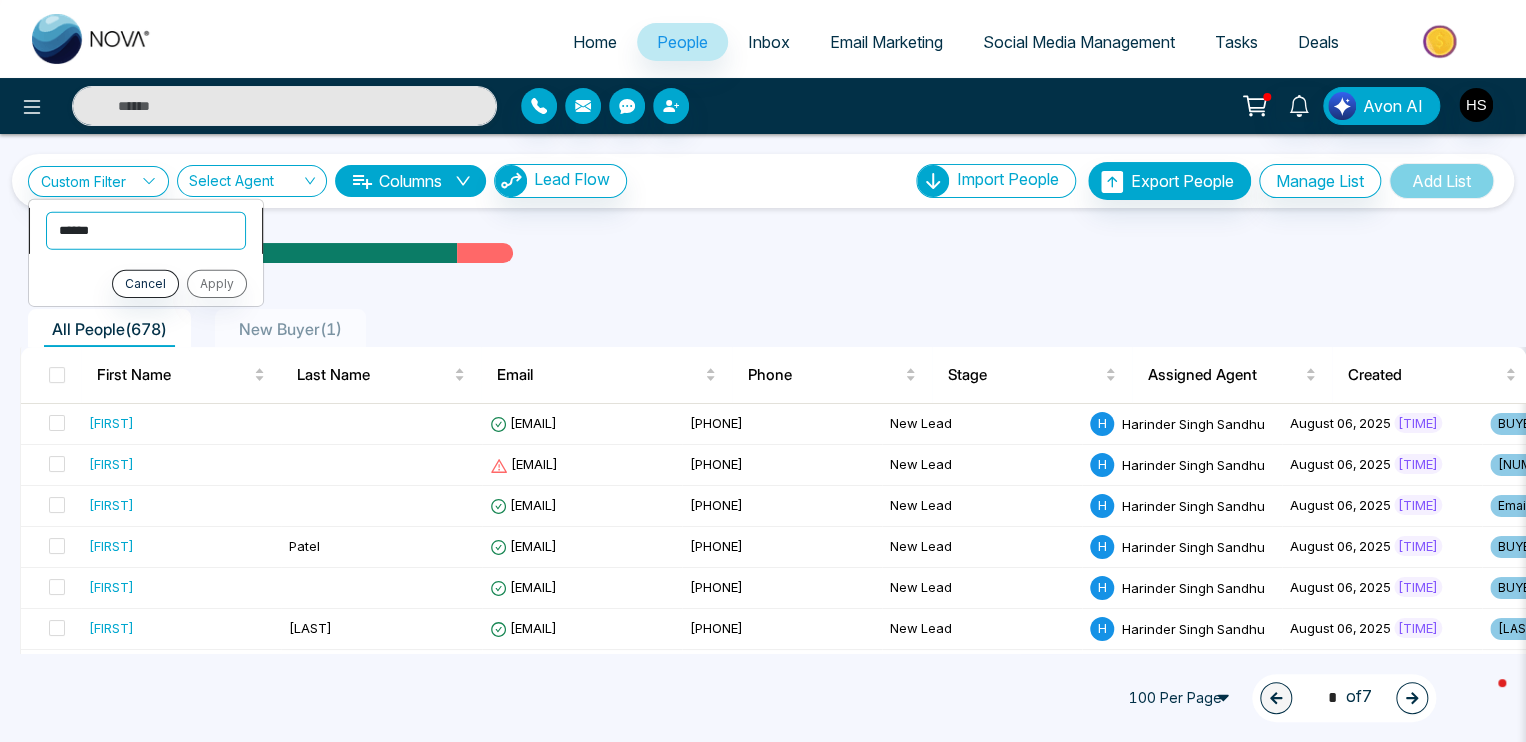 click on "**********" at bounding box center [146, 230] 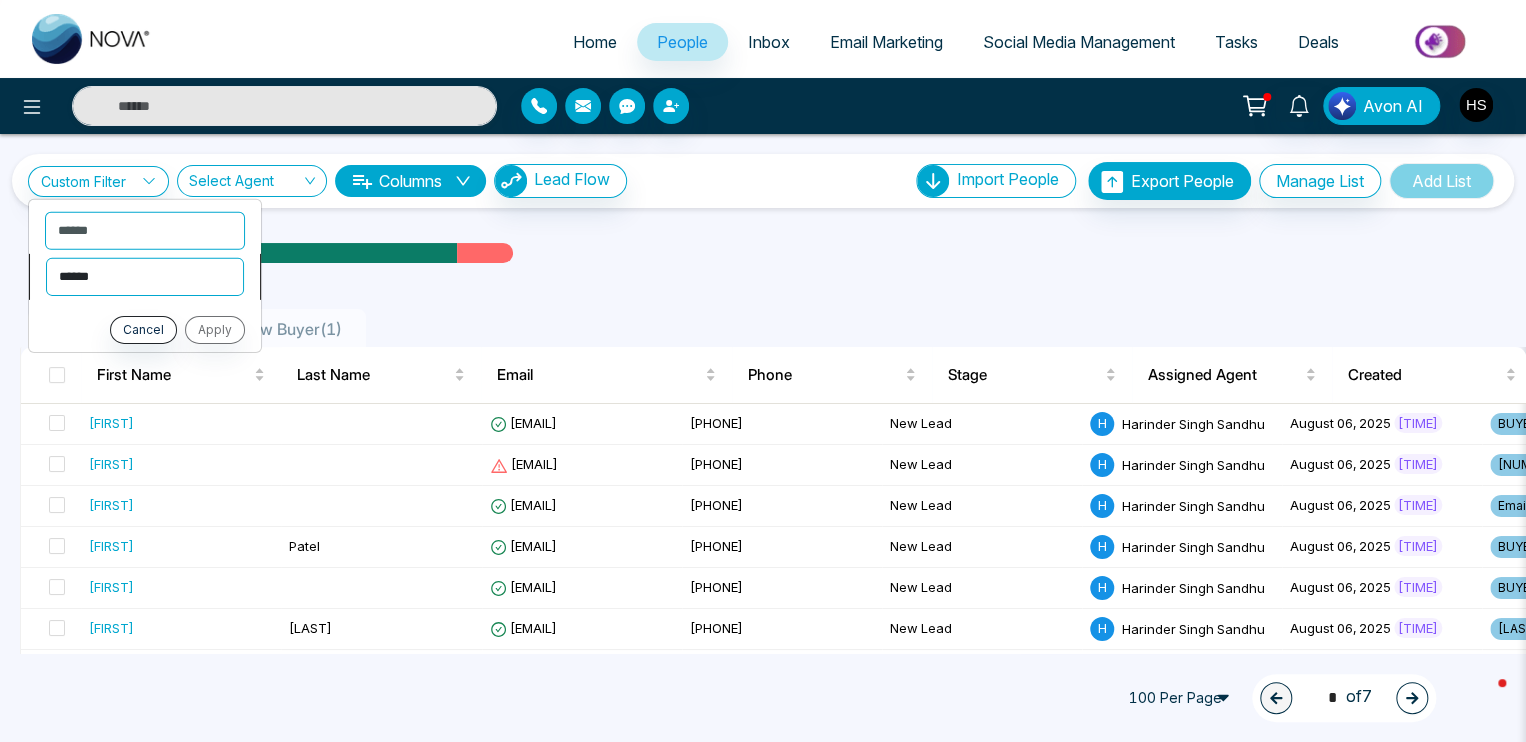 click on "**********" at bounding box center [145, 276] 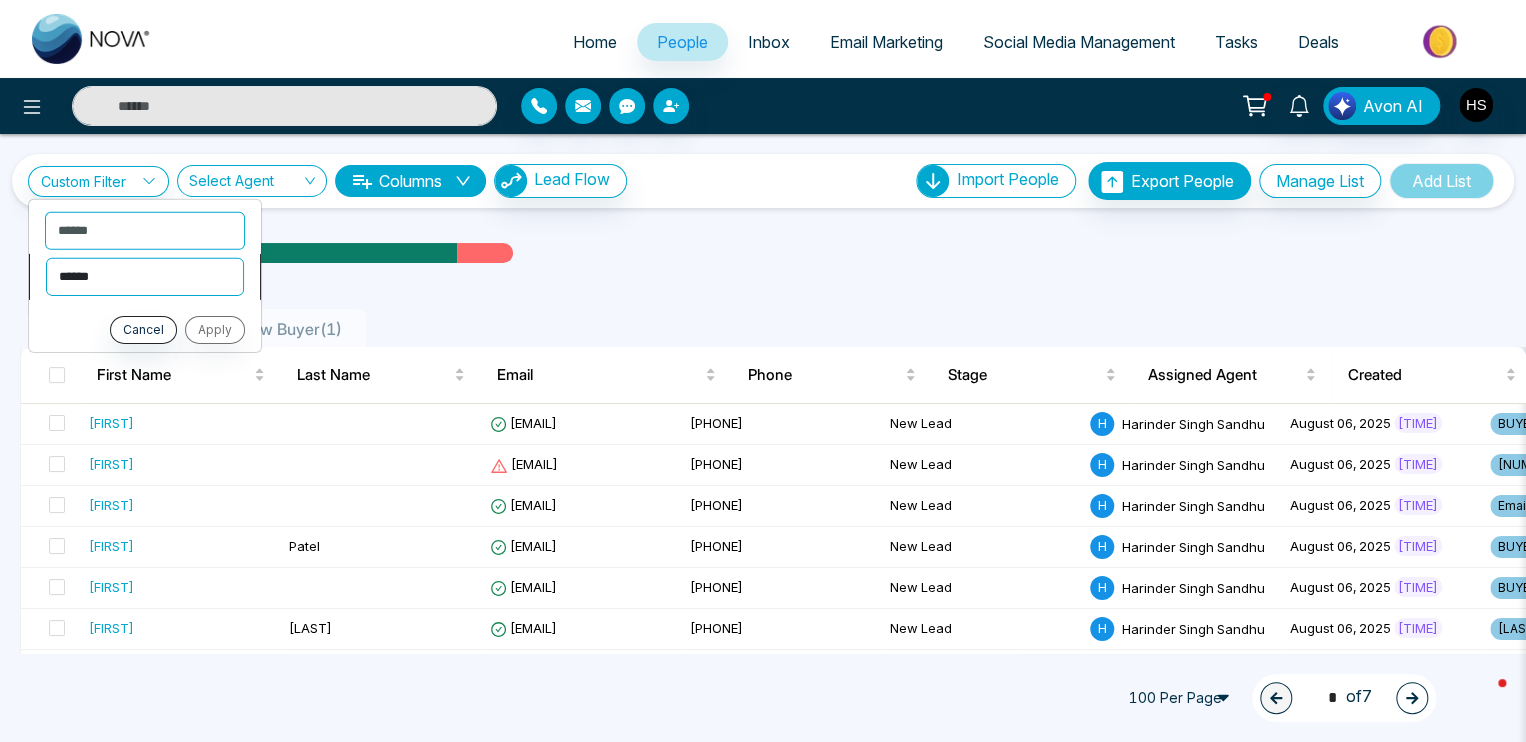 select on "*******" 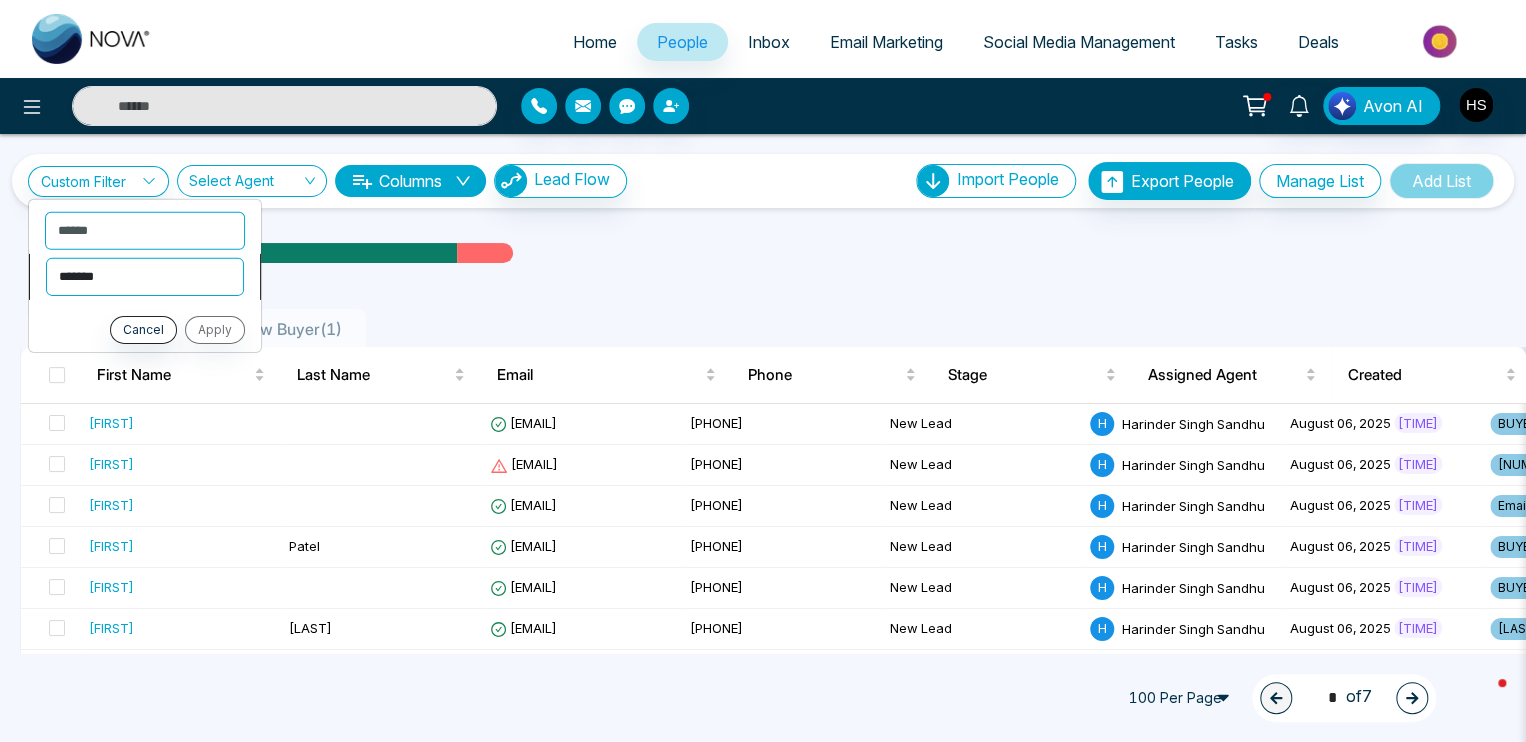click on "**********" at bounding box center [145, 276] 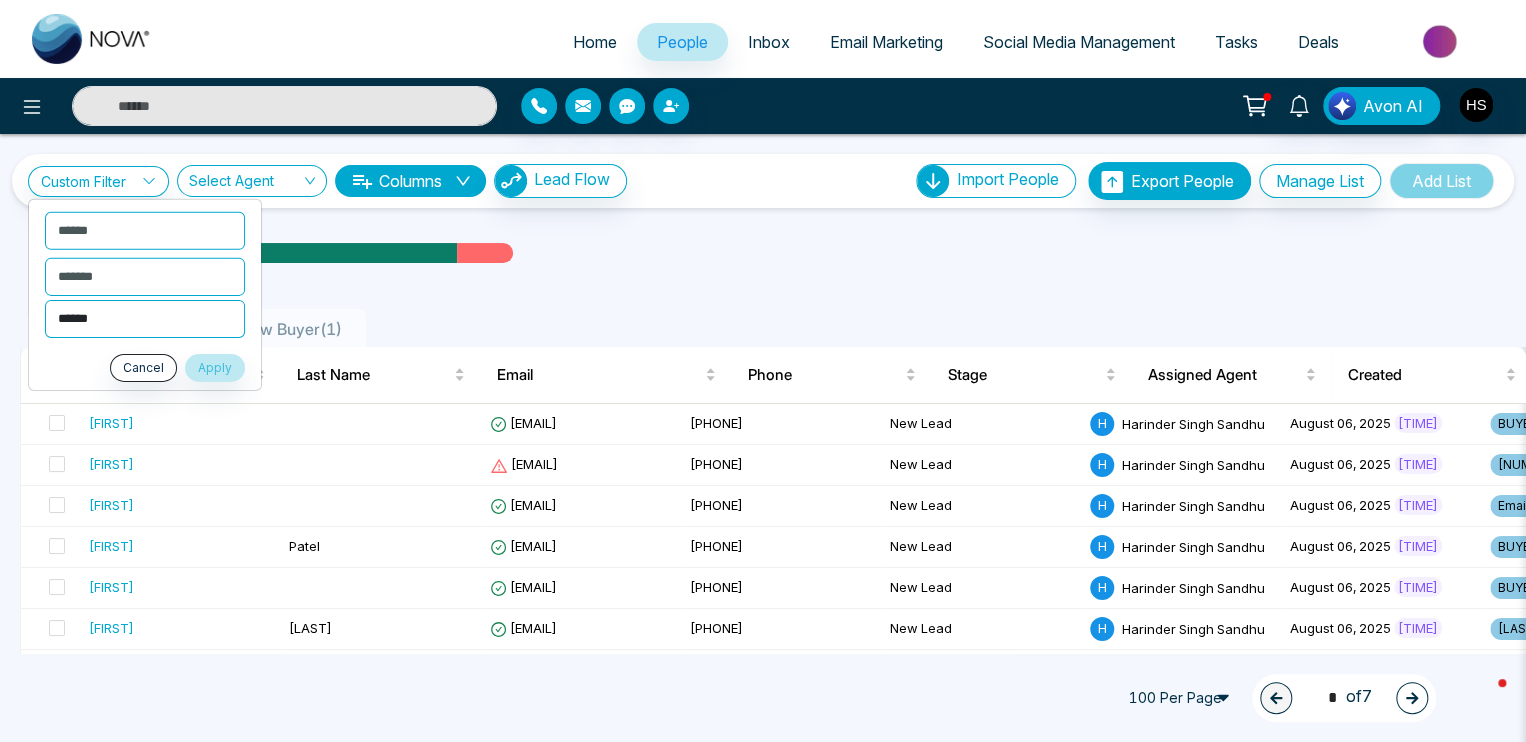 click on "**********" at bounding box center [145, 318] 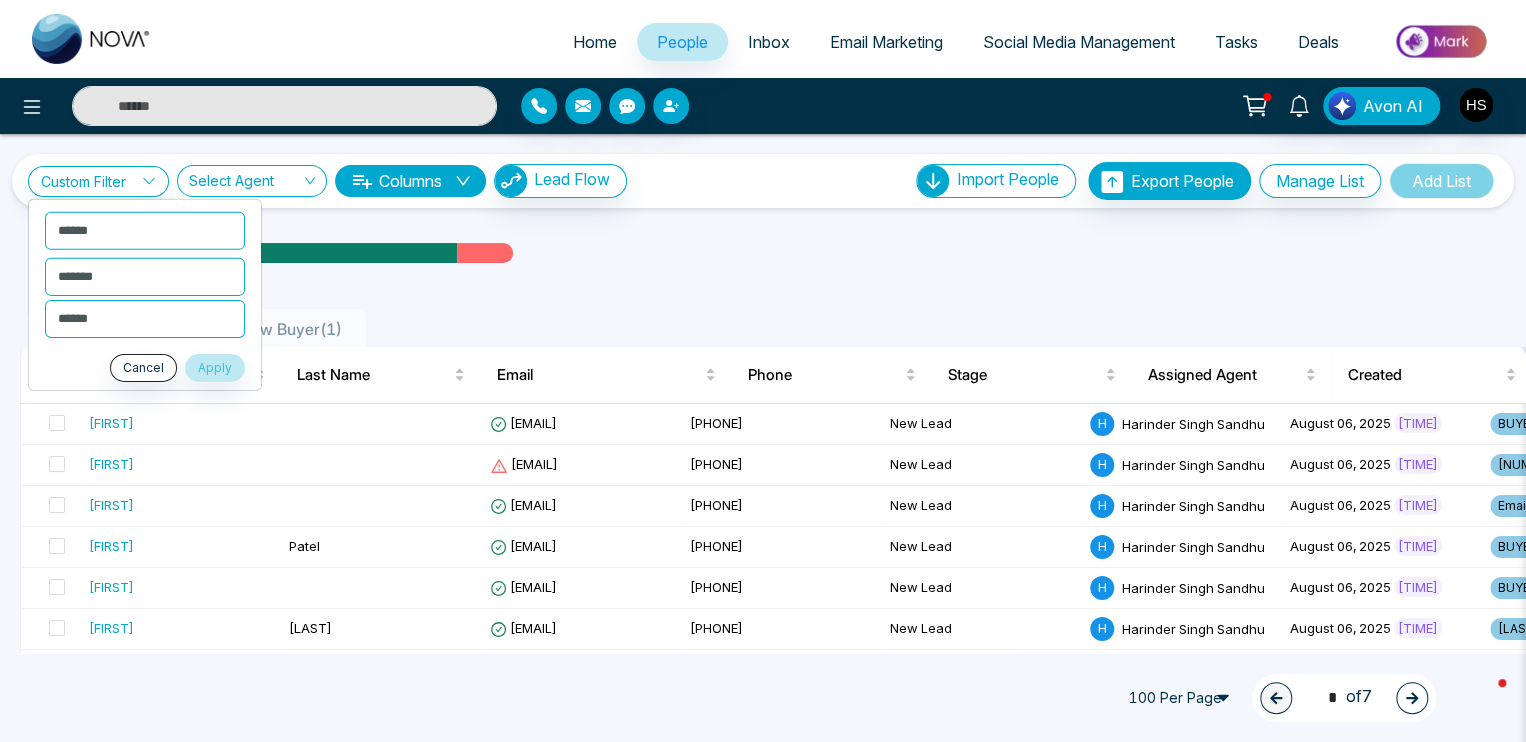 click on "All People  ( 678 ) New Buyer  ( 1 ) [FIRST] [LAST] [EMAIL] [PHONE] New Lead H [FIRST] [LAST]  [DATE]  [TIME] BUYER Email Residenti... + 2 Csv Import   -  -  -  -    -  -  -  -   [FIRST]   [EMAIL] [PHONE] New Lead H [FIRST] [LAST]  [DATE]  [TIME] [NUMBER] [STREET] Csv Import   -  -  -  -    -  -  -  -   [FIRST]   [EMAIL] [PHONE] New Lead H [FIRST] [LAST]  [DATE]  [TIME] Email Residenti... Csv Import   -  -  -  -    -  -  -  -   [FIRST] [LAST]   [EMAIL] [PHONE] New Lead H [FIRST] [LAST]  [DATE]  [TIME] BUYER & SELLER Email Residenti... + 1 Csv Import   -  -  -  -    -  -  -  -   [FIRST]   [EMAIL] [PHONE] New Lead H  [DATE]" at bounding box center [763, 2439] 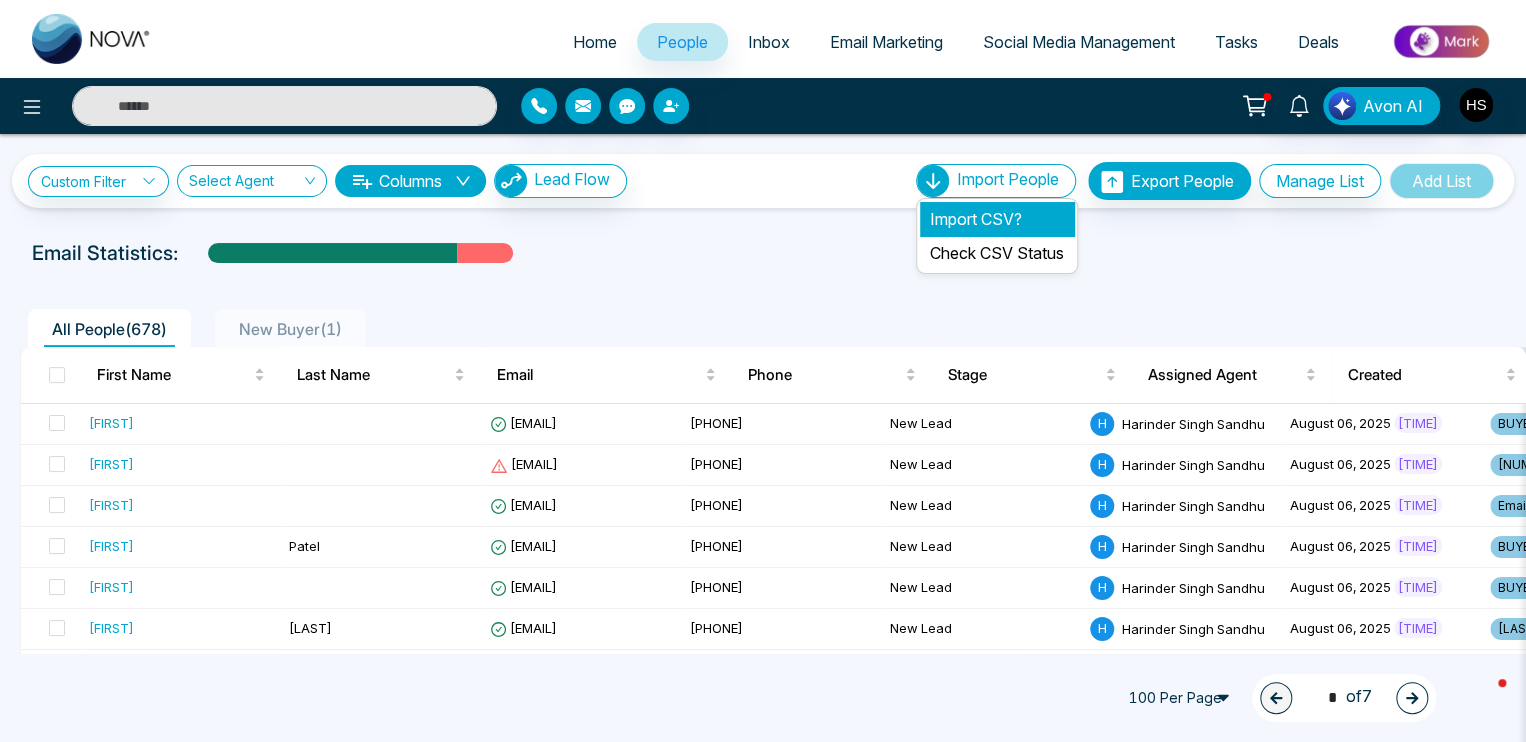 click on "Import CSV?" at bounding box center (997, 219) 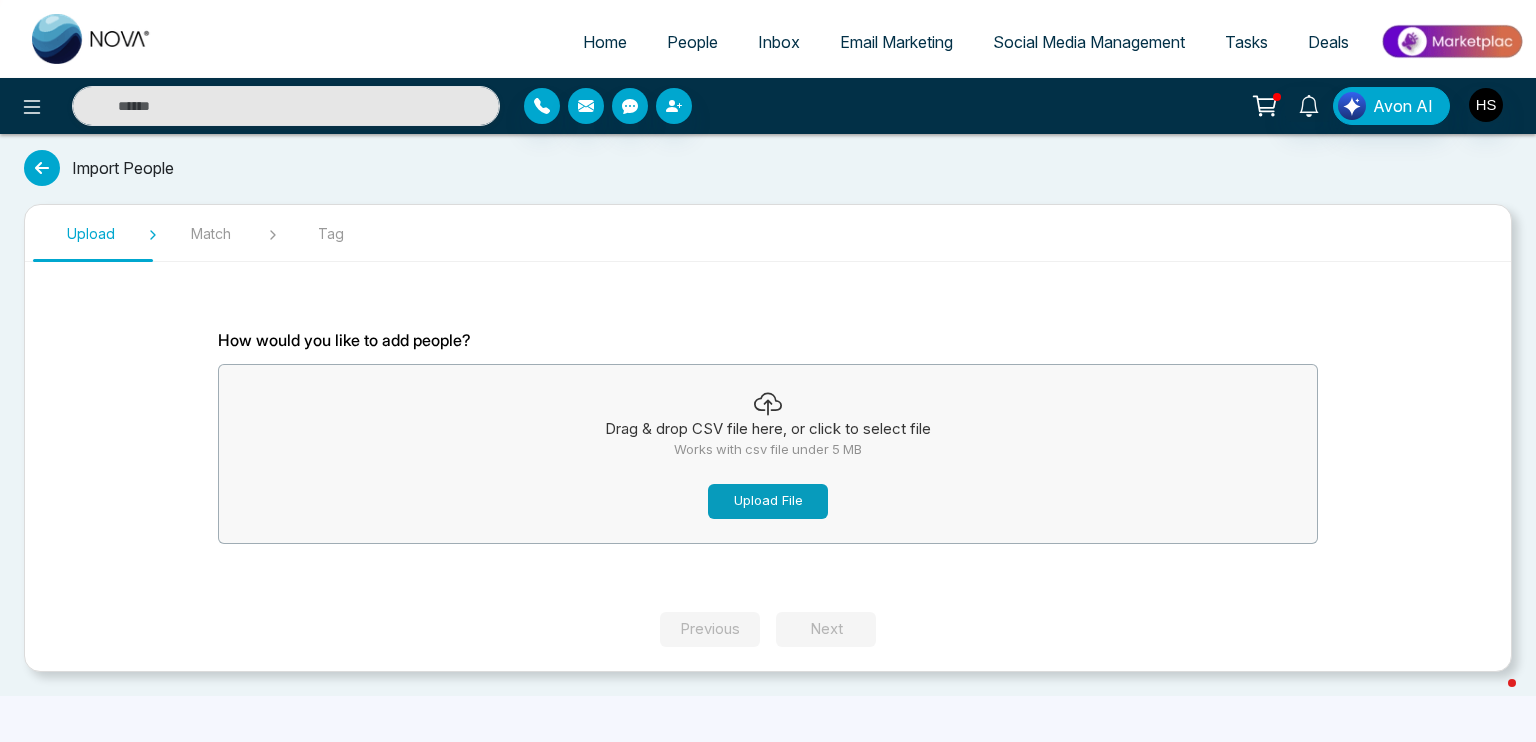 click on "Upload File" at bounding box center [768, 501] 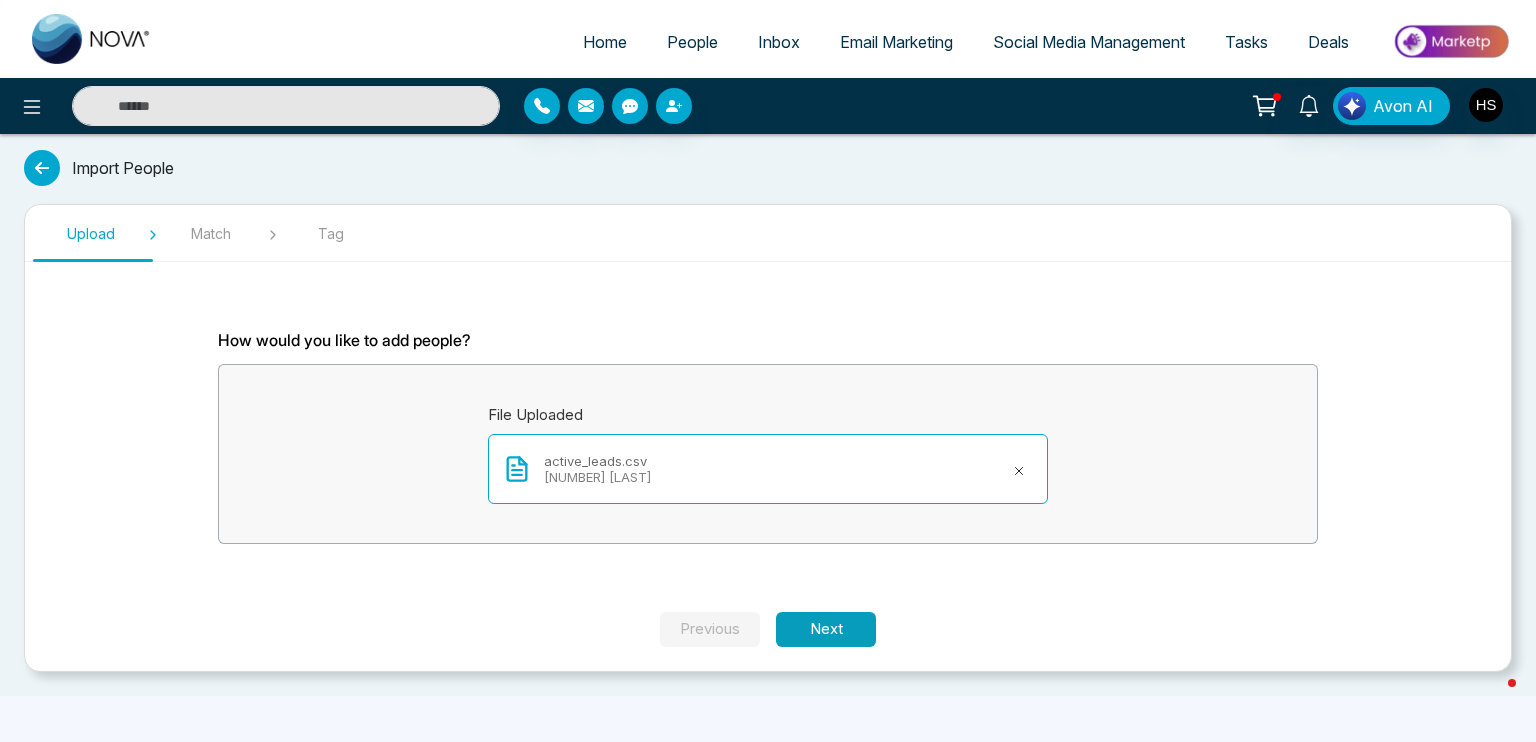 click on "Next" at bounding box center (826, 629) 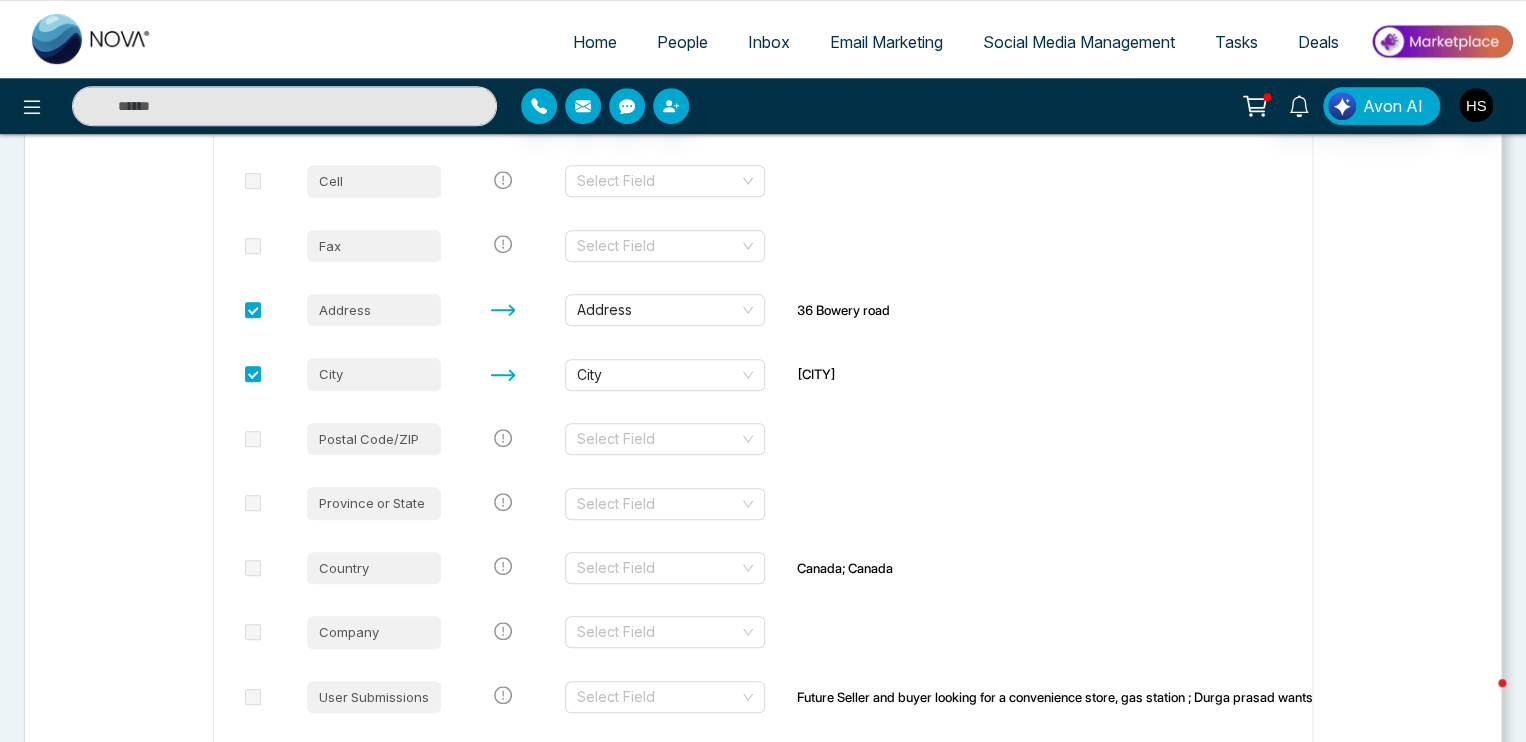 scroll, scrollTop: 600, scrollLeft: 0, axis: vertical 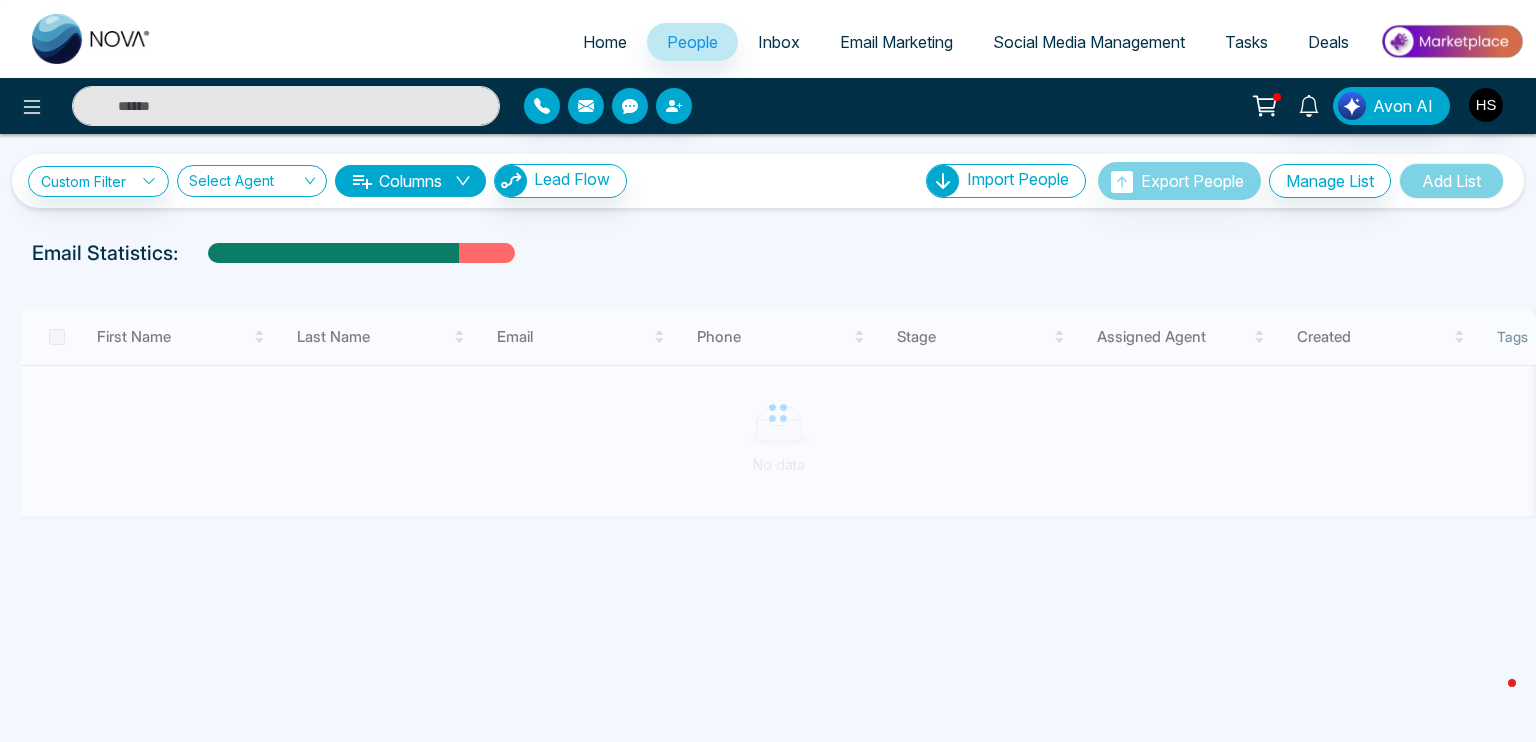 drag, startPoint x: 656, startPoint y: 39, endPoint x: 555, endPoint y: 209, distance: 197.73973 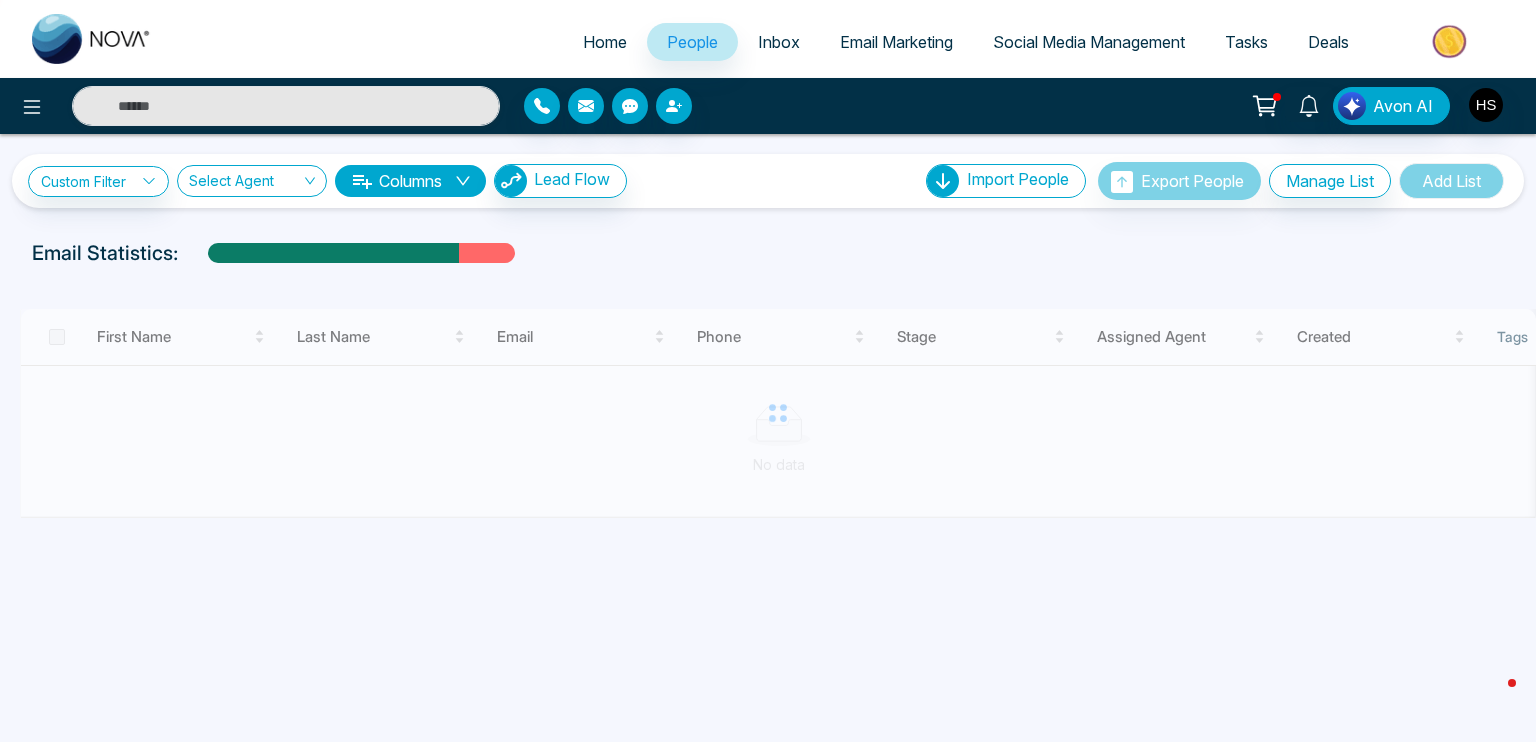 click on "People" at bounding box center [692, 42] 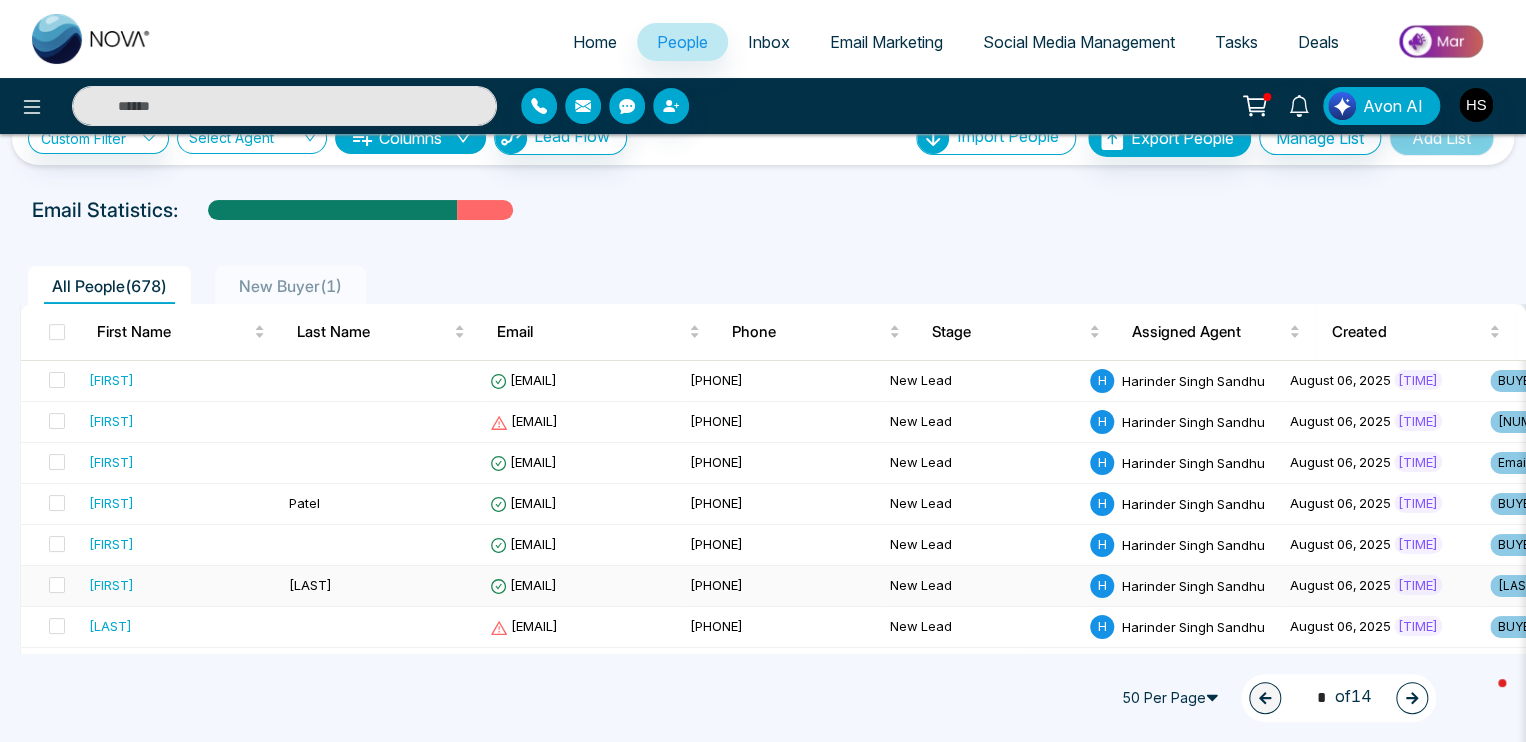 scroll, scrollTop: 0, scrollLeft: 0, axis: both 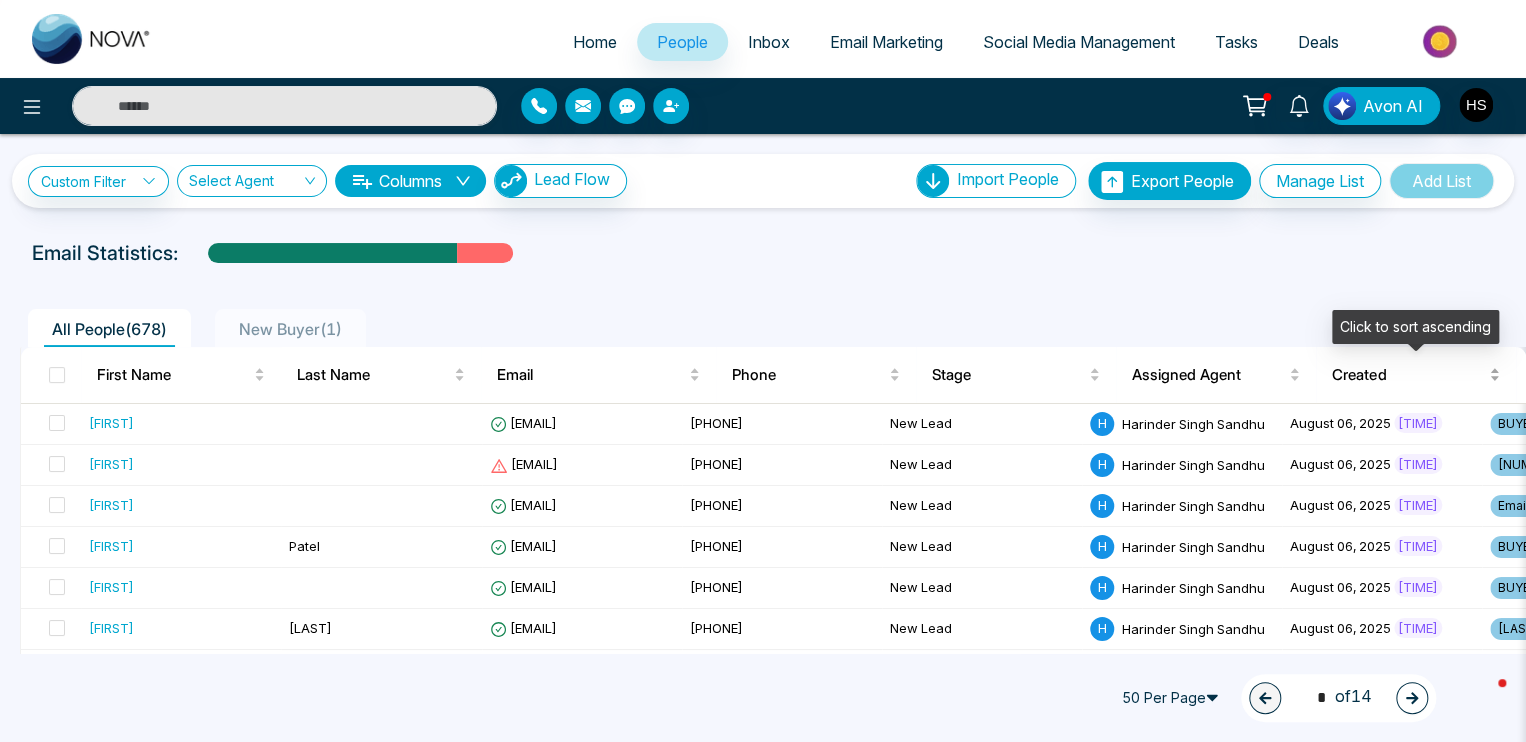 click on "Created" at bounding box center (1408, 375) 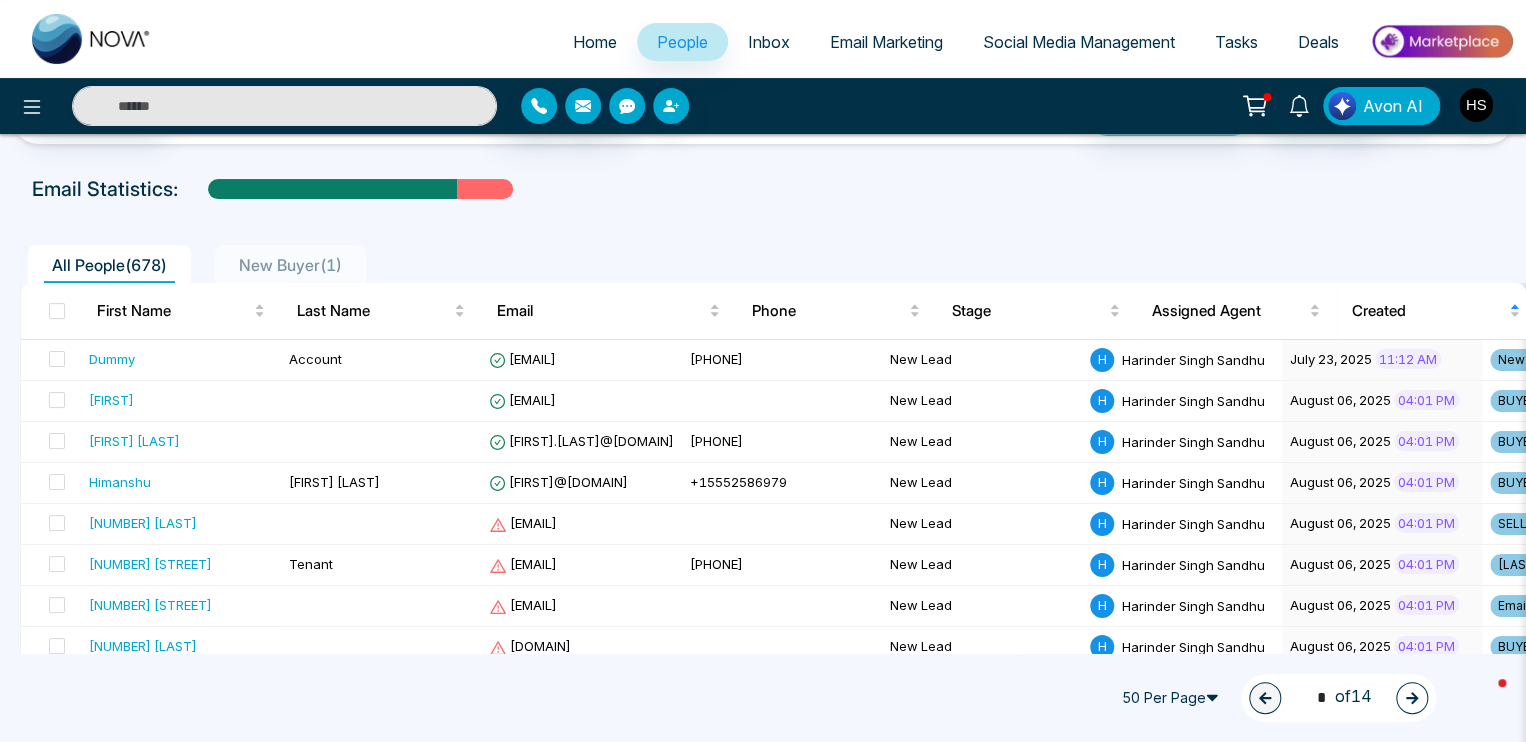 scroll, scrollTop: 0, scrollLeft: 0, axis: both 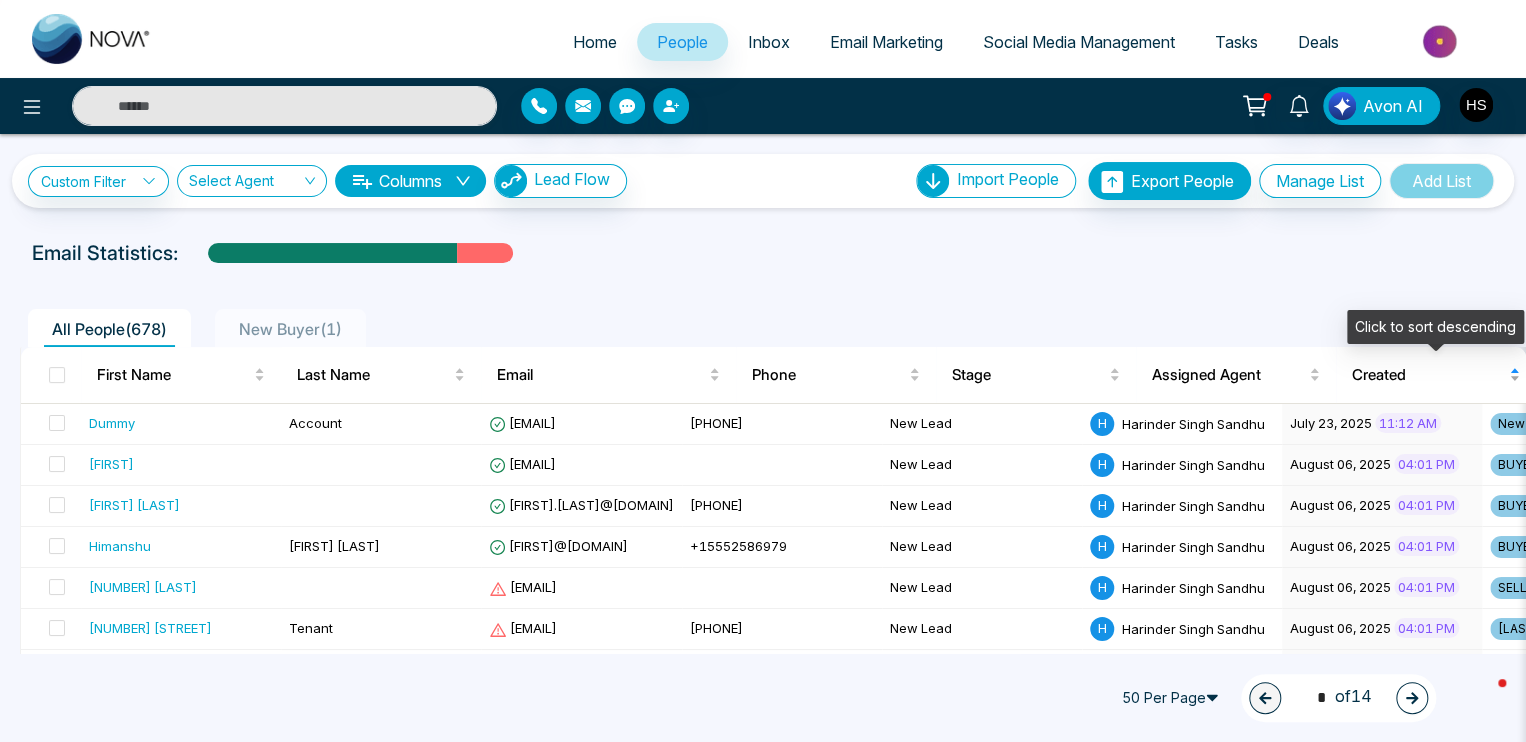 click on "Created" at bounding box center (1428, 375) 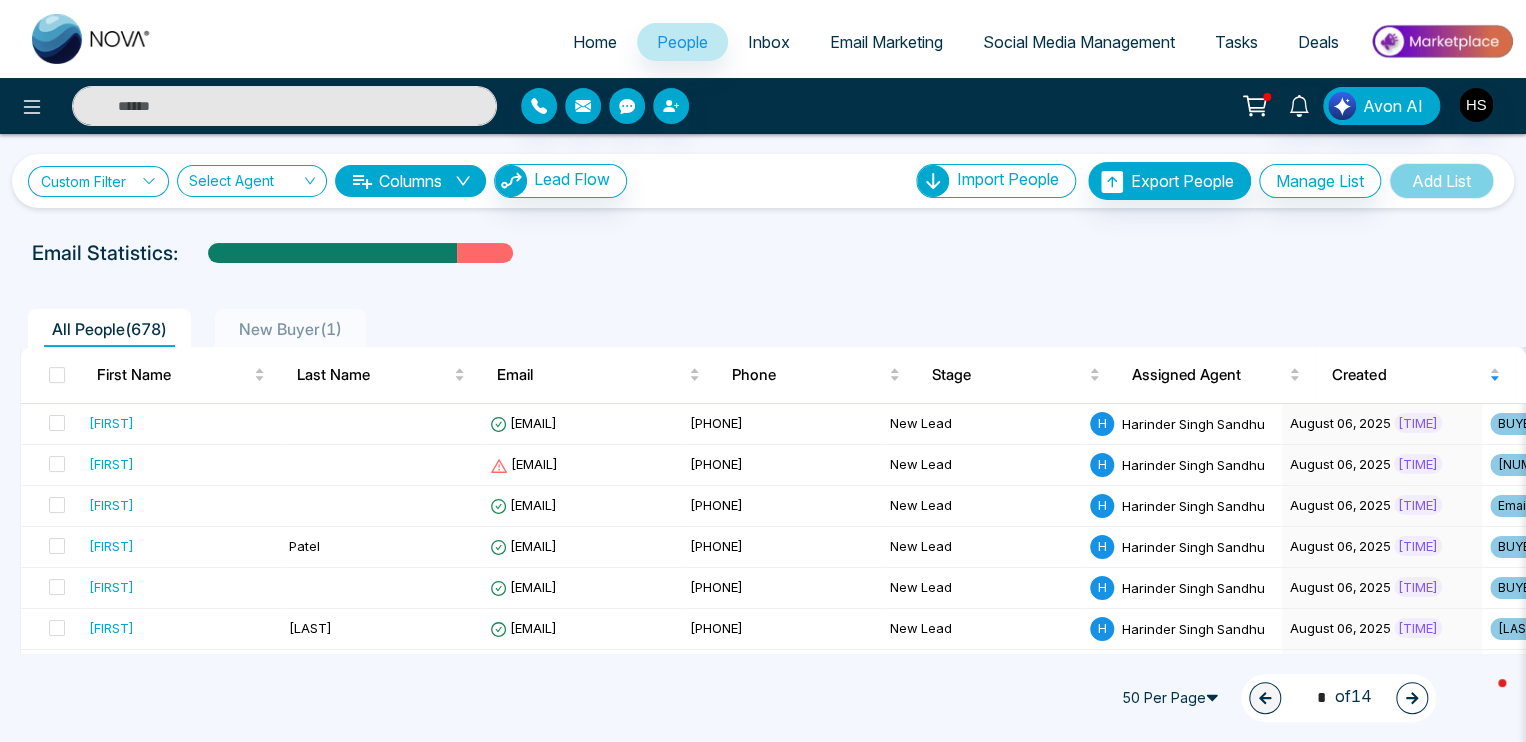 click on "Custom Filter" at bounding box center [98, 181] 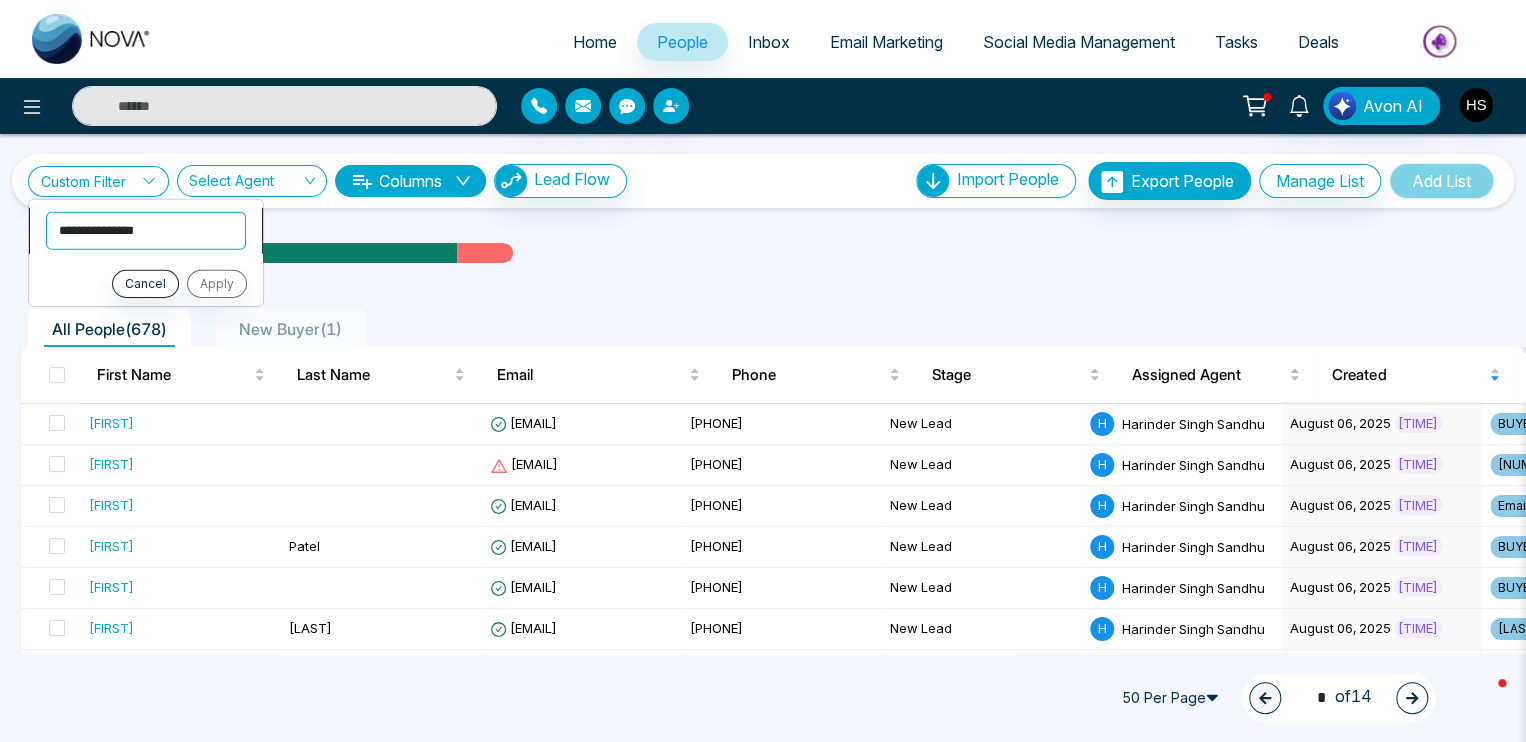 click on "**********" at bounding box center (146, 230) 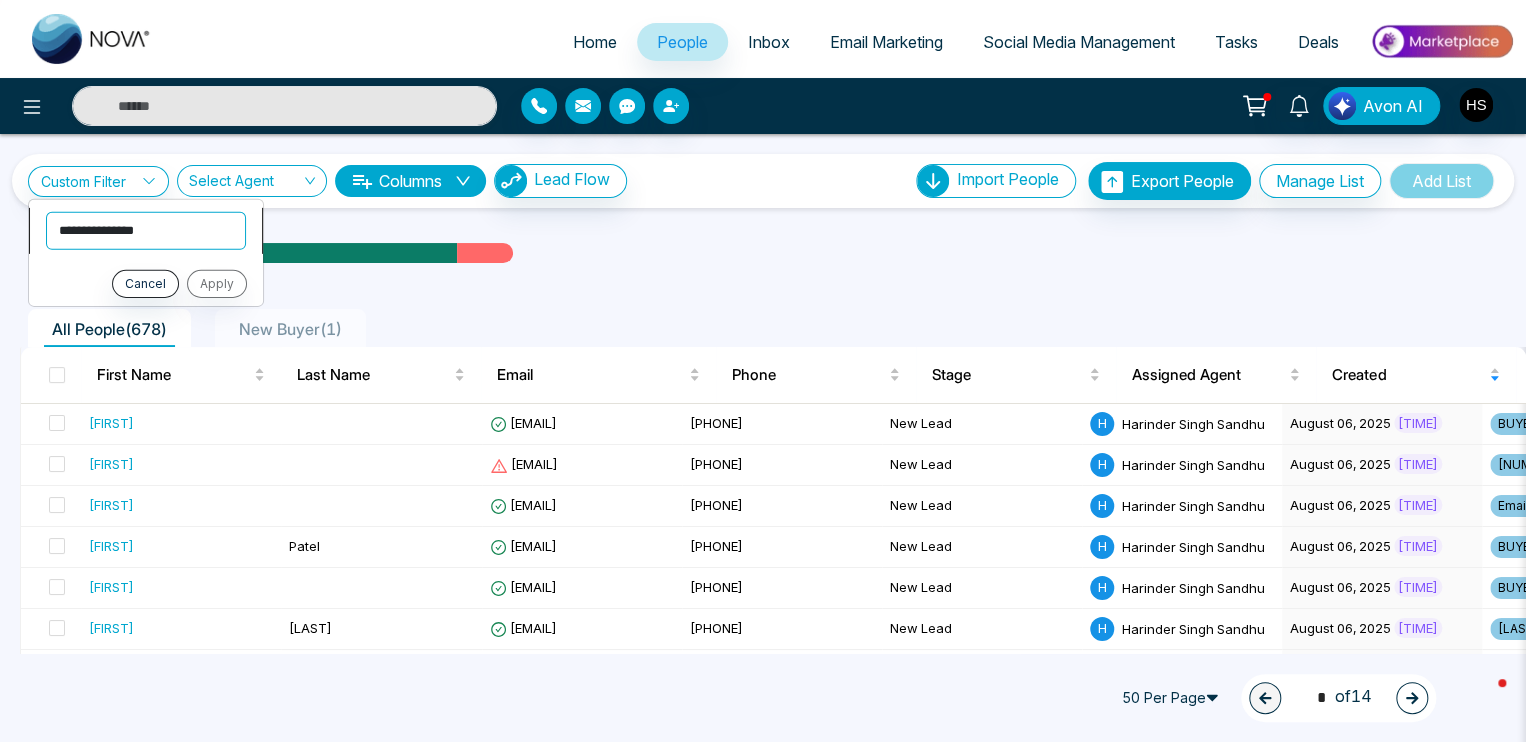 select on "****" 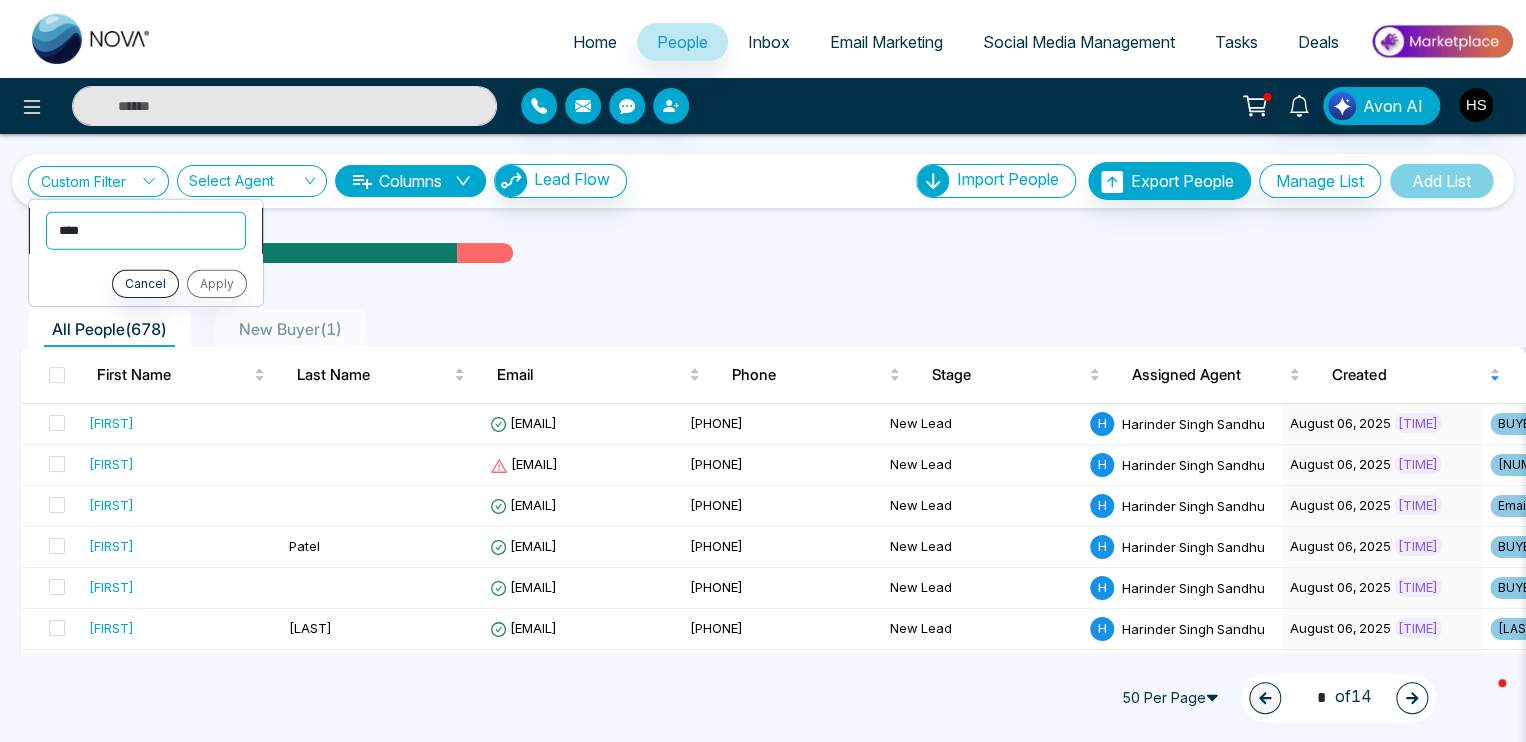 click on "**********" at bounding box center [146, 230] 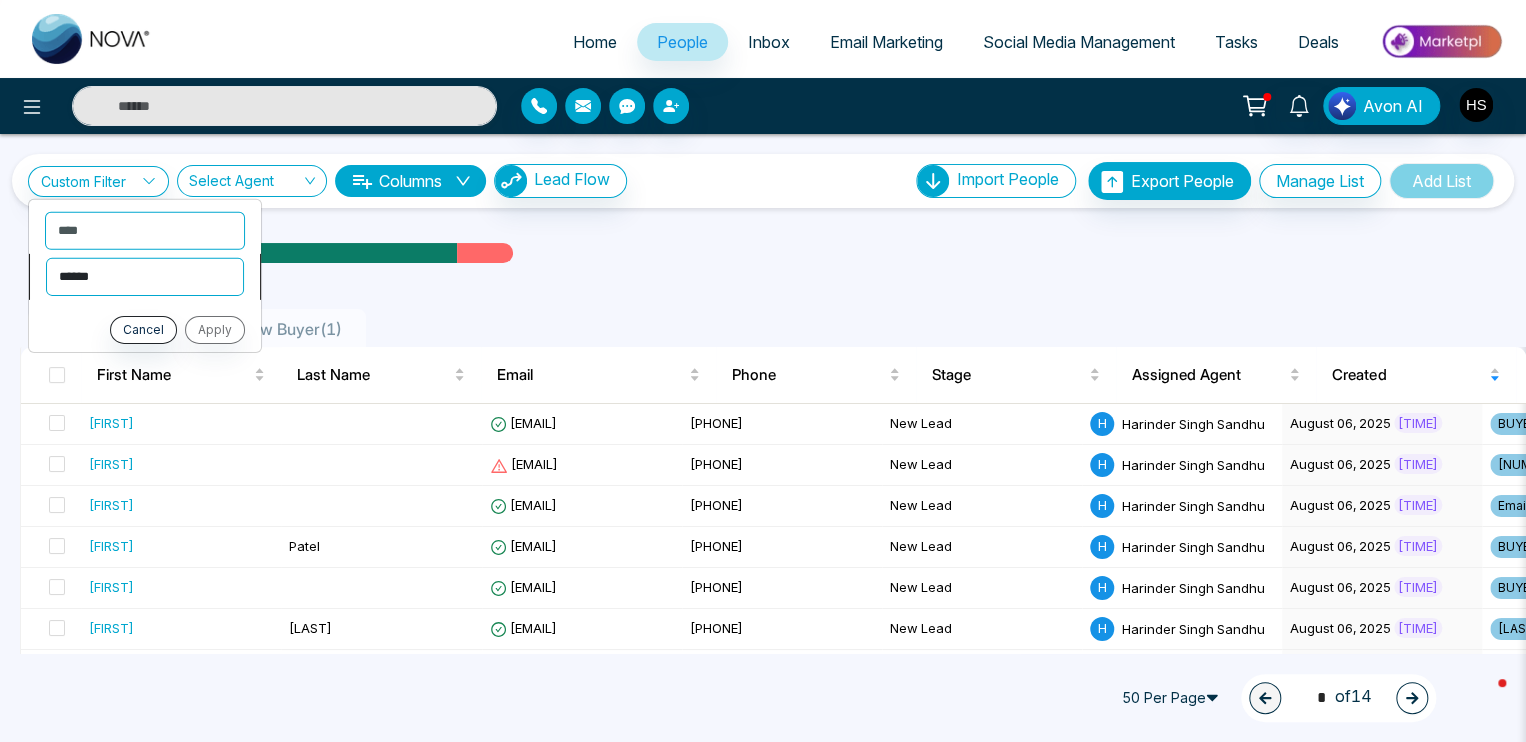 click on "**********" at bounding box center (145, 276) 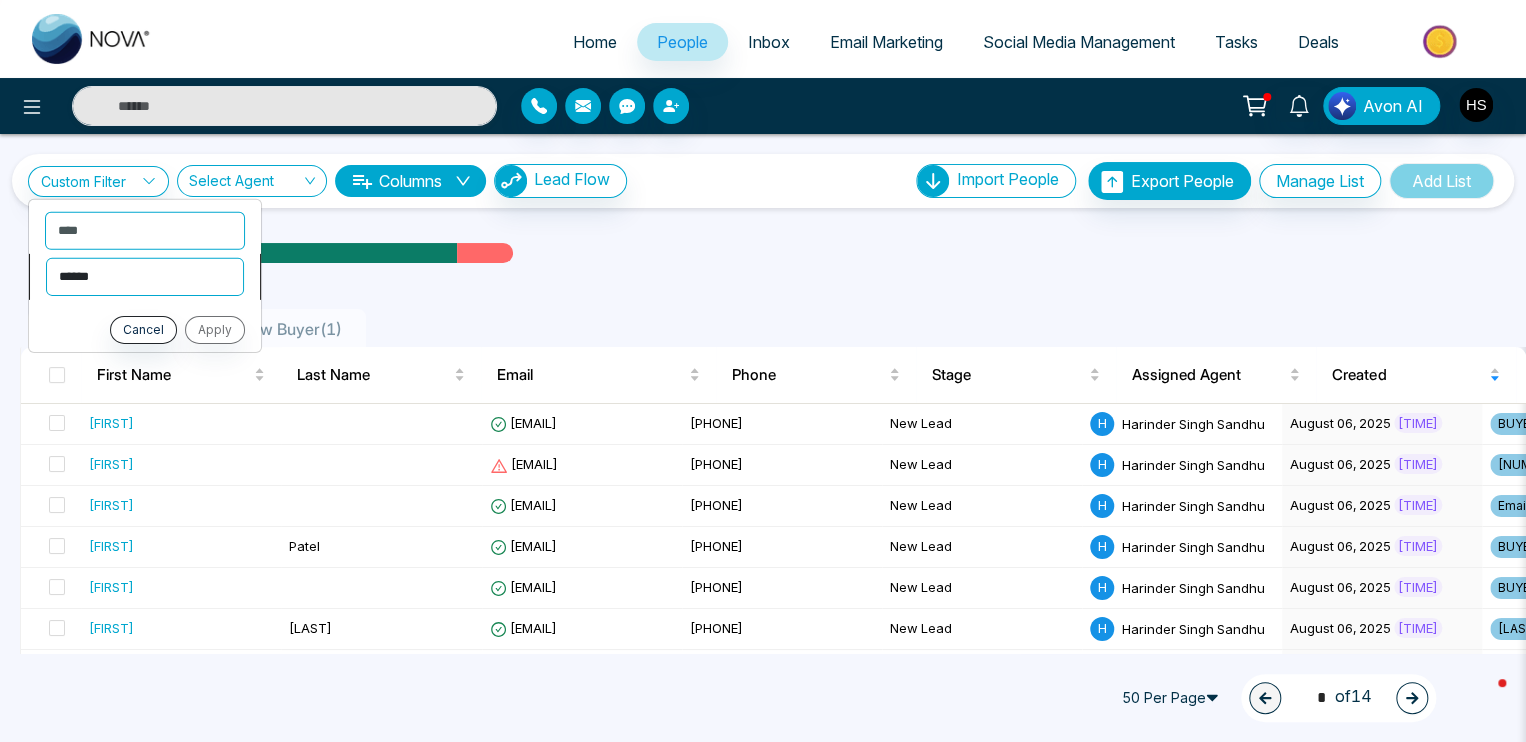 select on "*******" 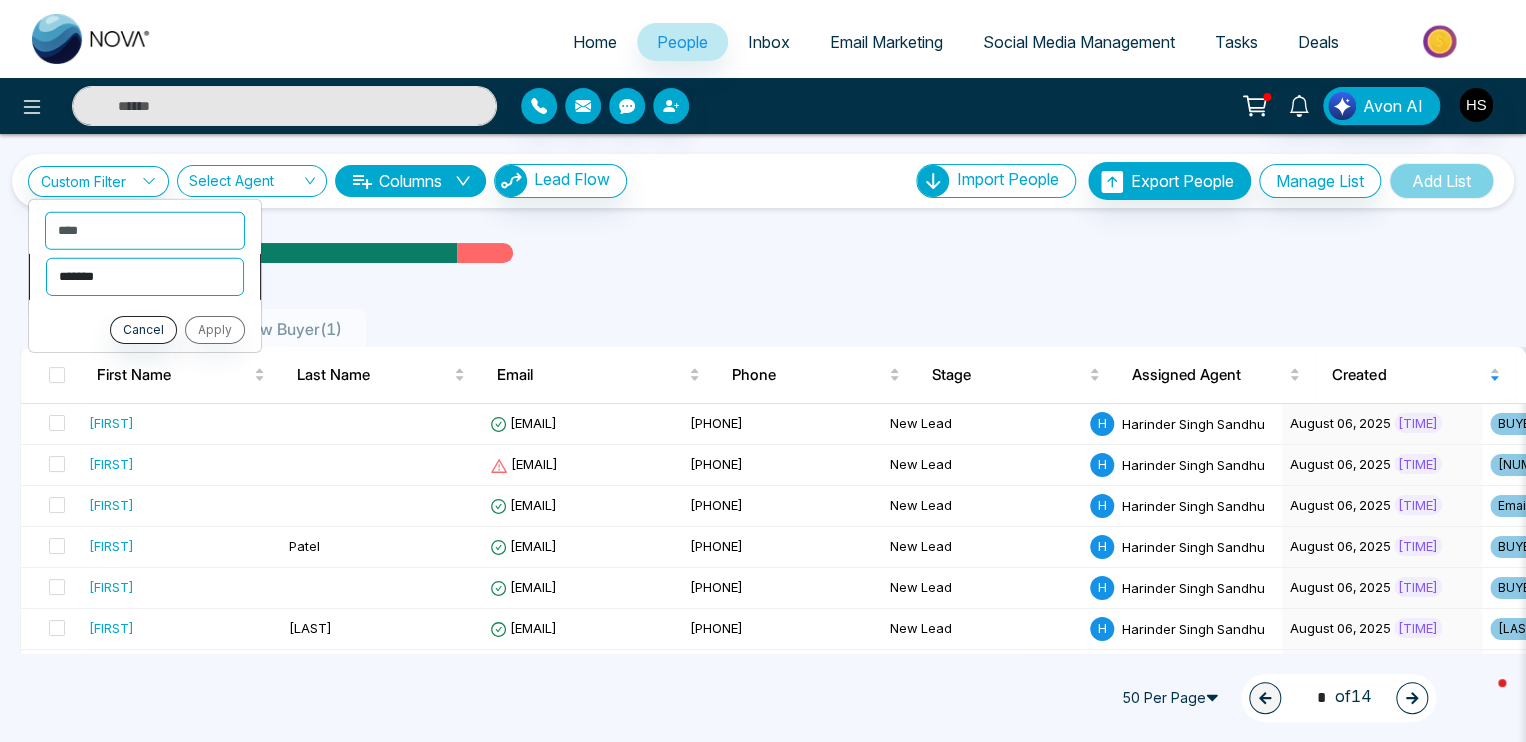 click on "**********" at bounding box center (145, 276) 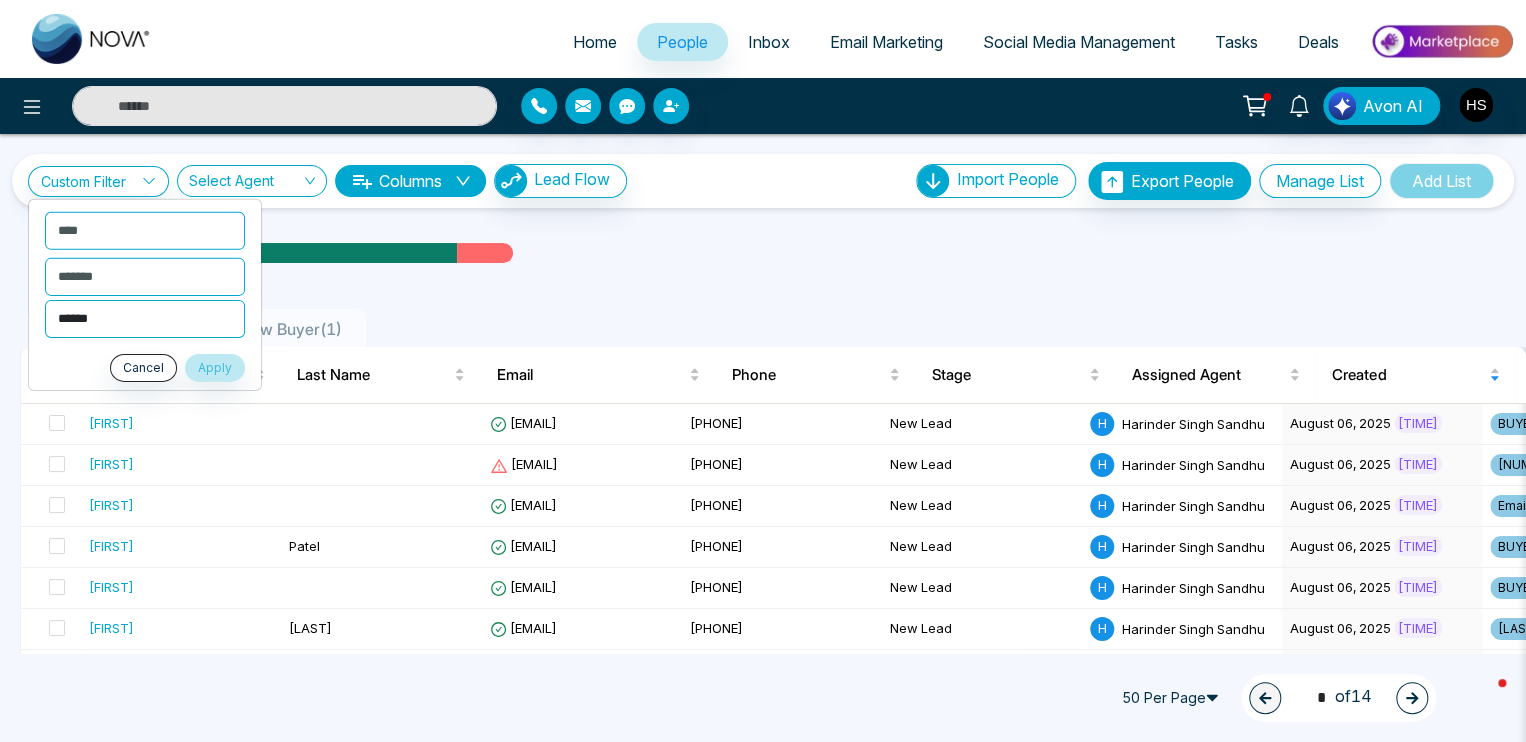 click on "**********" at bounding box center [145, 318] 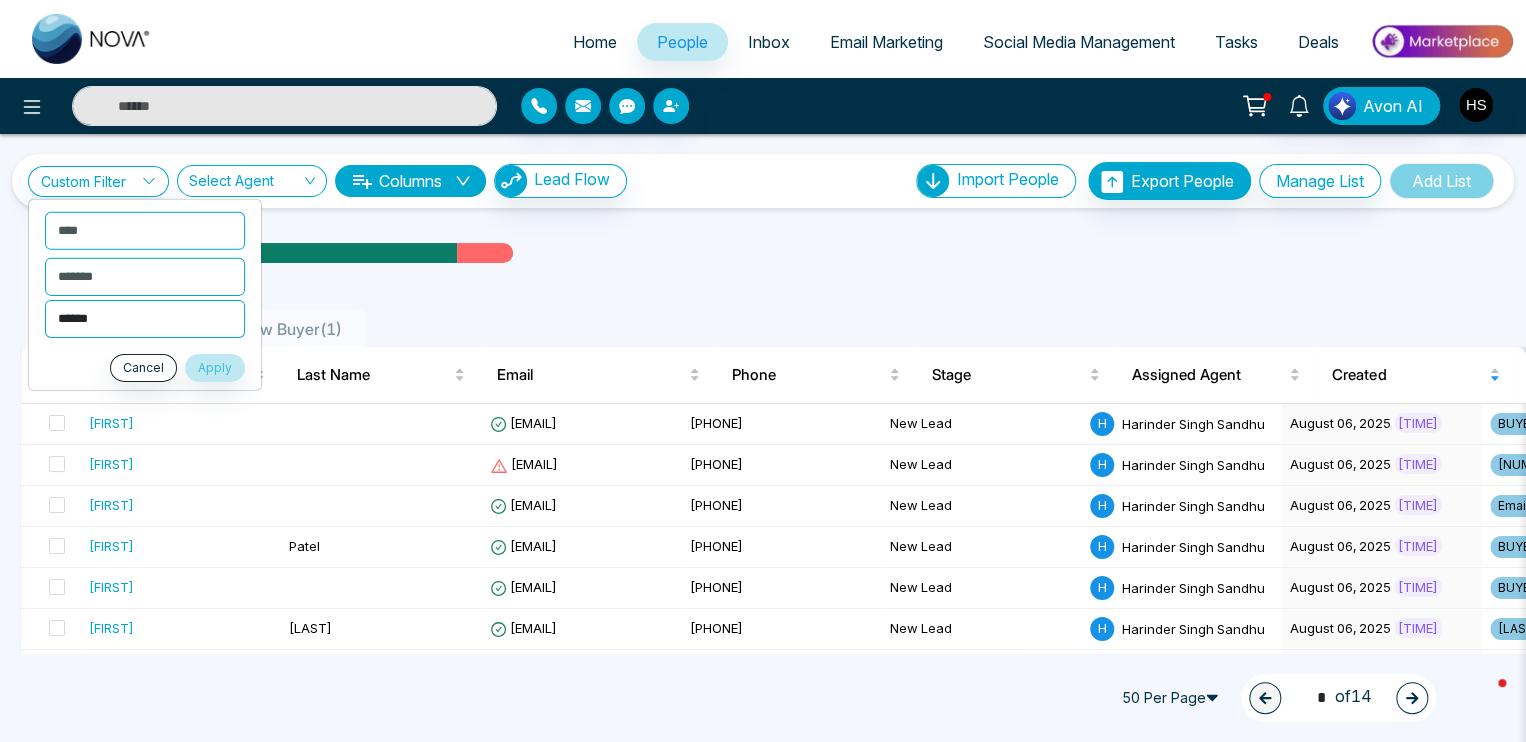 click on "**********" at bounding box center (145, 318) 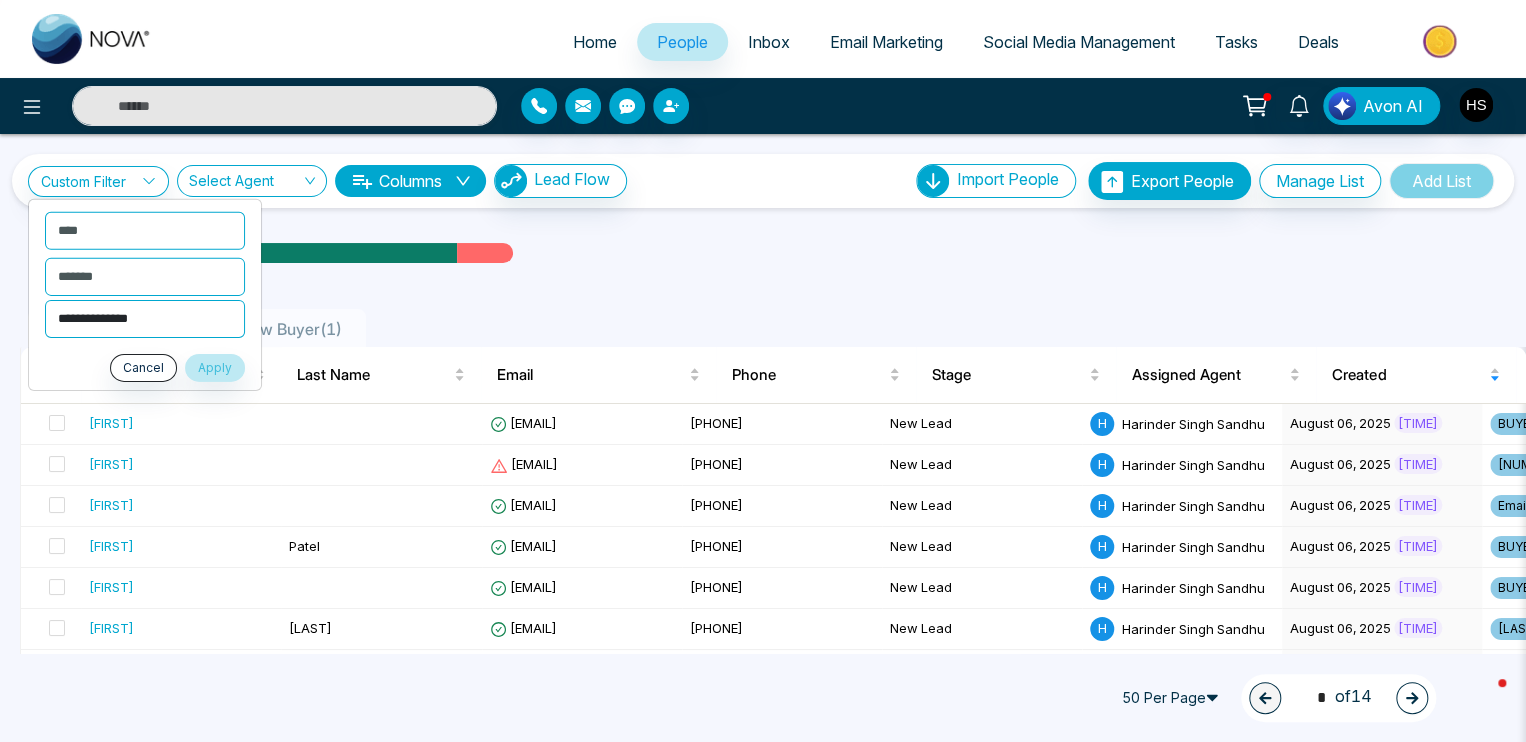 click on "**********" at bounding box center [145, 318] 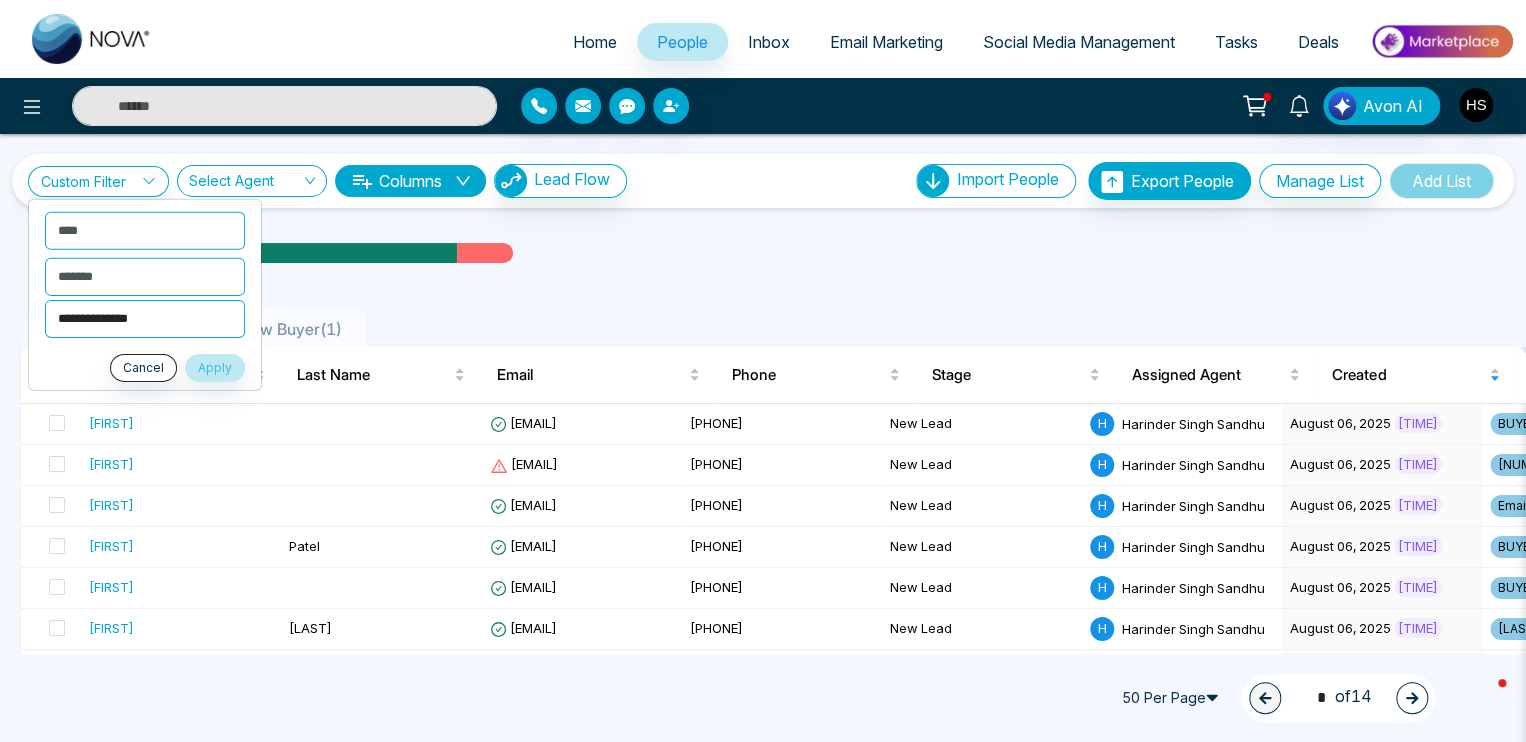 select on "**********" 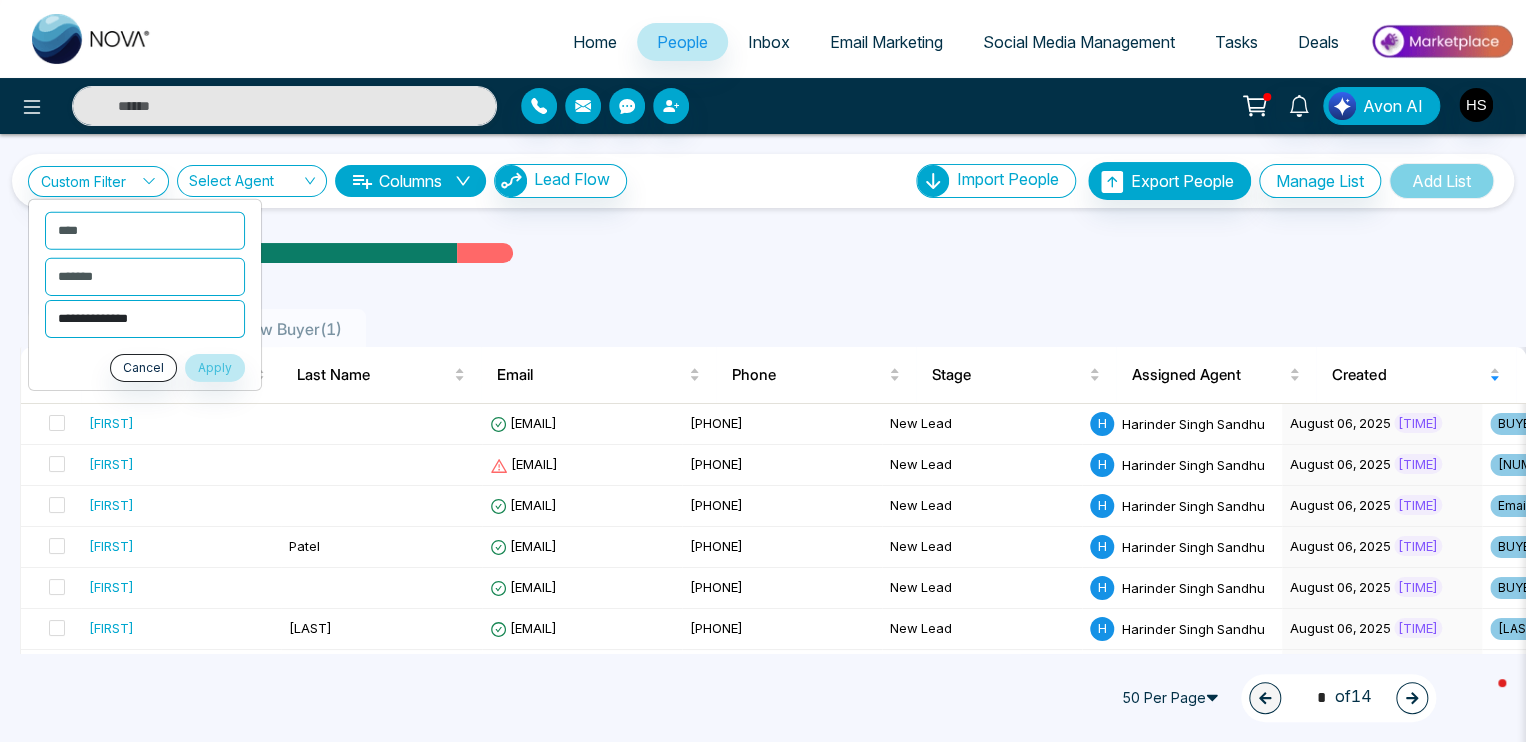 click on "**********" at bounding box center [145, 318] 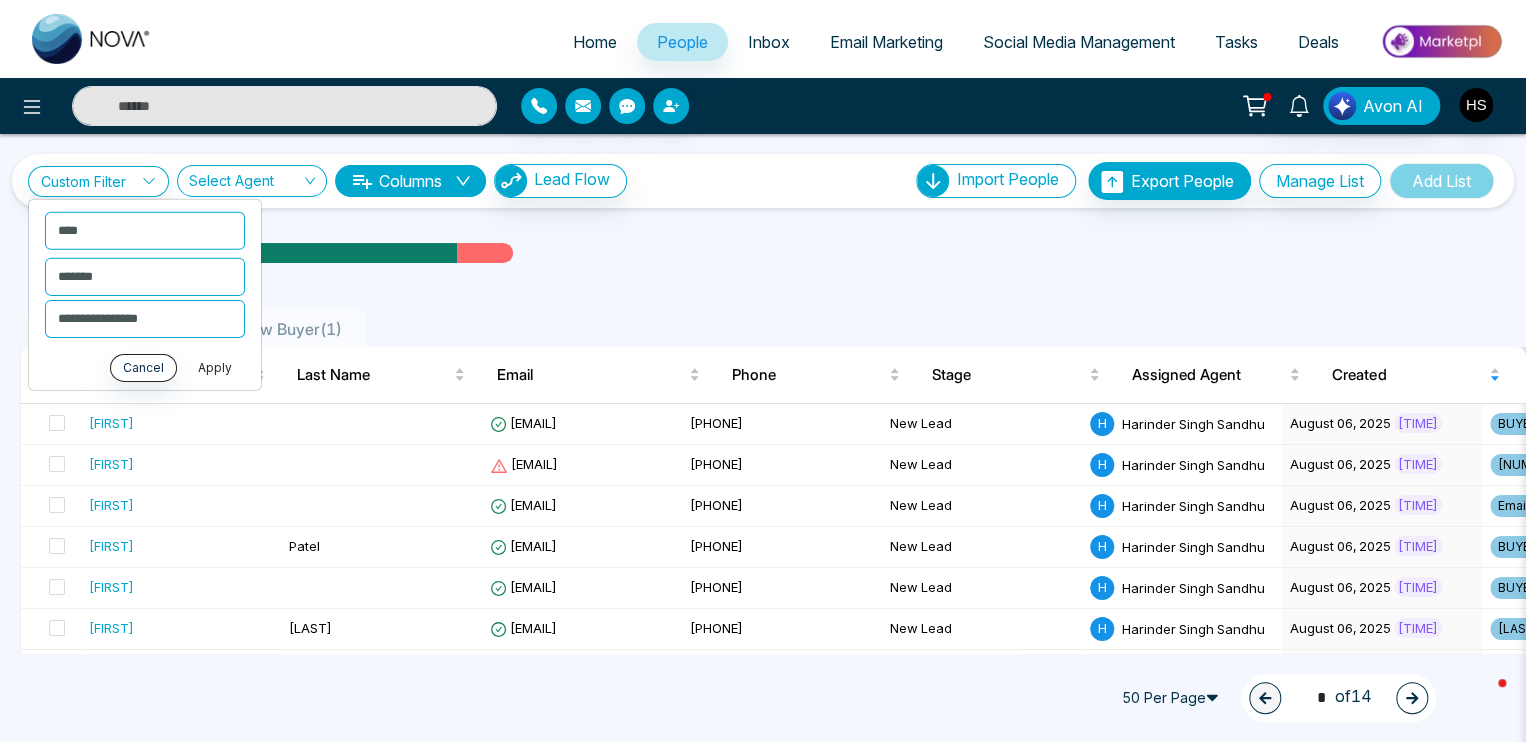 click on "Apply" at bounding box center [215, 367] 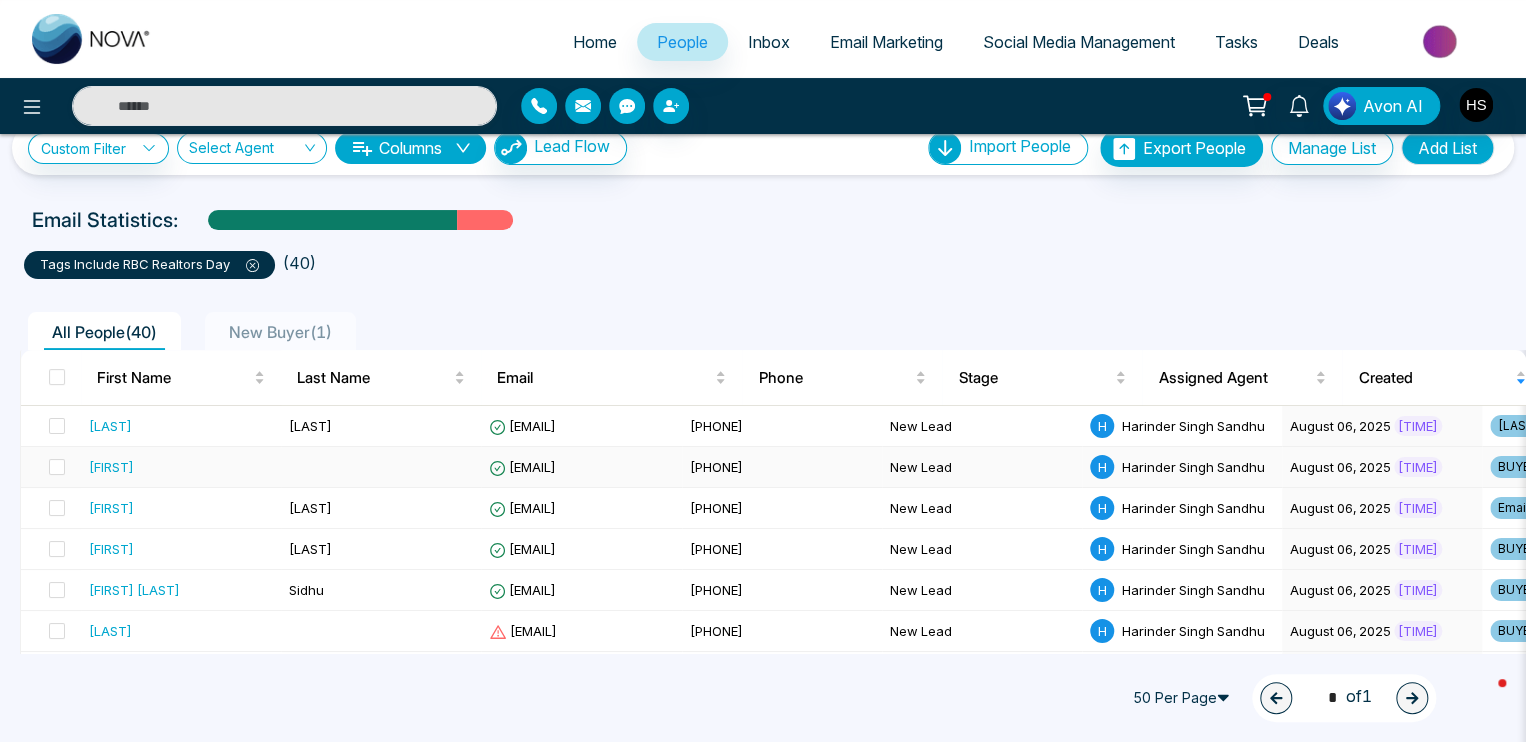 scroll, scrollTop: 0, scrollLeft: 0, axis: both 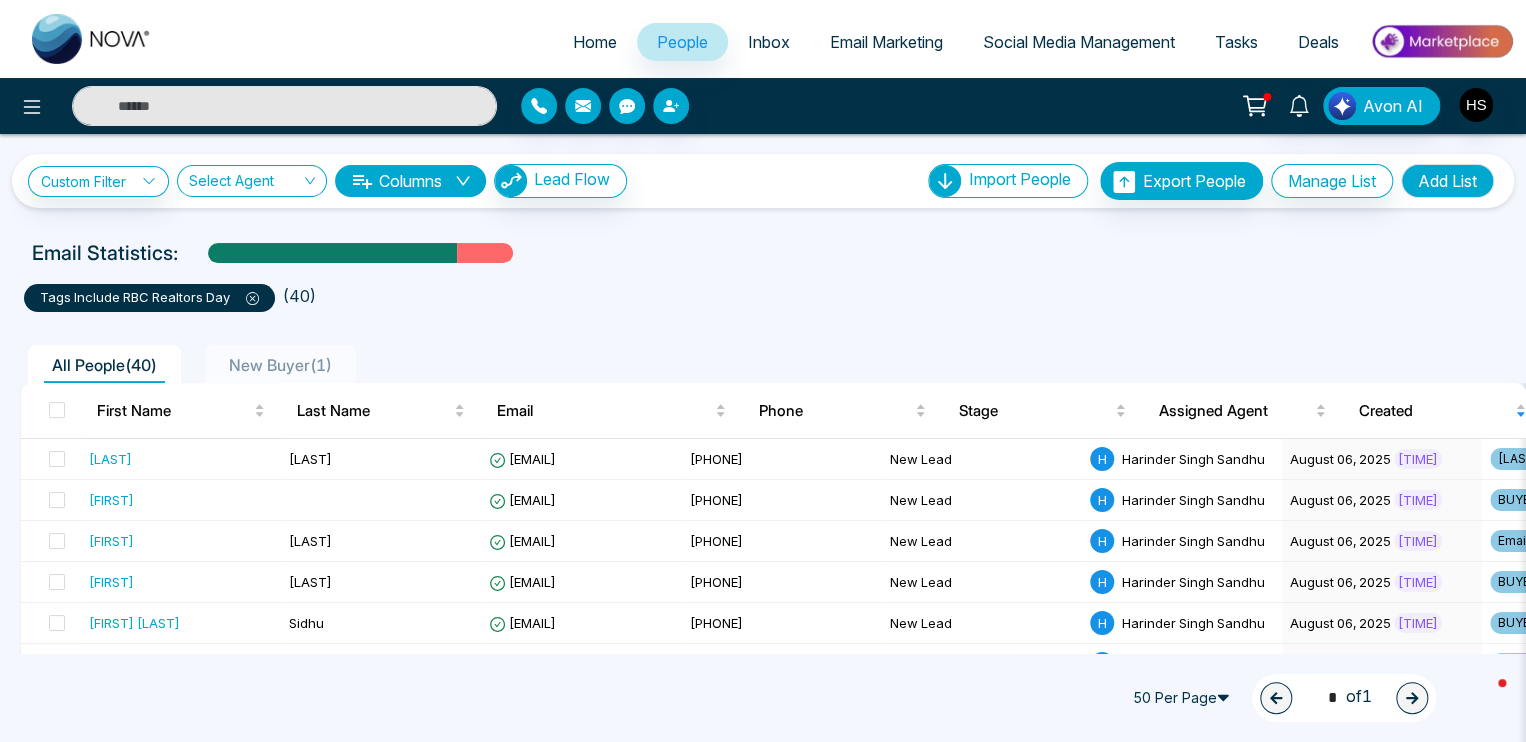 click at bounding box center (280, 365) 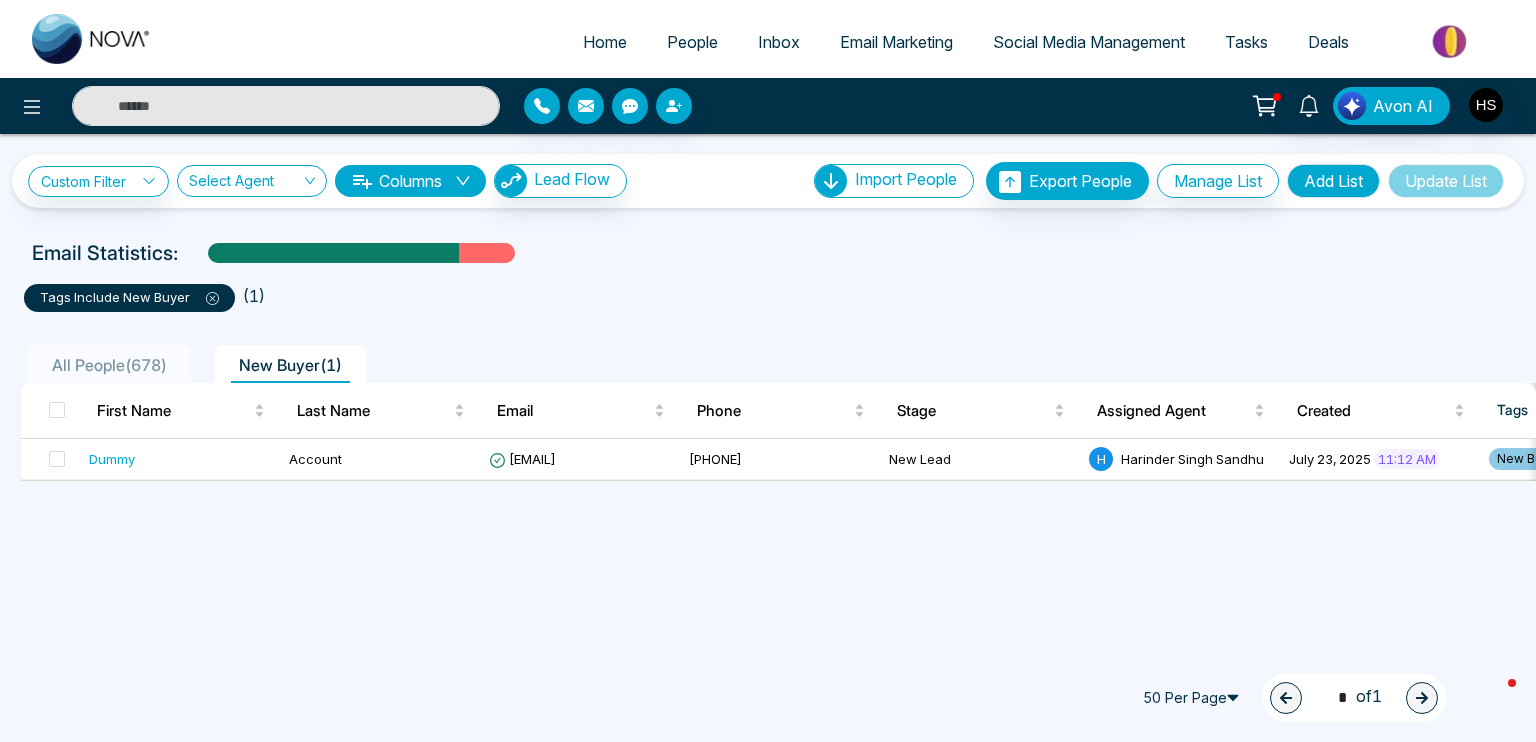 click on "All People  ( [PHONE] )" at bounding box center (109, 365) 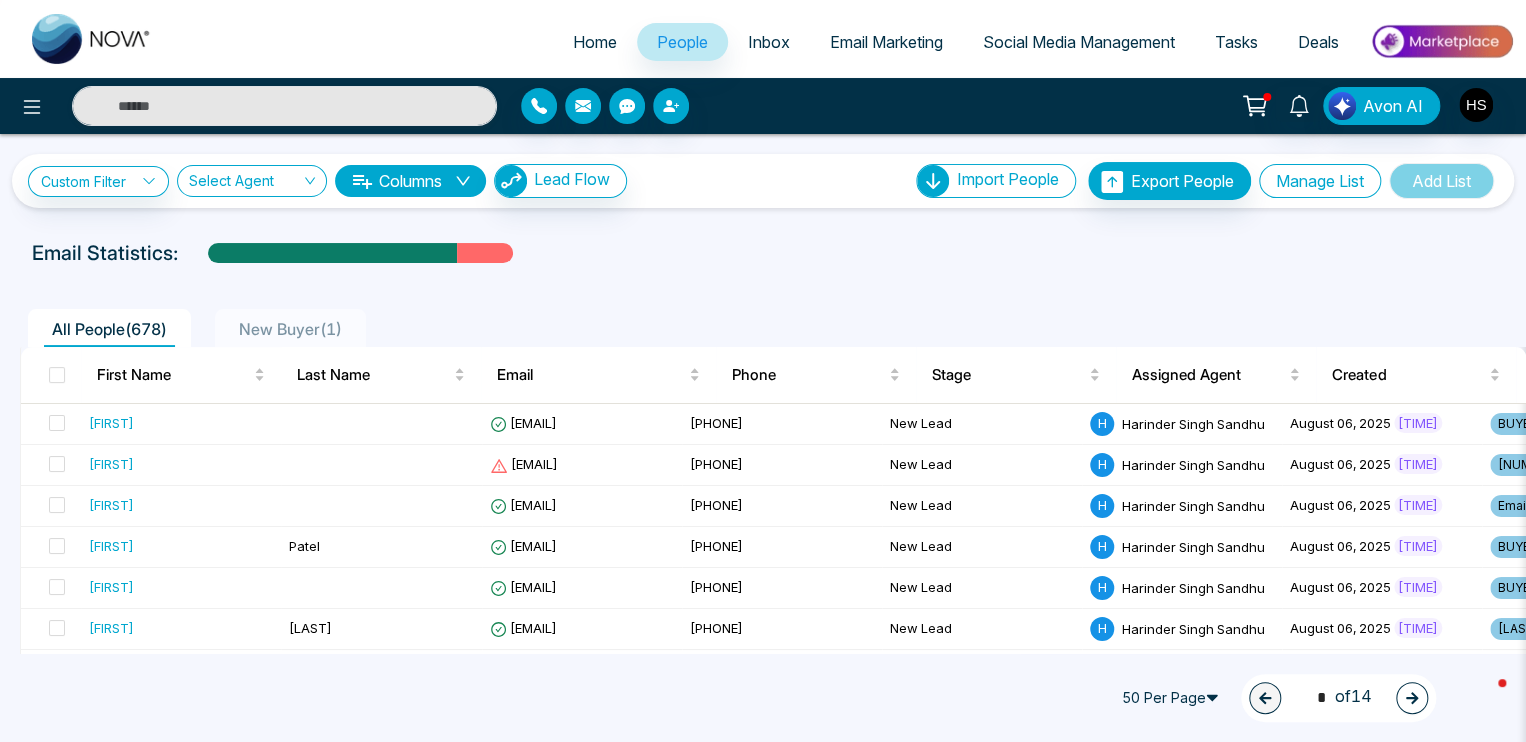 click on "Manage List" at bounding box center (1320, 181) 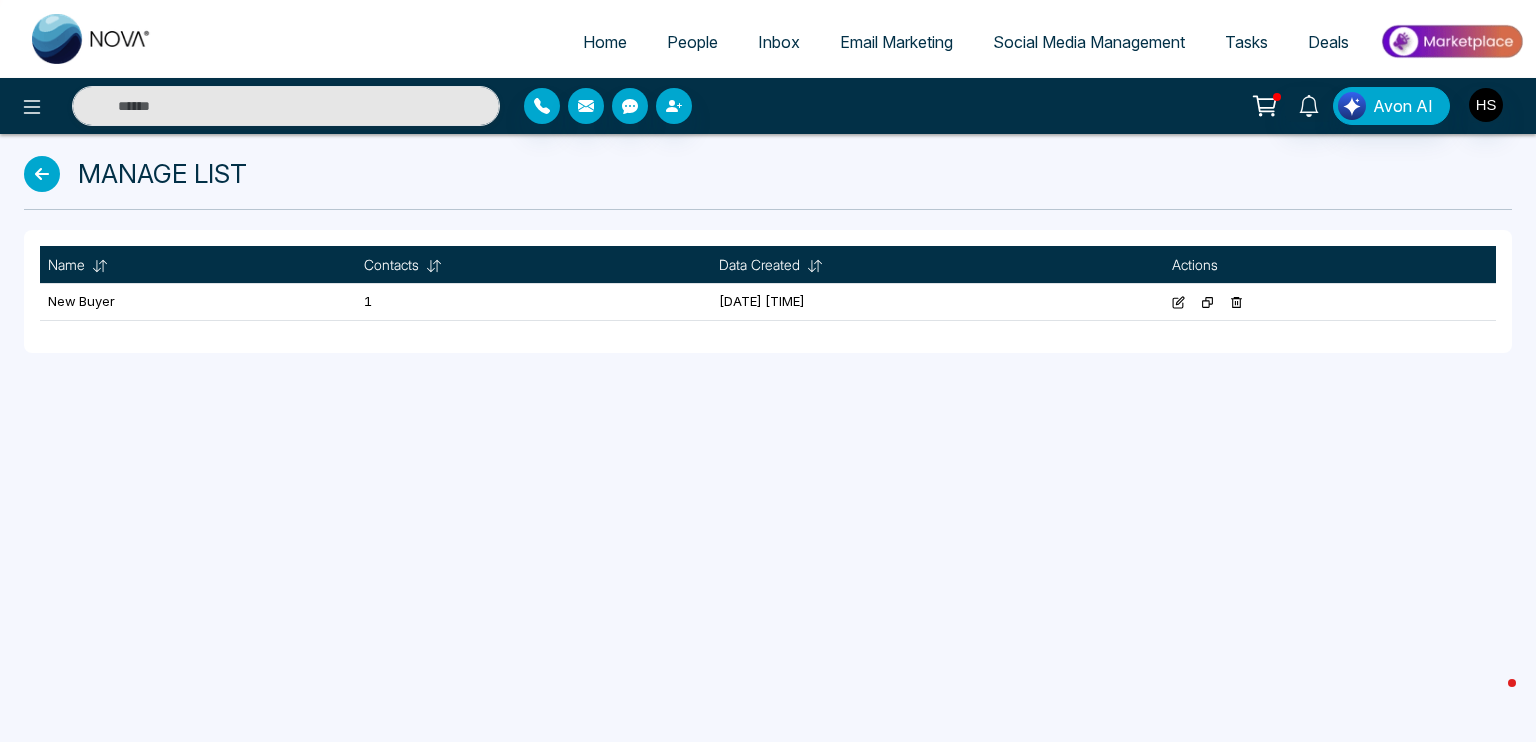 click at bounding box center (42, 174) 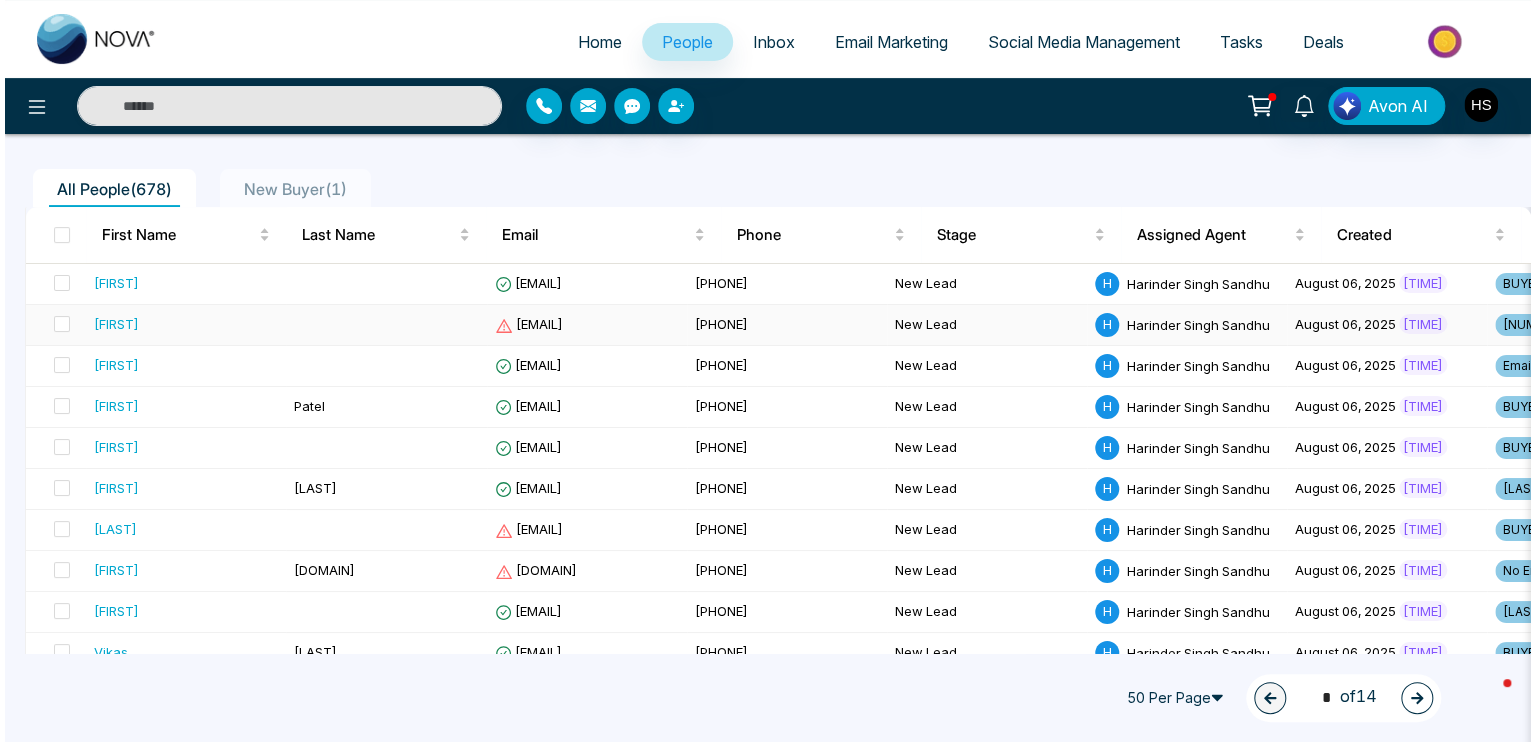 scroll, scrollTop: 0, scrollLeft: 0, axis: both 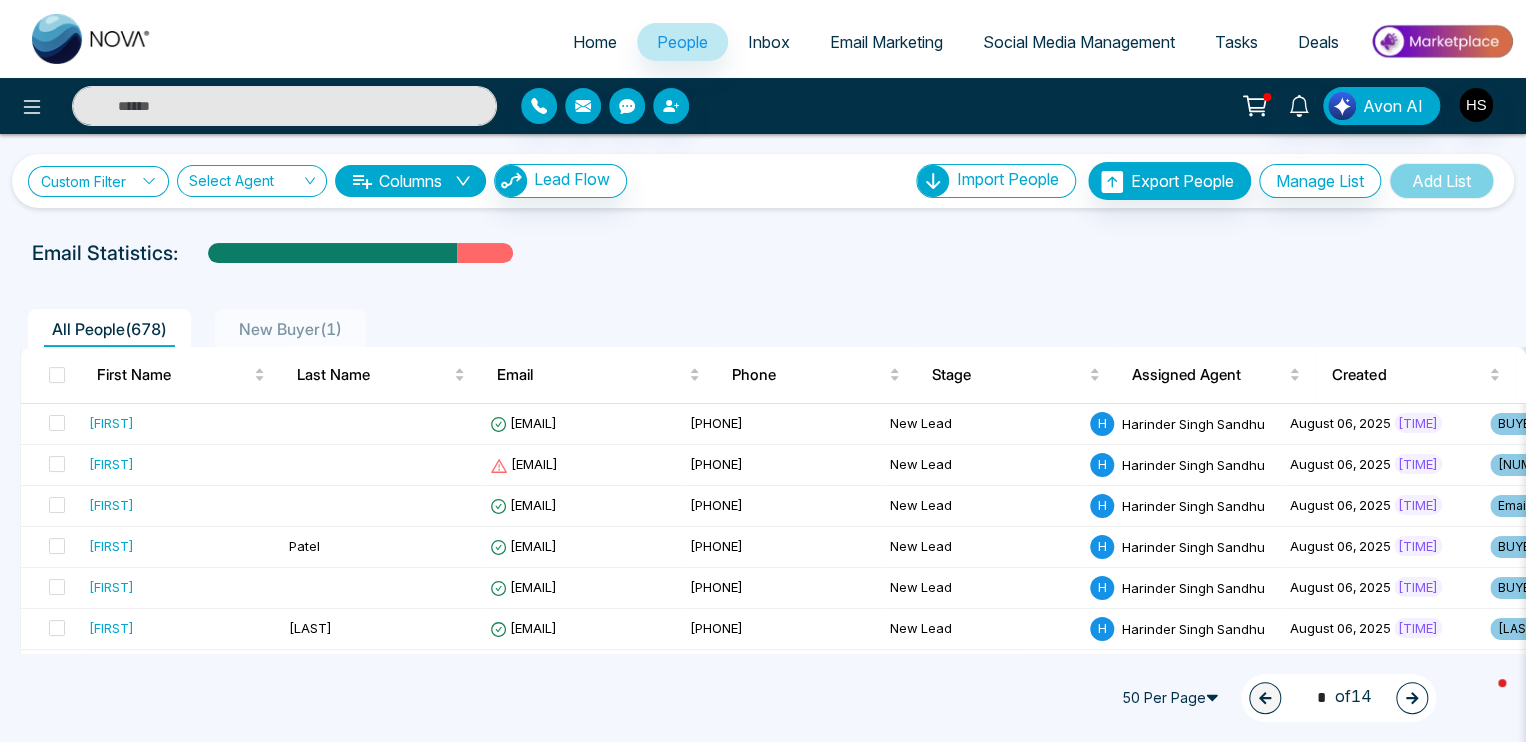 click on "Custom Filter" at bounding box center (98, 181) 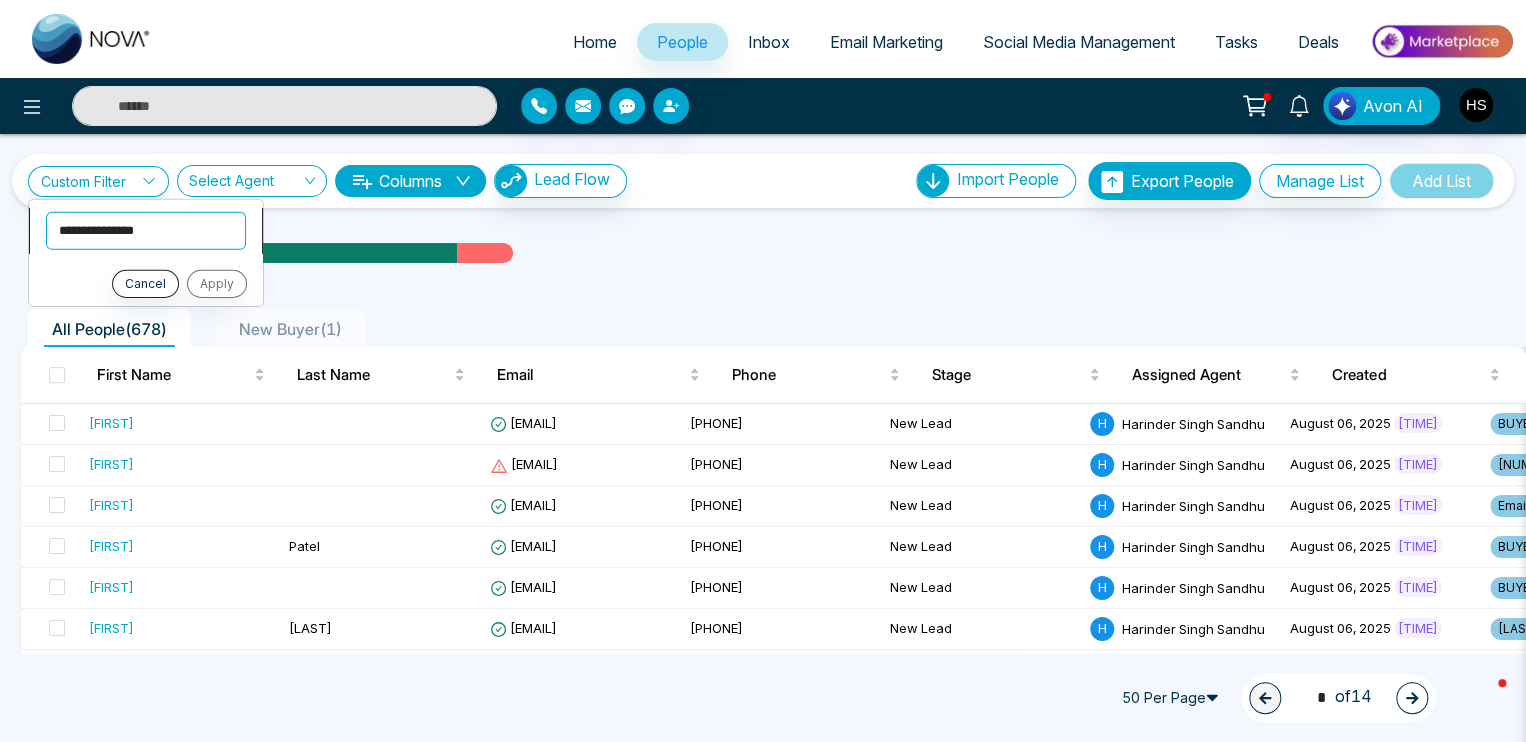 click on "**********" at bounding box center (146, 230) 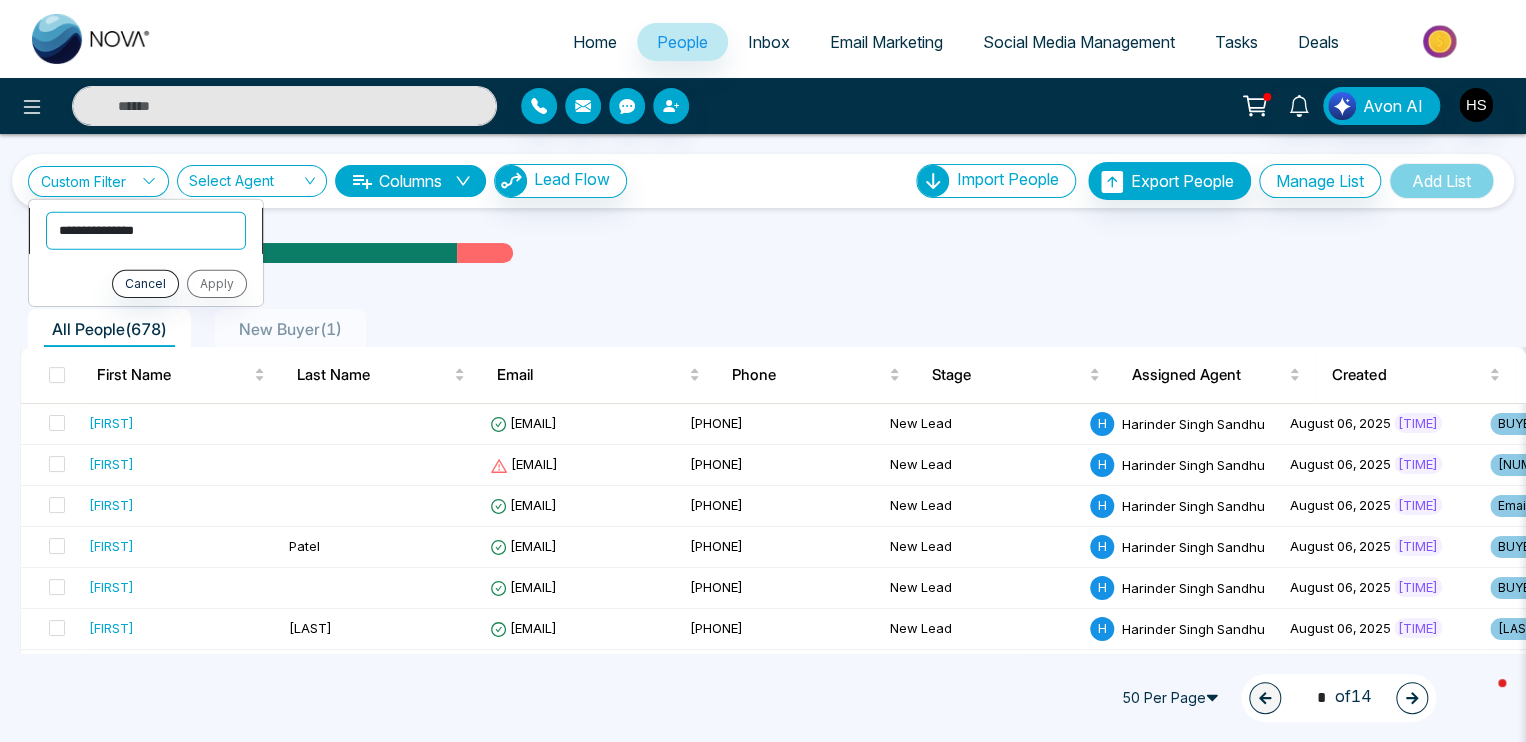 select on "****" 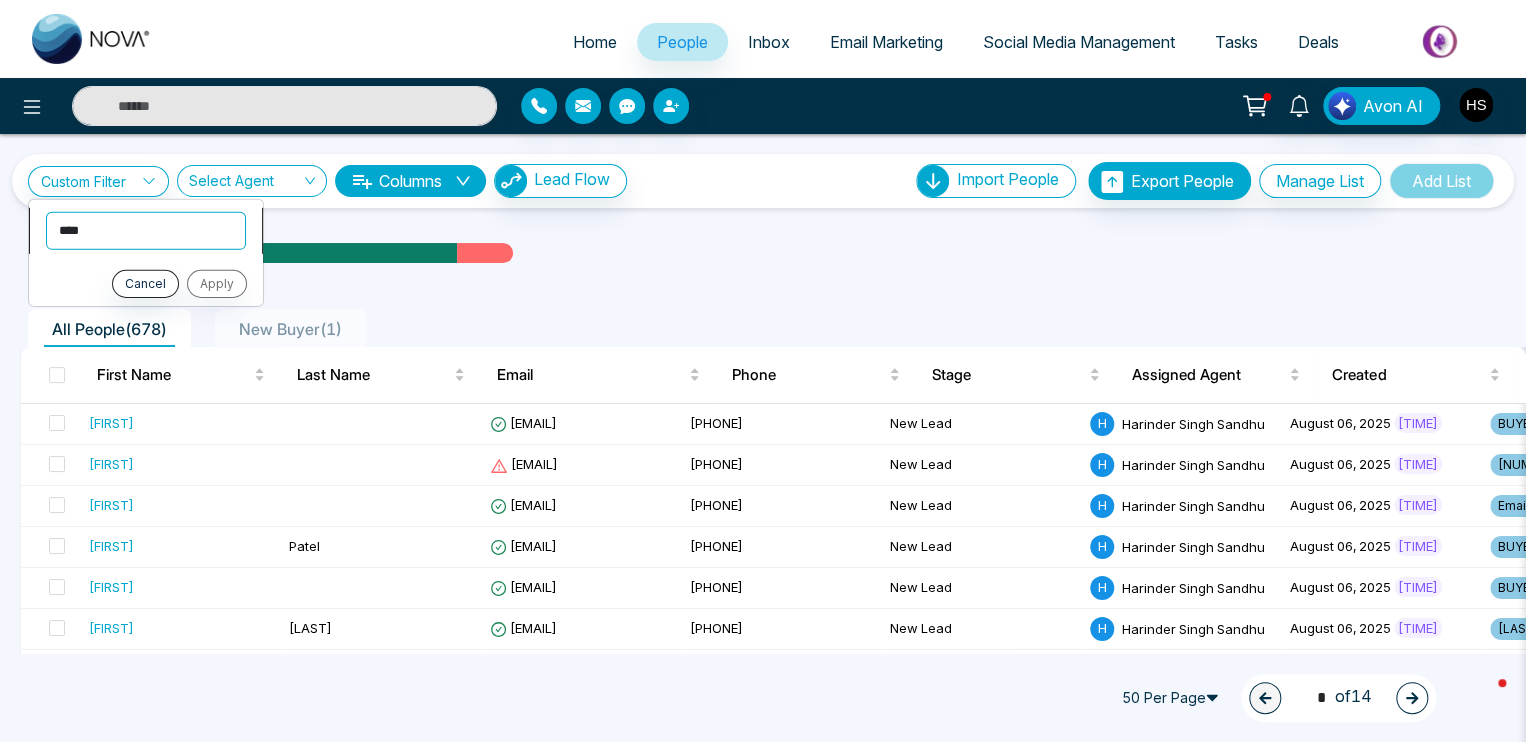 click on "**********" at bounding box center [146, 230] 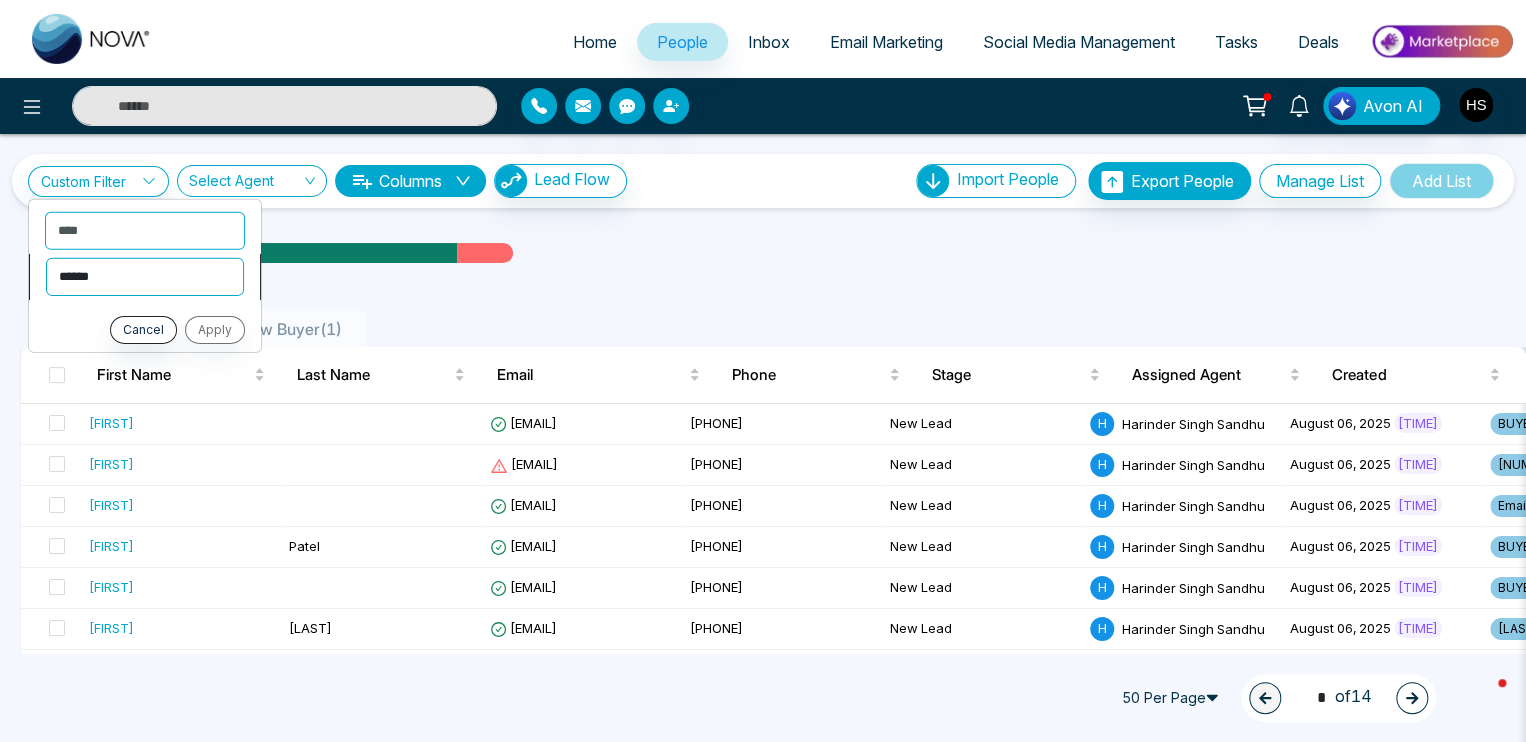click on "**********" at bounding box center (145, 276) 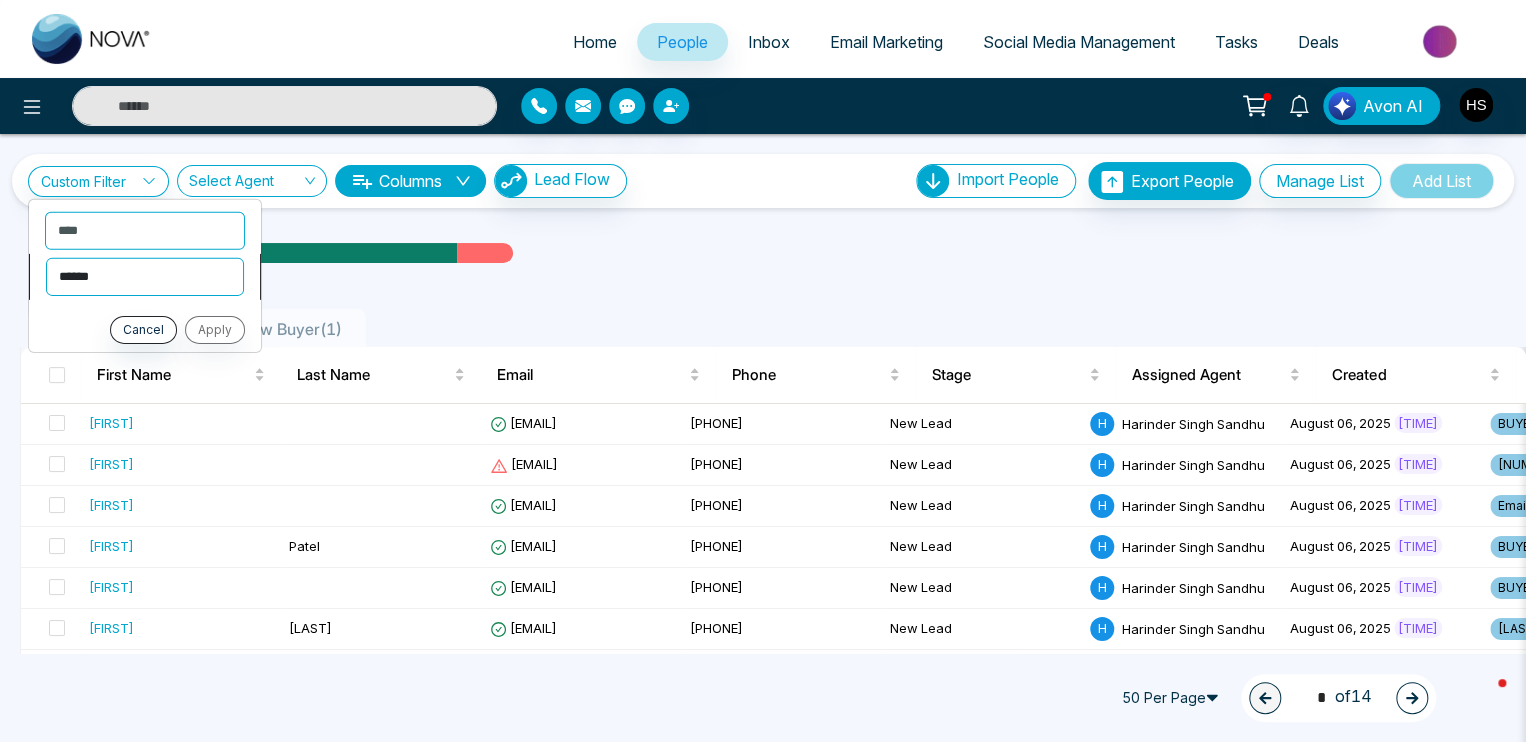 select on "*******" 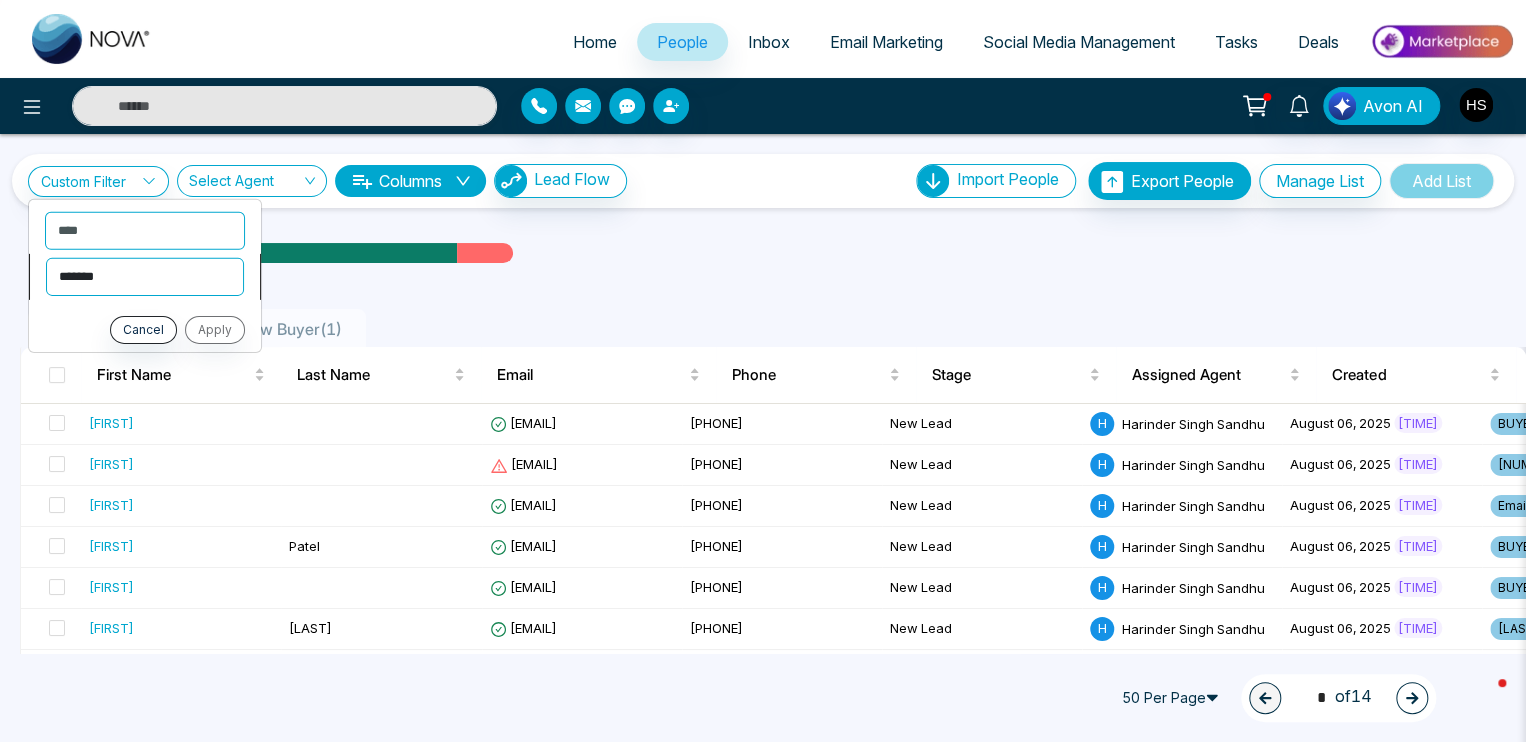 click on "**********" at bounding box center (145, 276) 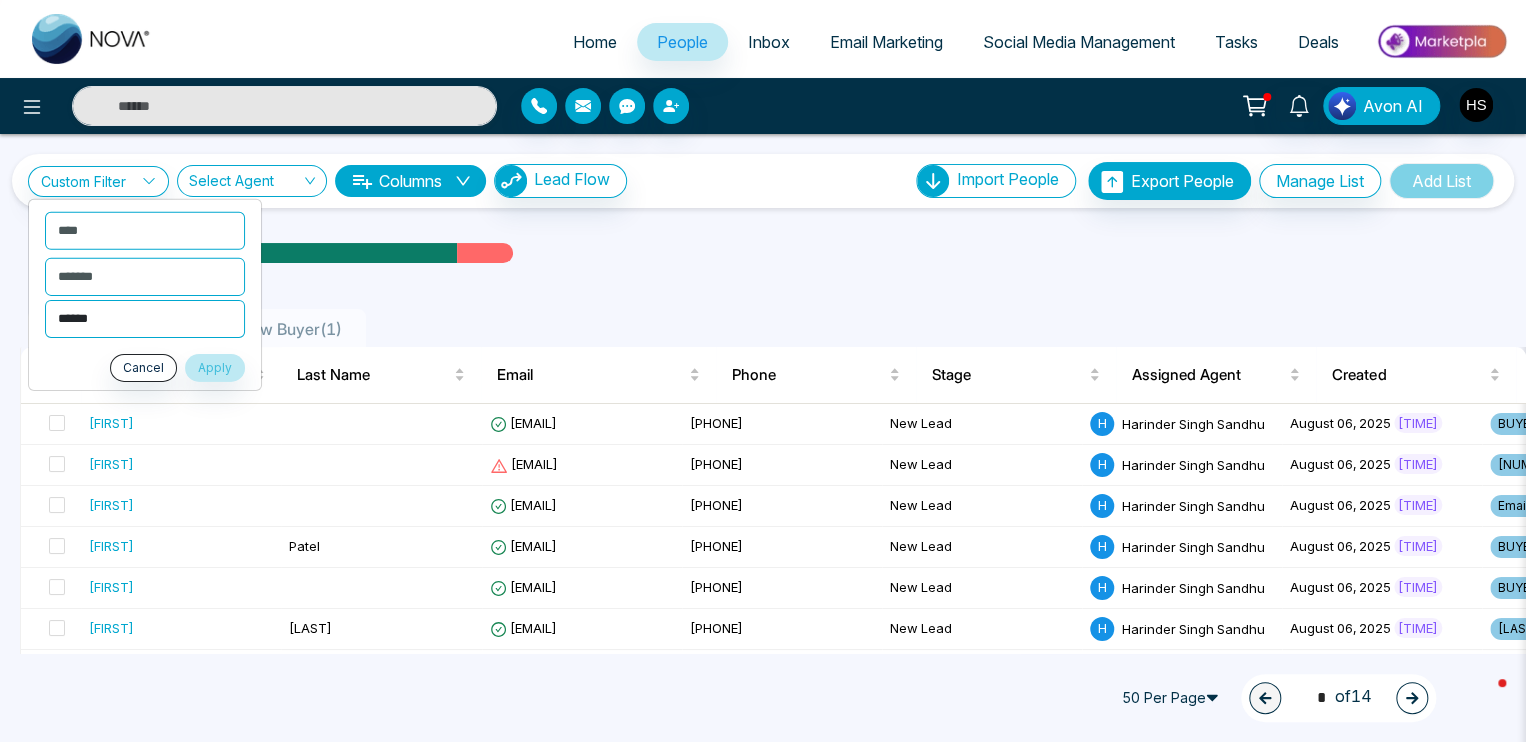 click on "**********" at bounding box center (145, 318) 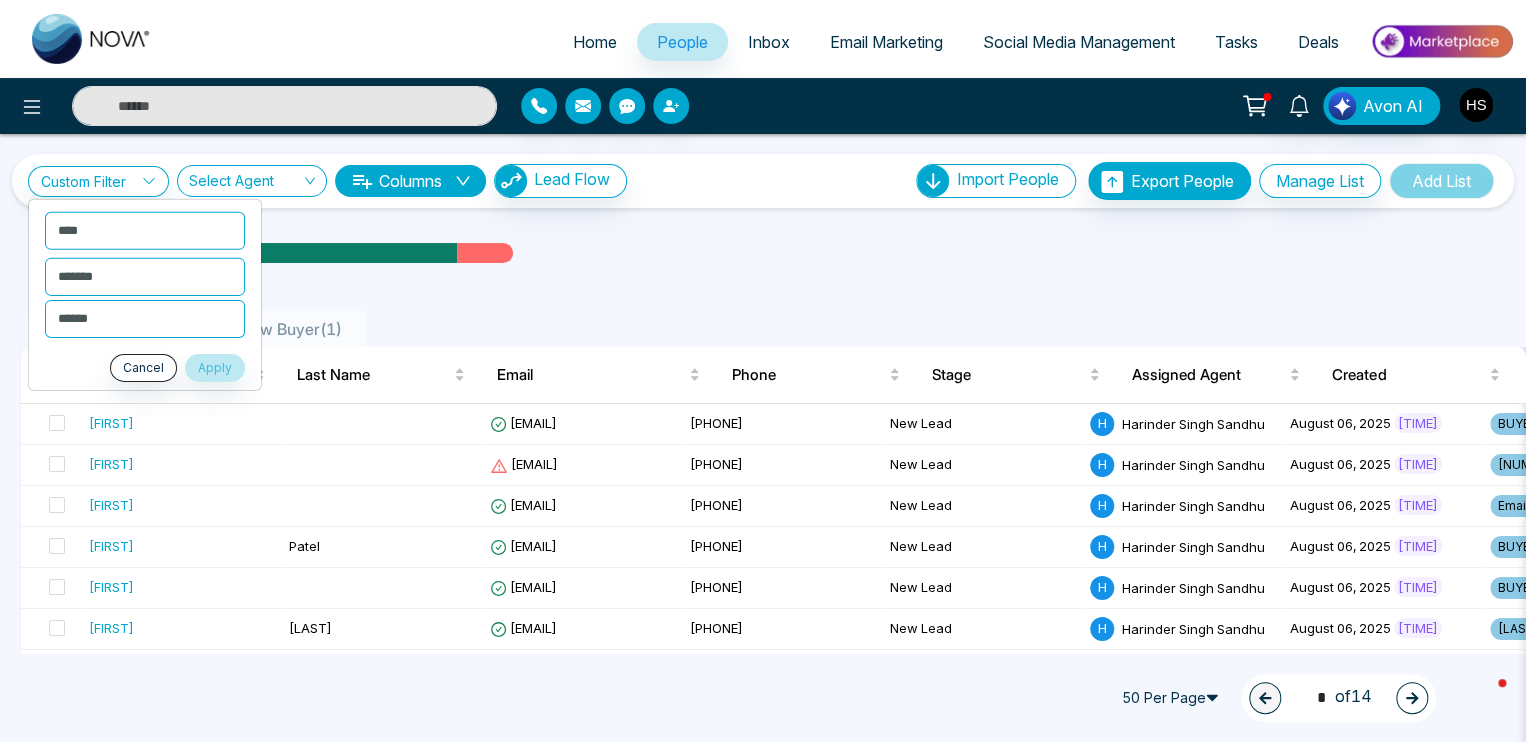click on "All People  ( 678 ) New Buyer  ( 1 ) [FIRST] [LAST] [EMAIL] [PHONE] New Lead H [FIRST] [LAST]  [DATE]  [TIME] BUYER Email Residenti... + 2 Csv Import   -  -  -  -    -  -  -  -   [FIRST]   [EMAIL] [PHONE] New Lead H [FIRST] [LAST]  [DATE]  [TIME] [NUMBER] [STREET] Csv Import   -  -  -  -    -  -  -  -   [FIRST]   [EMAIL] [PHONE] New Lead H [FIRST] [LAST]  [DATE]  [TIME] Email Residenti... Csv Import   -  -  -  -    -  -  -  -   [FIRST] [LAST]   [EMAIL] [PHONE] New Lead H [FIRST] [LAST]  [DATE]  [TIME] BUYER & SELLER Email Residenti... + 1 Csv Import   -  -  -  -    -  -  -  -   [FIRST]   [EMAIL] [PHONE] New Lead H  [DATE]" at bounding box center (763, 1414) 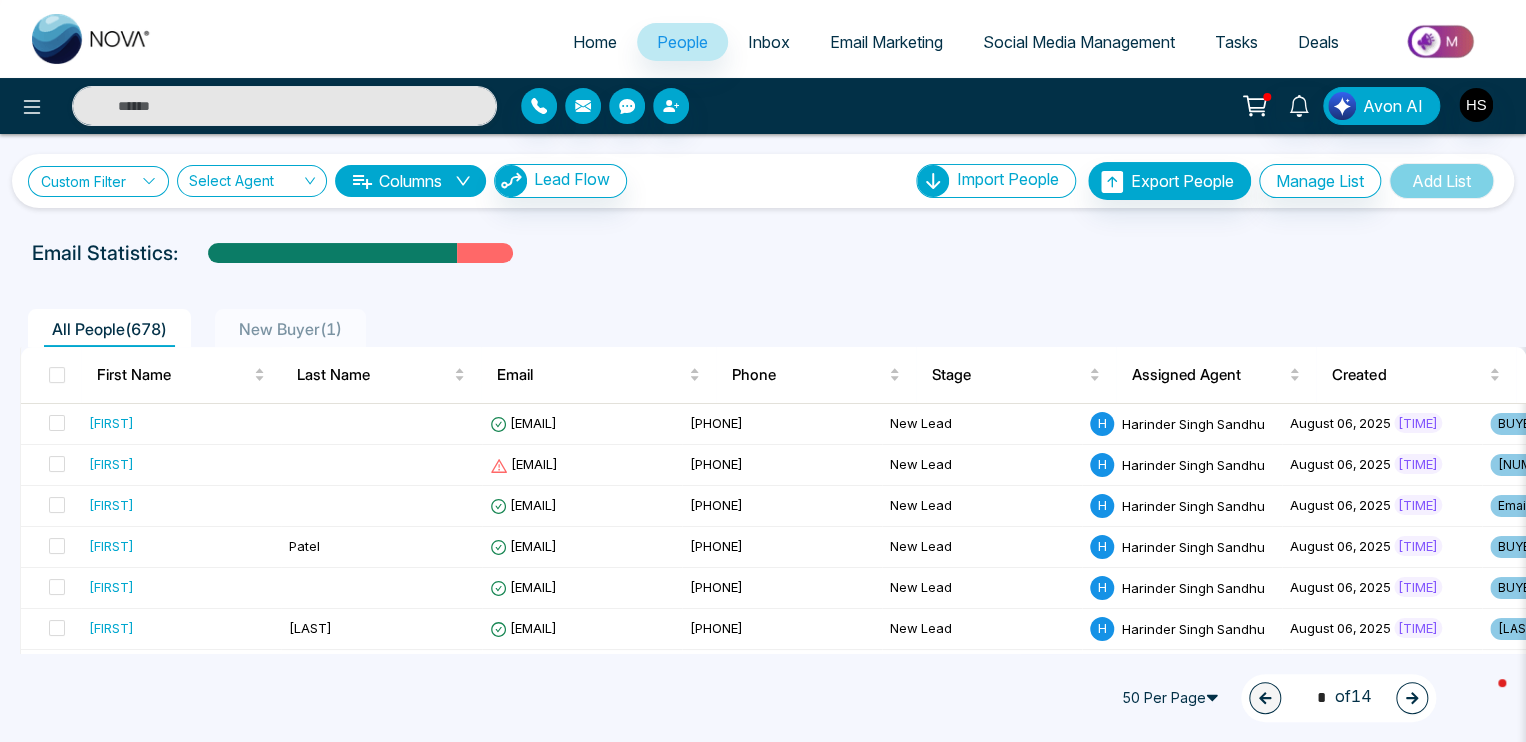 click on "Custom Filter" at bounding box center (98, 181) 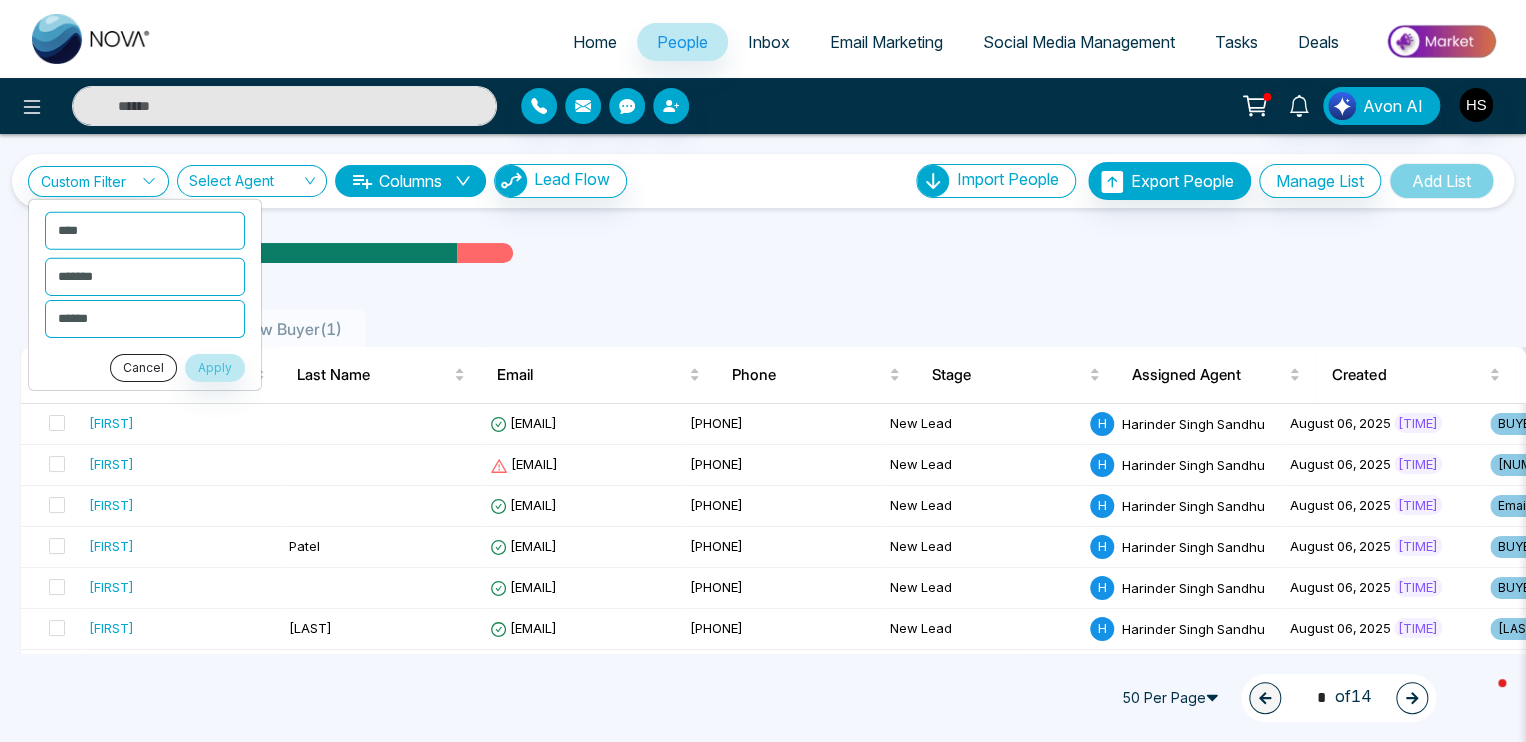 click on "Cancel" at bounding box center (143, 367) 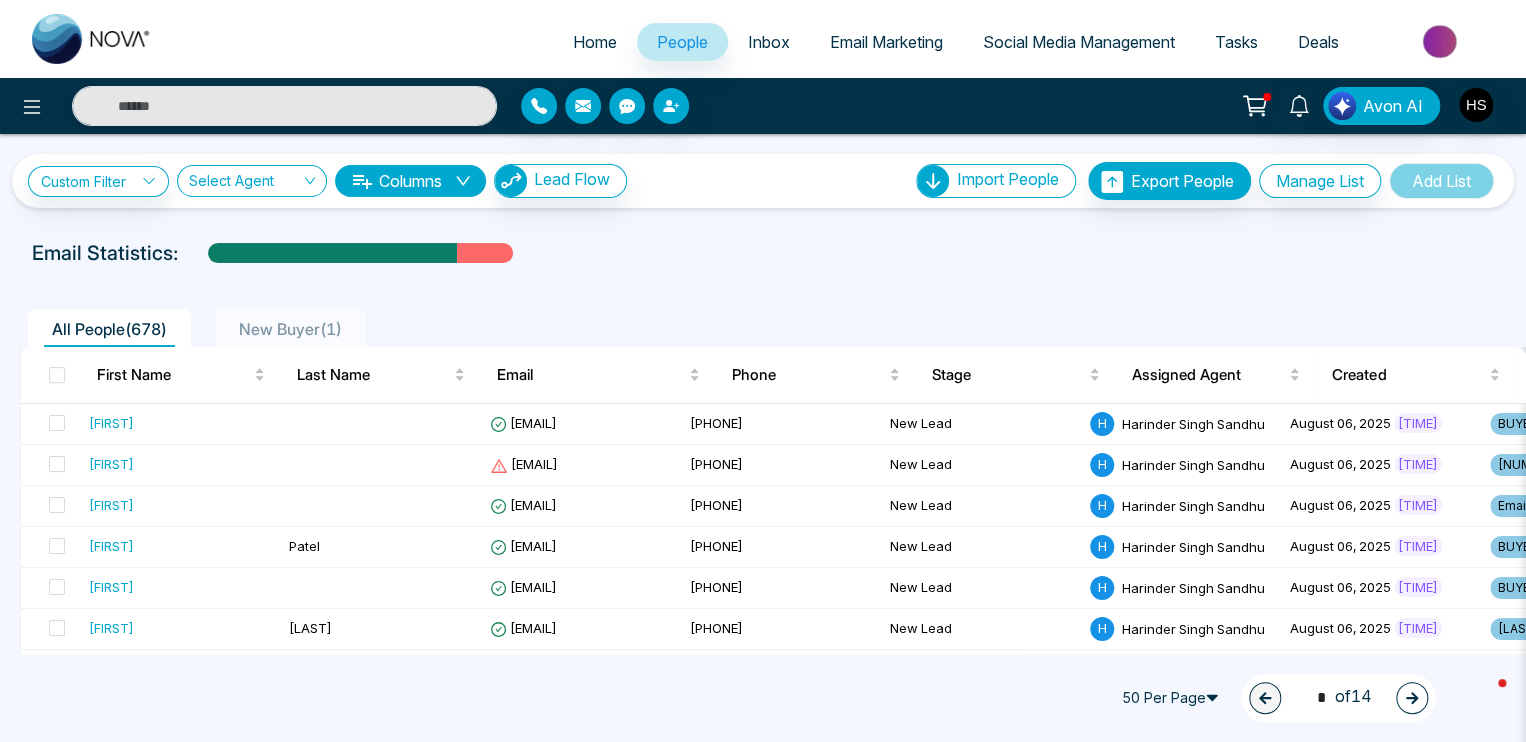 drag, startPoint x: 658, startPoint y: 39, endPoint x: 655, endPoint y: 55, distance: 16.27882 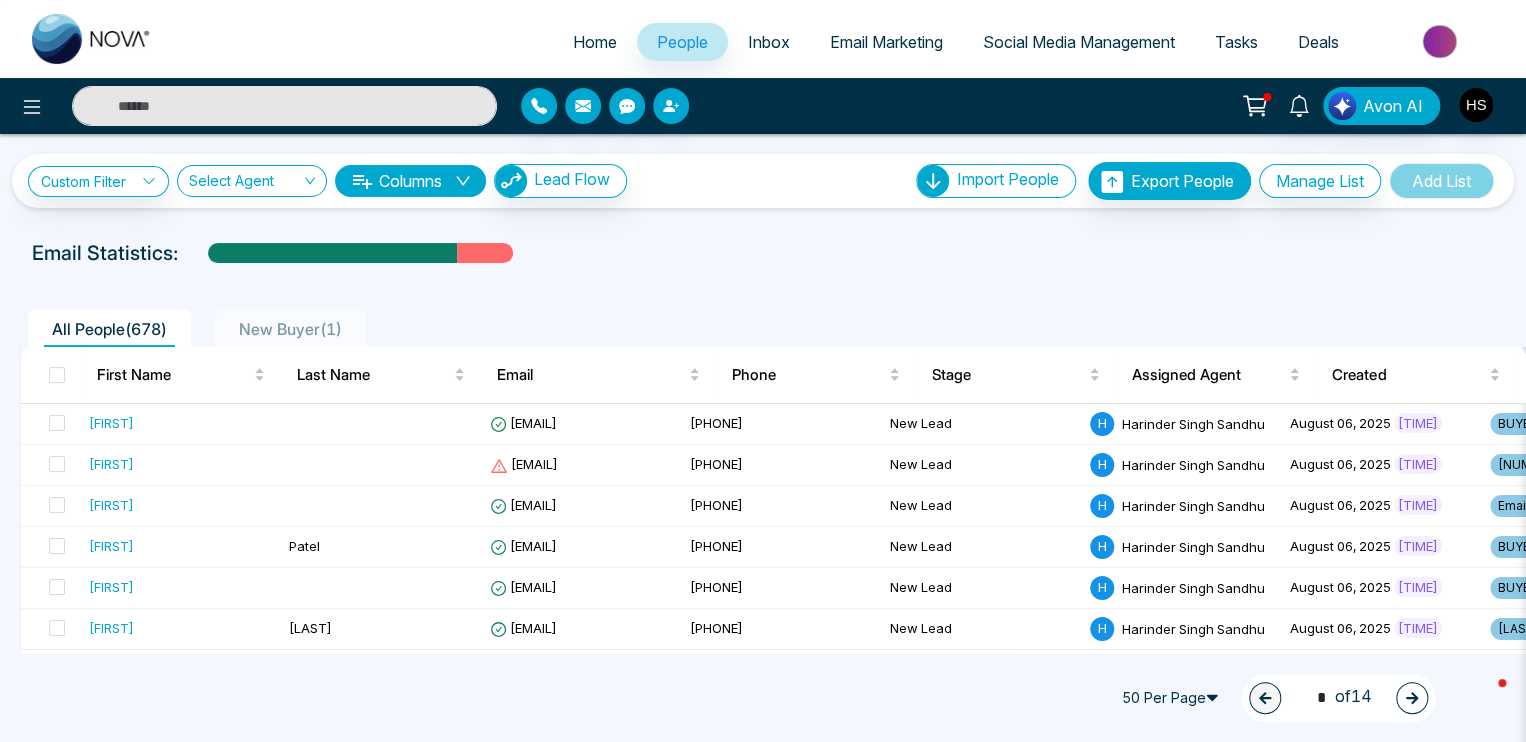 click on "People" at bounding box center [682, 42] 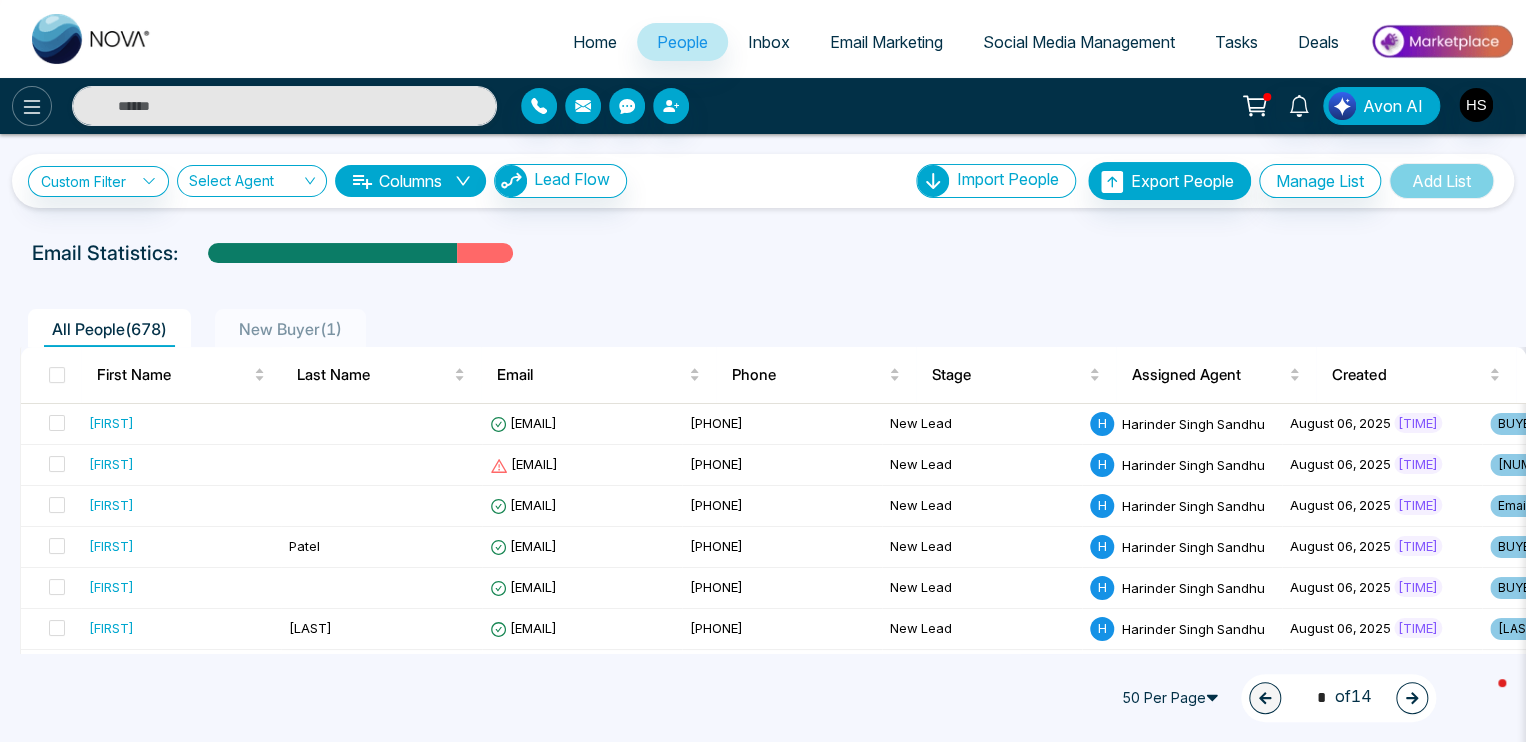 click 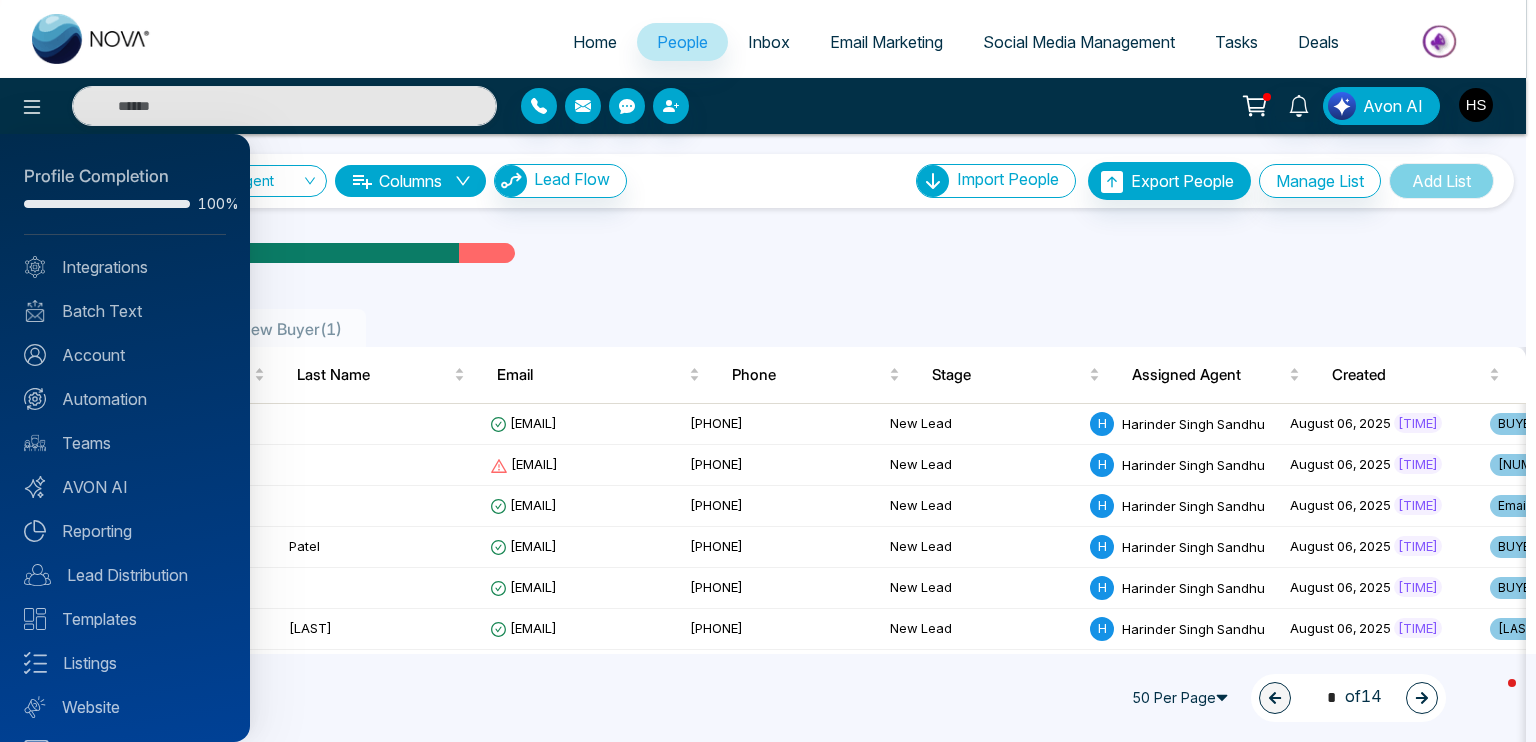 click at bounding box center [768, 371] 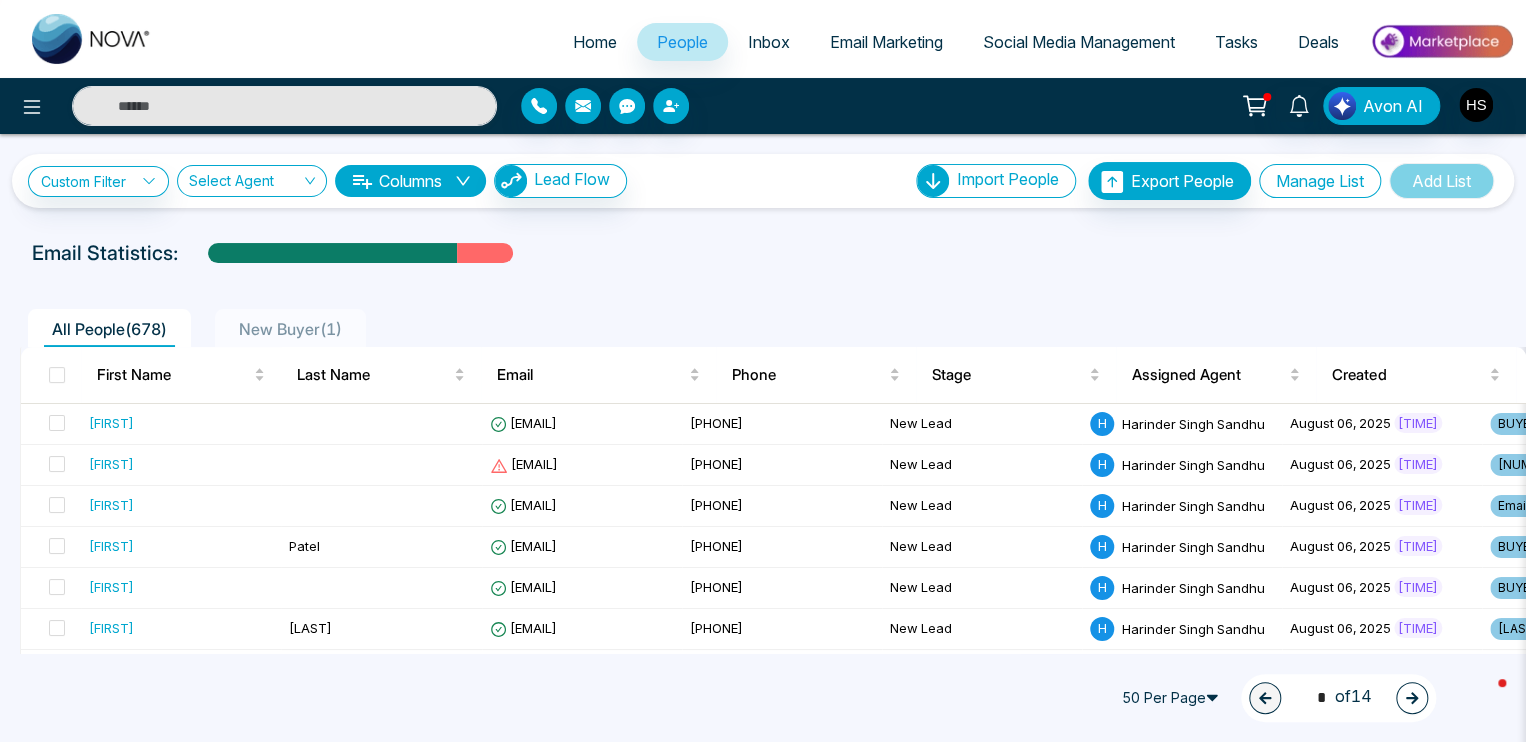 click on "Manage List" at bounding box center (1320, 181) 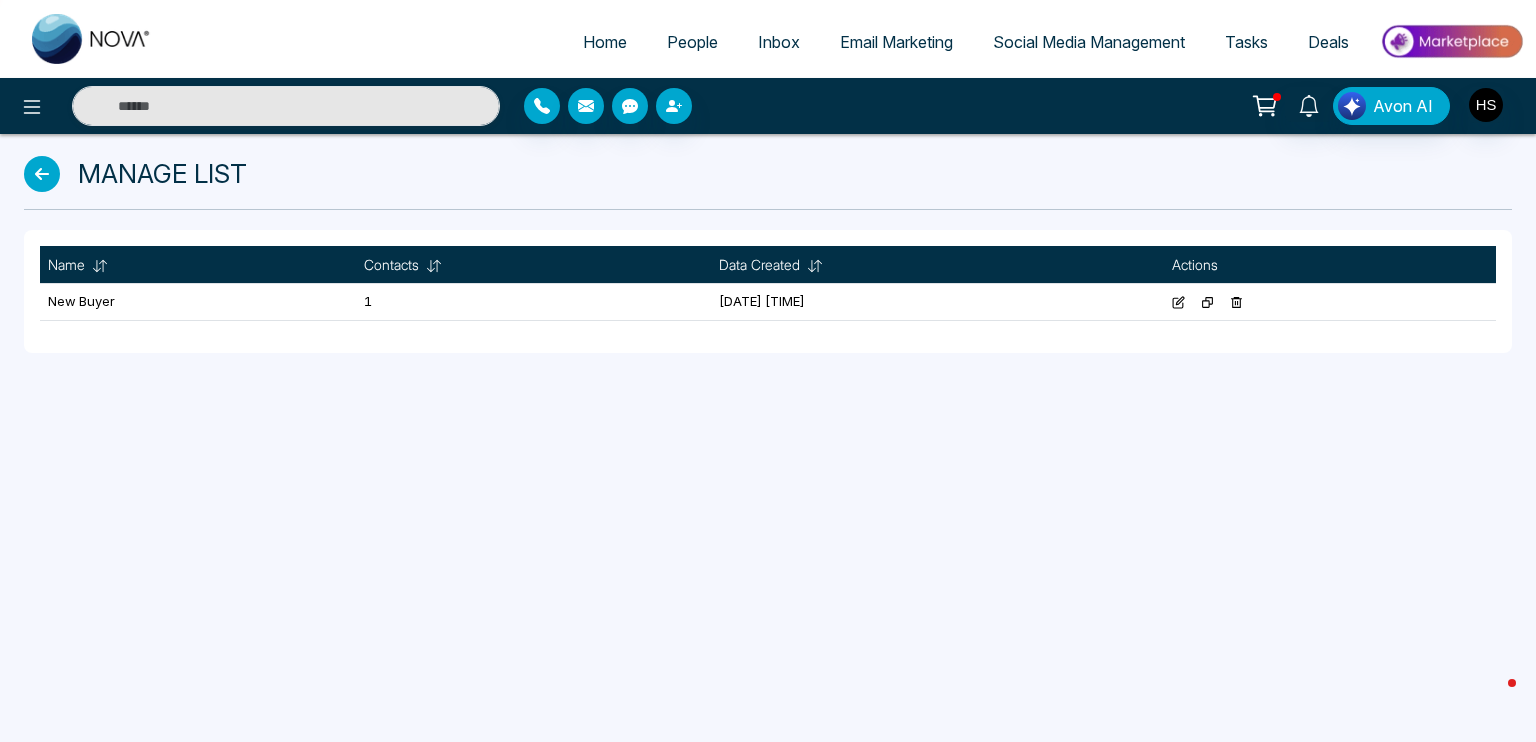 click at bounding box center [42, 174] 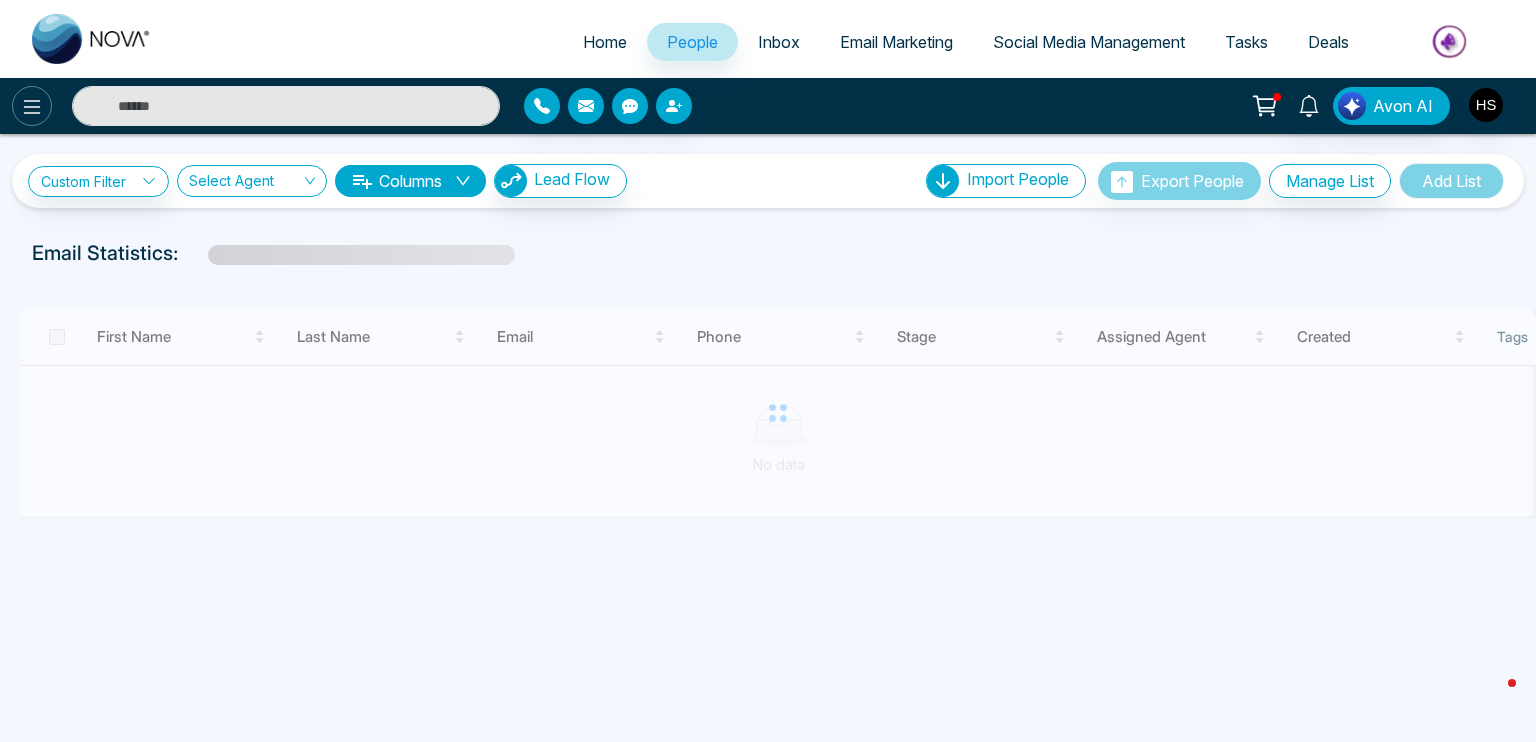 click 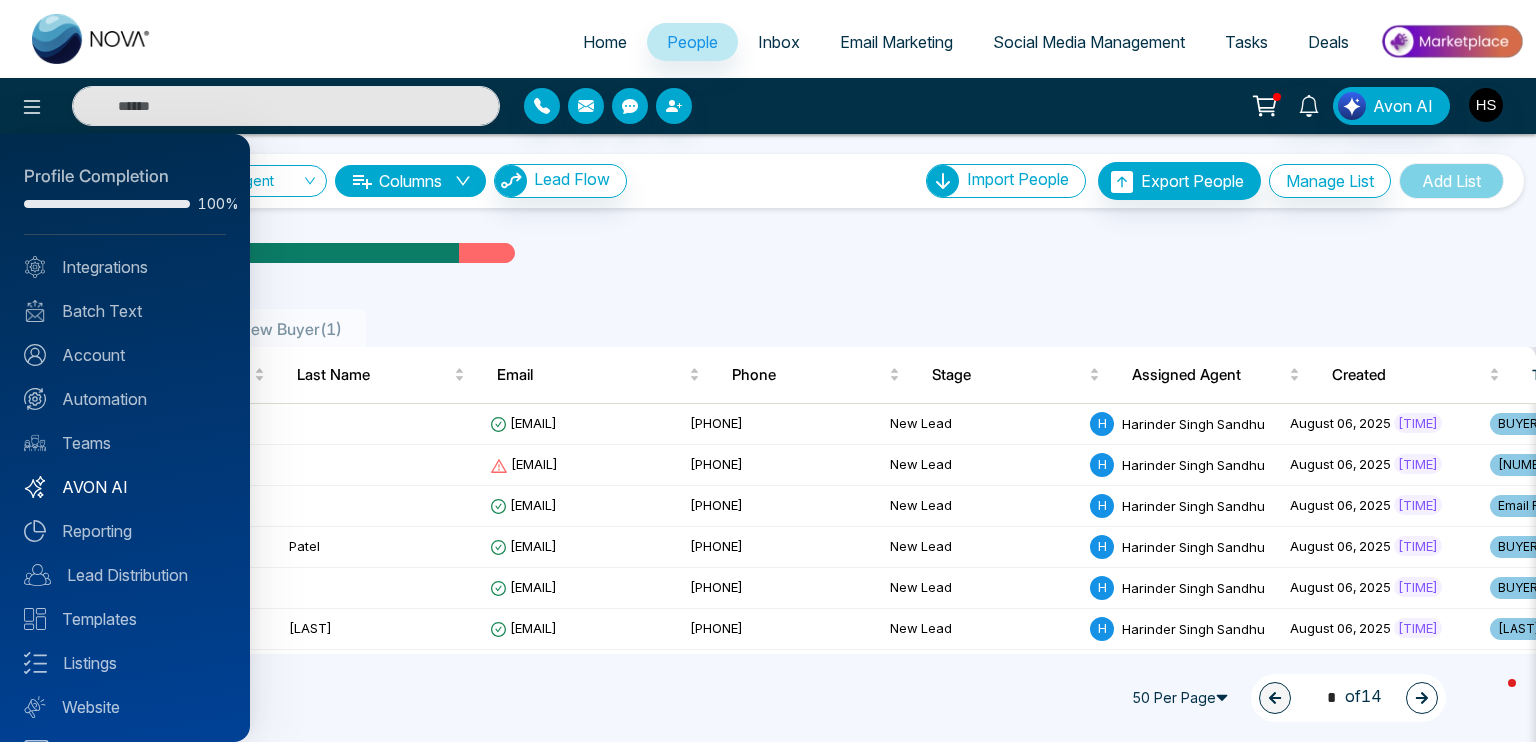 scroll, scrollTop: 43, scrollLeft: 0, axis: vertical 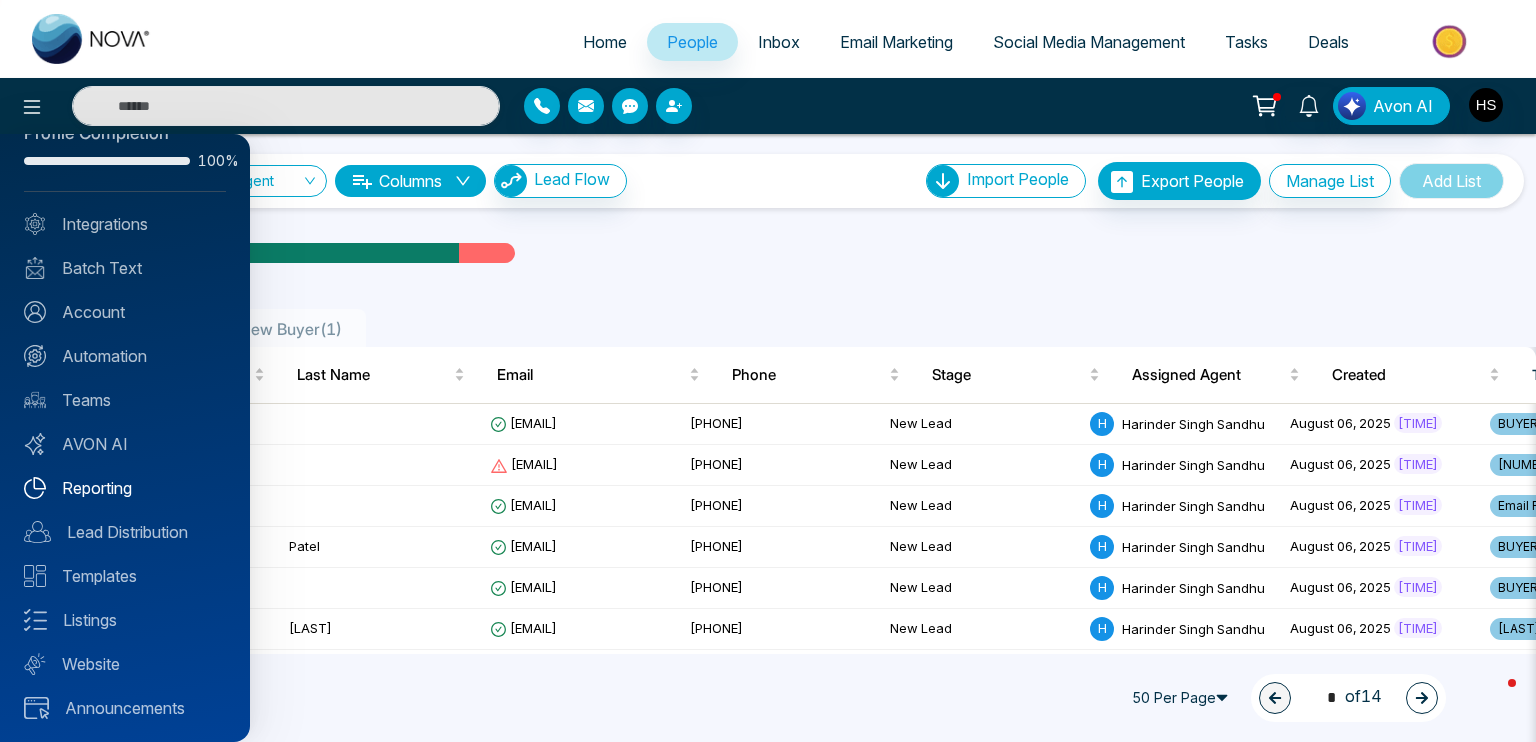 click on "Reporting" at bounding box center [125, 488] 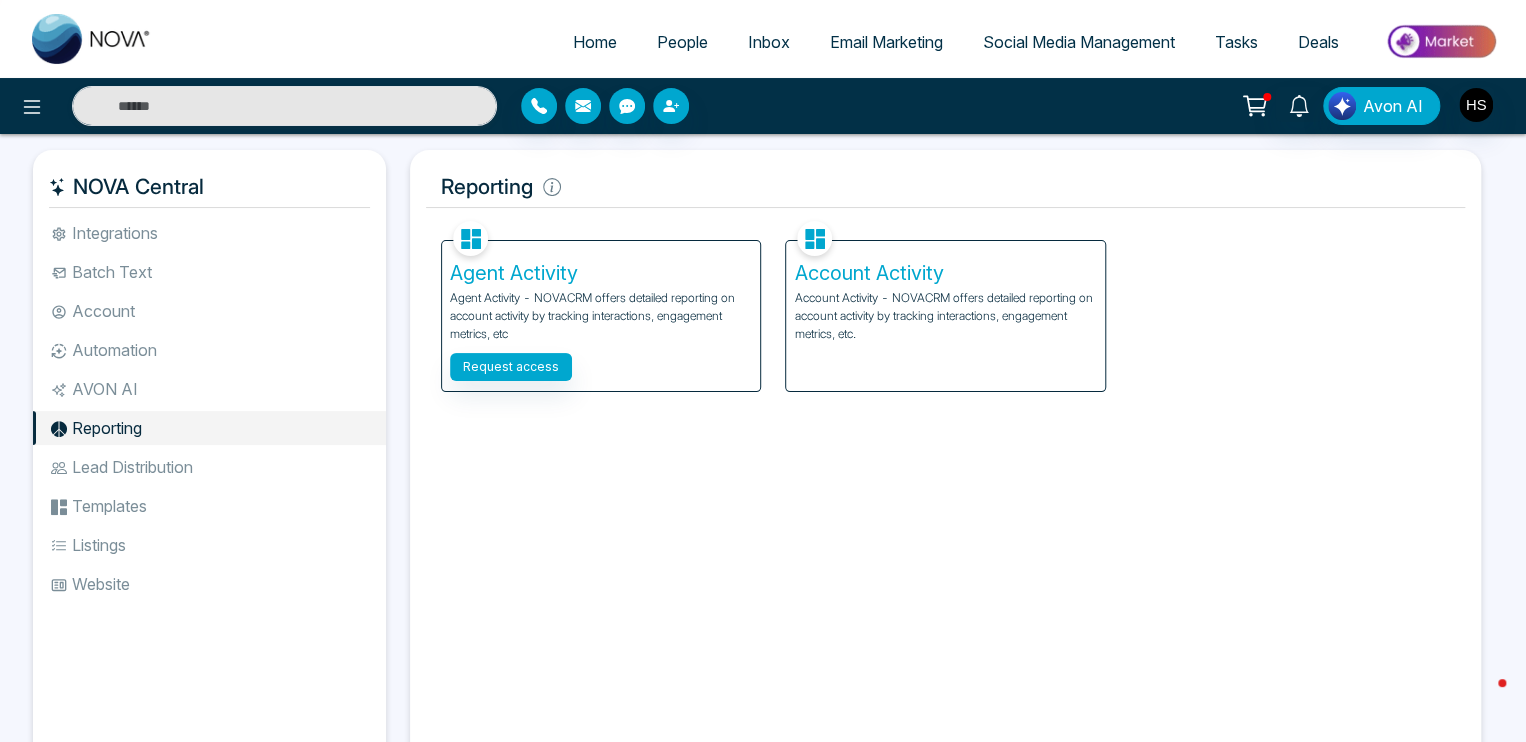 click on "Account" at bounding box center (209, 311) 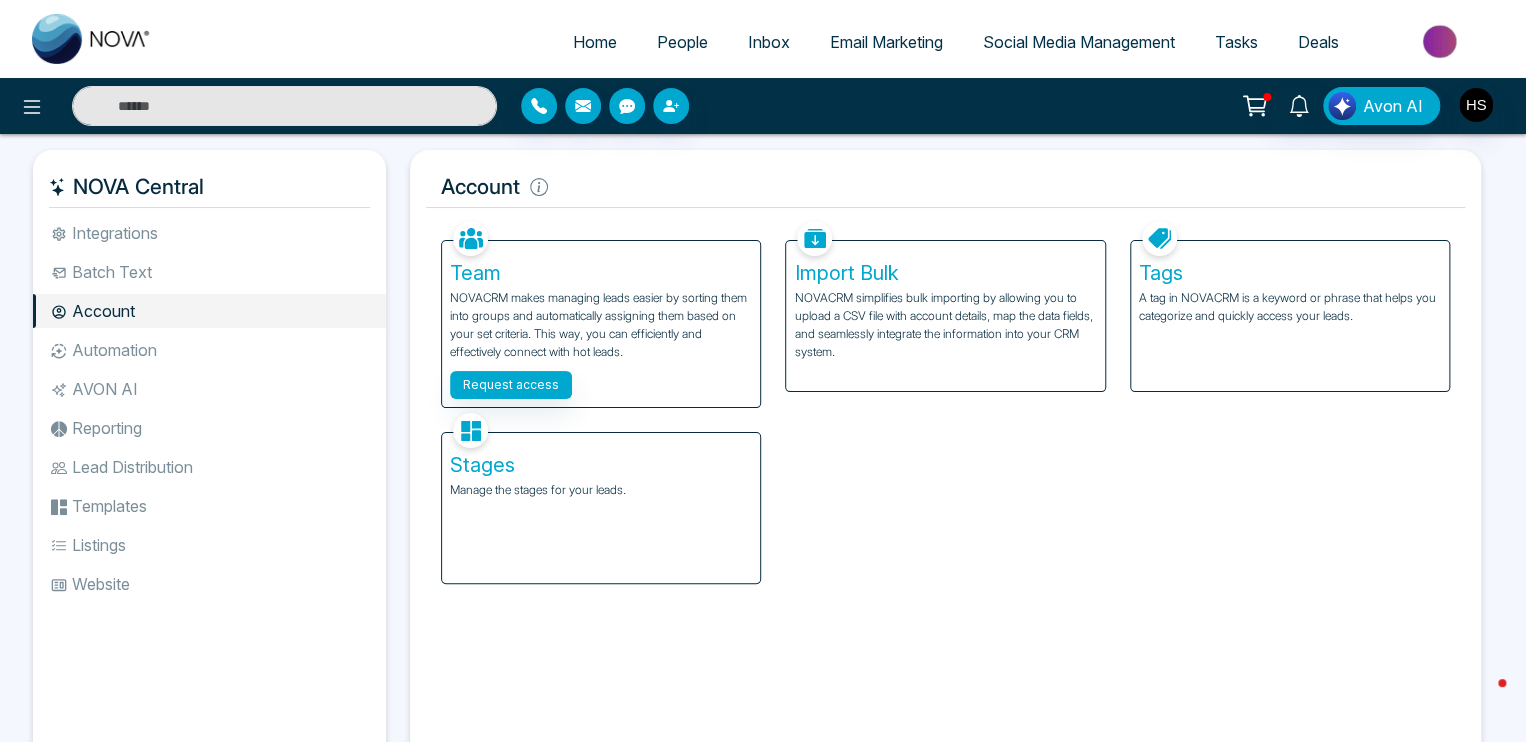 click at bounding box center (470, 430) 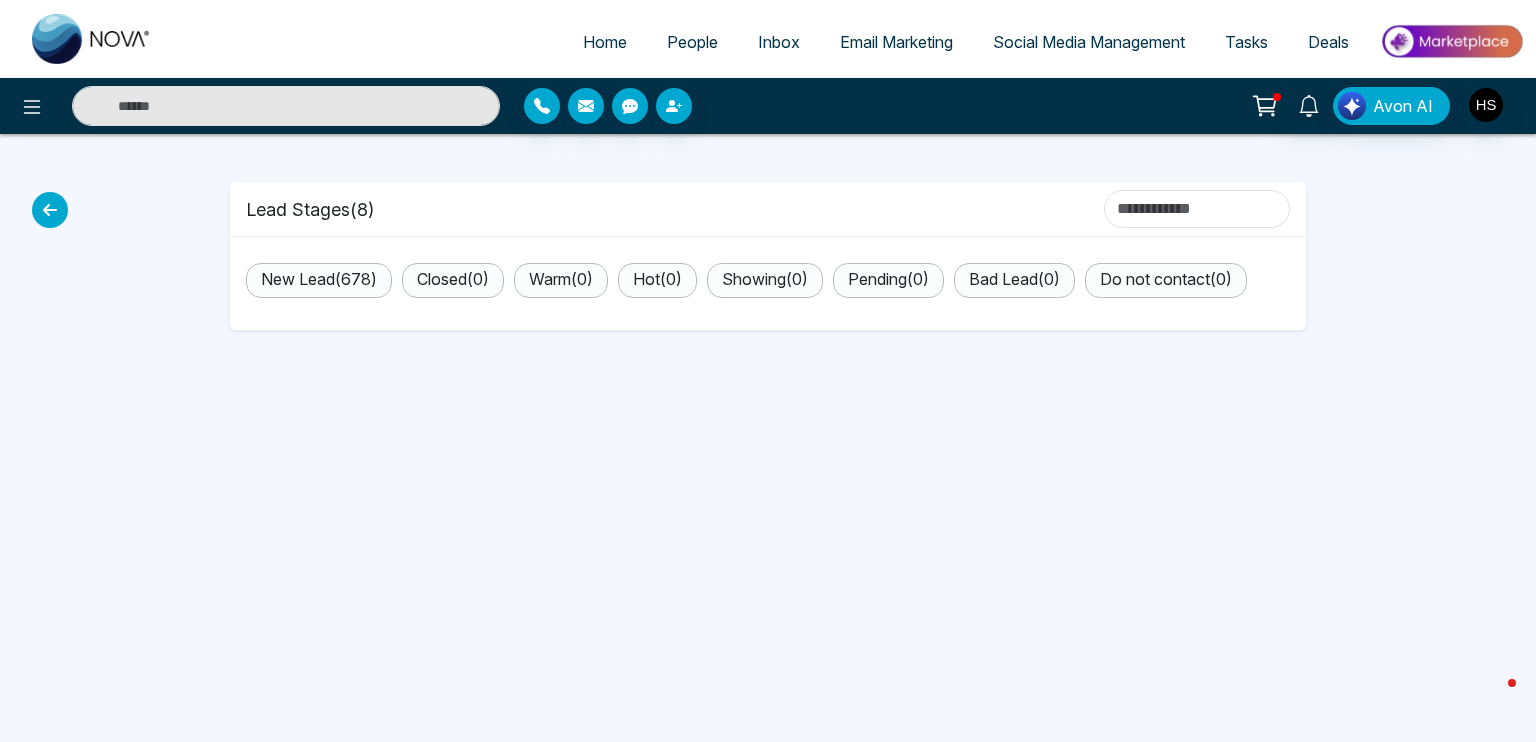 click at bounding box center [50, 210] 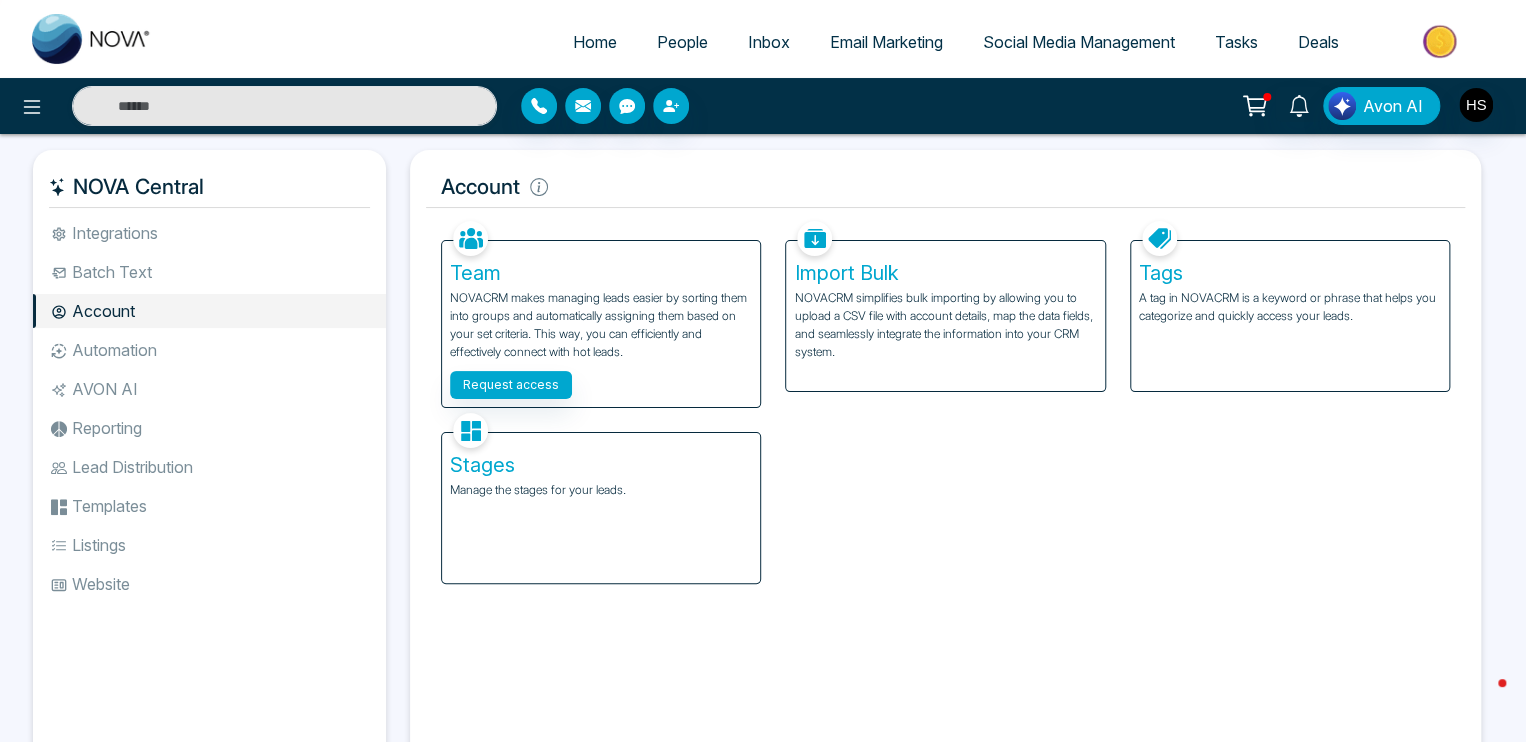 click at bounding box center [1159, 238] 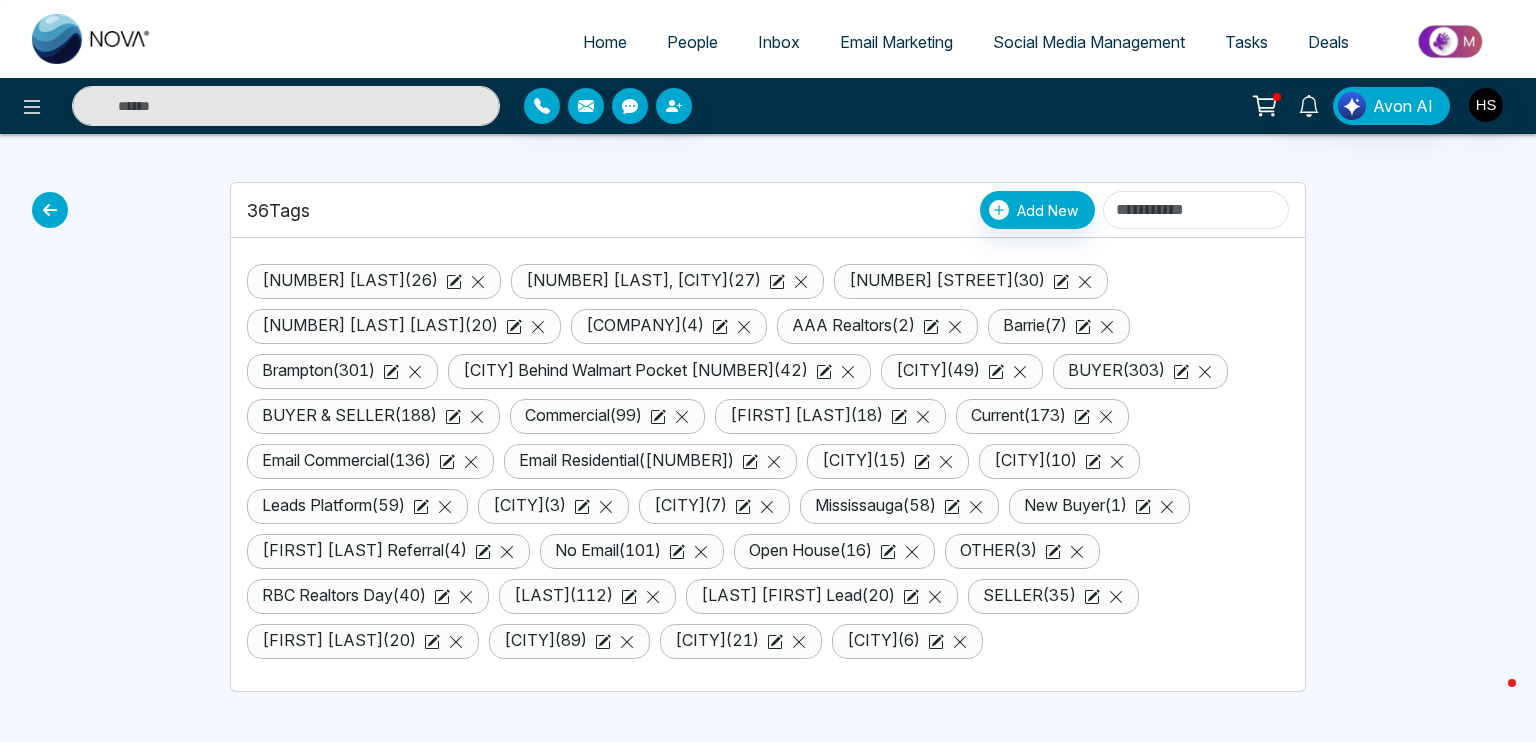 click at bounding box center [50, 210] 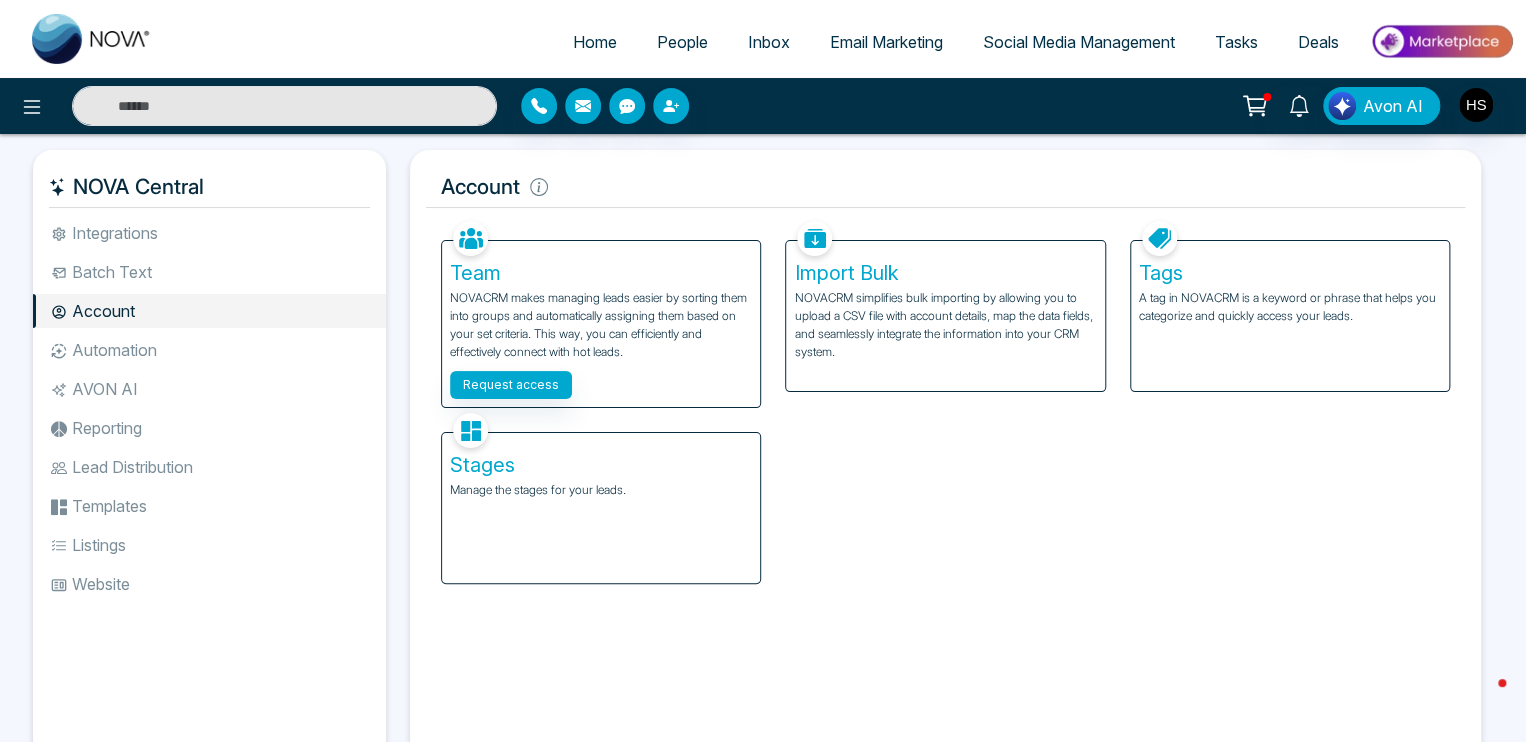 click at bounding box center [470, 430] 